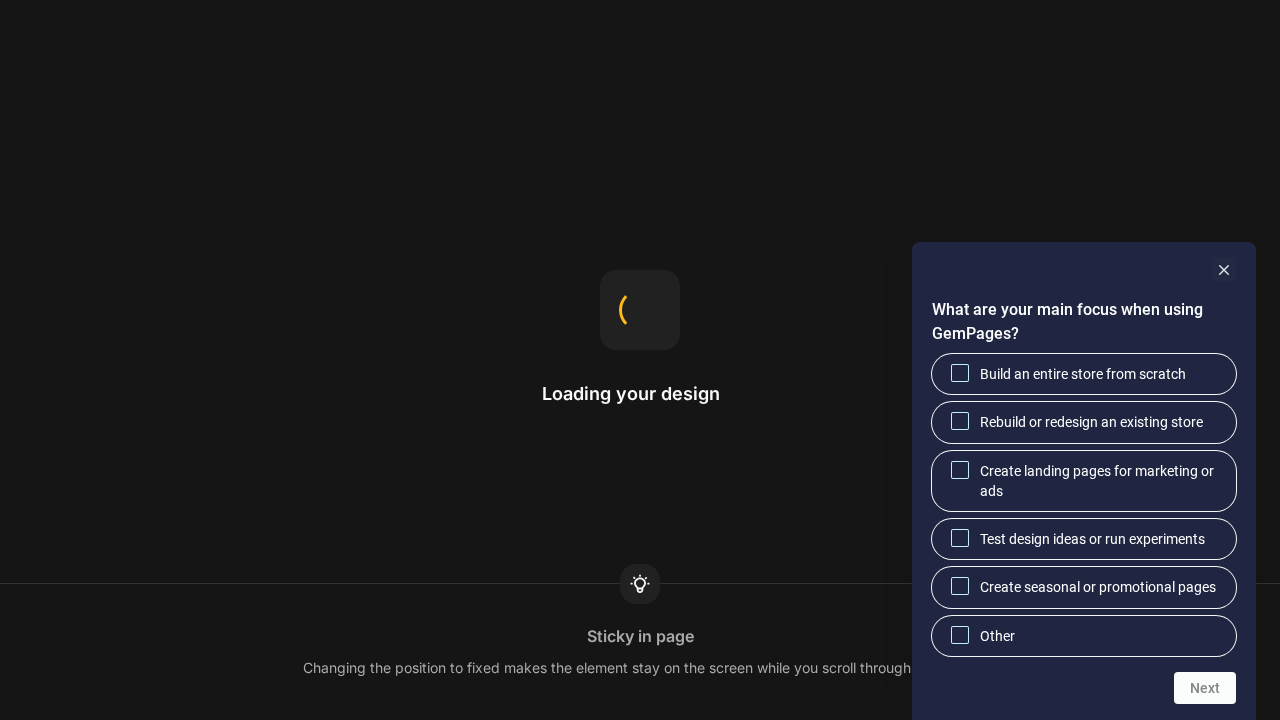 scroll, scrollTop: 0, scrollLeft: 0, axis: both 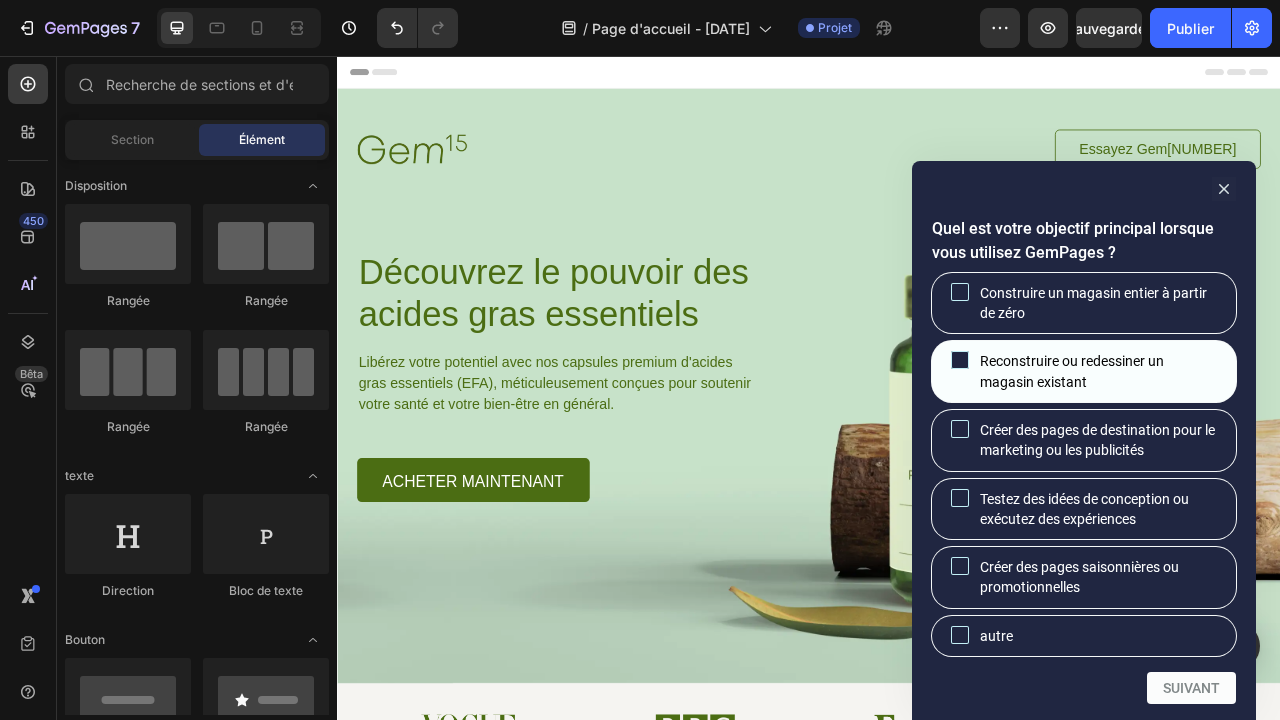 click at bounding box center [960, 360] 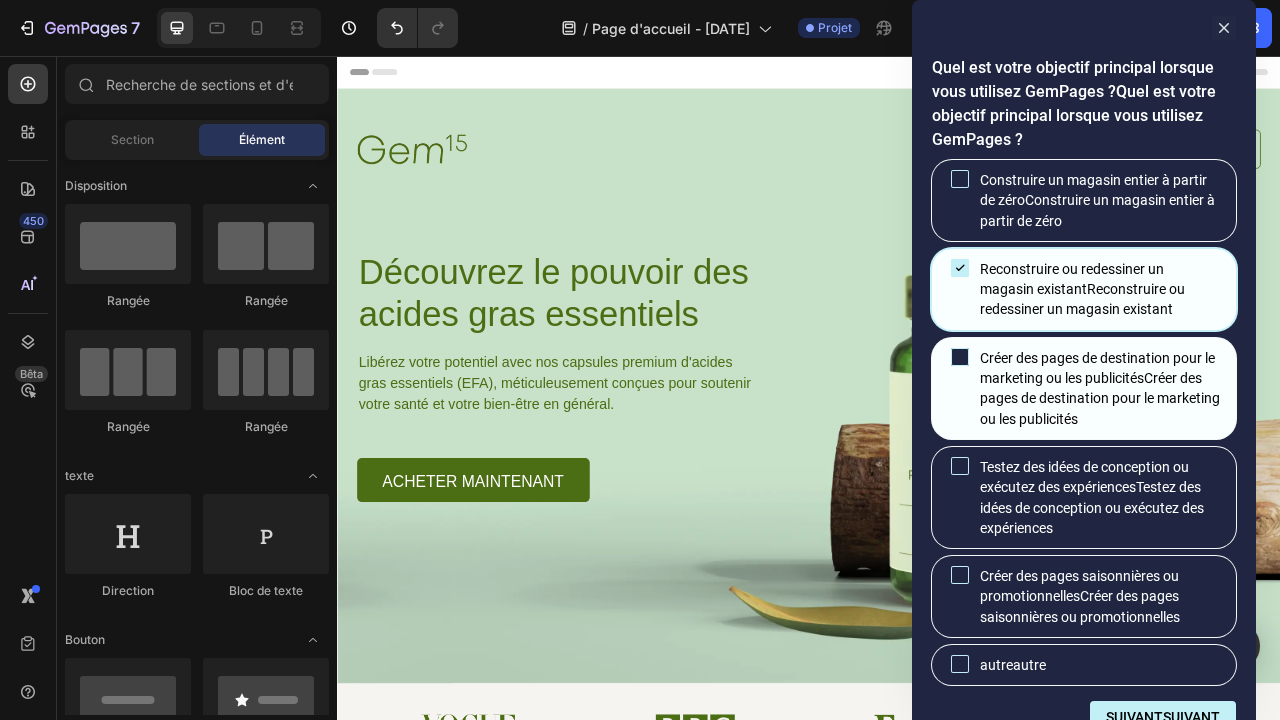 click on "Créer des pages de destination pour le marketing ou les publicités Créer des pages de destination pour le marketing ou les publicités" at bounding box center (960, 356) 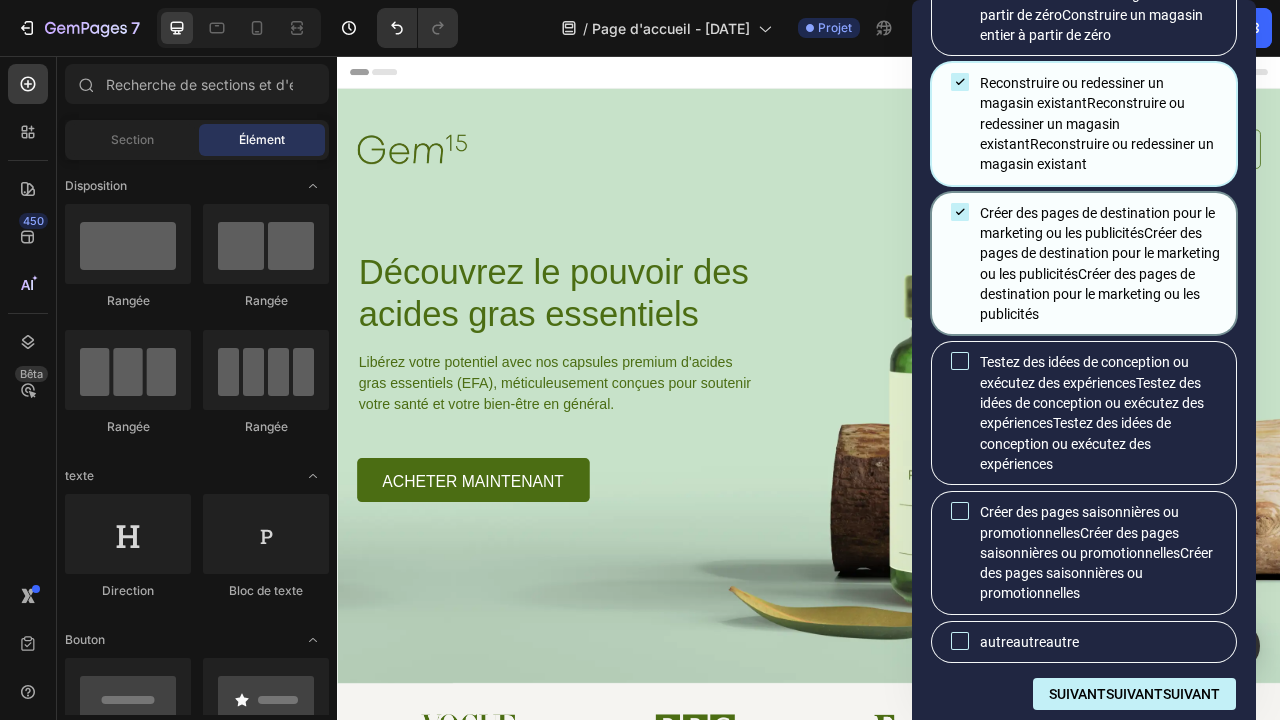 scroll, scrollTop: 252, scrollLeft: 0, axis: vertical 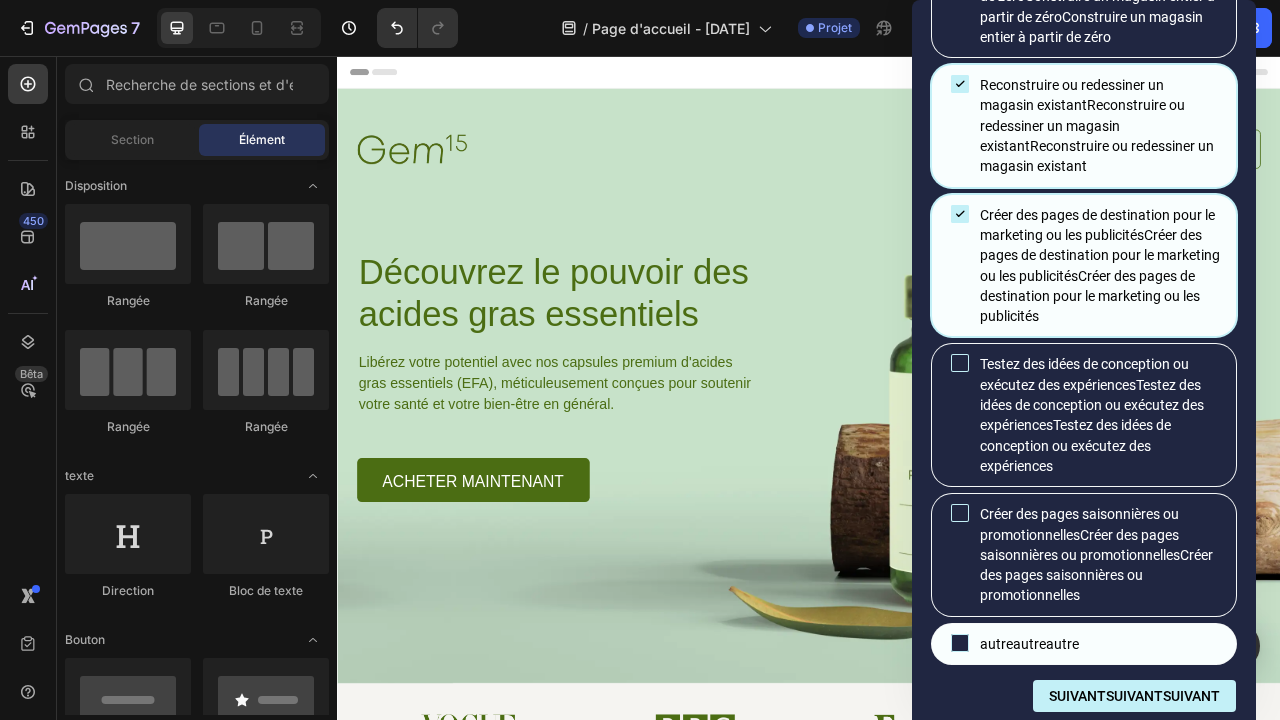 click on "autre autre autre" at bounding box center (1029, 644) 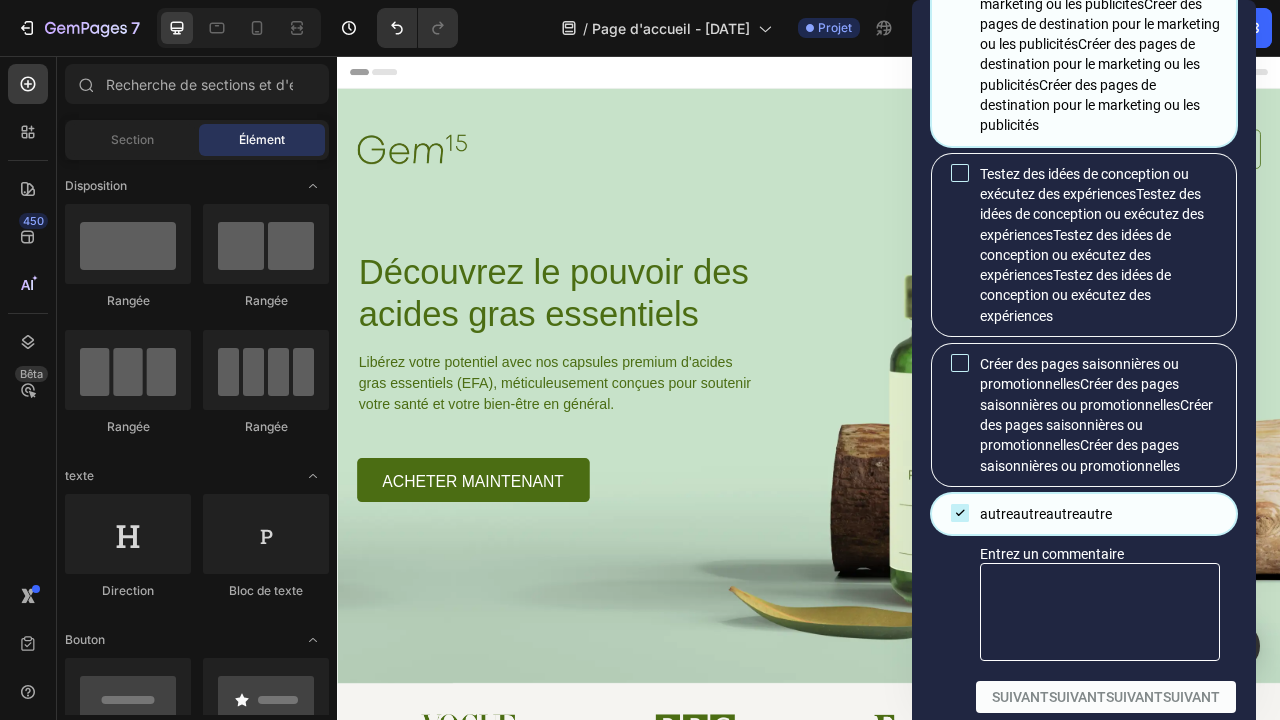 scroll, scrollTop: 547, scrollLeft: 0, axis: vertical 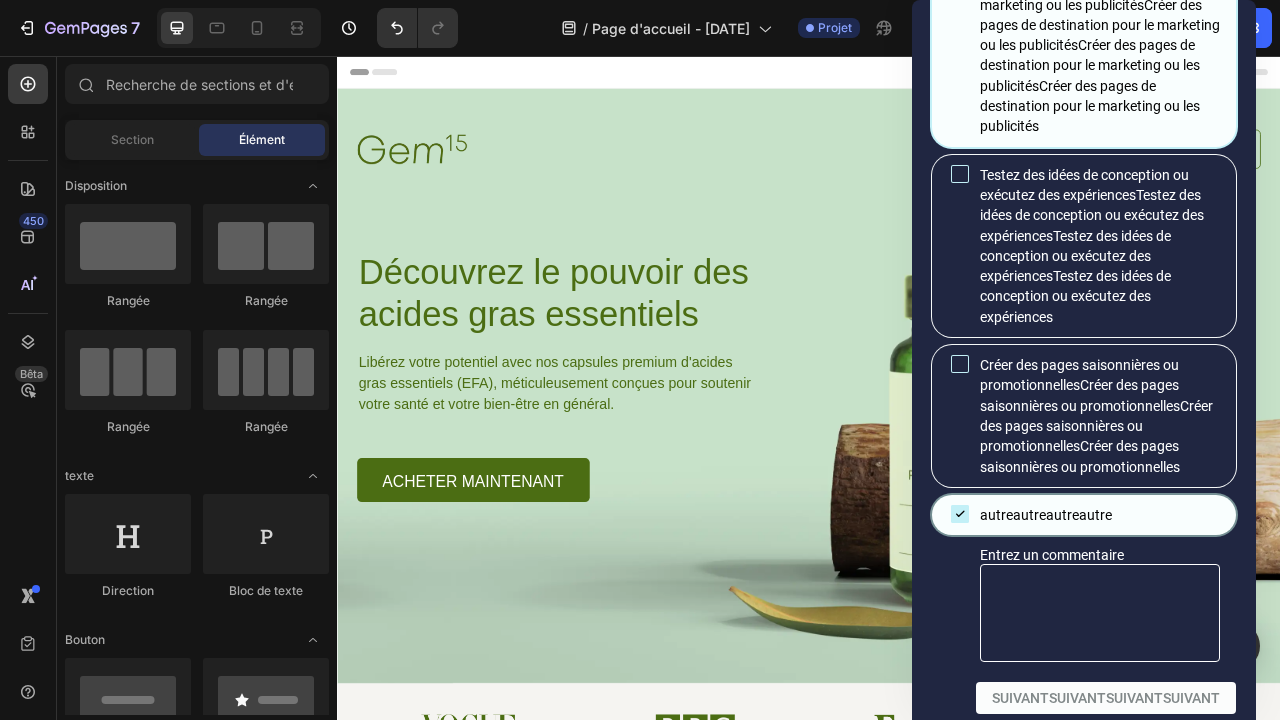 click on "autre autre autre autre" at bounding box center [1046, 515] 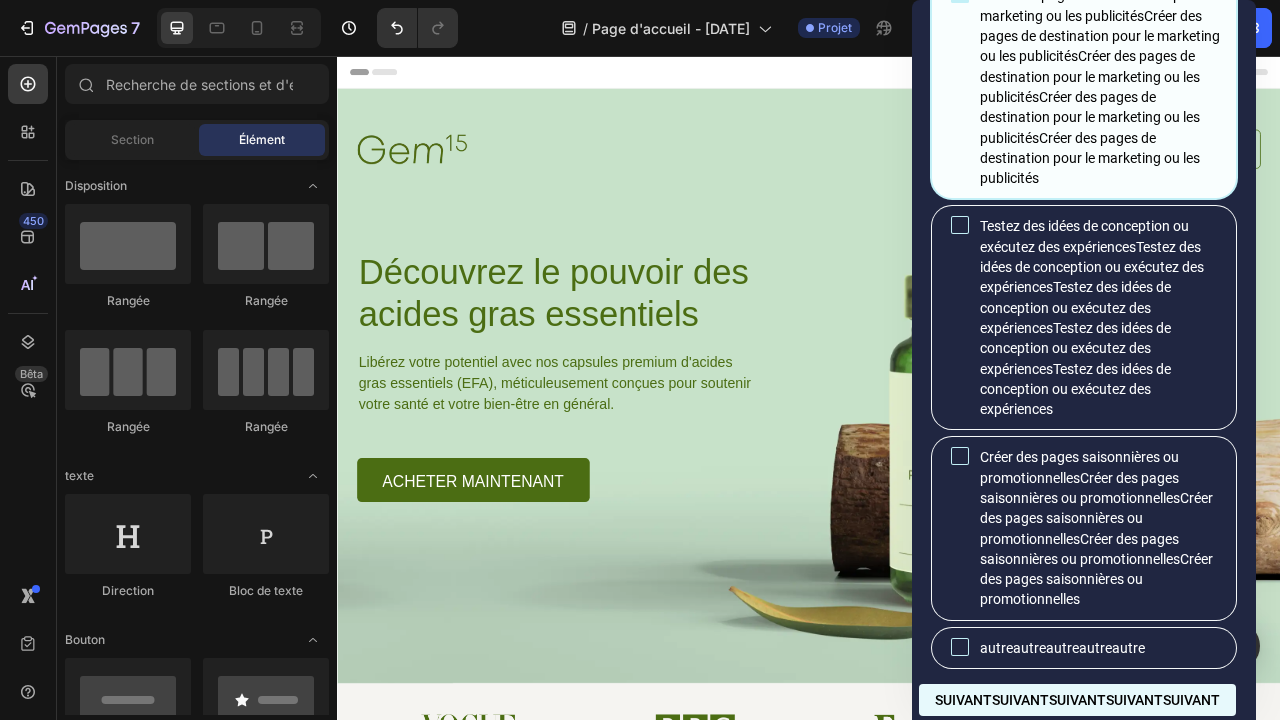 scroll, scrollTop: 664, scrollLeft: 0, axis: vertical 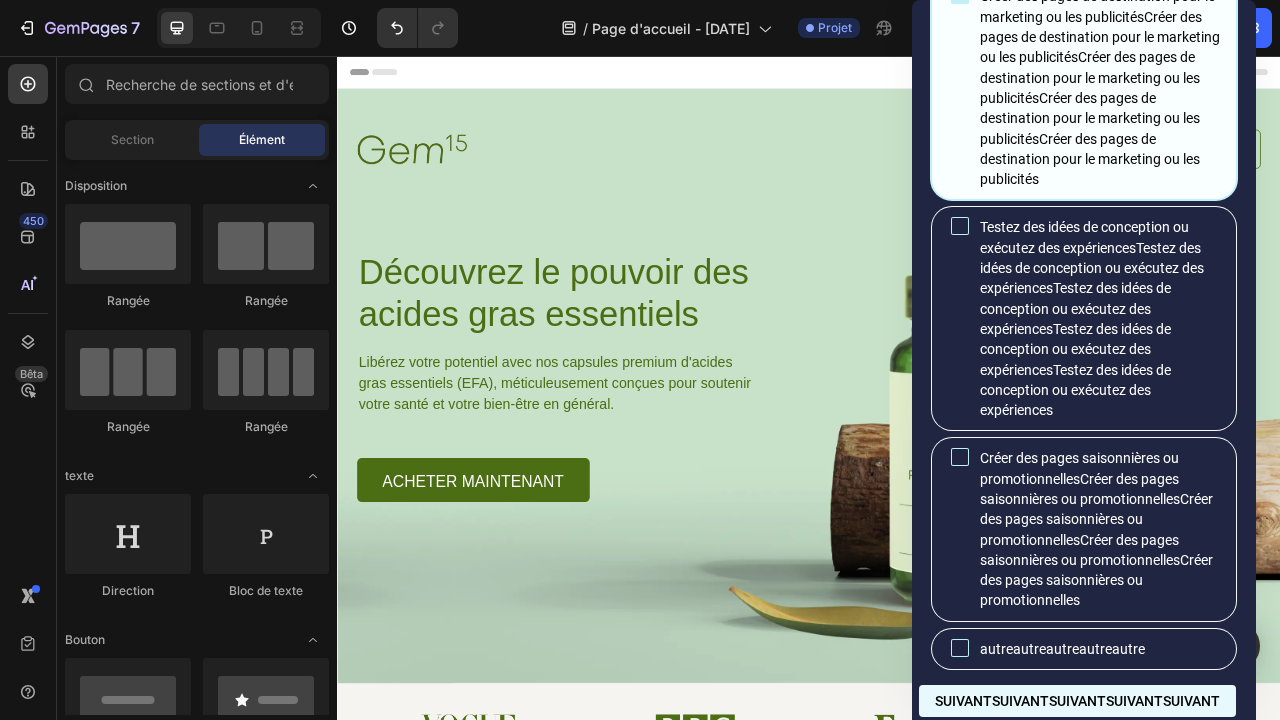 click on "SUIVANT SUIVANT SUIVANT SUIVANT SUIVANT" at bounding box center [1077, 701] 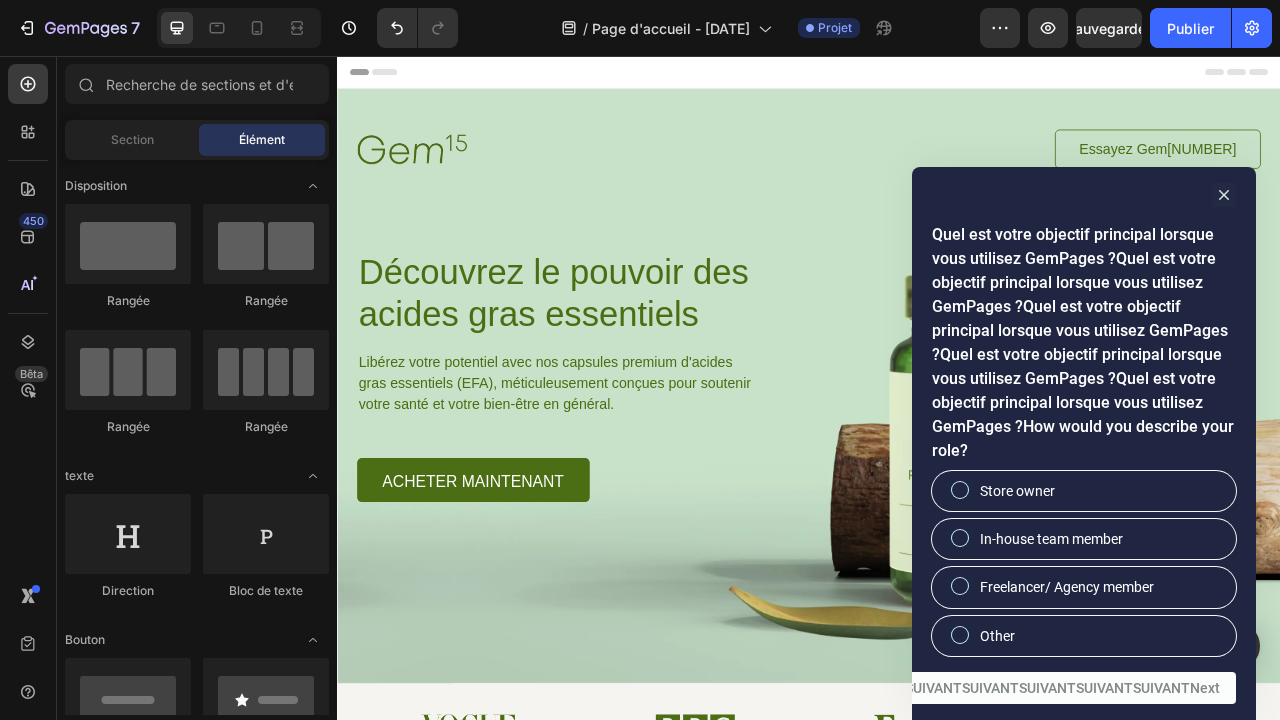 scroll, scrollTop: 0, scrollLeft: 0, axis: both 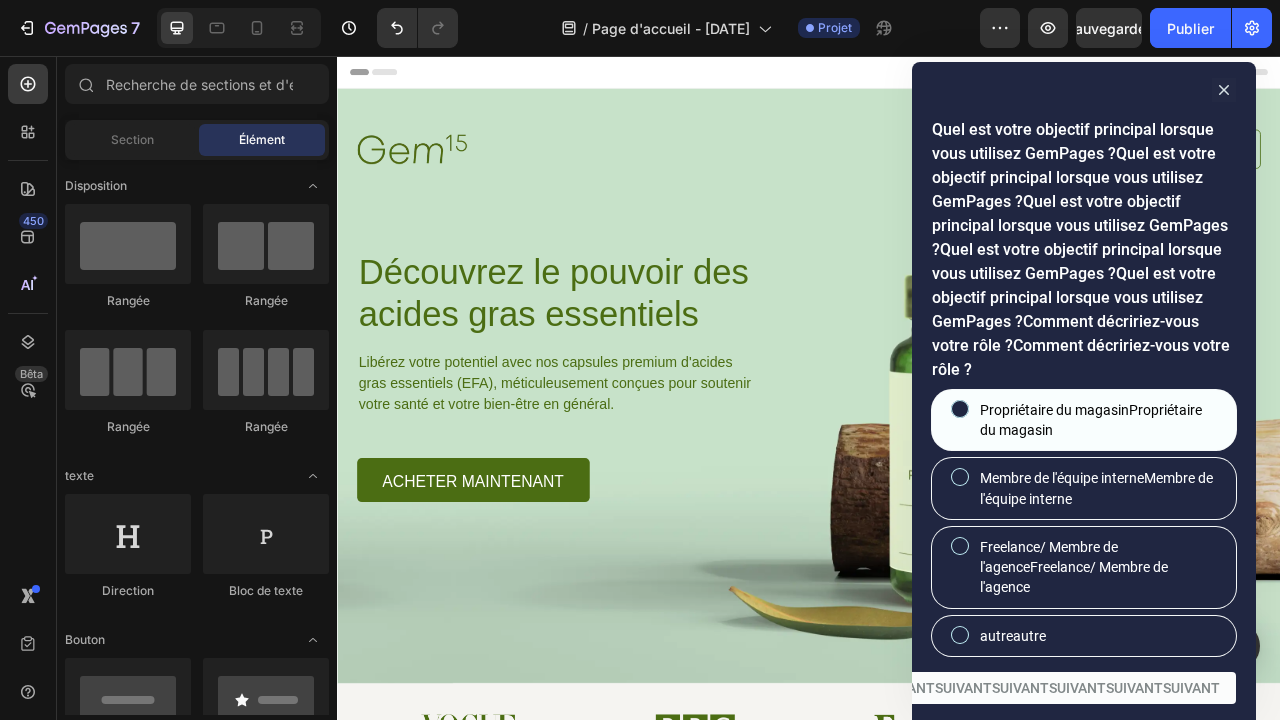 click on "Propriétaire du magasin Propriétaire du magasin" at bounding box center [1100, 420] 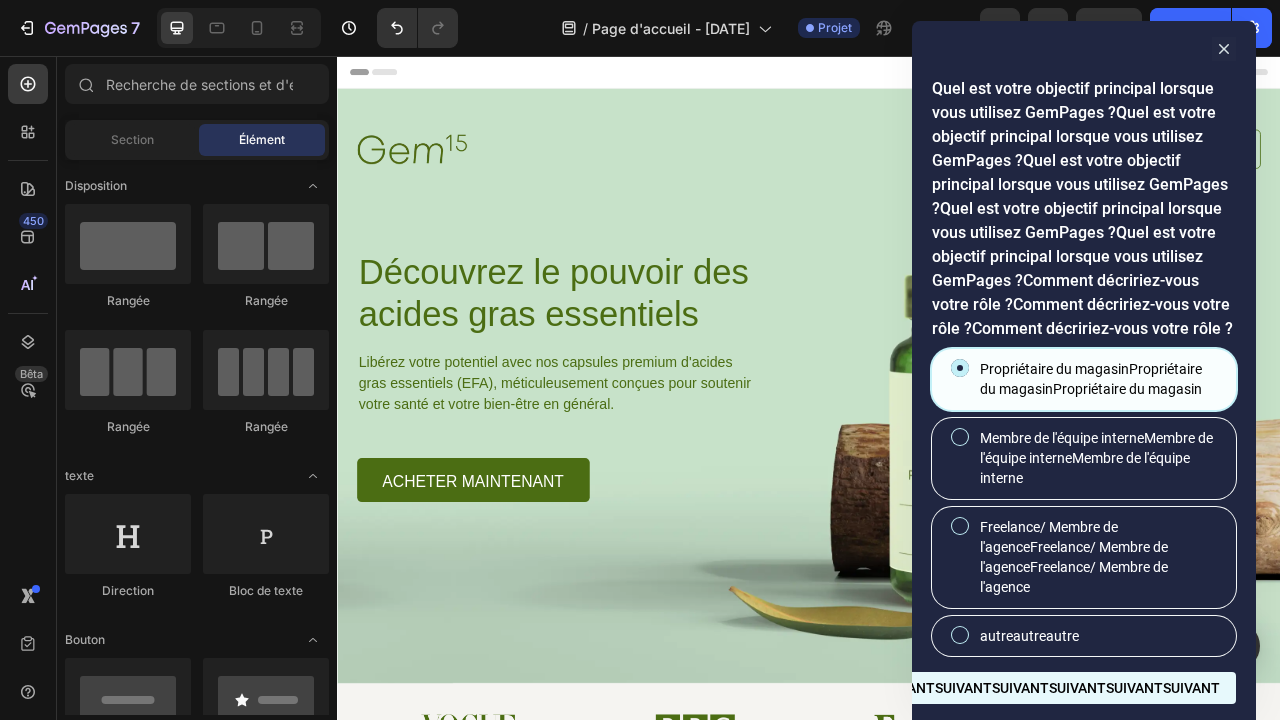click on "SUIVANT SUIVANT SUIVANT SUIVANT SUIVANT SUIVANT SUIVANT SUIVANT" at bounding box center (992, 688) 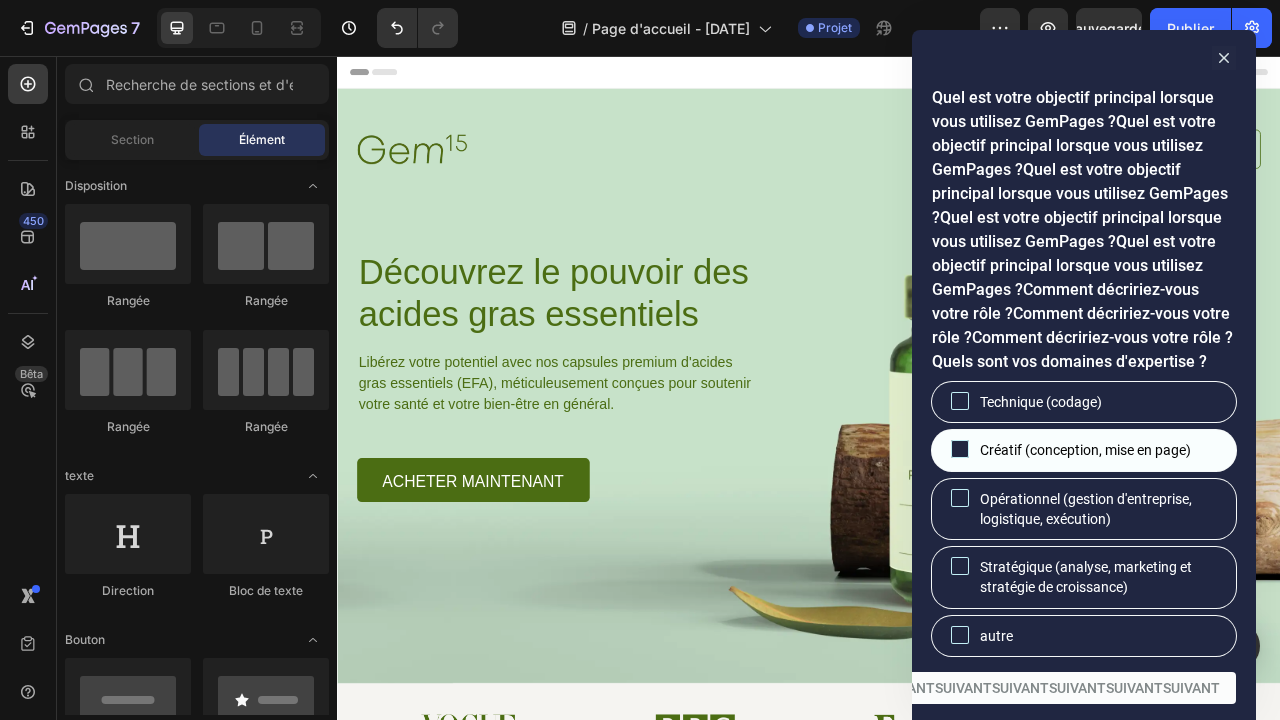 click on "Créatif (conception, mise en page)" at bounding box center (1085, 450) 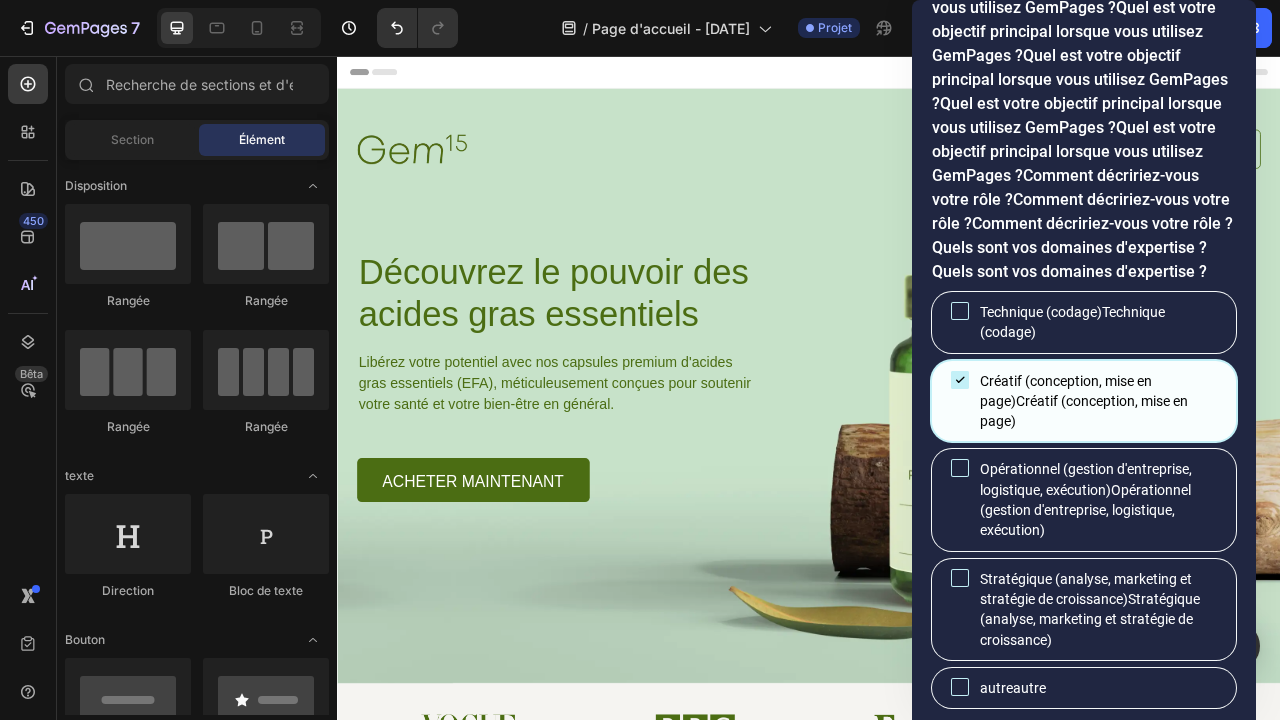 scroll, scrollTop: 91, scrollLeft: 0, axis: vertical 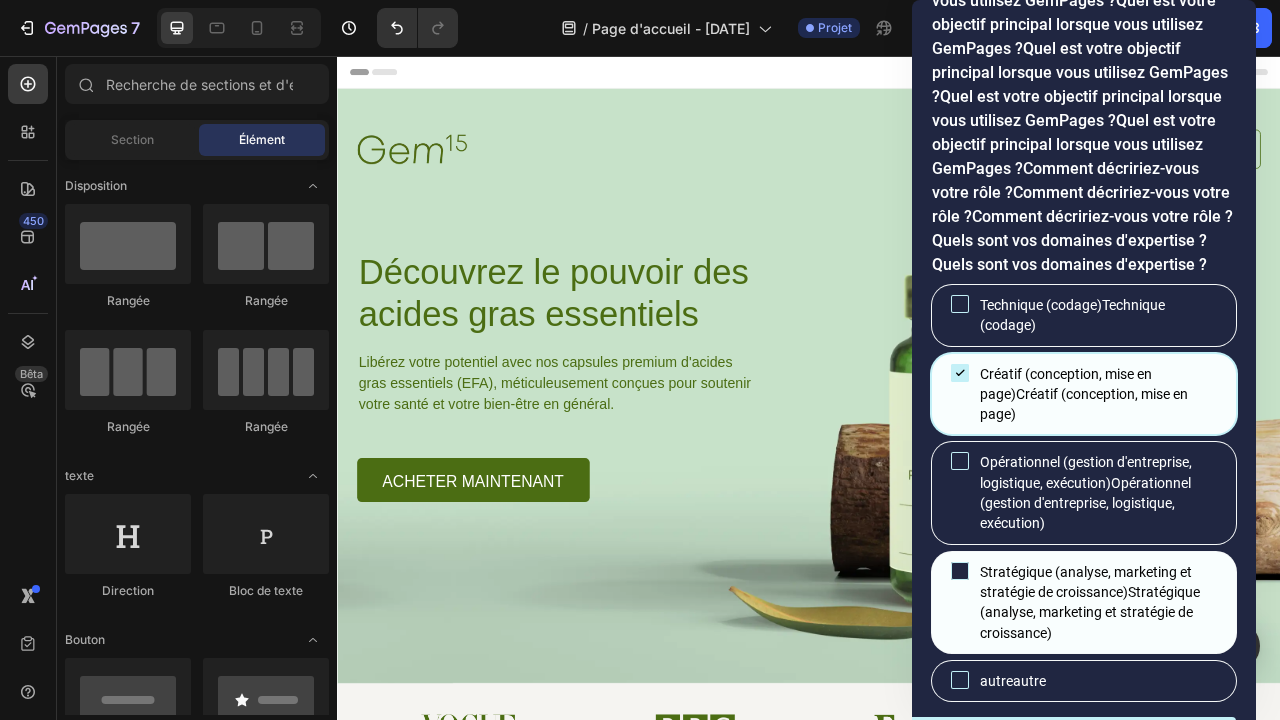 click on "Stratégique (analyse, marketing et stratégie de croissance) Stratégique (analyse, marketing et stratégie de croissance)" at bounding box center [1100, 602] 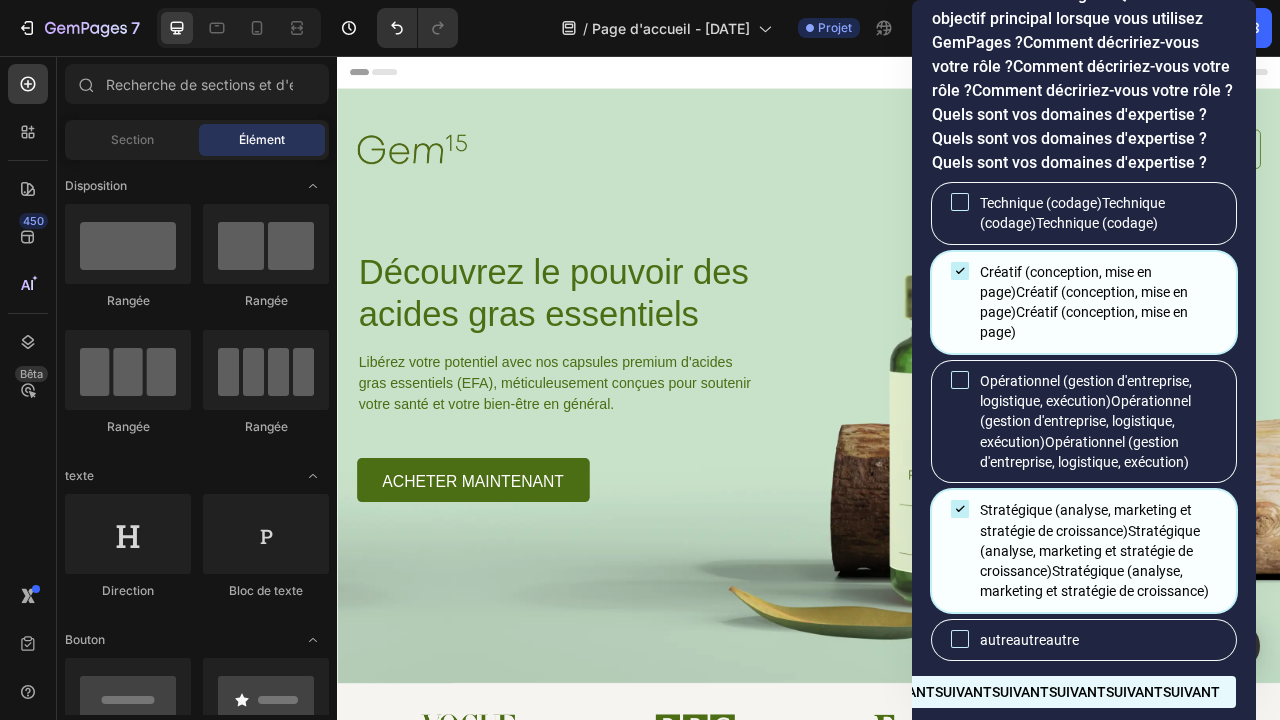 scroll, scrollTop: 216, scrollLeft: 0, axis: vertical 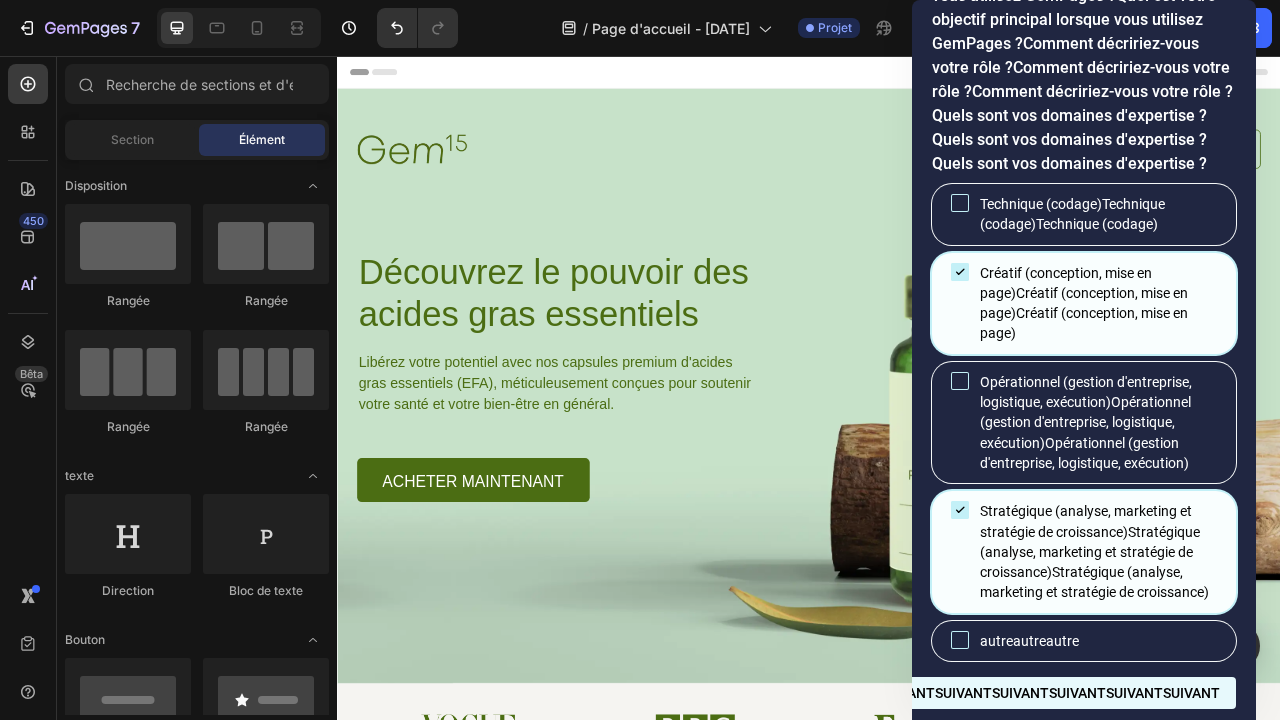 click on "SUIVANT SUIVANT SUIVANT SUIVANT SUIVANT SUIVANT SUIVANT SUIVANT SUIVANT SUIVANT SUIVANT" at bounding box center [906, 693] 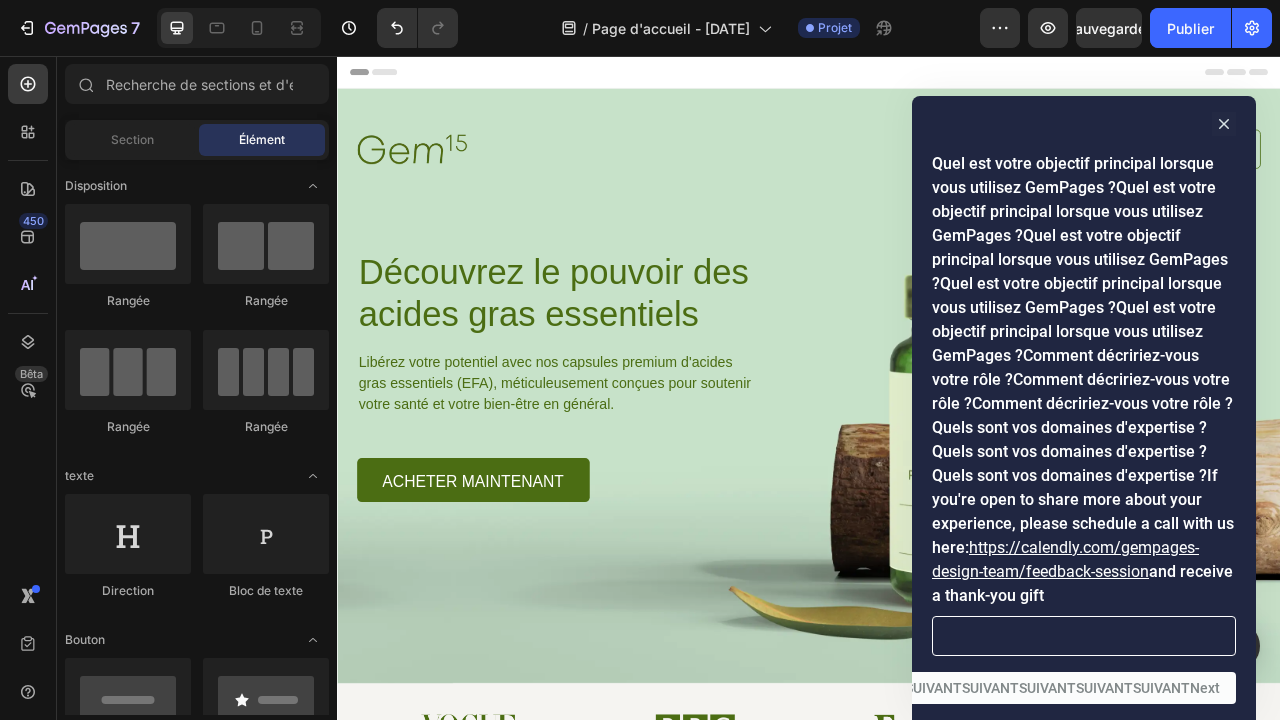 scroll, scrollTop: 0, scrollLeft: 0, axis: both 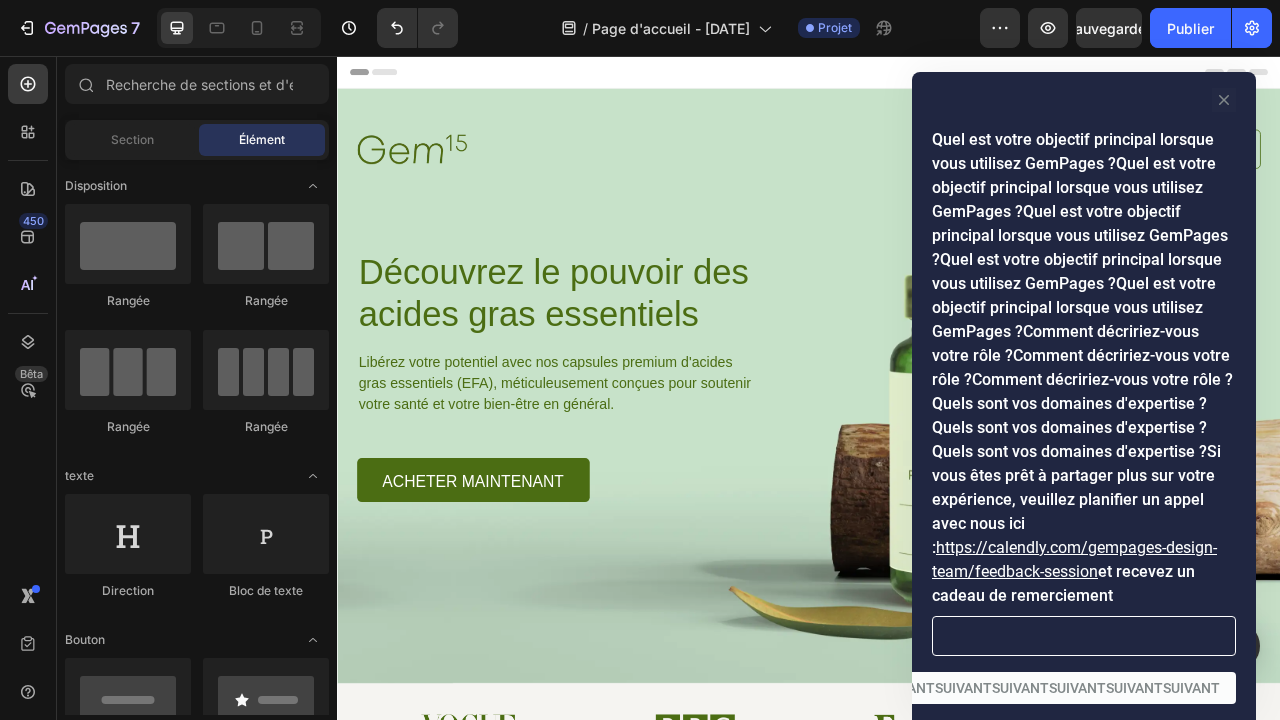 click 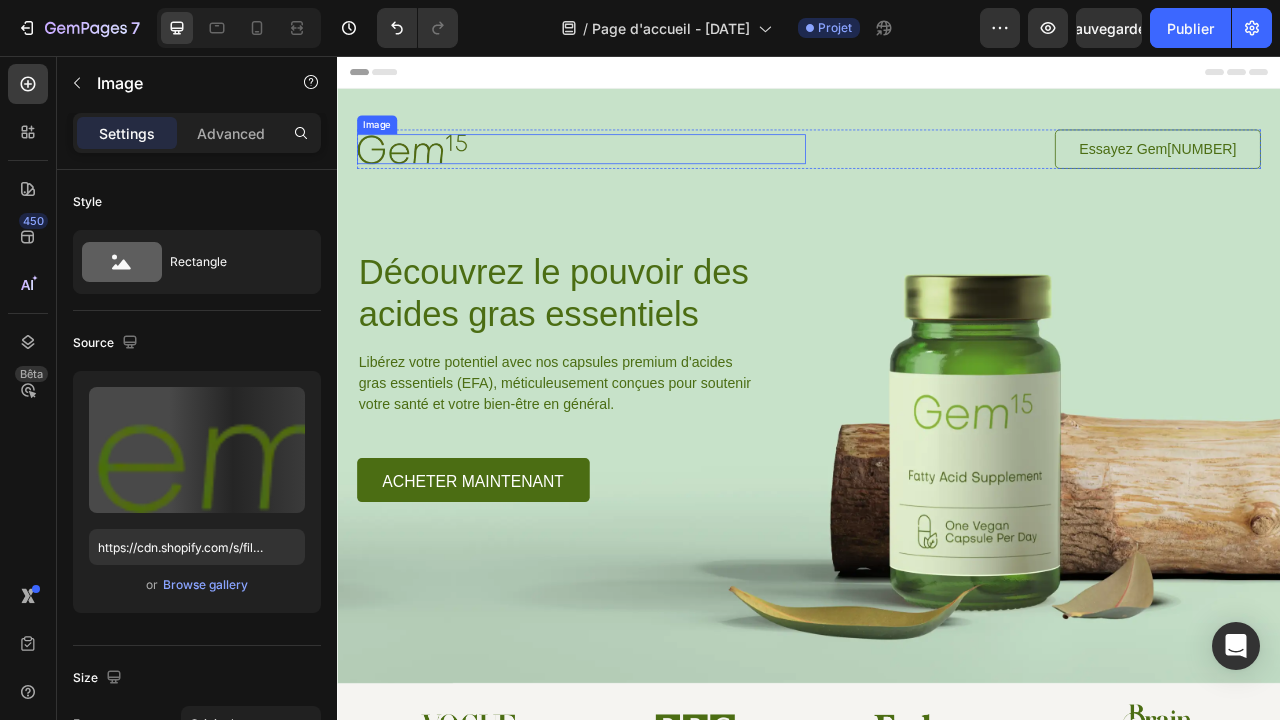 click at bounding box center (647, 173) 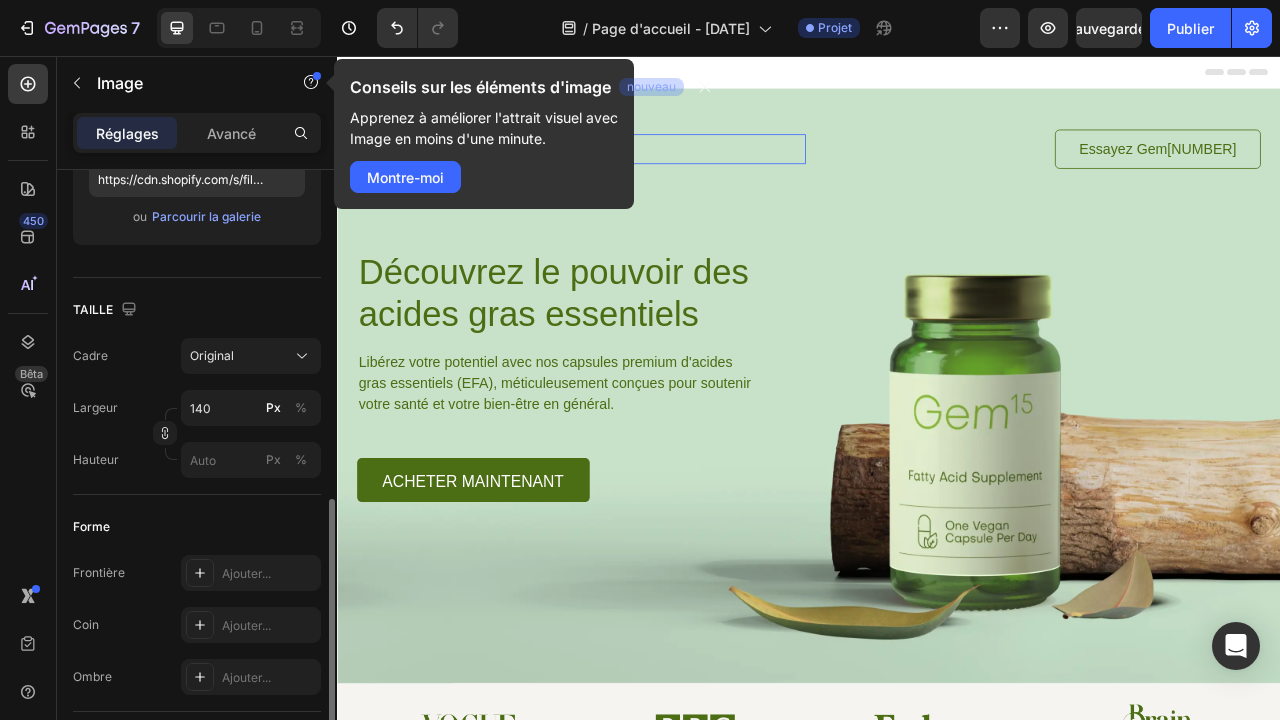 scroll, scrollTop: 0, scrollLeft: 0, axis: both 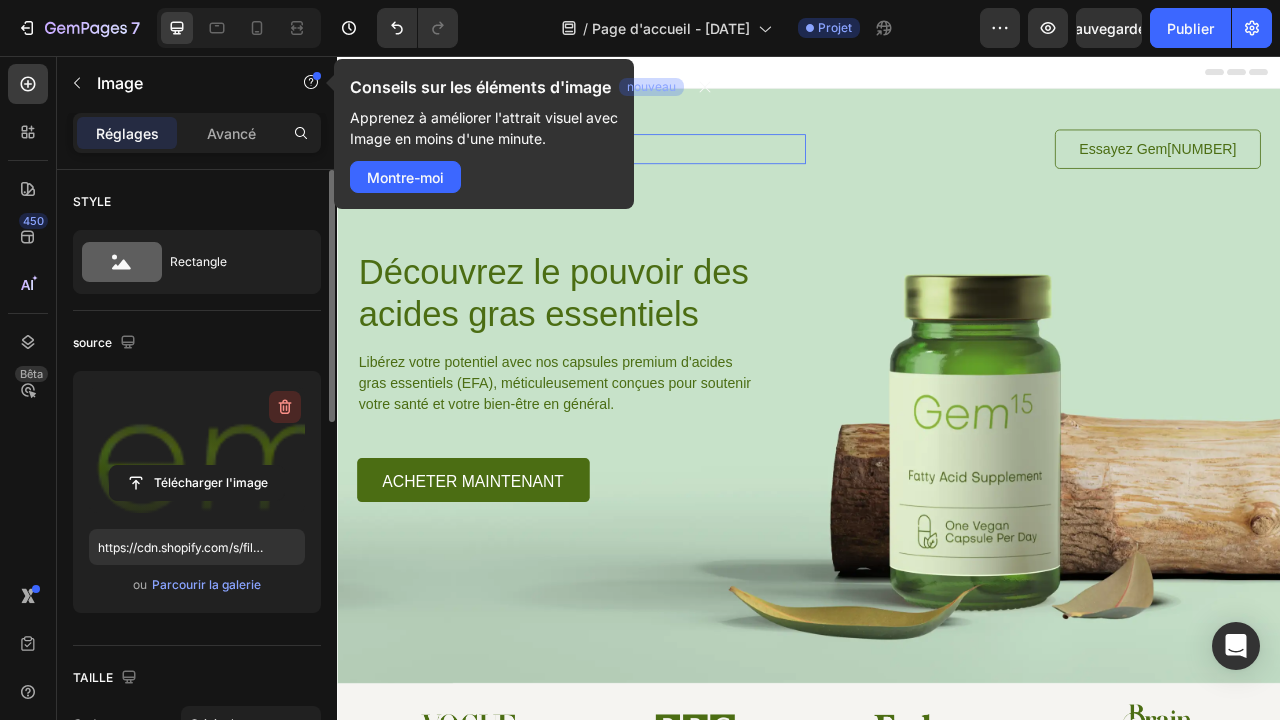 click 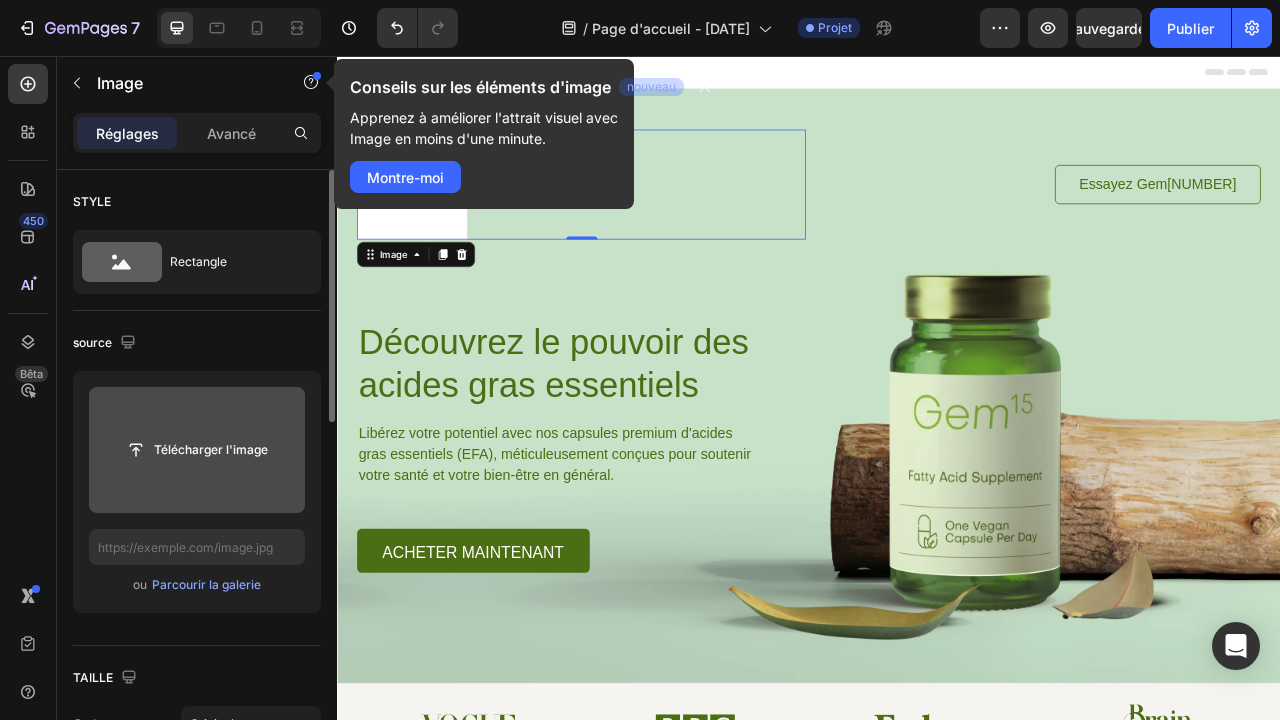click 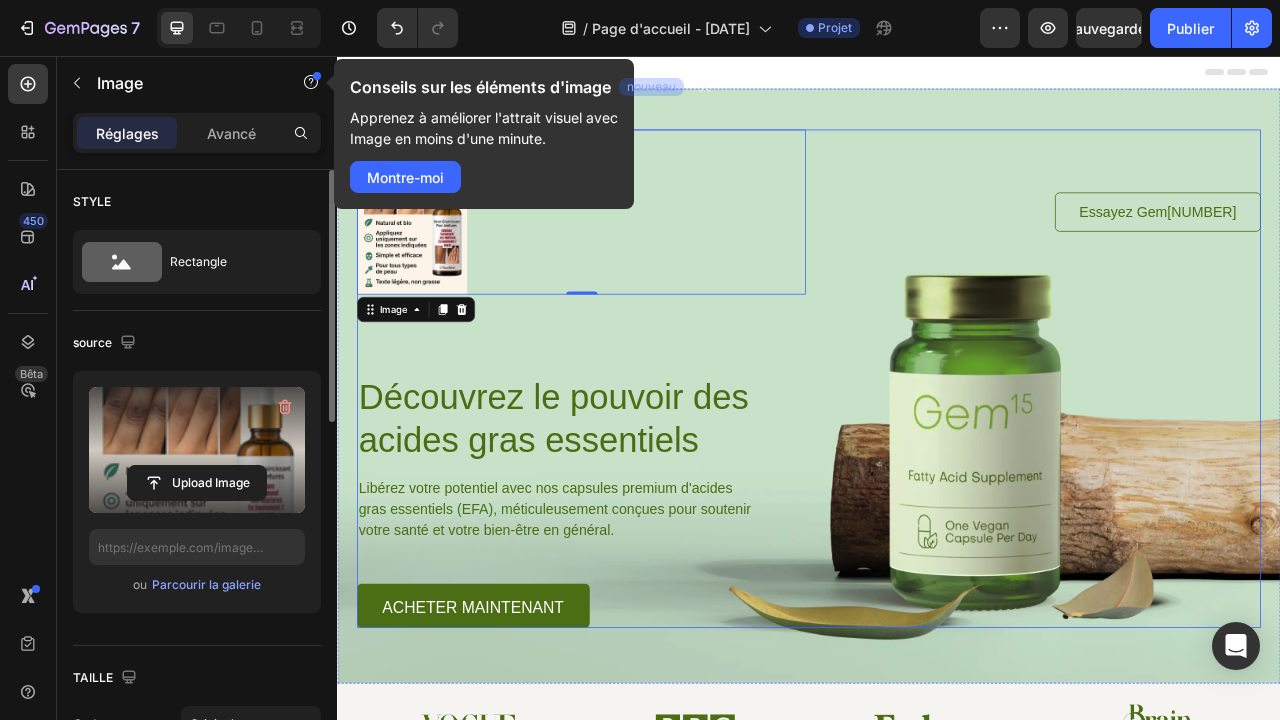 type on "https://cdn.shopify.com/s/files/1/0938/0908/2641/files/gempages_578157087352160956-695ae7c9-9afb-4d77-b00b-2de58f8328d3.png" 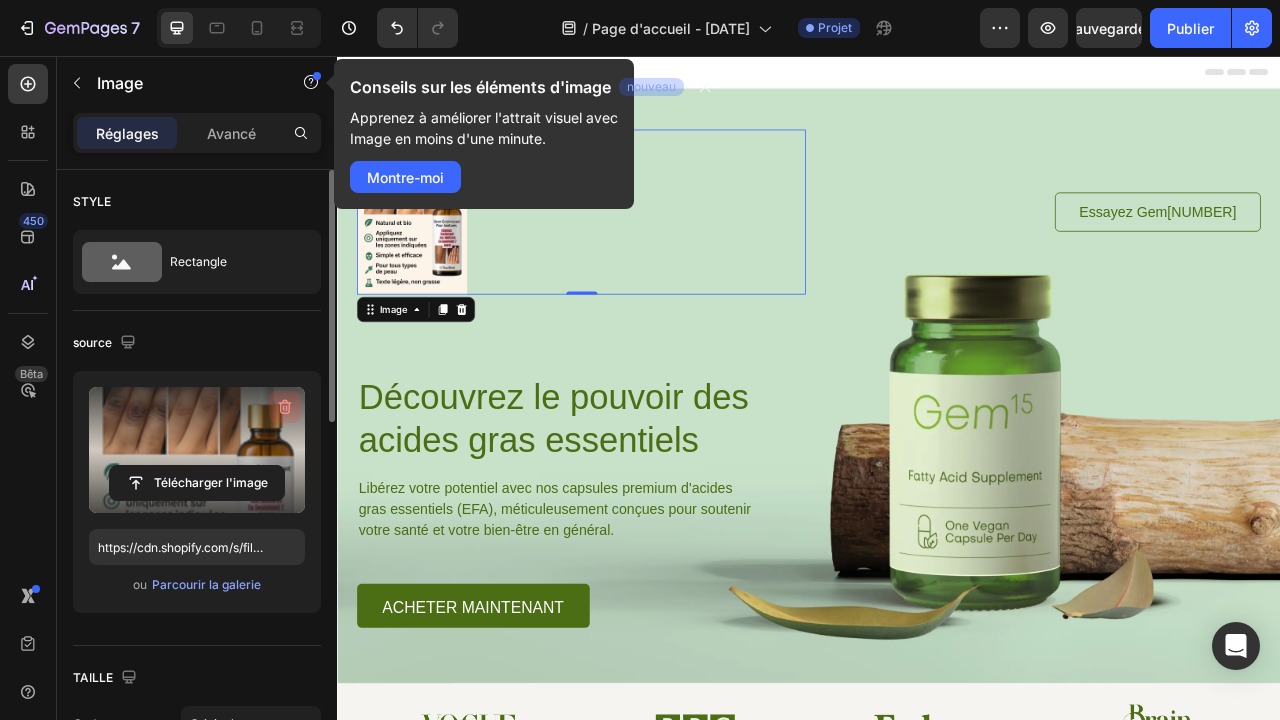 click 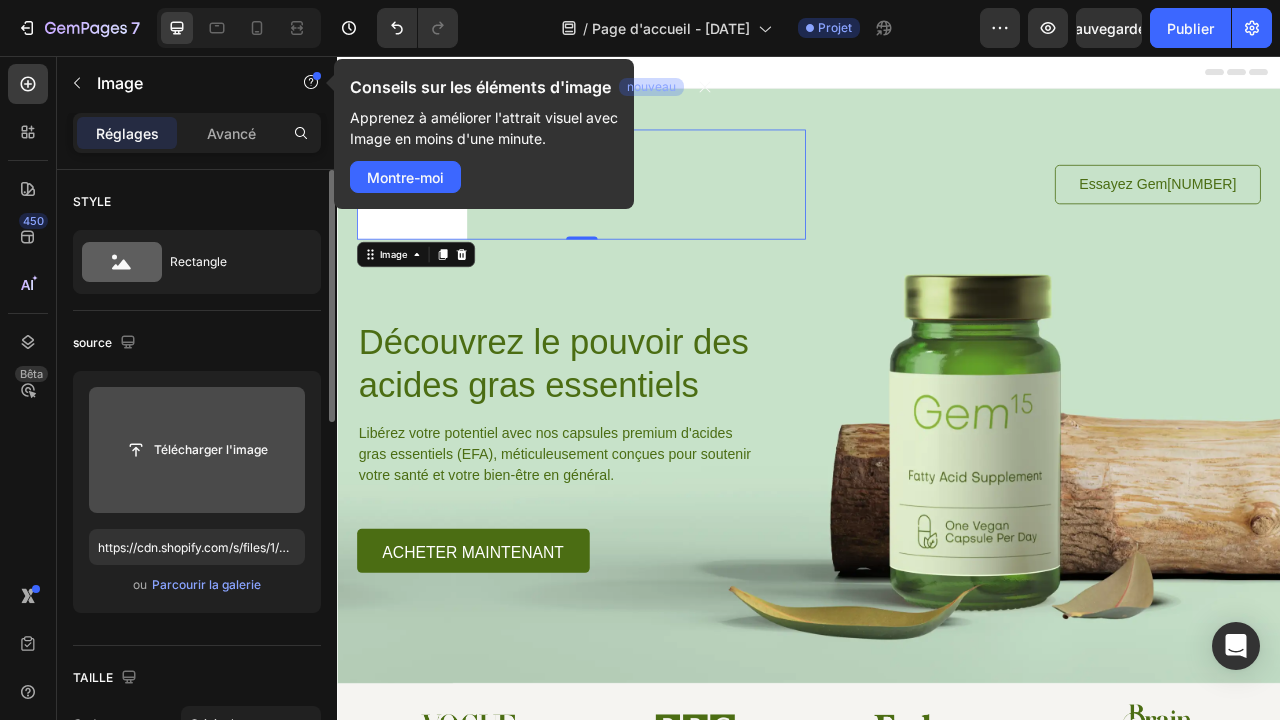 type 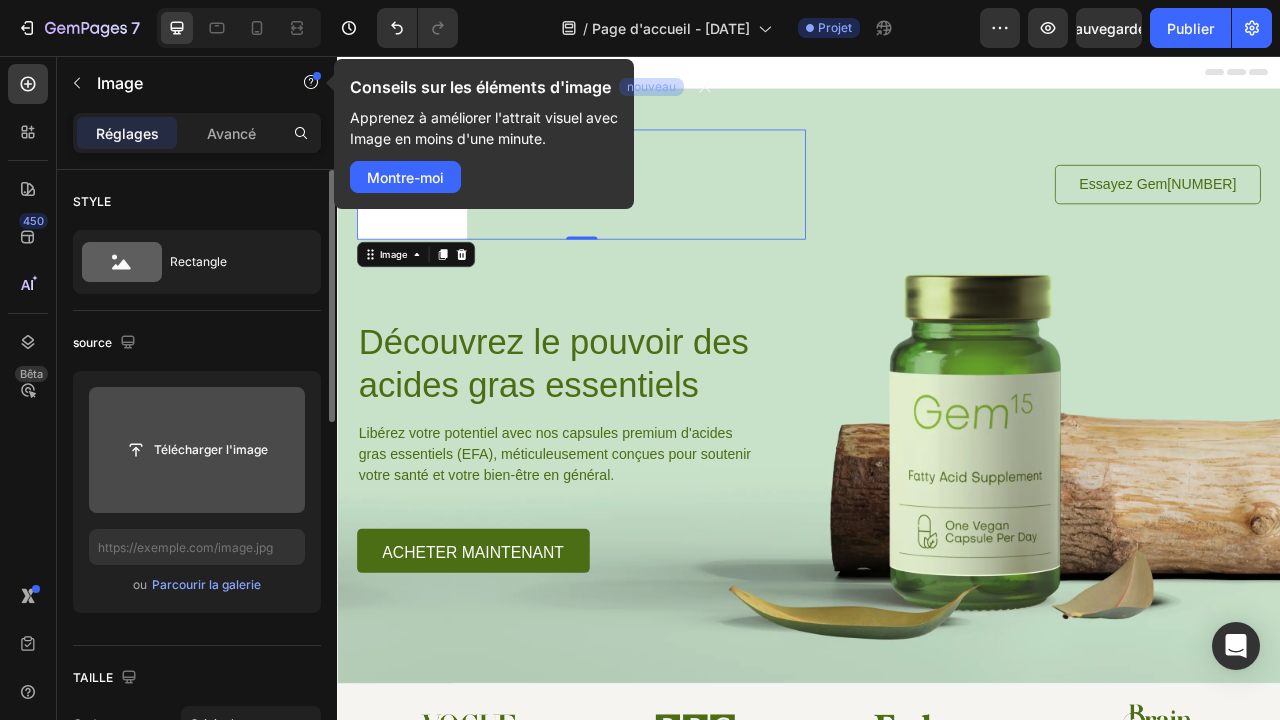click at bounding box center [197, 450] 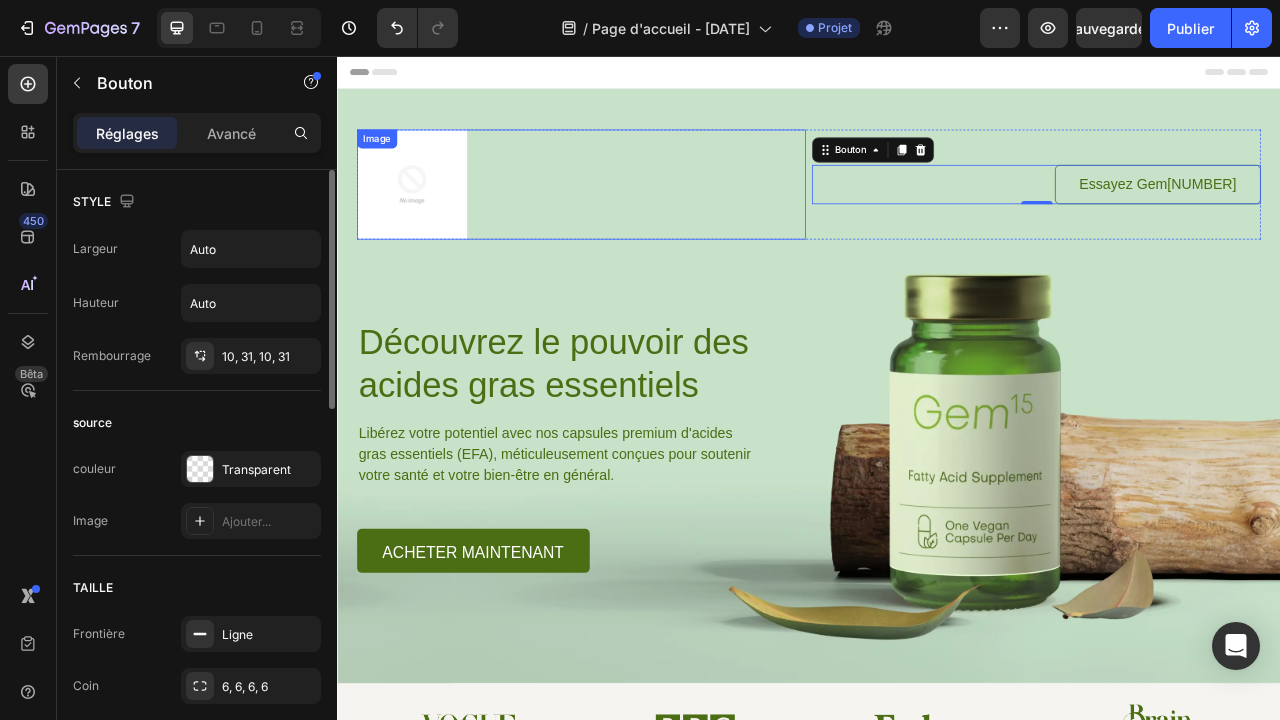 click at bounding box center (647, 219) 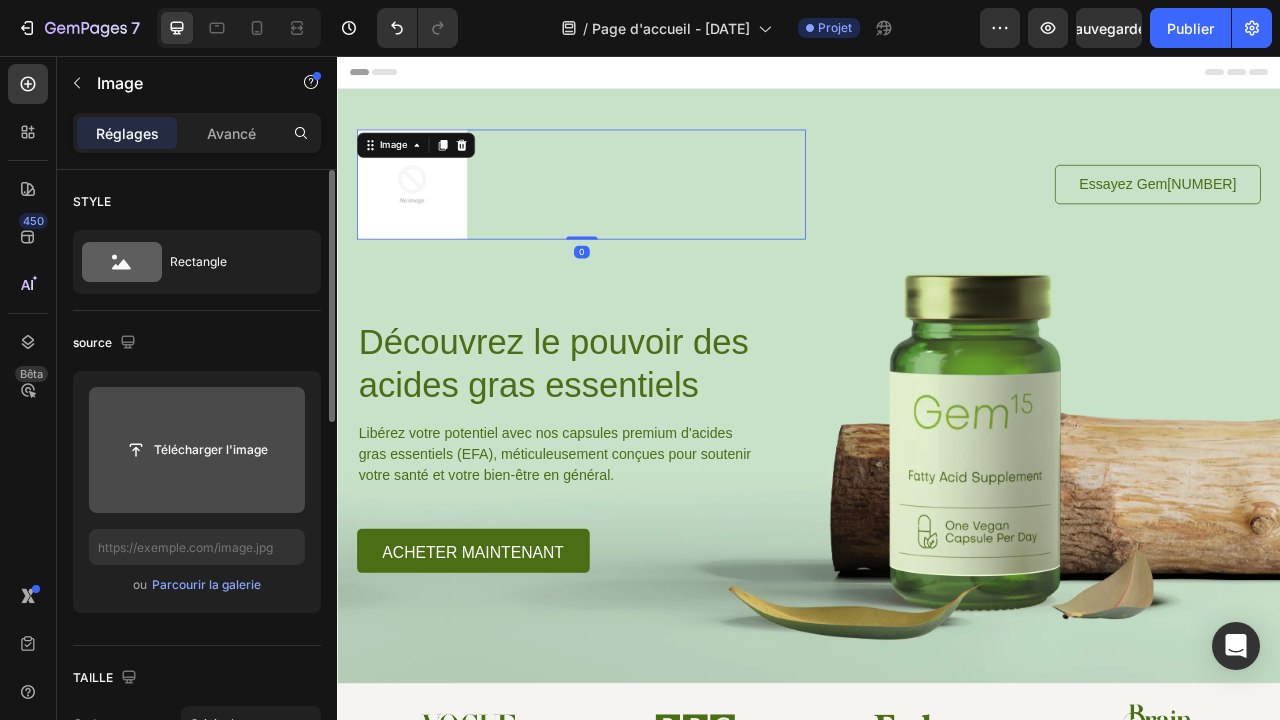 click 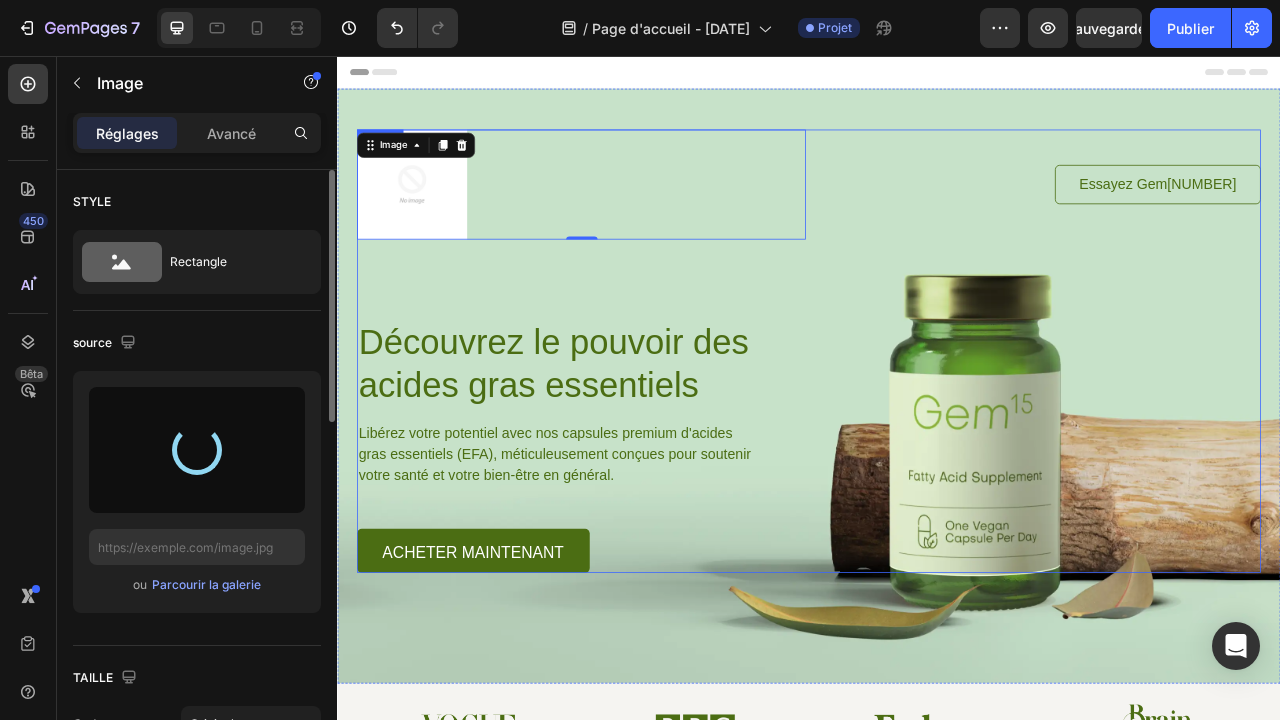 type on "https://cdn.shopify.com/s/files/1/0938/0908/2641/files/gempages_578157087352160956-741321af-66fa-4322-84dc-29055bb6ff00.jpg" 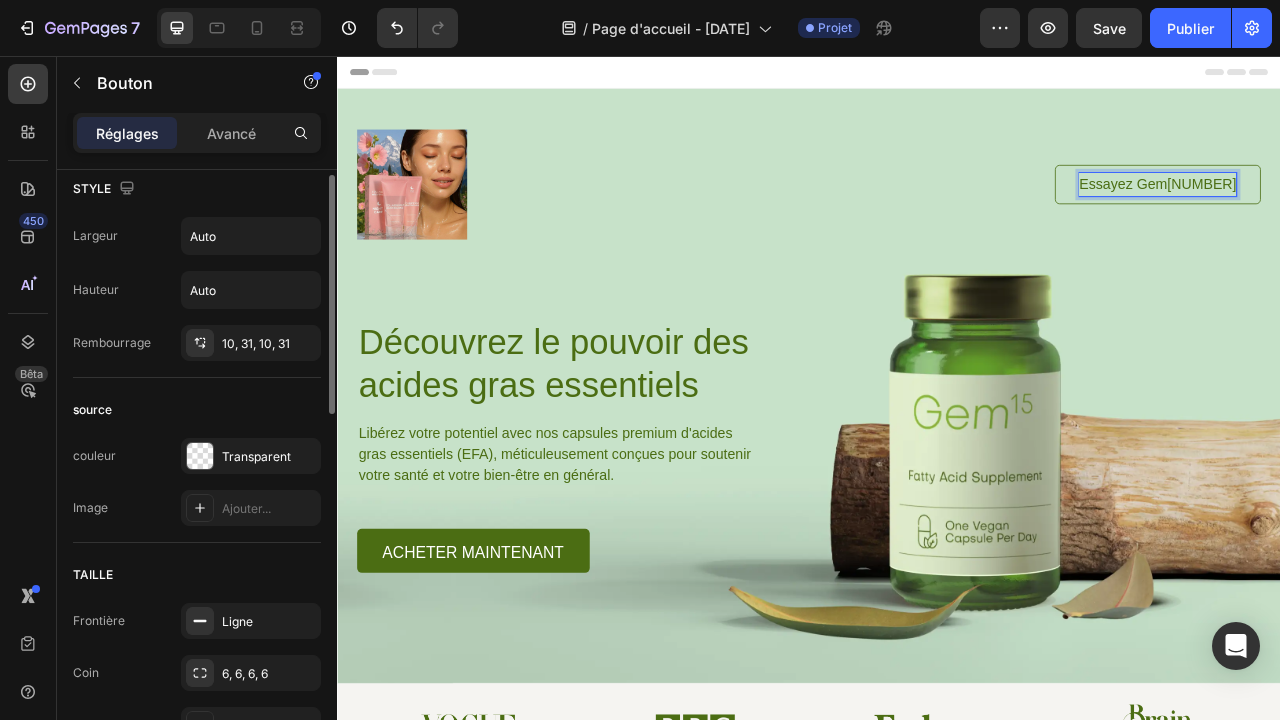 scroll, scrollTop: 0, scrollLeft: 0, axis: both 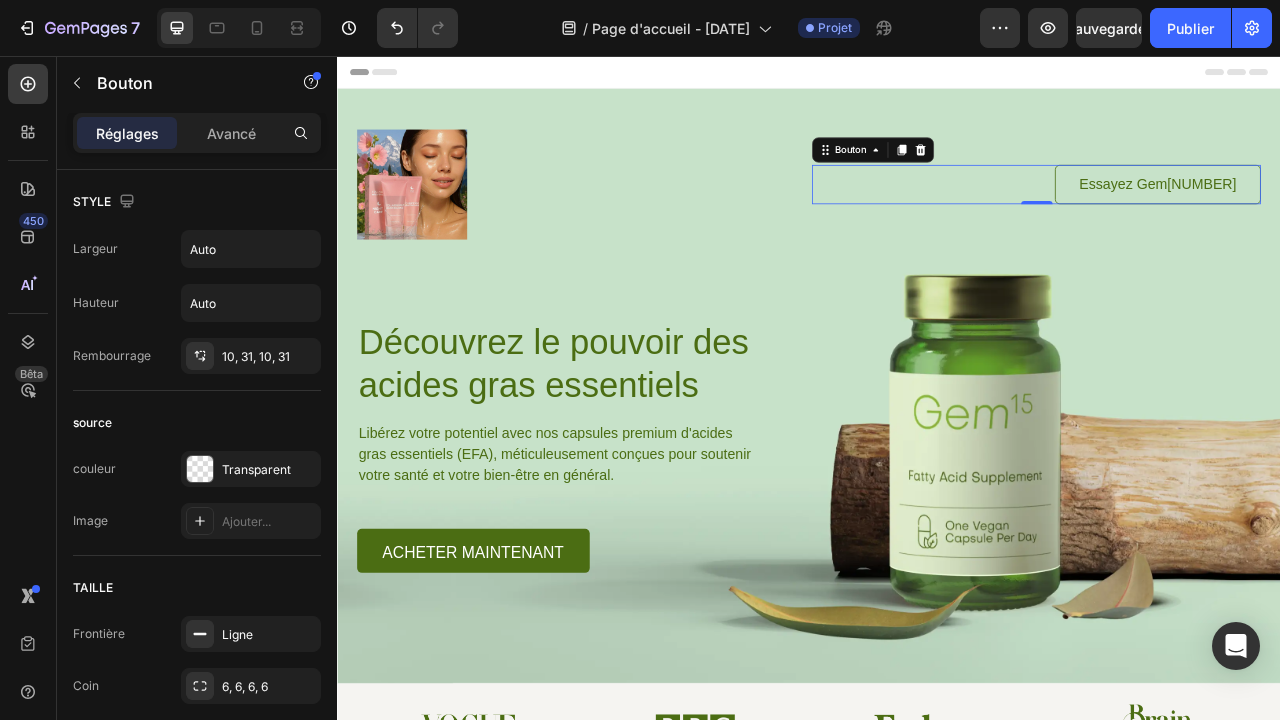 click on "Essayez Gem[NUMBER]" at bounding box center [1381, 219] 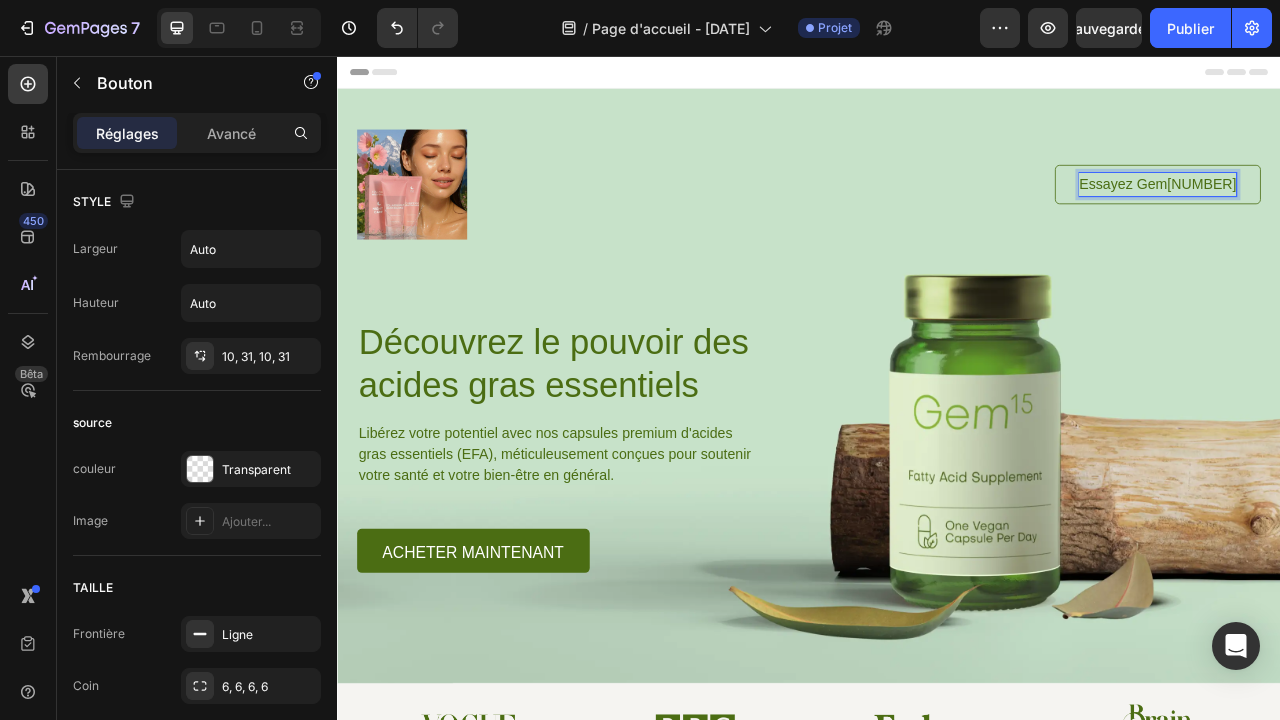 click on "Essayez Gem[NUMBER]" at bounding box center [1381, 219] 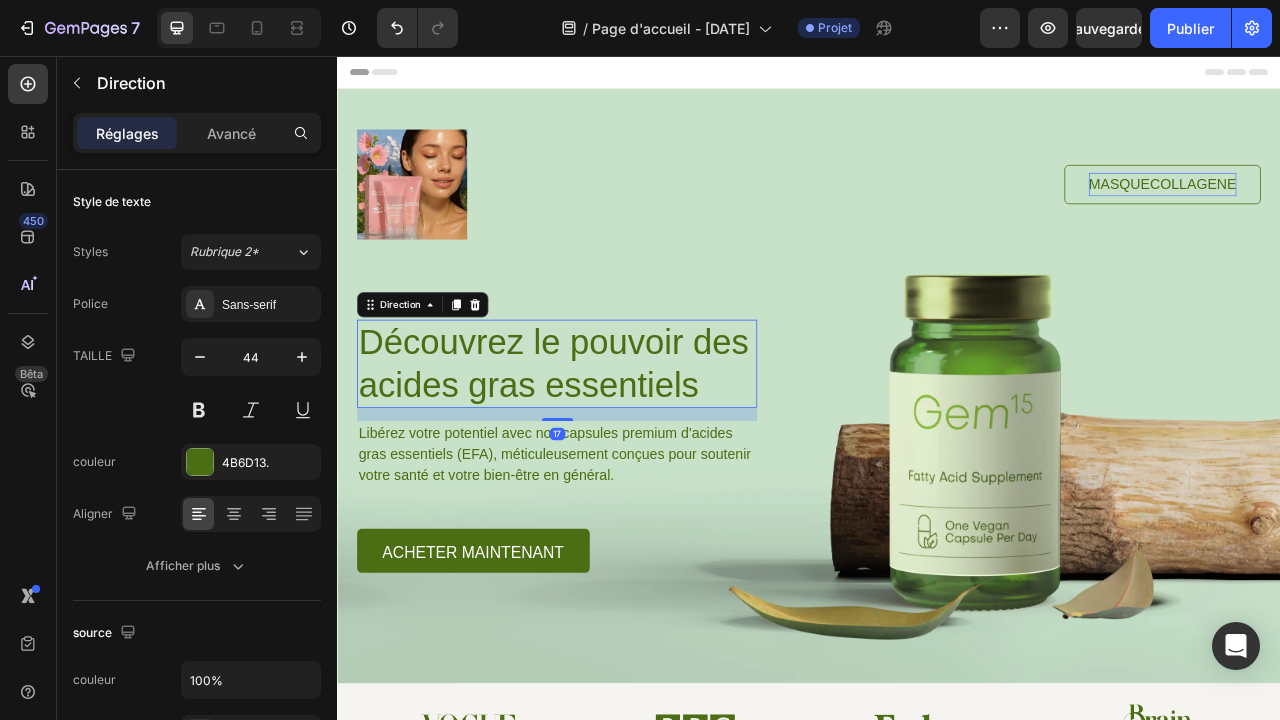 click on "Découvrez le pouvoir des acides gras essentiels" at bounding box center [616, 447] 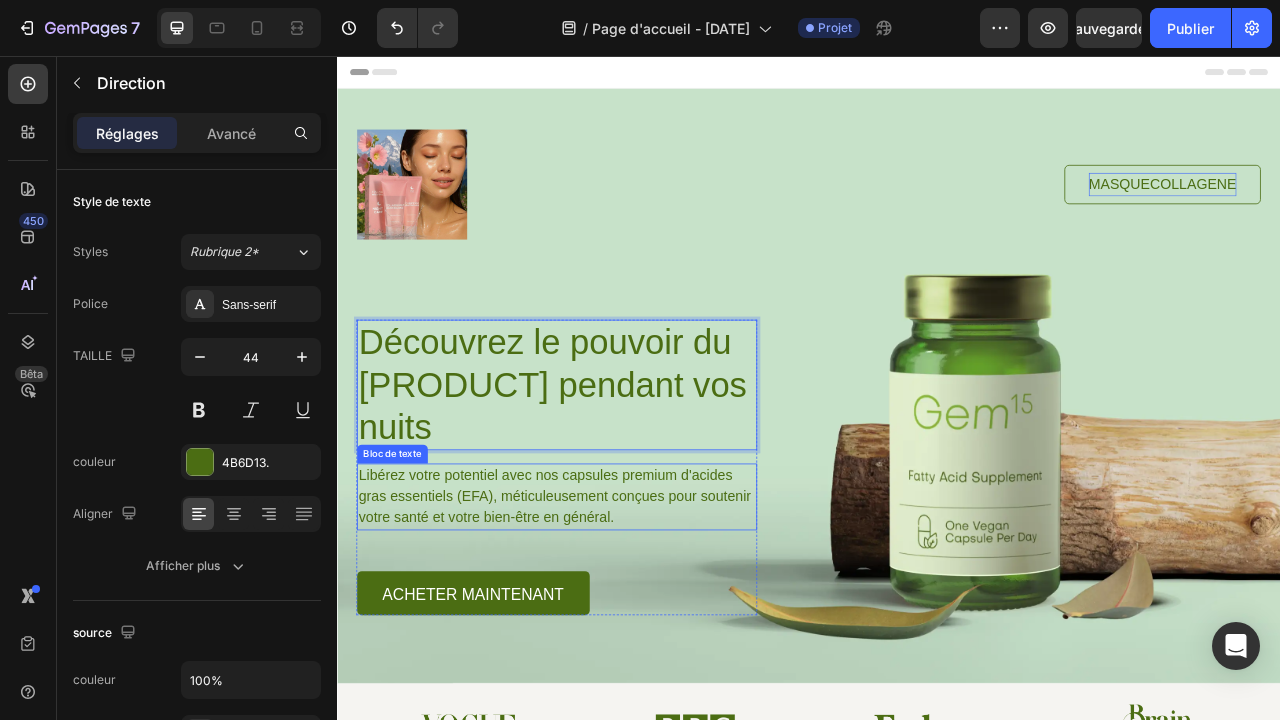 click on "Libérez votre potentiel avec nos capsules premium d'acides gras essentiels (EFA), méticuleusement conçues pour soutenir votre santé et votre bien-être en général." at bounding box center [616, 616] 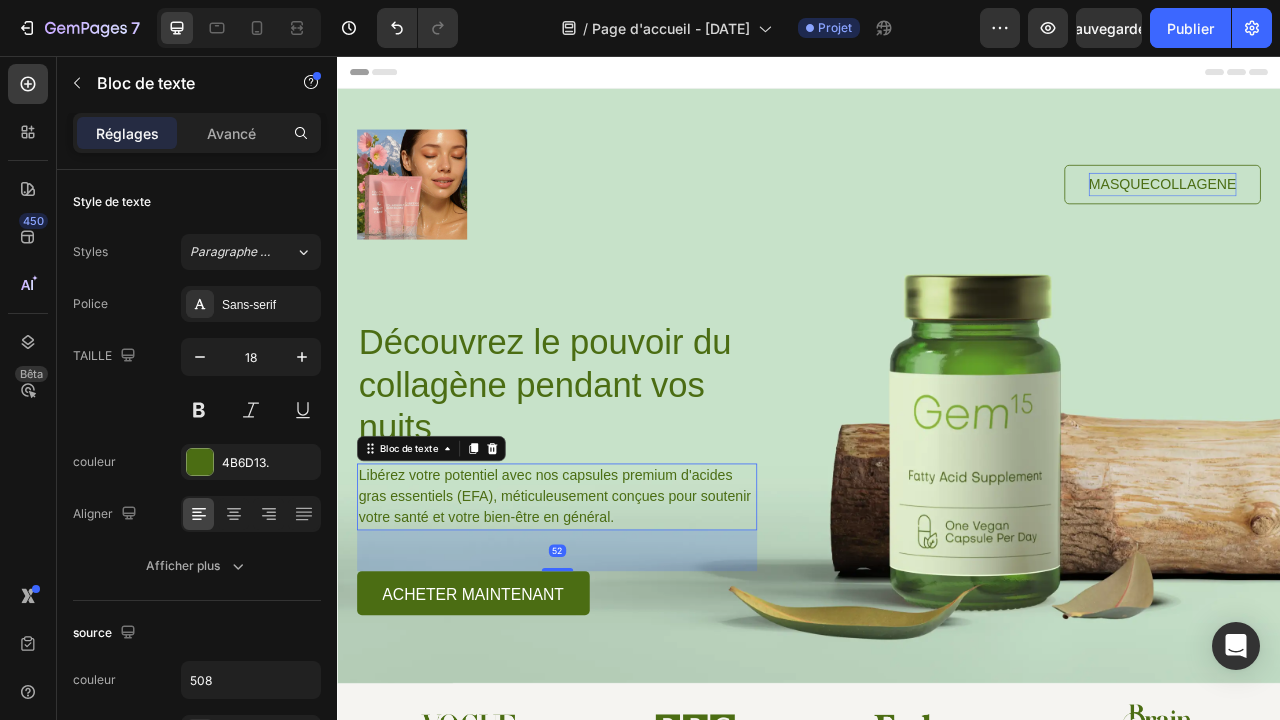 click on "Libérez votre potentiel avec nos capsules premium d'acides gras essentiels (EFA), méticuleusement conçues pour soutenir votre santé et votre bien-être en général." at bounding box center (616, 616) 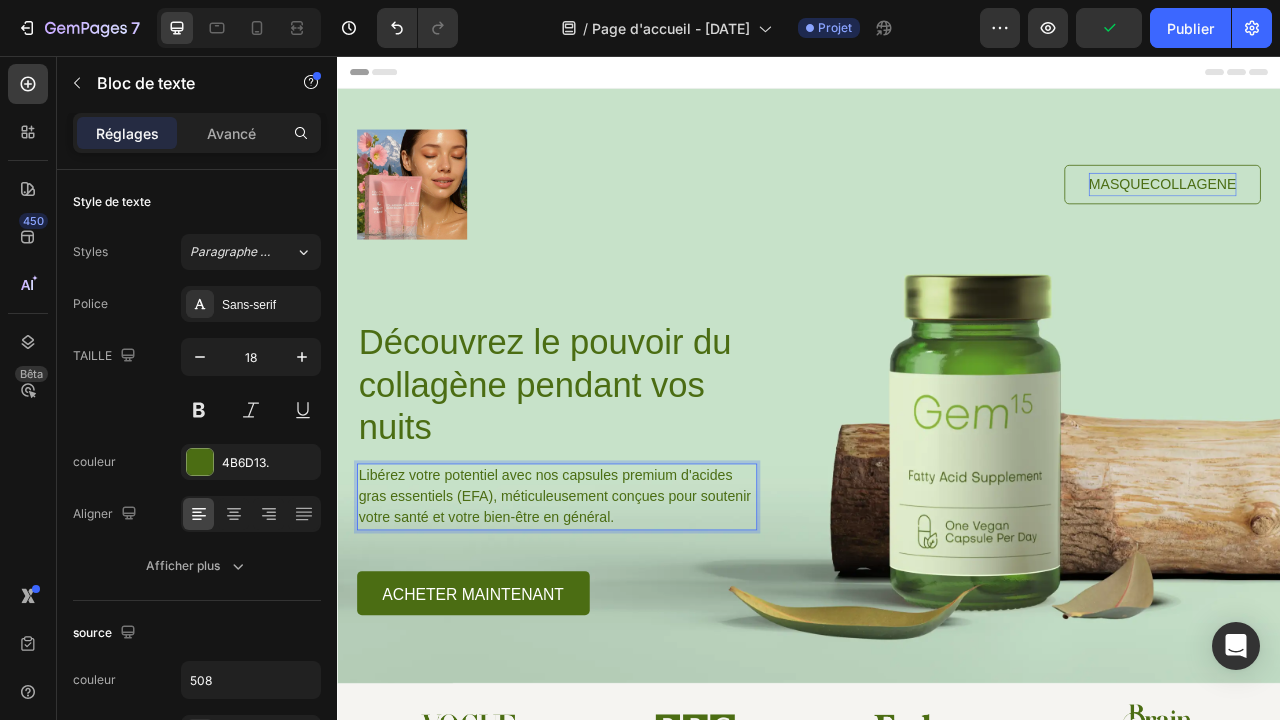 click on "Libérez votre potentiel avec nos capsules premium d'acides gras essentiels (EFA), méticuleusement conçues pour soutenir votre santé et votre bien-être en général." at bounding box center (616, 616) 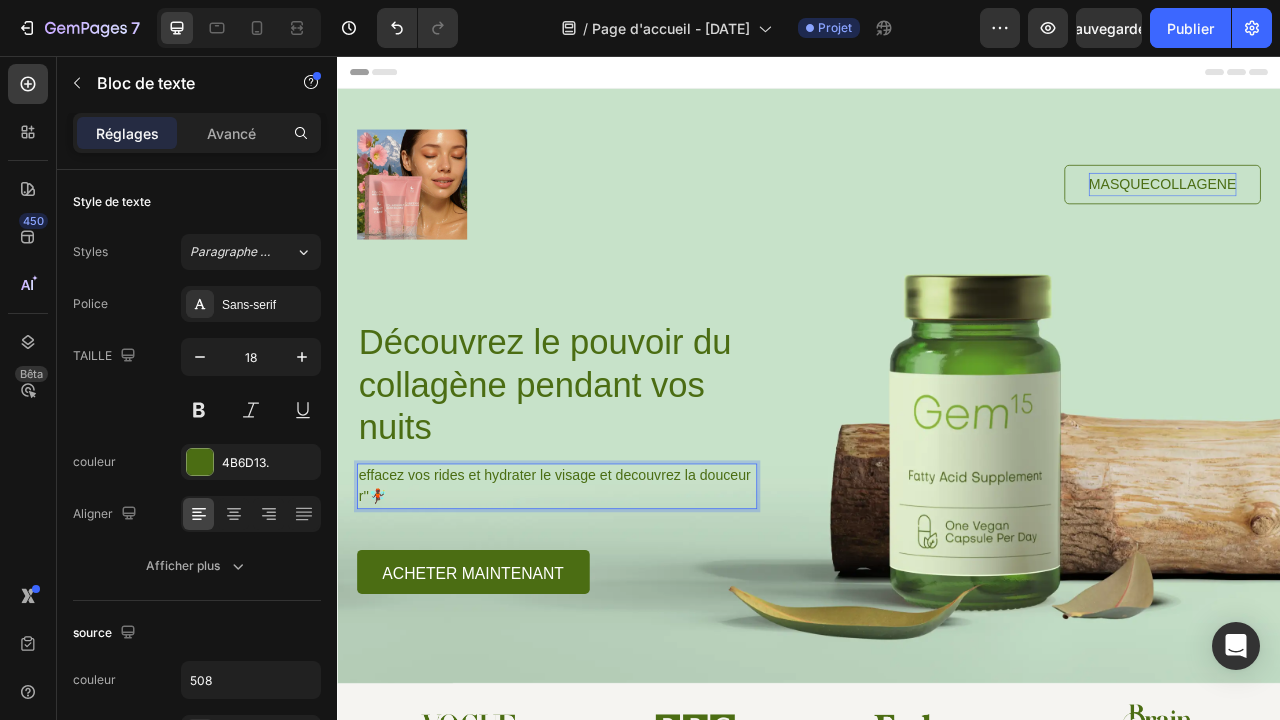 click on "effacez vos rides et hydrater le visage et decouvrez la douceur r''🧚🏿" at bounding box center (616, 603) 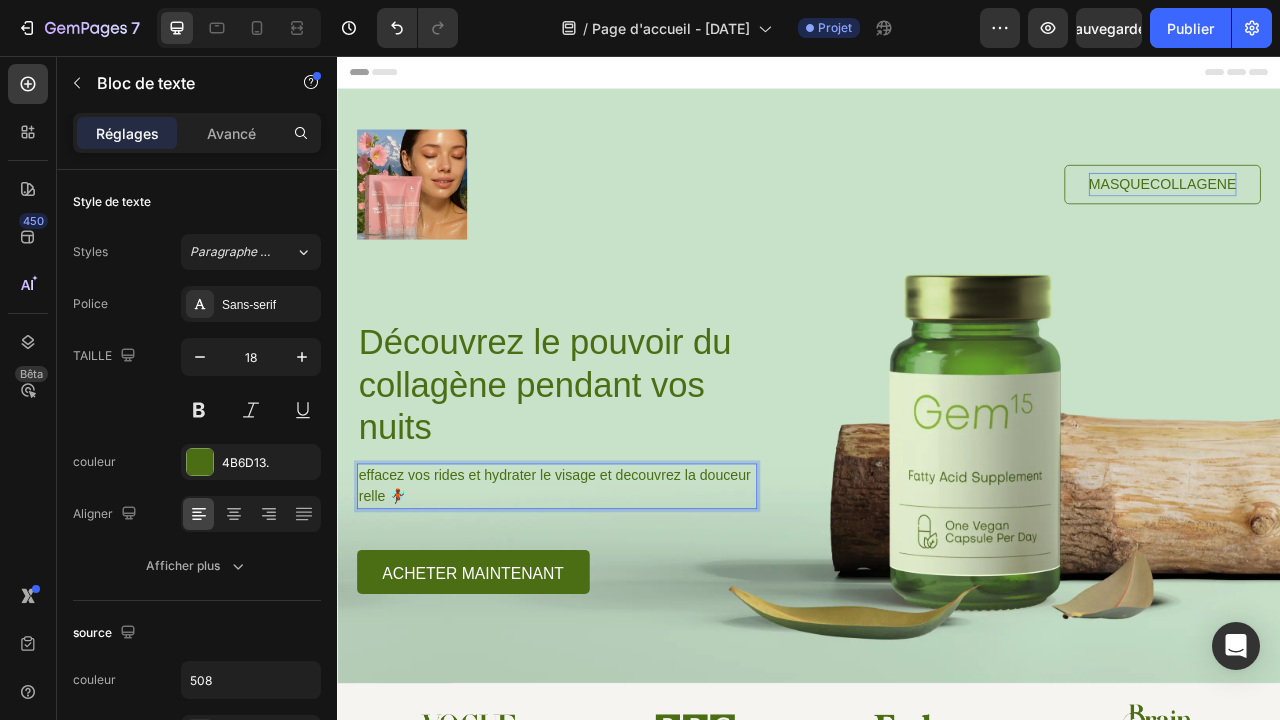 click on "effacez vos rides et hydrater le visage et decouvrez la douceur relle 🧚🏿" at bounding box center [616, 603] 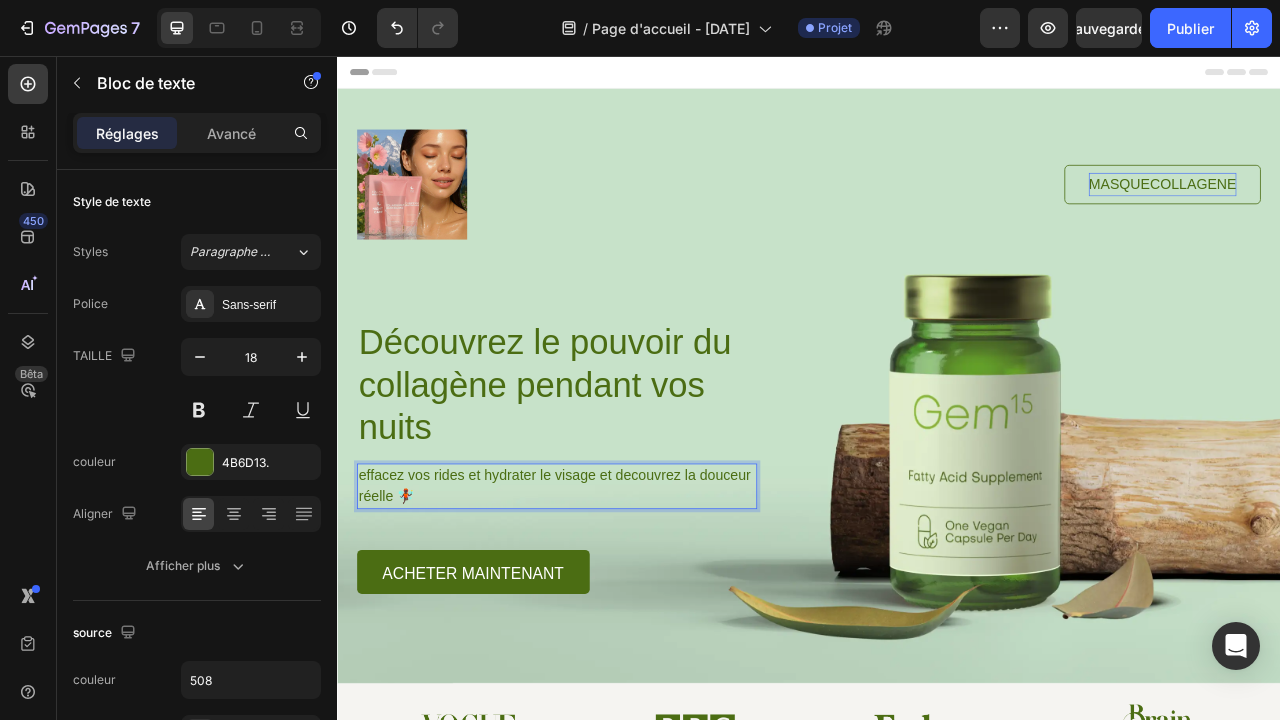 click on "effacez vos rides et hydrater le visage et decouvrez la douceur réelle 🧚🏿" at bounding box center (616, 603) 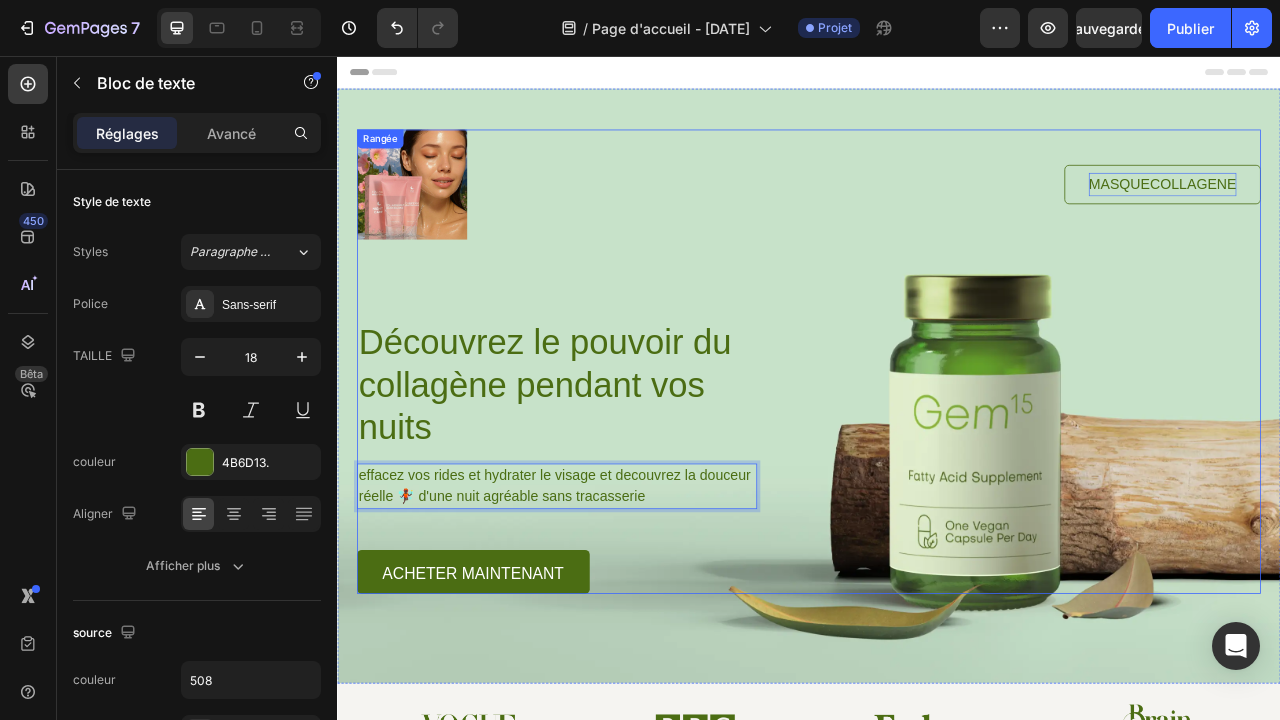 click on "Image MASQUECOLLAGENE Bouton Rangée Découvrez le pouvoir du collagène pendant vos nuits Direction effacez vos rides et hydrater le visage et decouvrez la douceur réelle 🧚🏿 d'une nuit agréable sans tracasserie  Bloc de texte   52 Acheter maintenant Bouton Rangée" at bounding box center (937, 444) 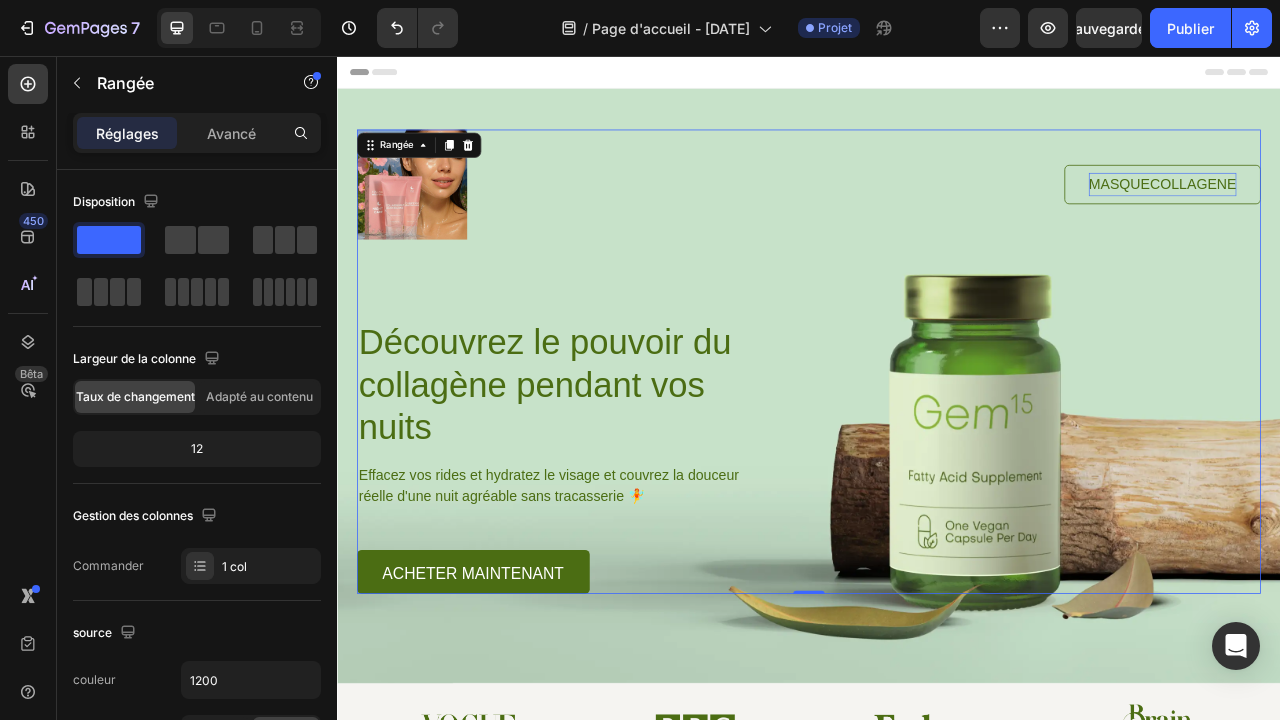 click on "Image [PRODUCT] Bouton Rangée Découvrez le pouvoir du [PRODUCT] pendant vos nuits Direction Effacez vos rides et hydratez le visage et couvrez la douceur réelle d'une nuit agréable sans tracasserie 🧚 Bloc de texte Acheter maintenant Bouton Rangée" at bounding box center [937, 444] 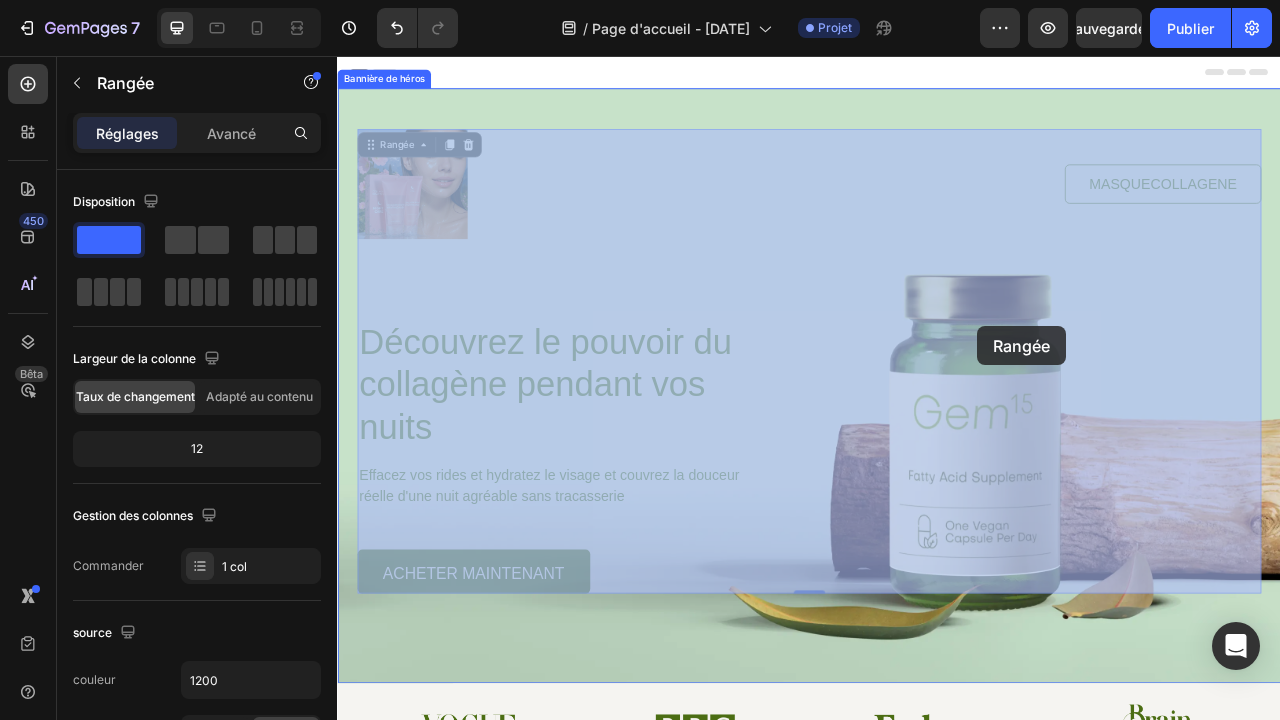 drag, startPoint x: 1195, startPoint y: 613, endPoint x: 1154, endPoint y: 406, distance: 211.02133 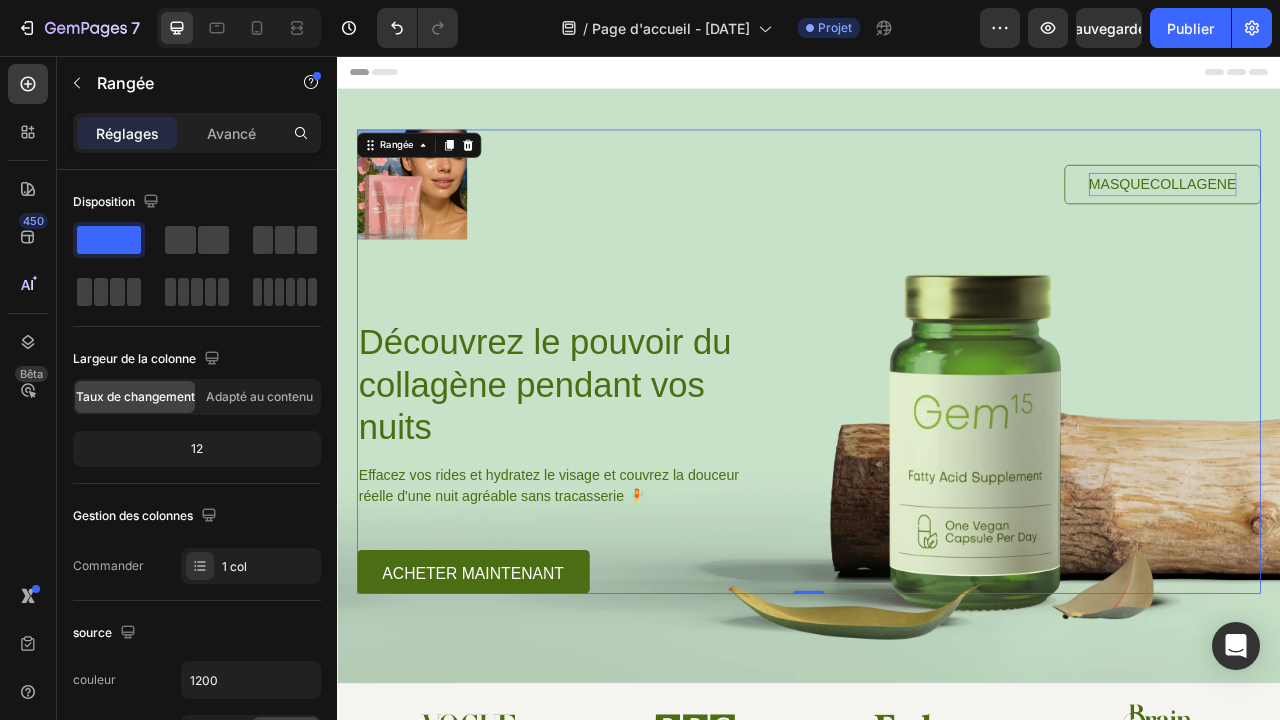 click on "Image [PRODUCT] Bouton Rangée Découvrez le pouvoir du [PRODUCT] pendant vos nuits Direction Effacez vos rides et hydratez le visage et couvrez la douceur réelle d'une nuit agréable sans tracasserie 🧚 Bloc de texte Acheter maintenant Bouton Rangée" at bounding box center [937, 444] 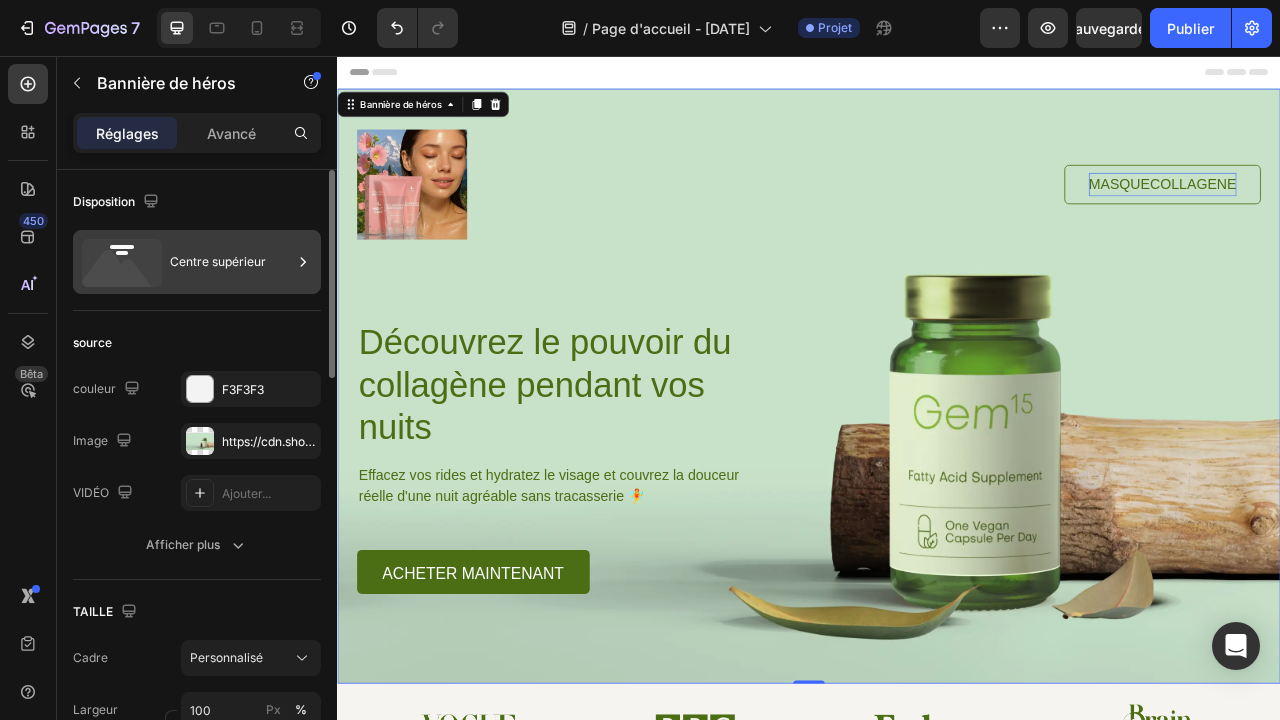 click on "Centre supérieur" at bounding box center [231, 262] 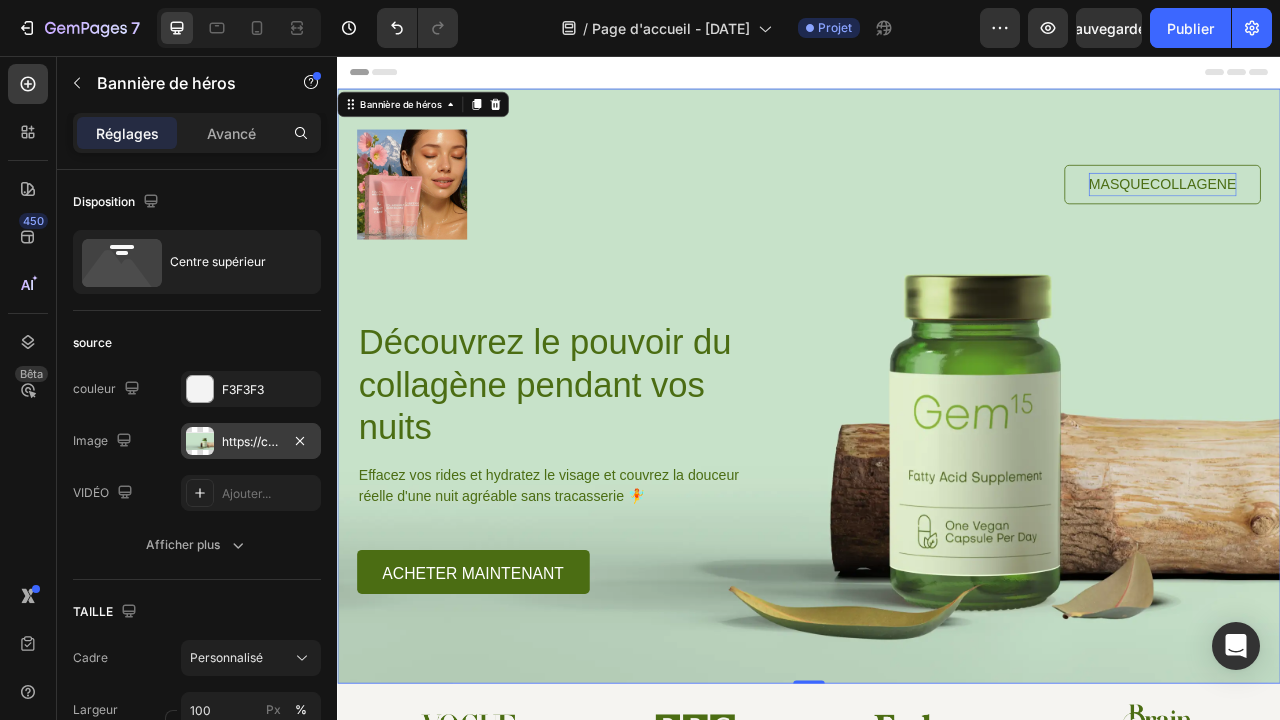 click at bounding box center [200, 441] 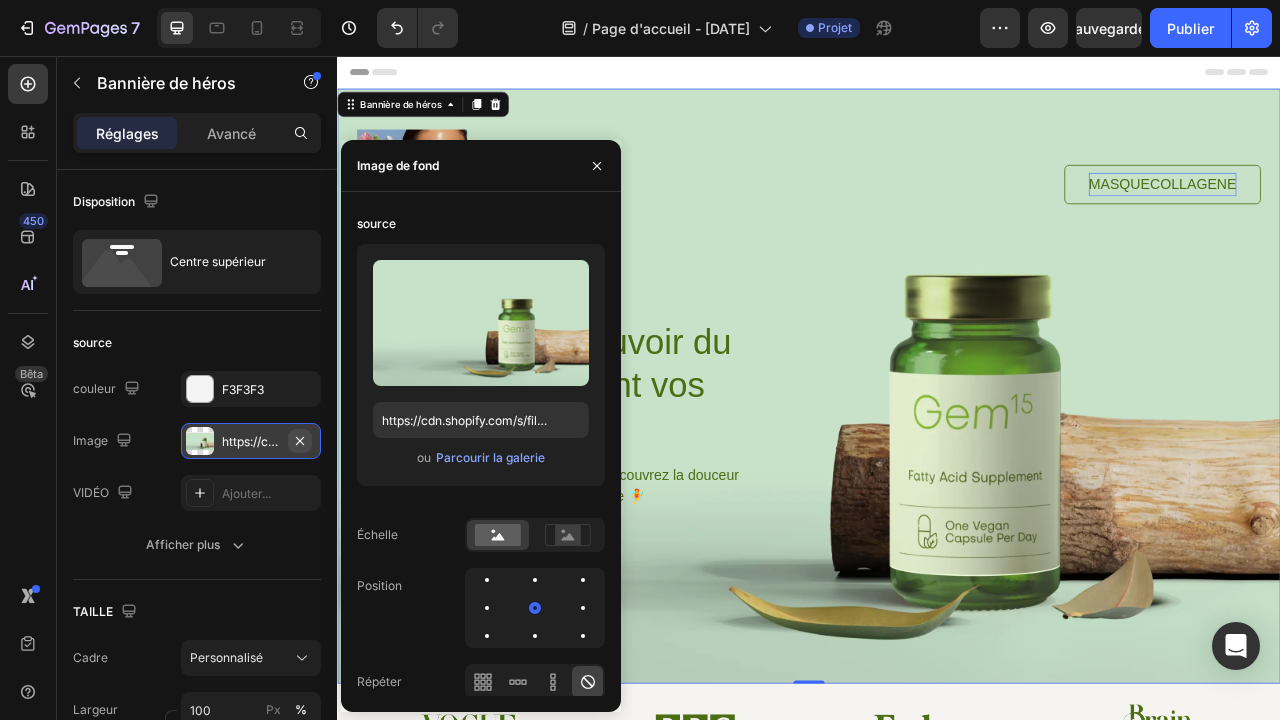 click 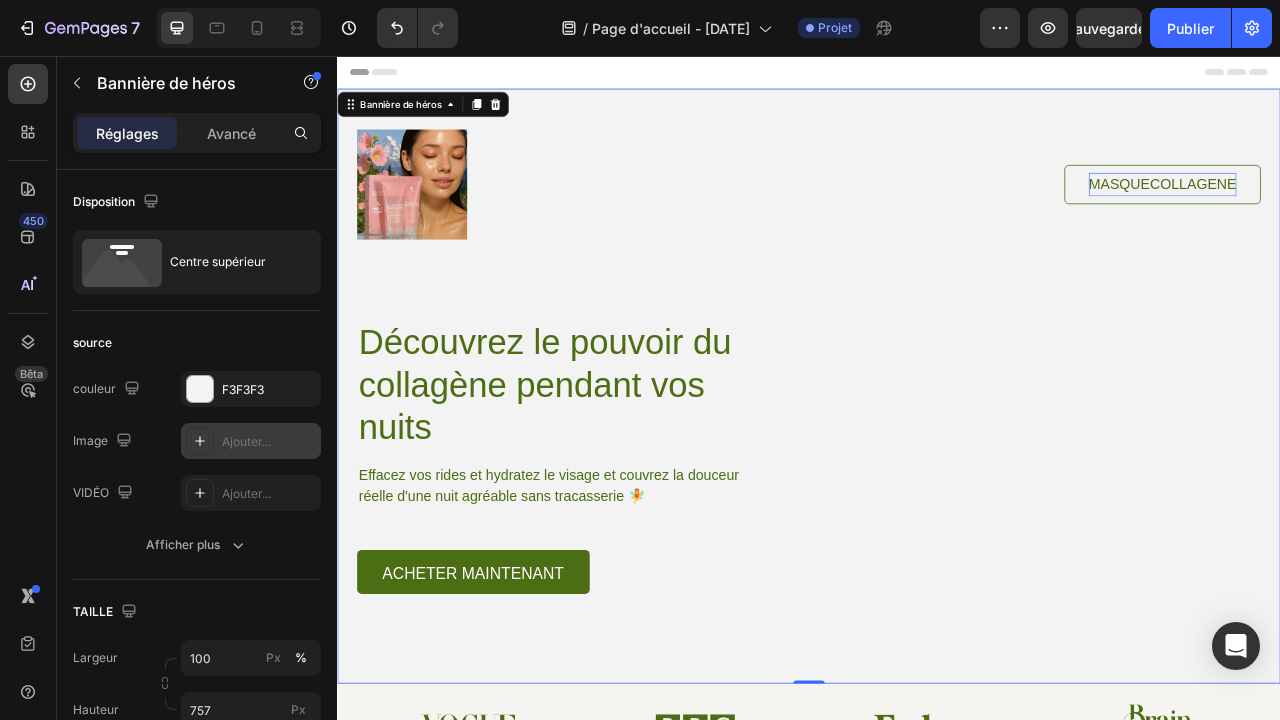 click on "Ajouter..." at bounding box center (269, 442) 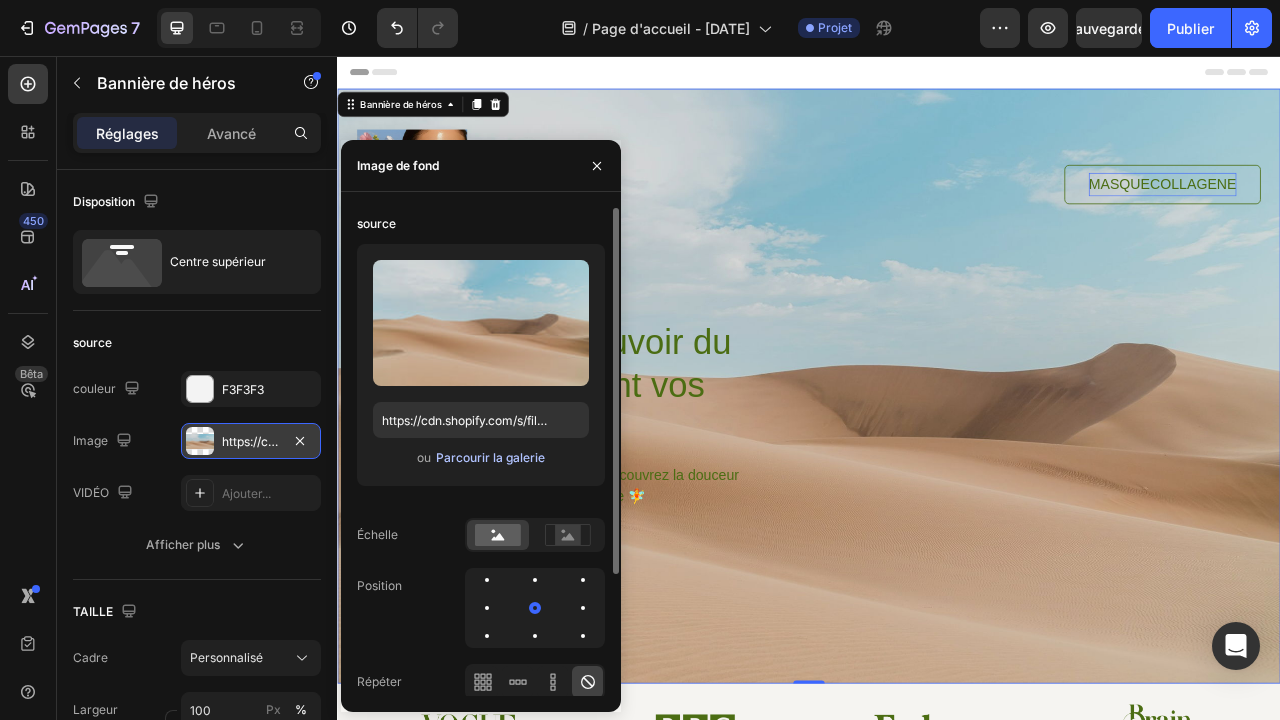 click on "Parcourir la galerie" at bounding box center [490, 458] 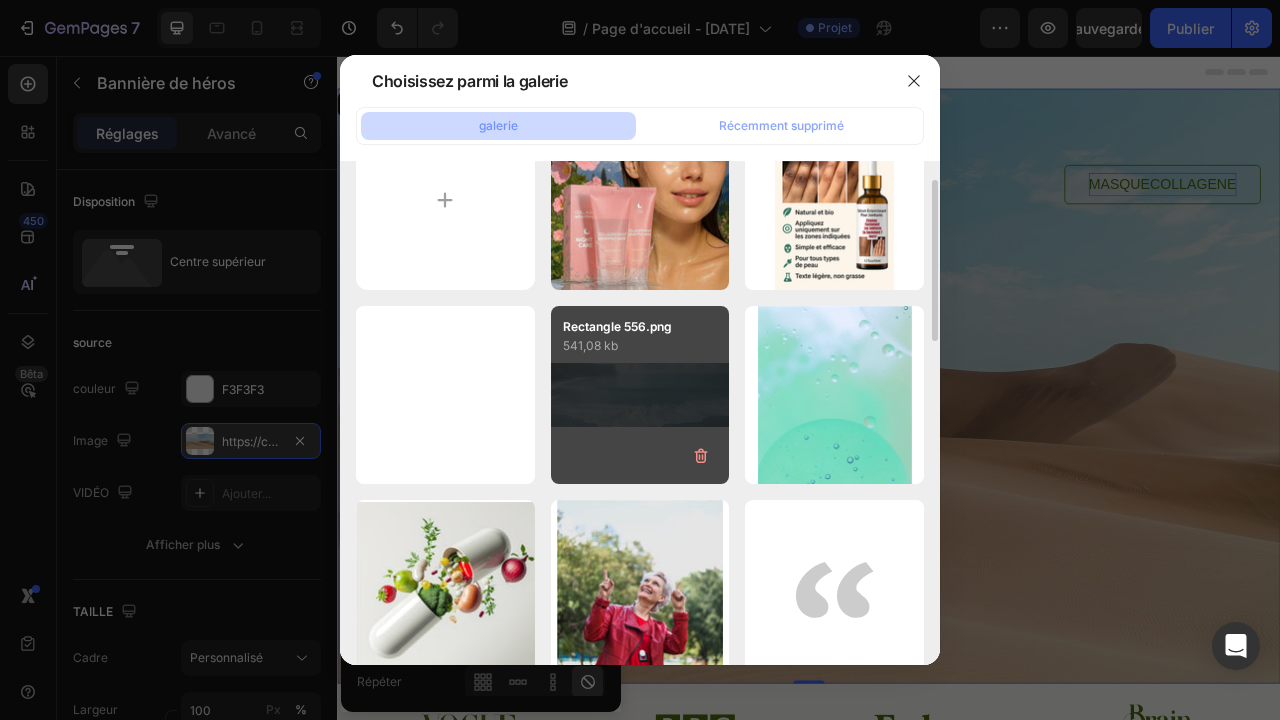 scroll, scrollTop: 65, scrollLeft: 0, axis: vertical 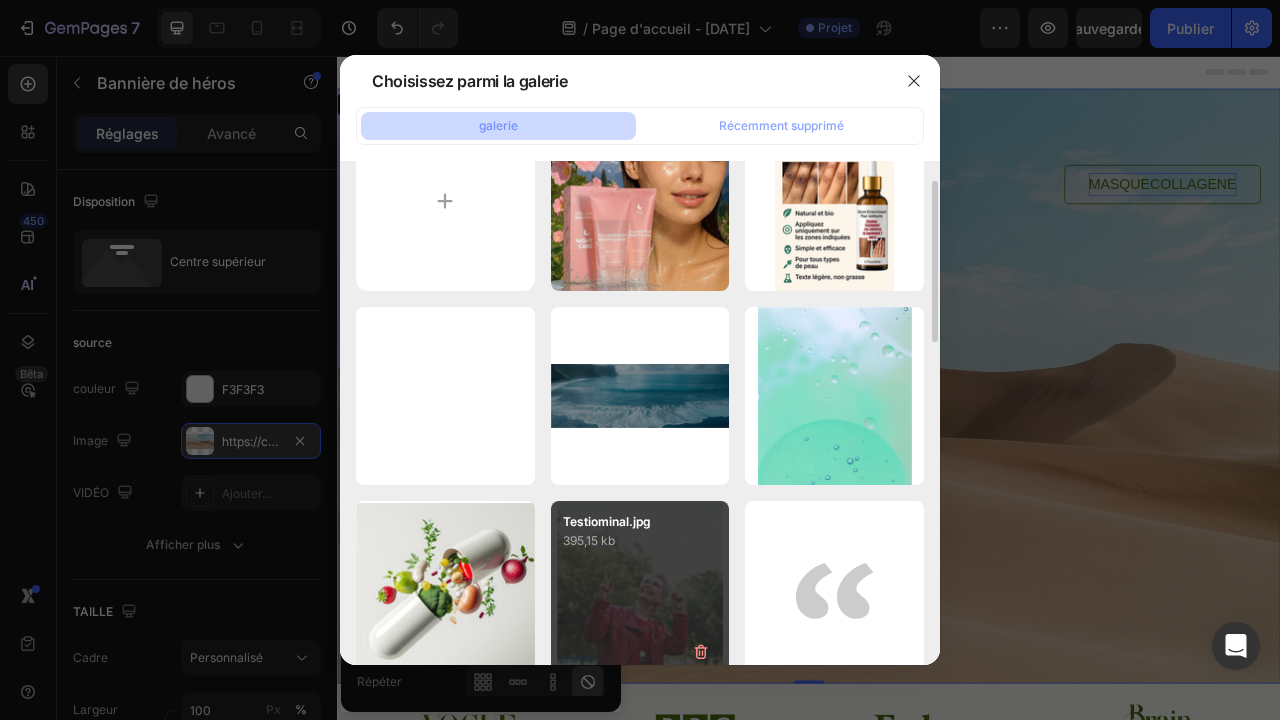 click on "Testiominal.jpg 395,15 kb" at bounding box center [640, 590] 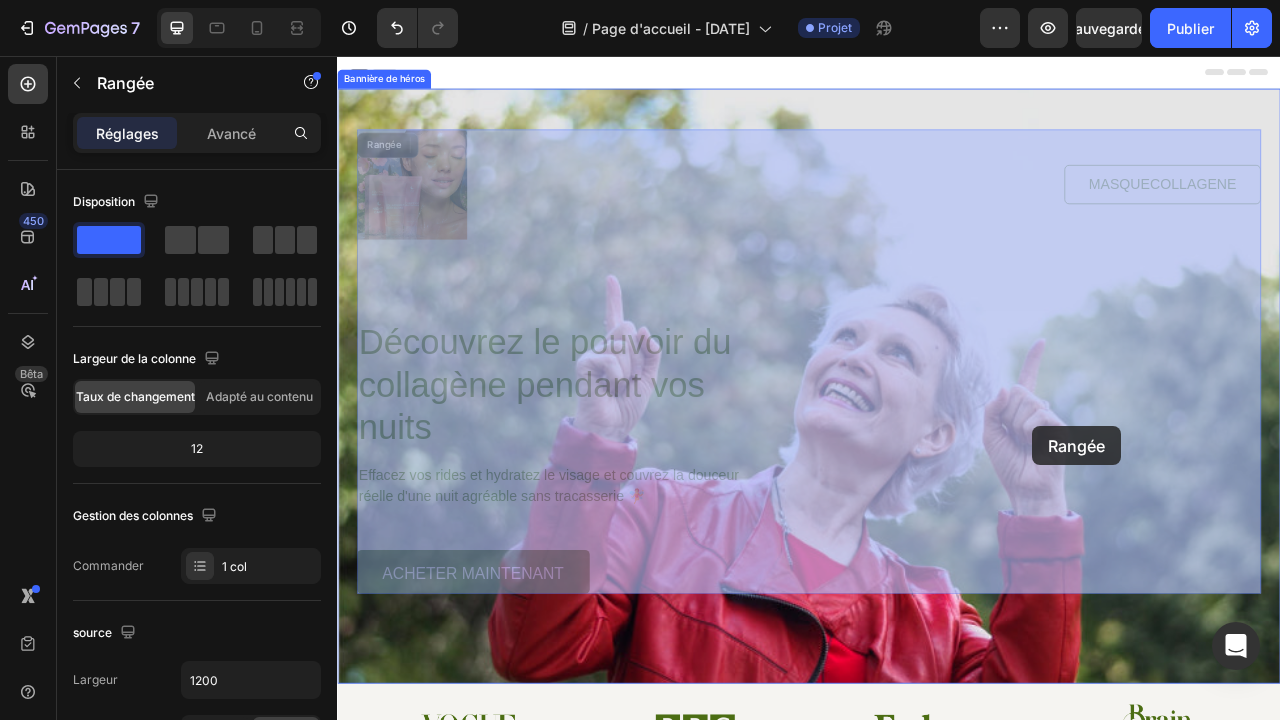 drag, startPoint x: 1132, startPoint y: 534, endPoint x: 1221, endPoint y: 527, distance: 89.27486 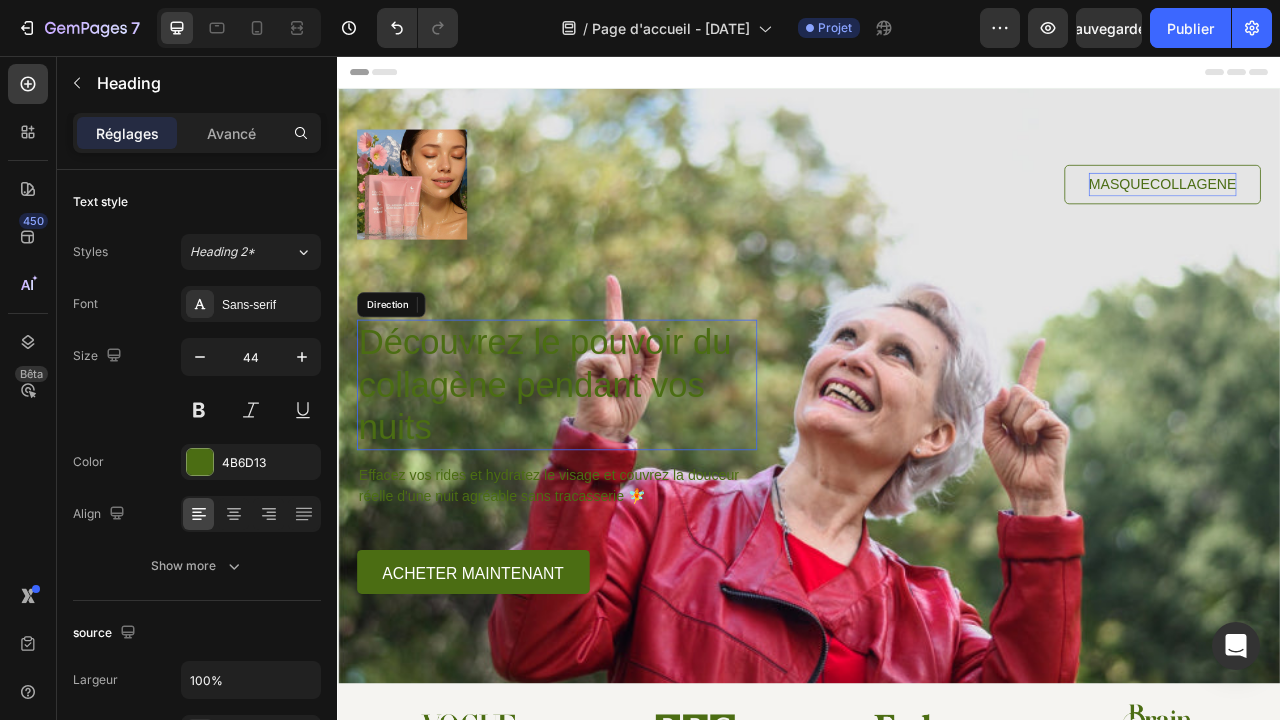 click on "Découvrez le pouvoir du collagène pendant vos nuits" at bounding box center [616, 474] 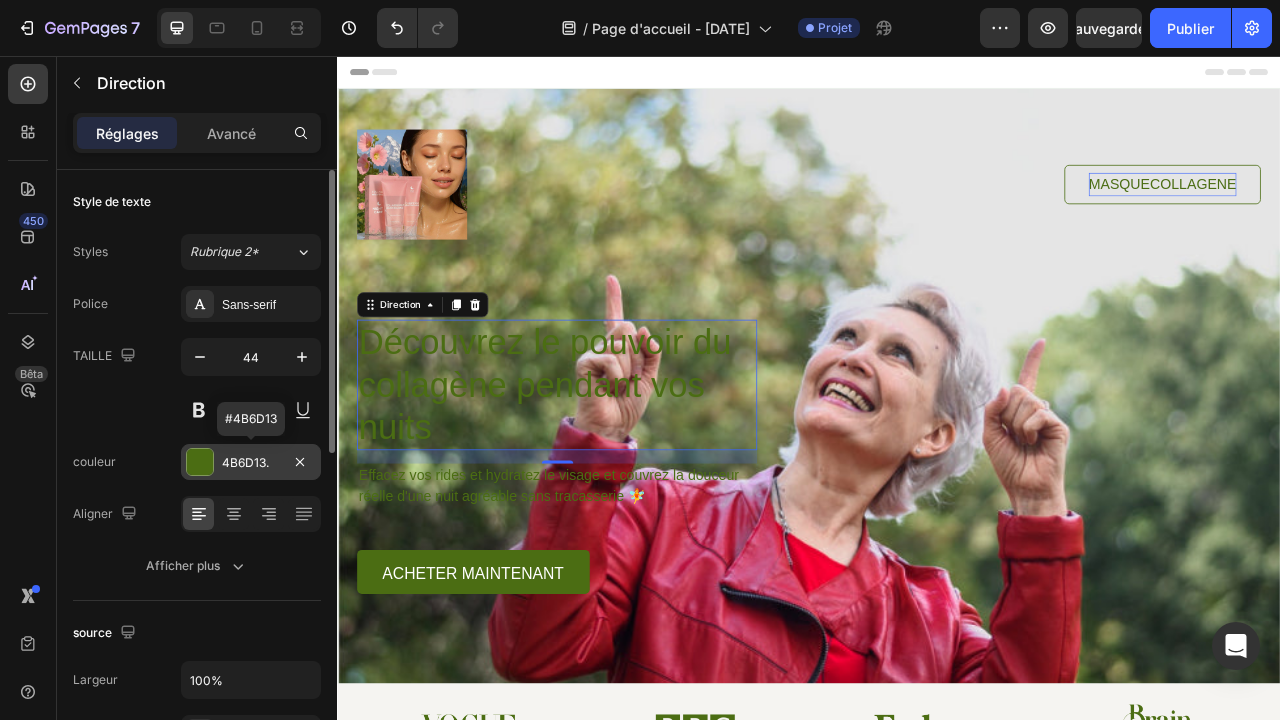 click at bounding box center [200, 462] 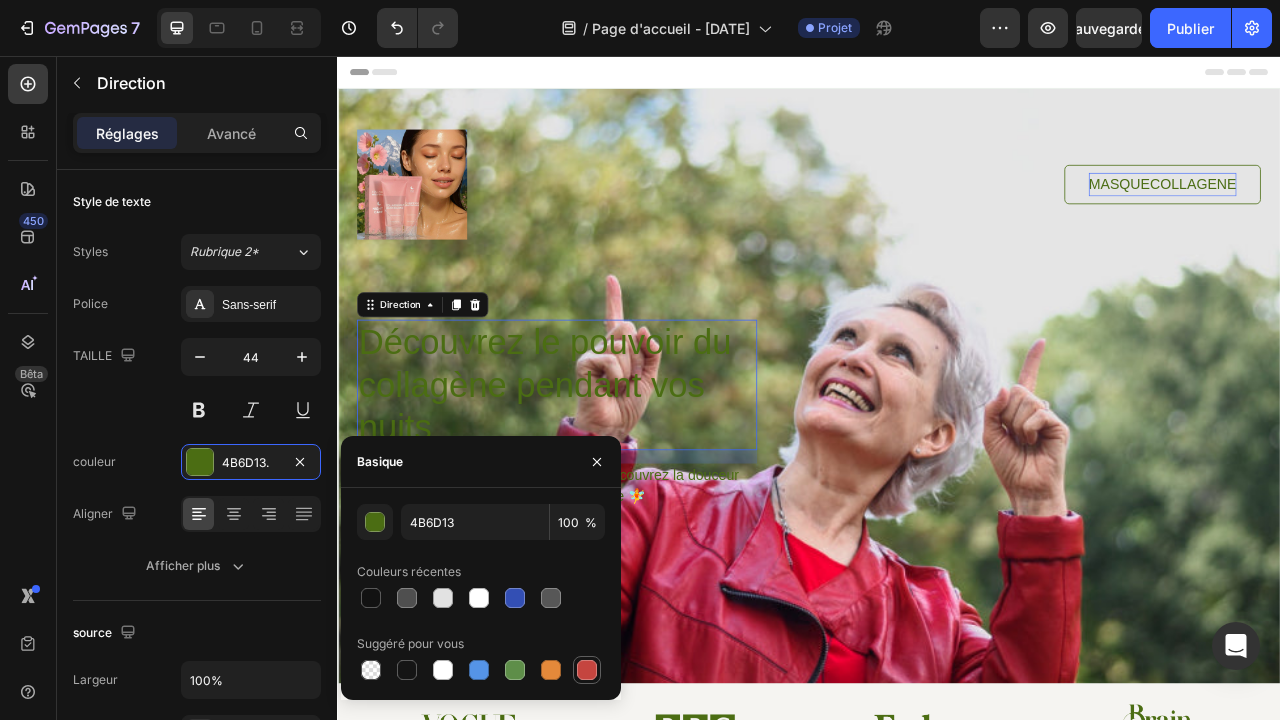 click at bounding box center (587, 670) 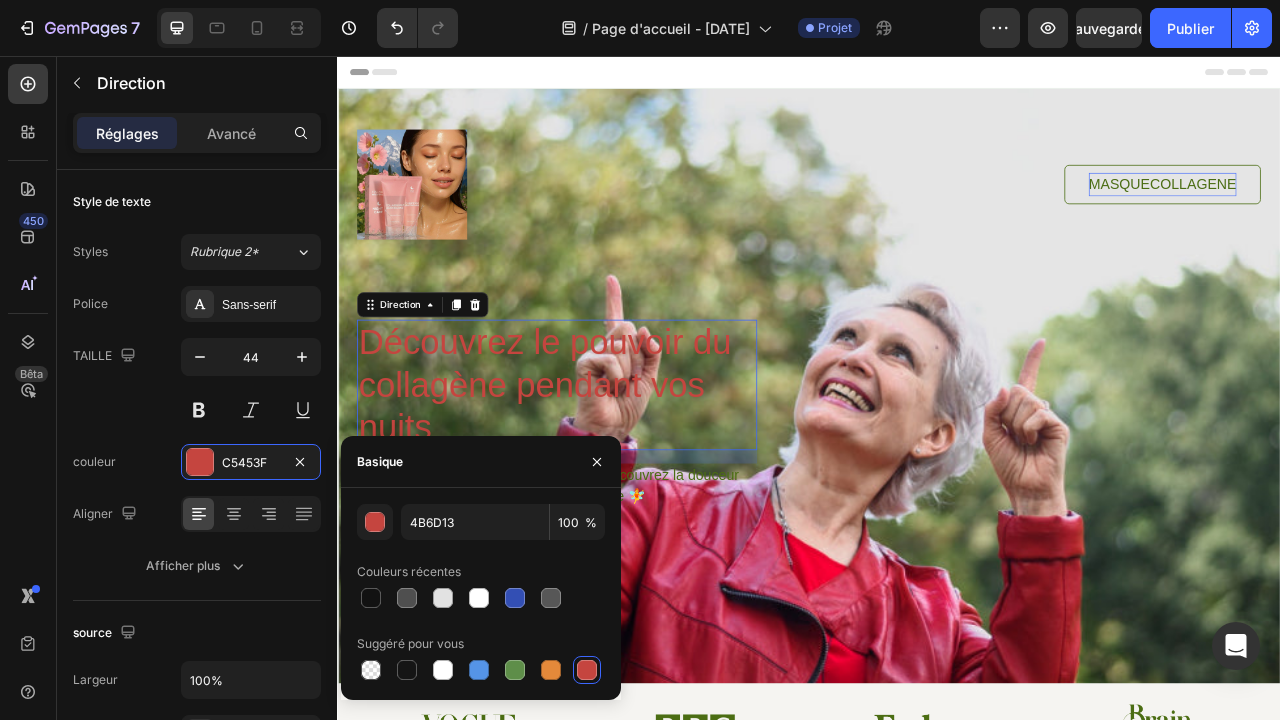 type on "C5453F" 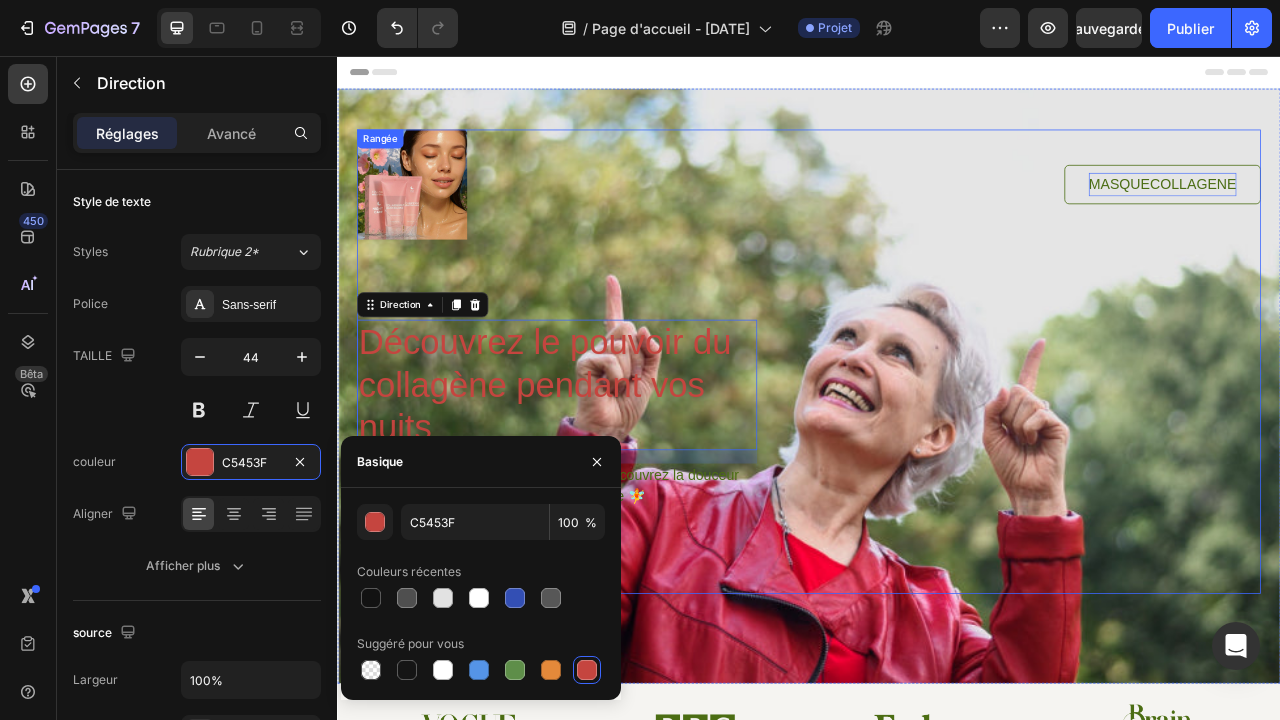click on "Image MASQUECOLLAGENE Bouton Rangée Découvrez le pouvoir du collagène pendant vos nuits Direction 17 Effacez vos rides et hydratez le visage et couvrez la douceur réelle d'une nuit agréable sans tracasserie 🧚 Bloc de texte Acheter maintenant Bouton Rangée" at bounding box center [937, 444] 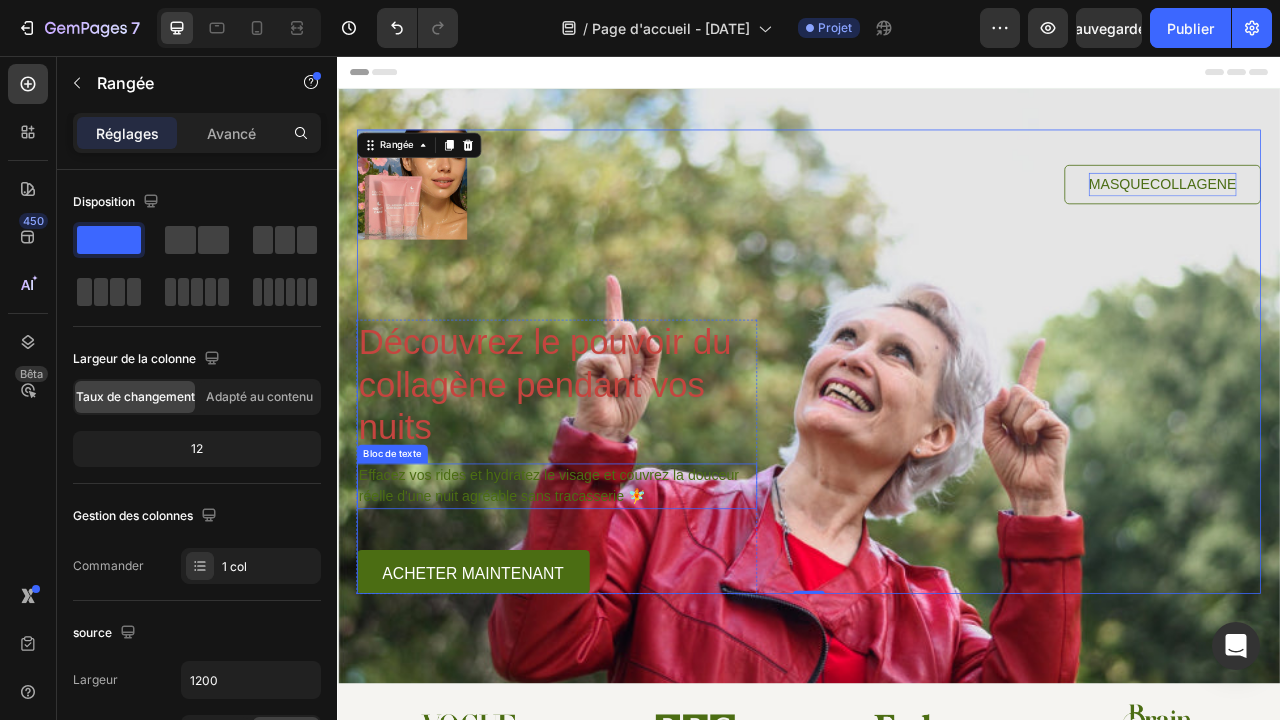 click on "Effacez vos rides et hydratez le visage et couvrez la douceur réelle d'une nuit agréable sans tracasserie 🧚" at bounding box center [616, 603] 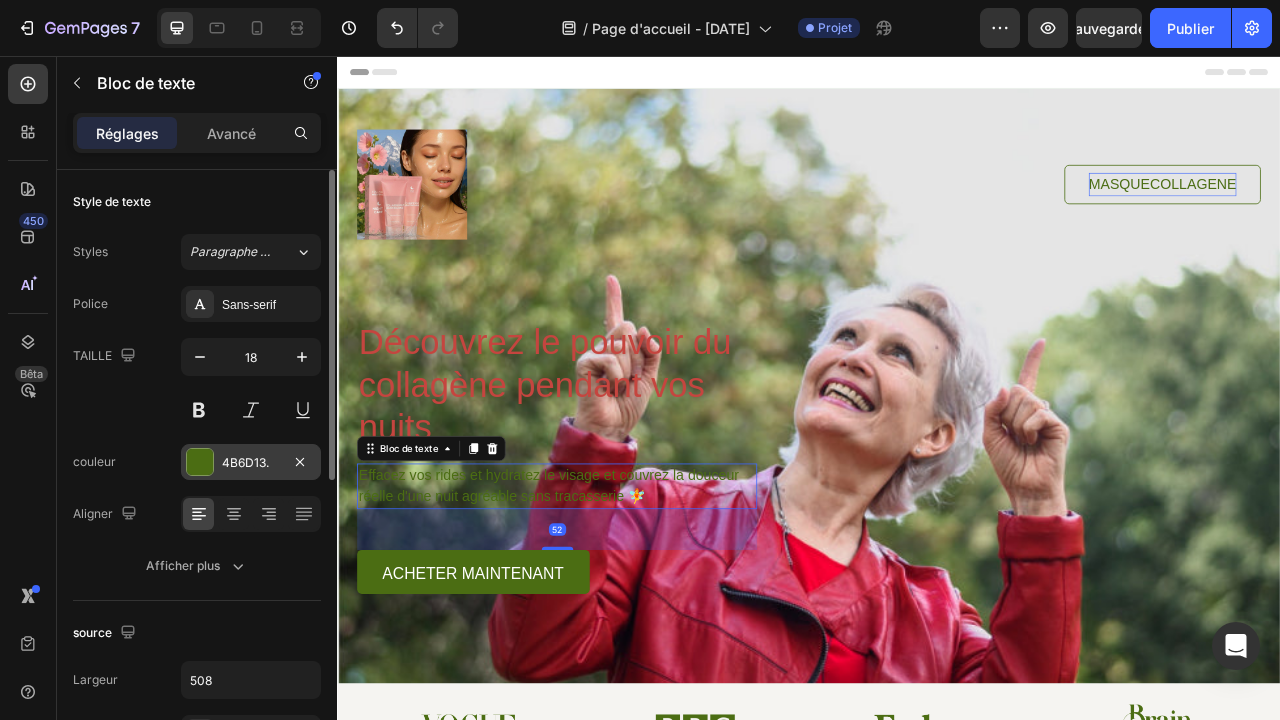 click at bounding box center (200, 462) 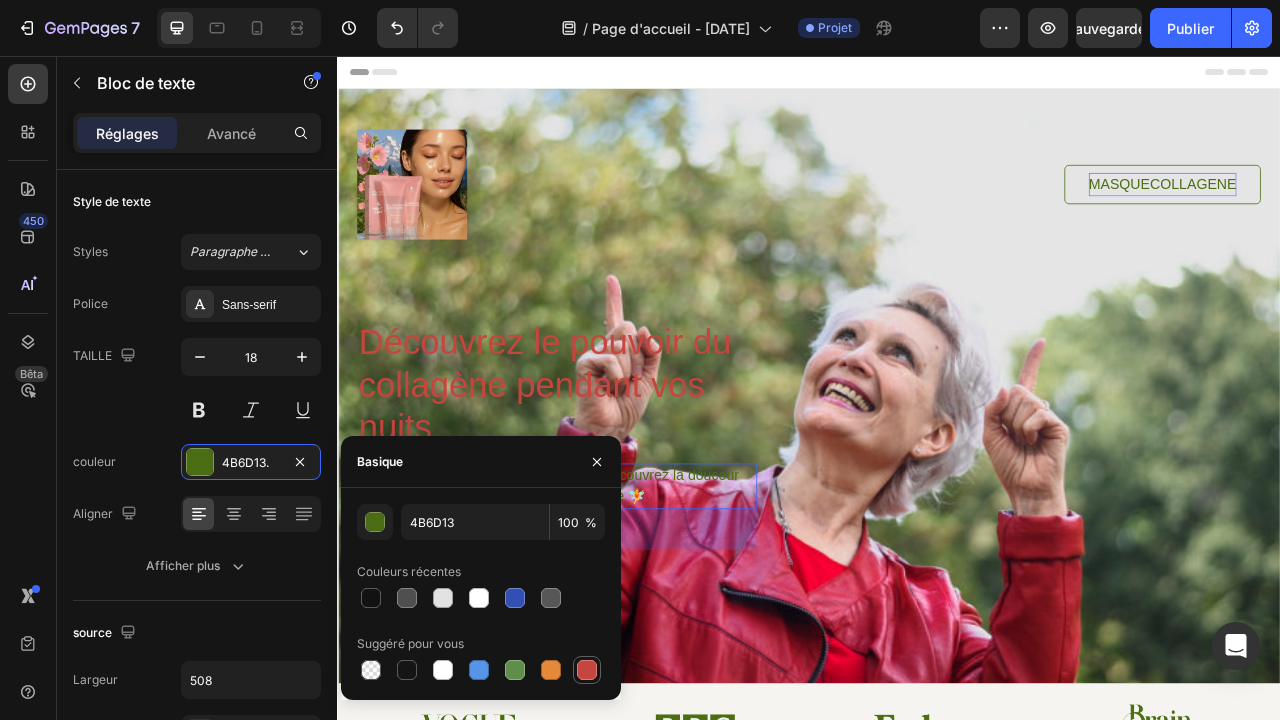 click at bounding box center (587, 670) 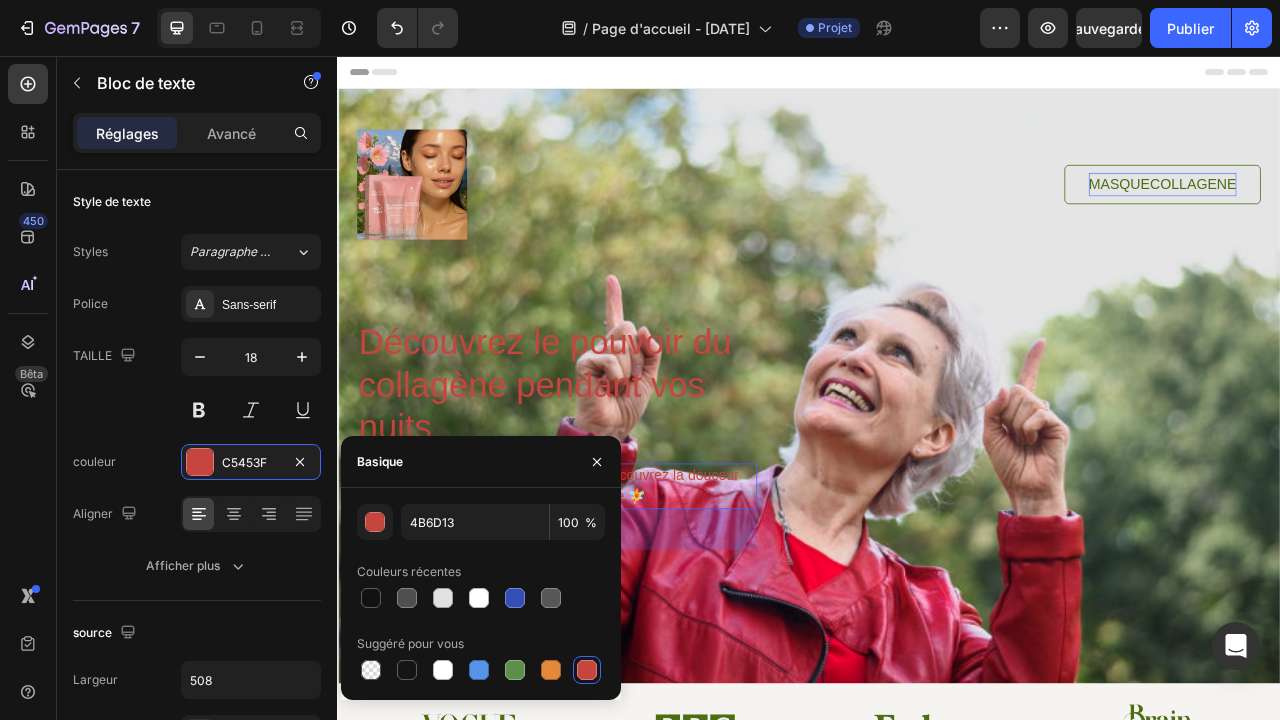 type on "C5453F" 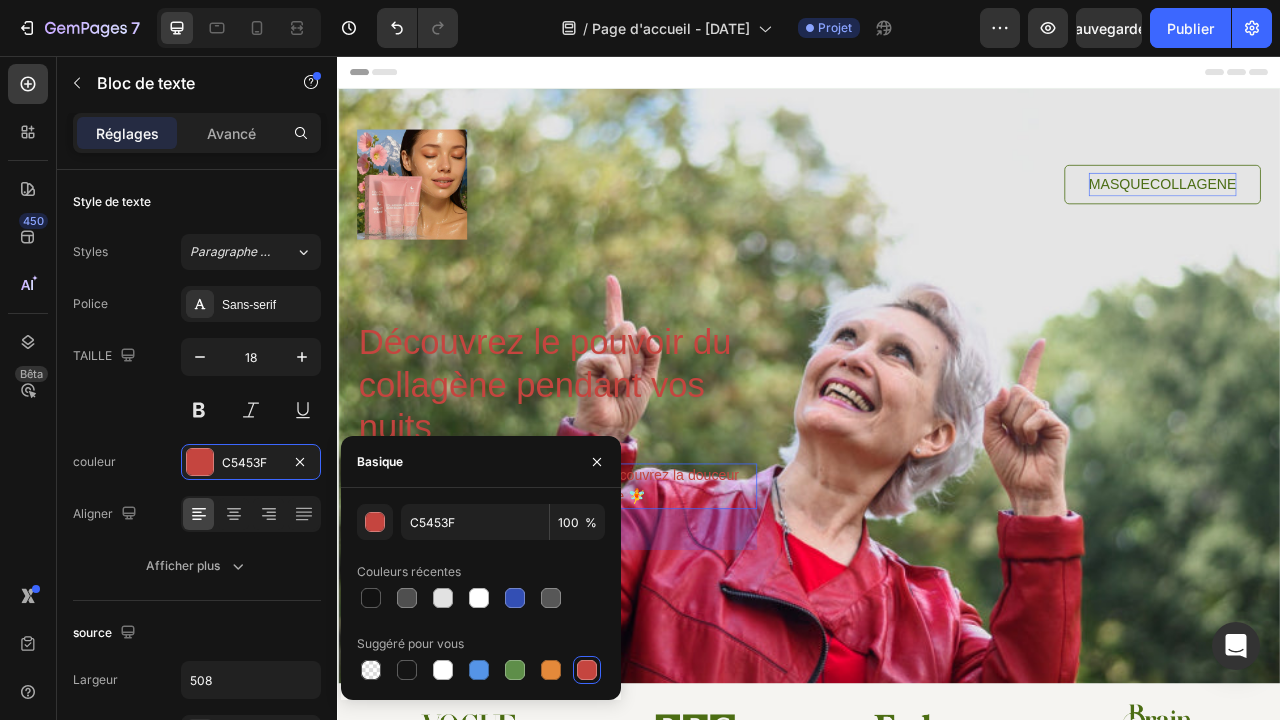 click at bounding box center (587, 670) 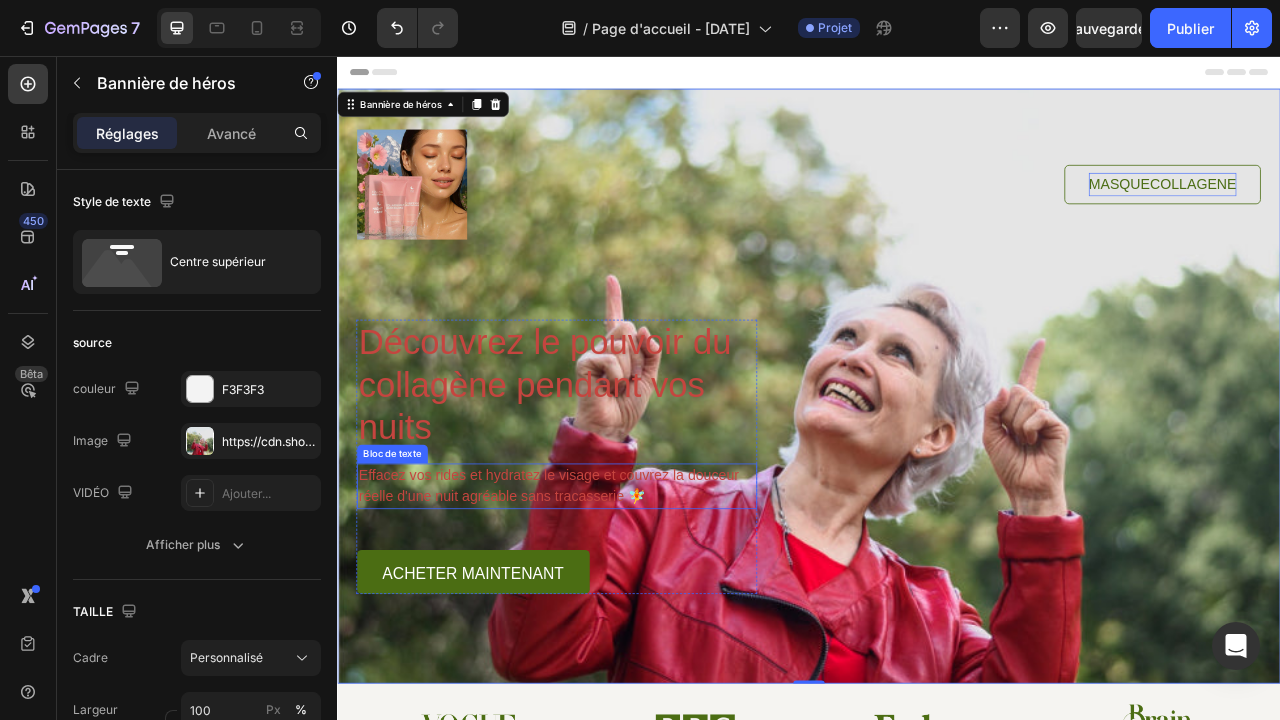 click on "Effacez vos rides et hydratez le visage et couvrez la douceur réelle d'une nuit agréable sans tracasserie 🧚" at bounding box center [616, 603] 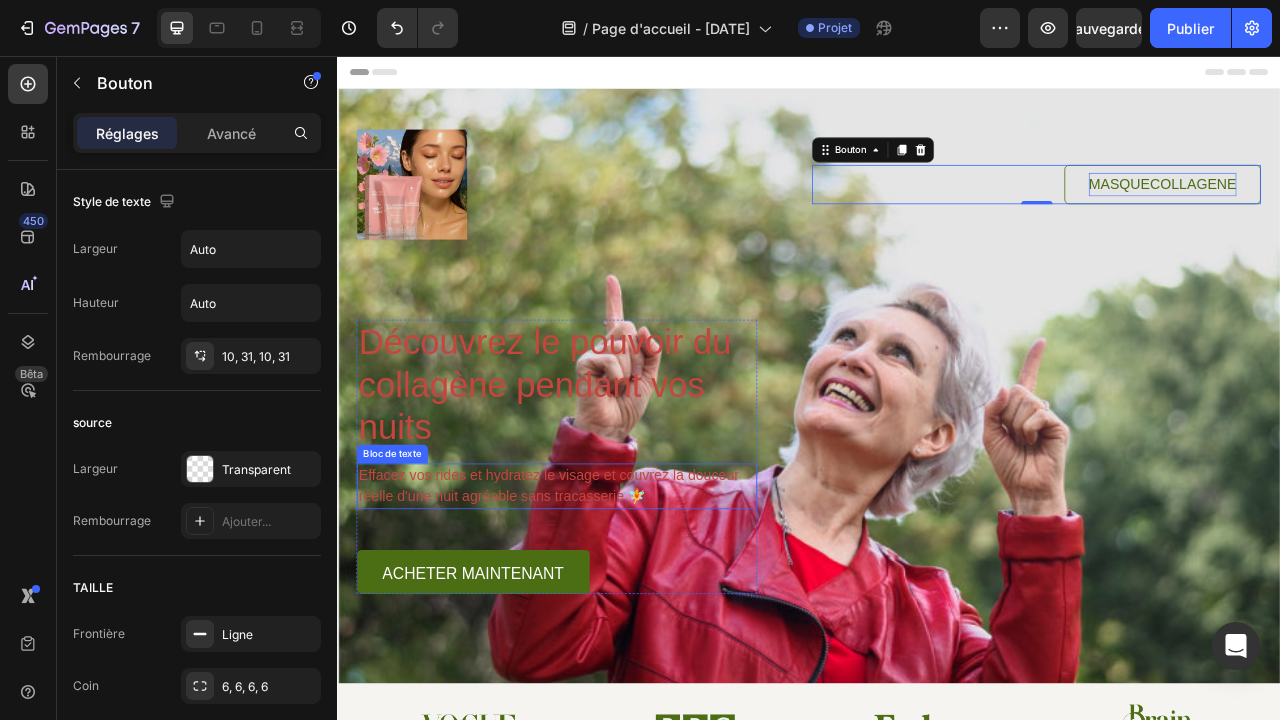 click on "Effacez vos rides et hydratez le visage et couvrez la douceur réelle d'une nuit agréable sans tracasserie 🧚" at bounding box center (616, 603) 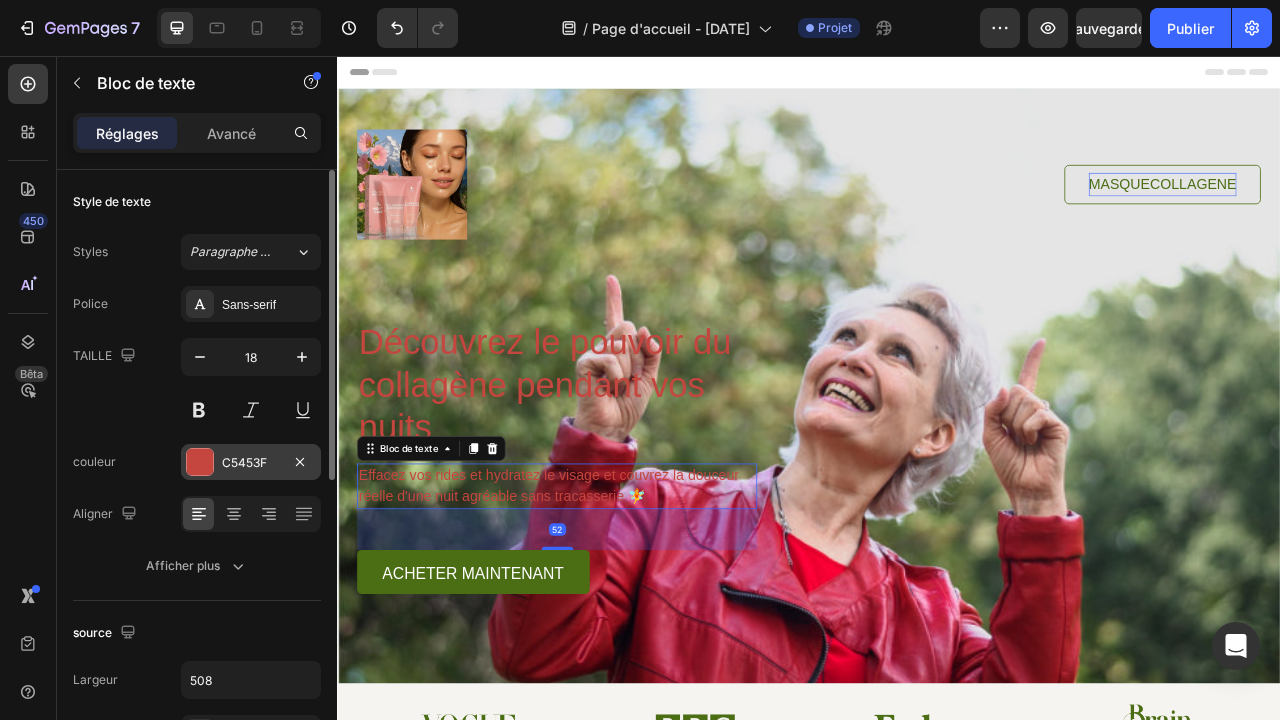 click at bounding box center [200, 462] 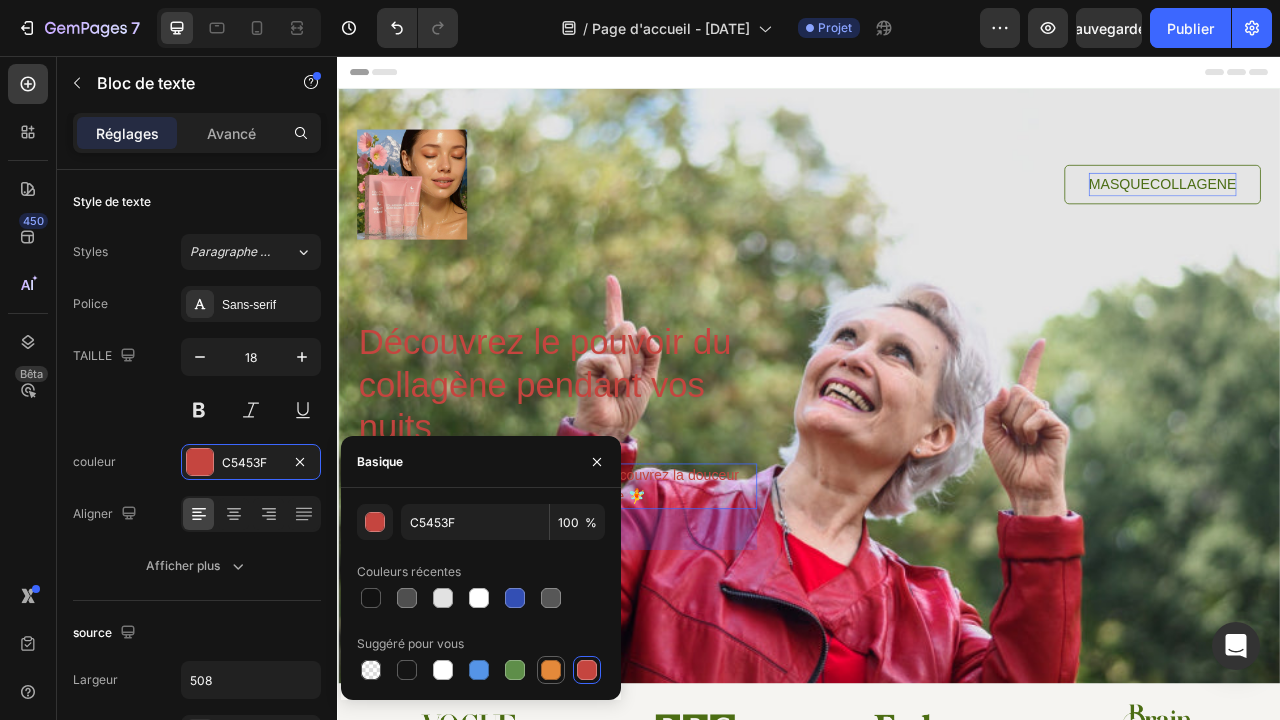 click at bounding box center [551, 670] 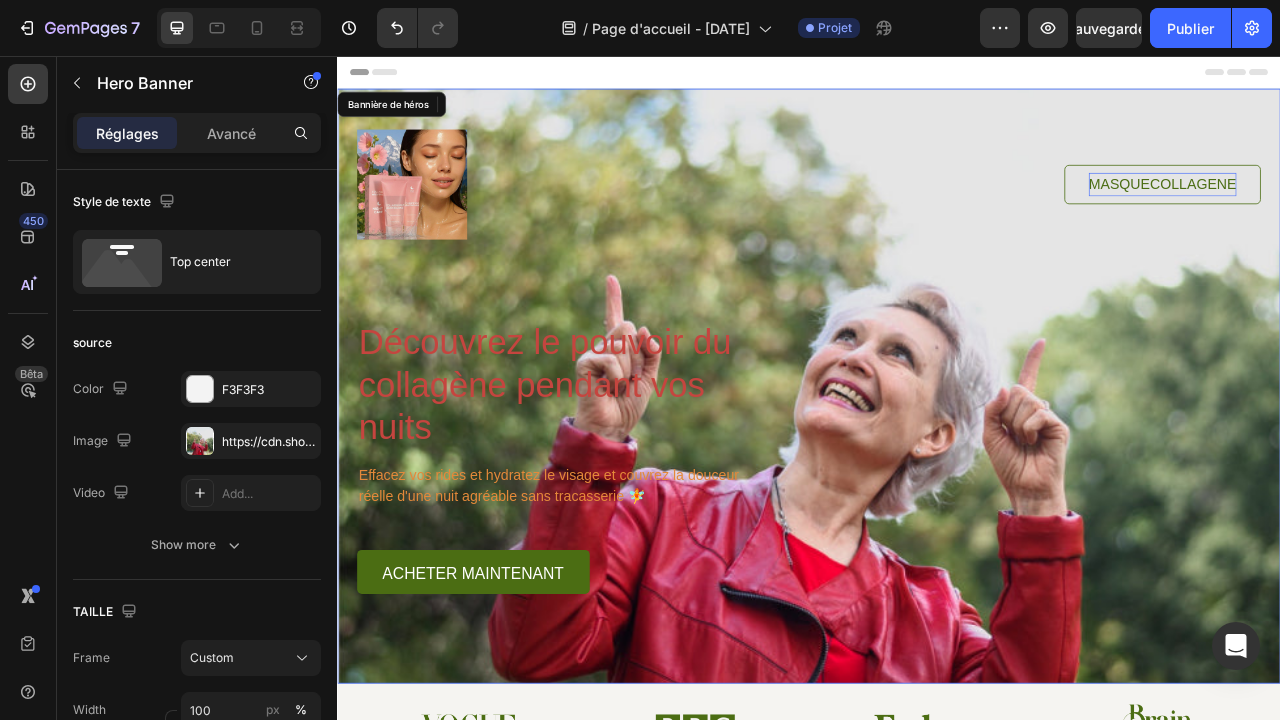 click at bounding box center [937, 475] 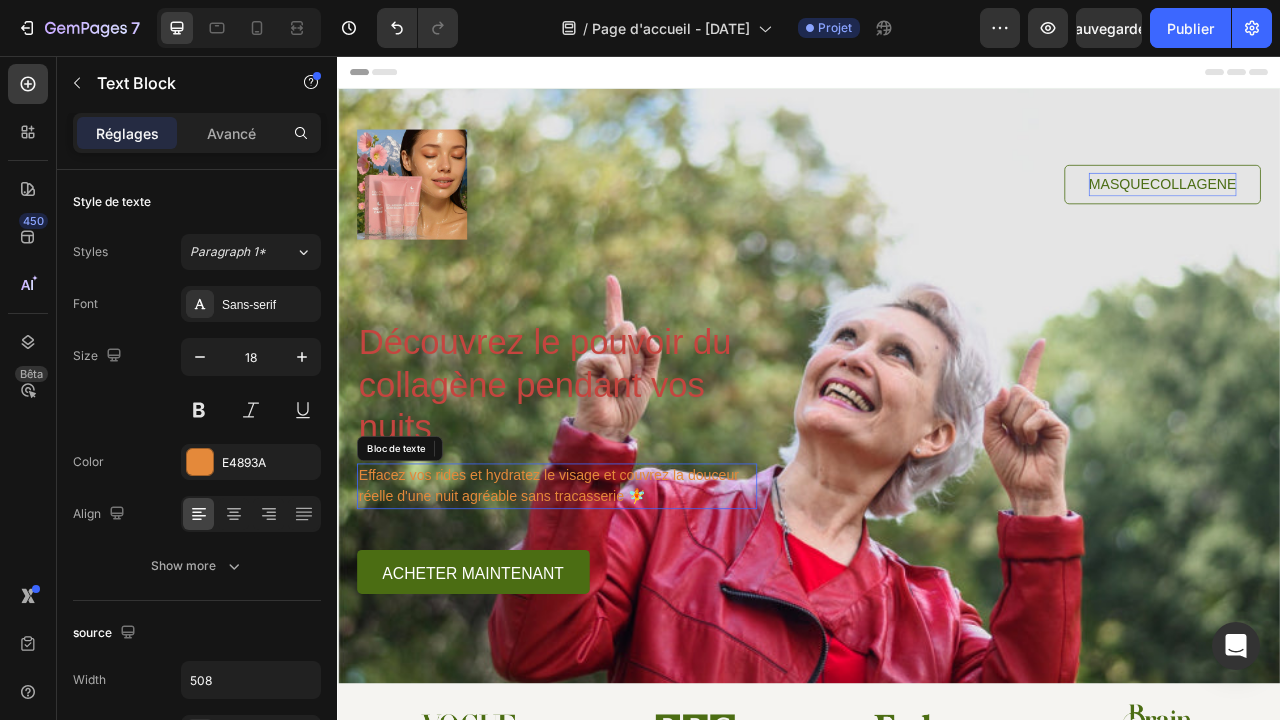 click on "Effacez vos rides et hydratez le visage et couvrez la douceur réelle d'une nuit agréable sans tracasserie 🧚" at bounding box center [616, 603] 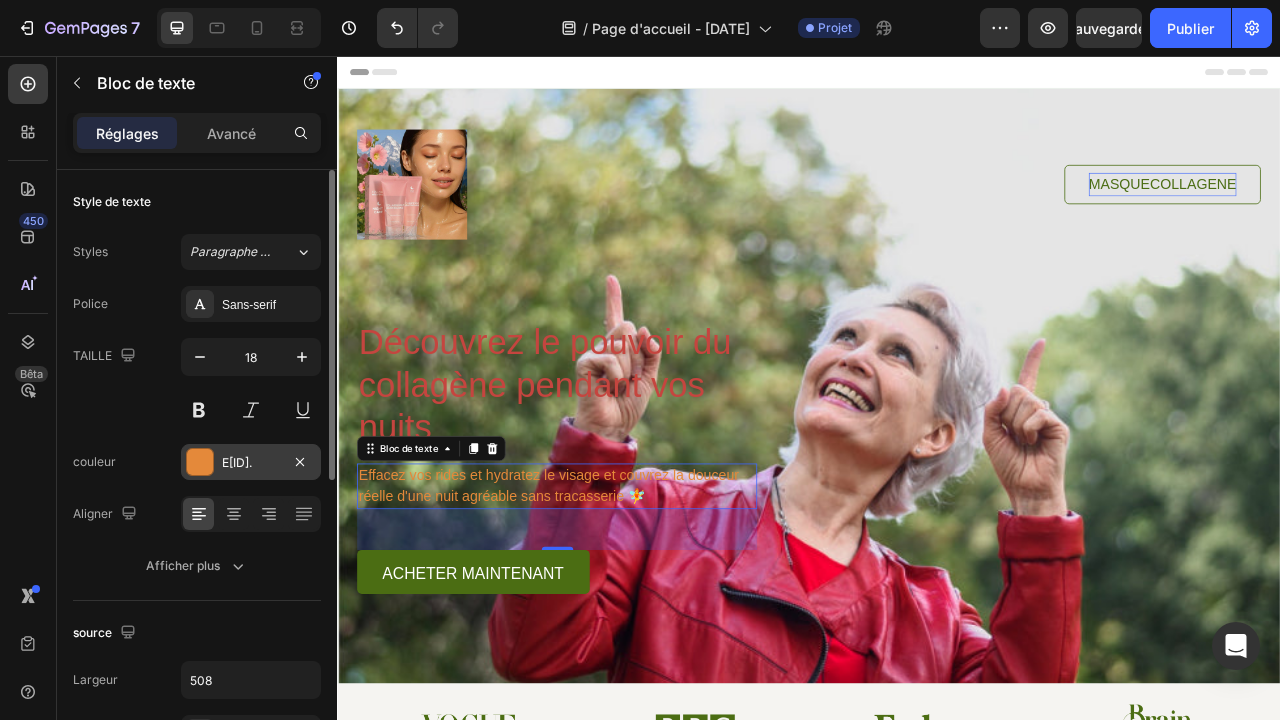click at bounding box center (200, 462) 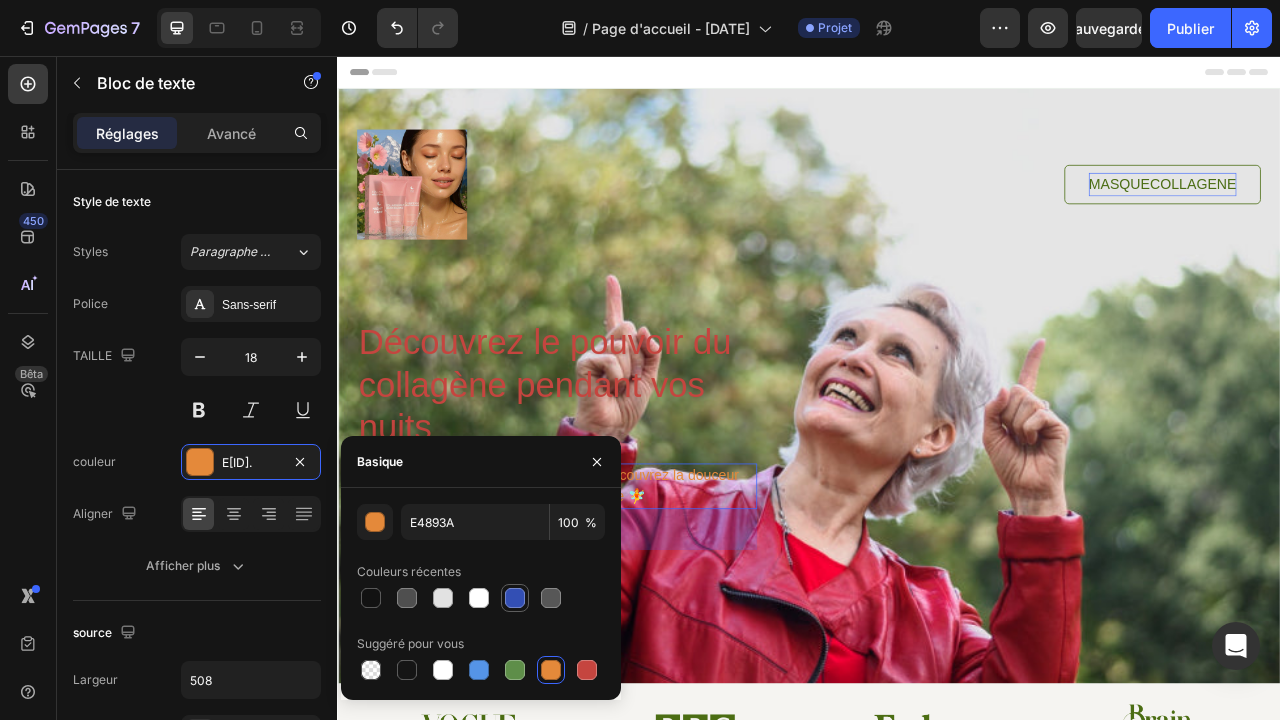 click at bounding box center (515, 598) 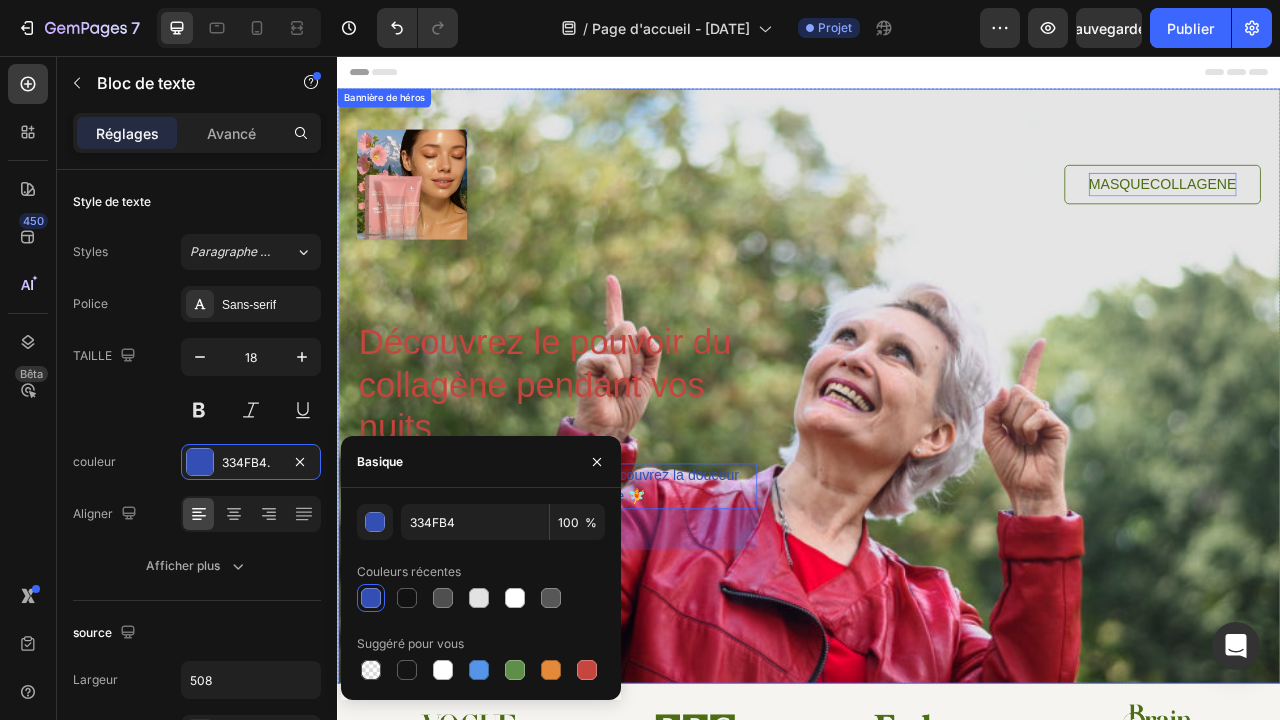click at bounding box center (937, 475) 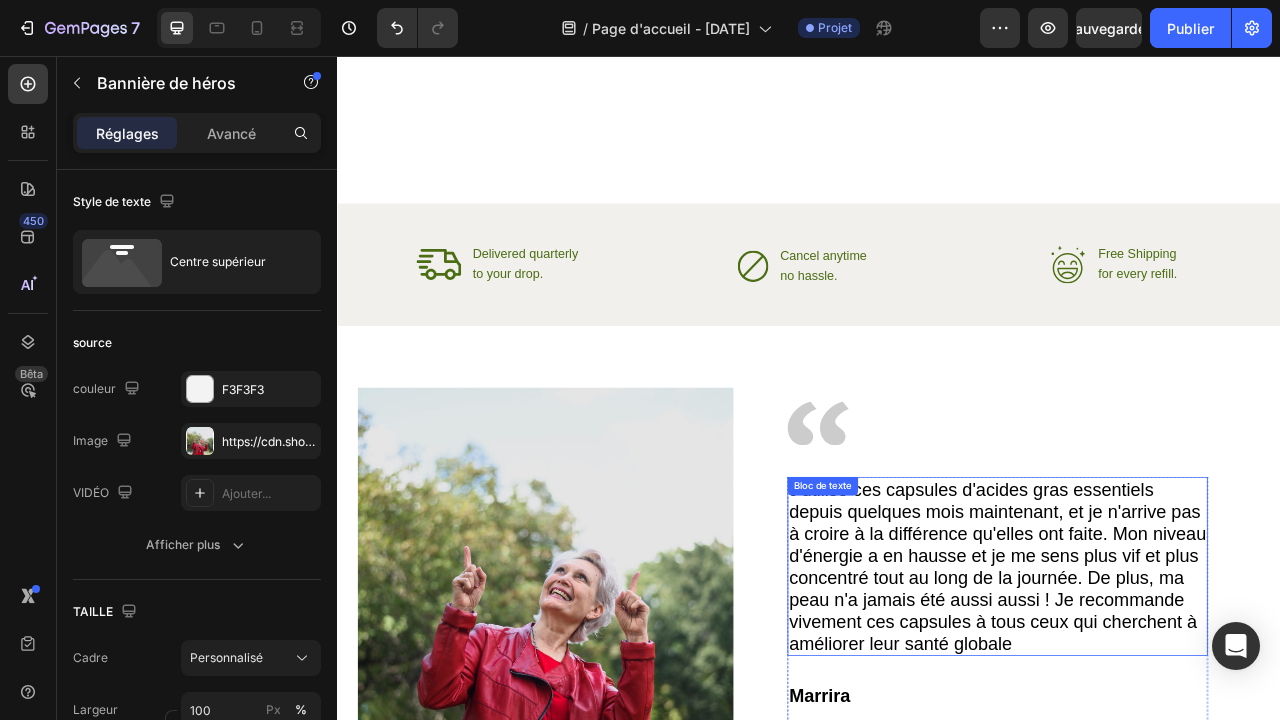 scroll, scrollTop: 3021, scrollLeft: 0, axis: vertical 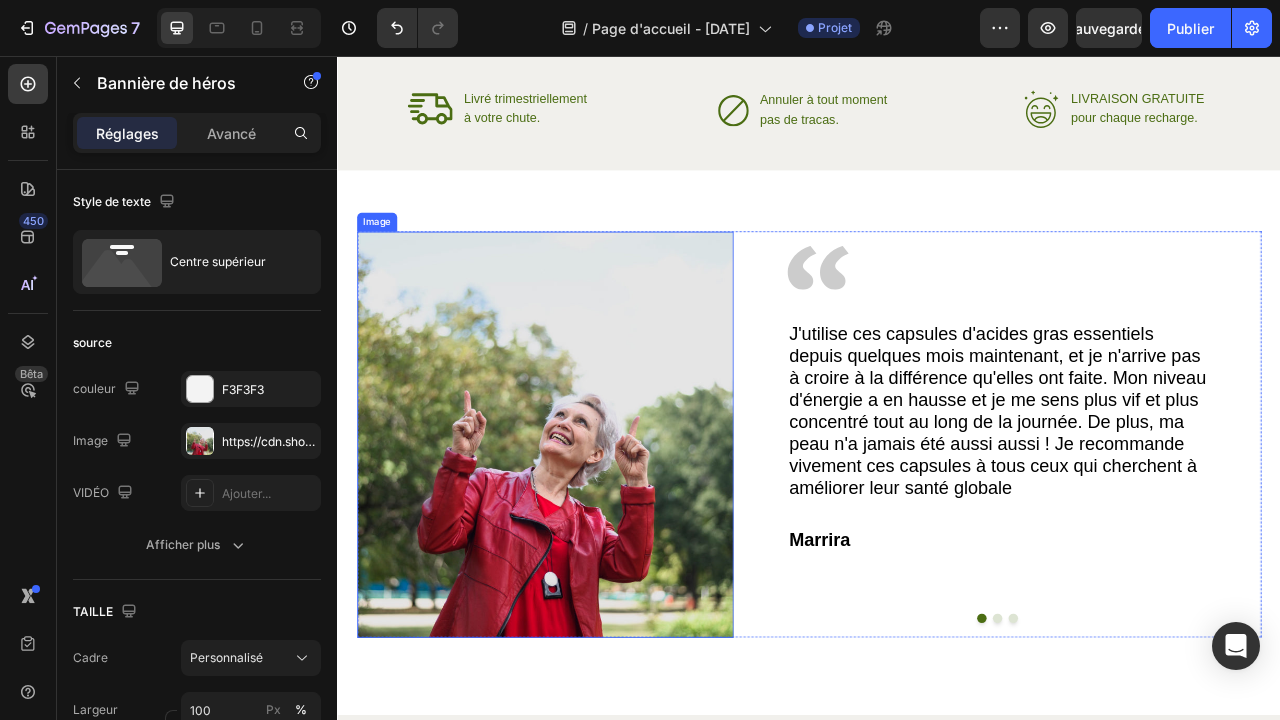click at bounding box center (601, 537) 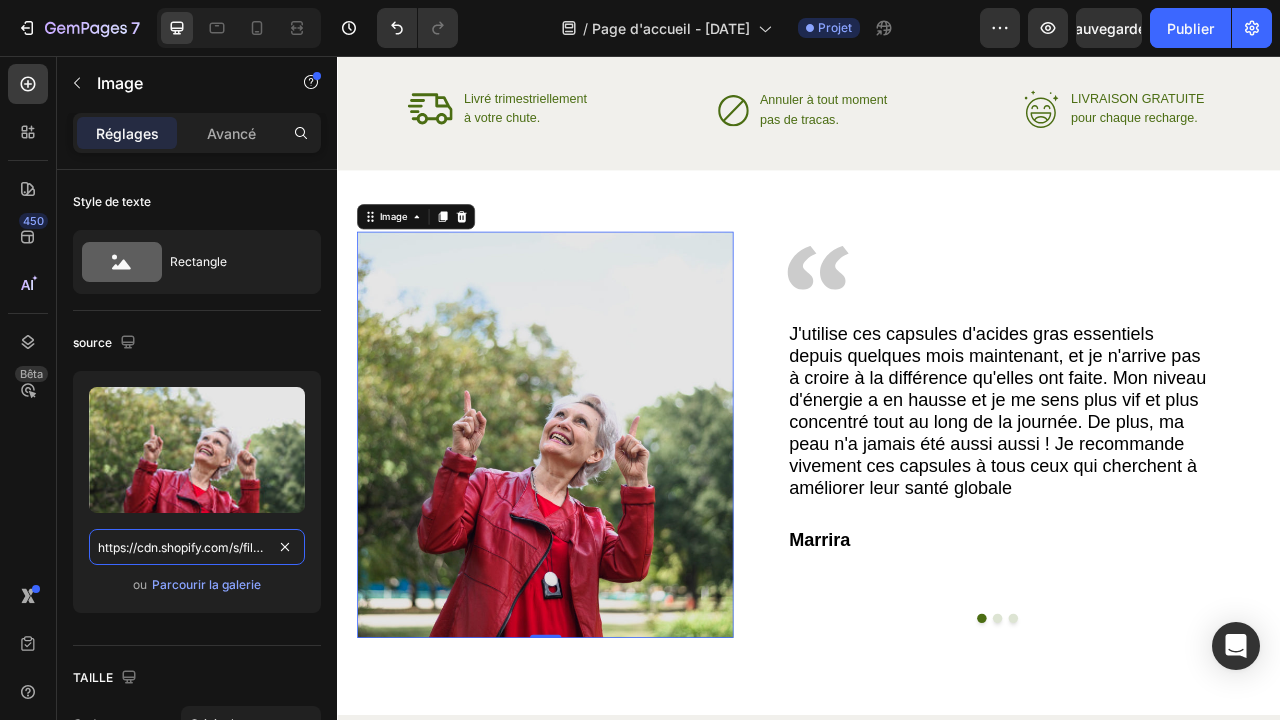 click on "https://cdn.shopify.com/s/files/1/0938/0908/2641/files/gempages_578157087352160956-4def5a1d-8c5e-409d-b37c-ed94d1826fbb.jpg" at bounding box center [197, 547] 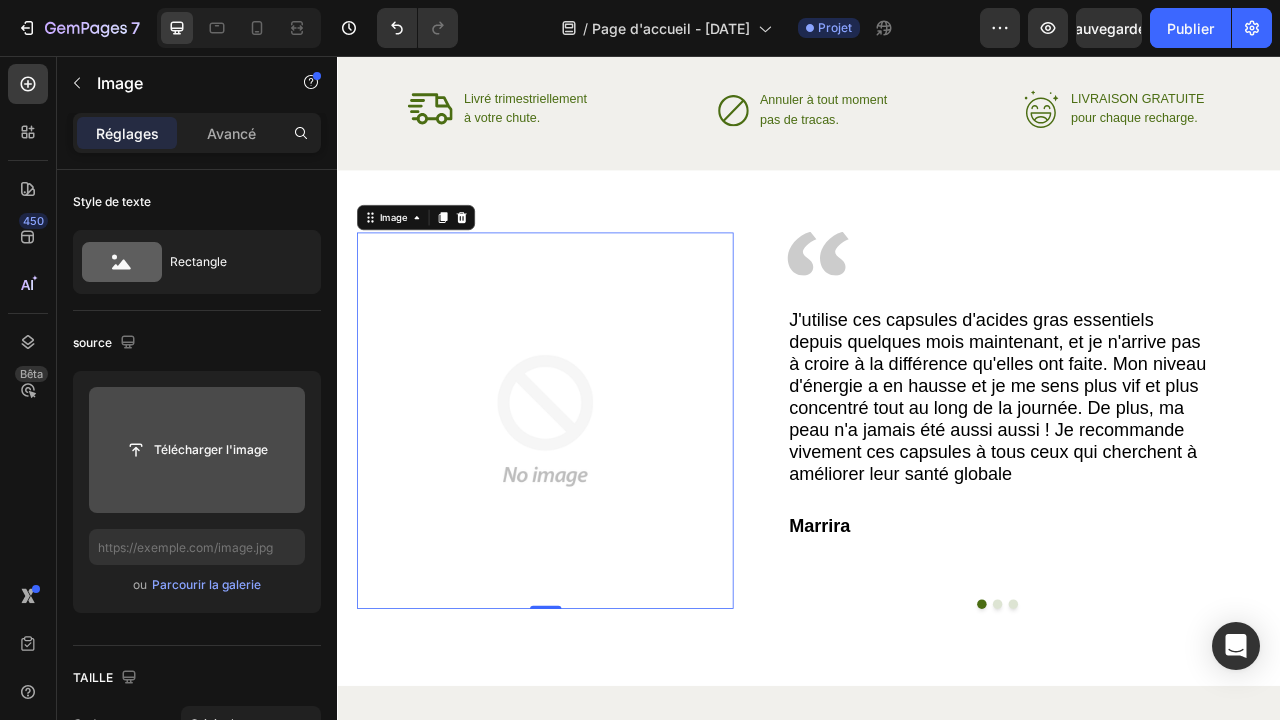 click at bounding box center (197, 450) 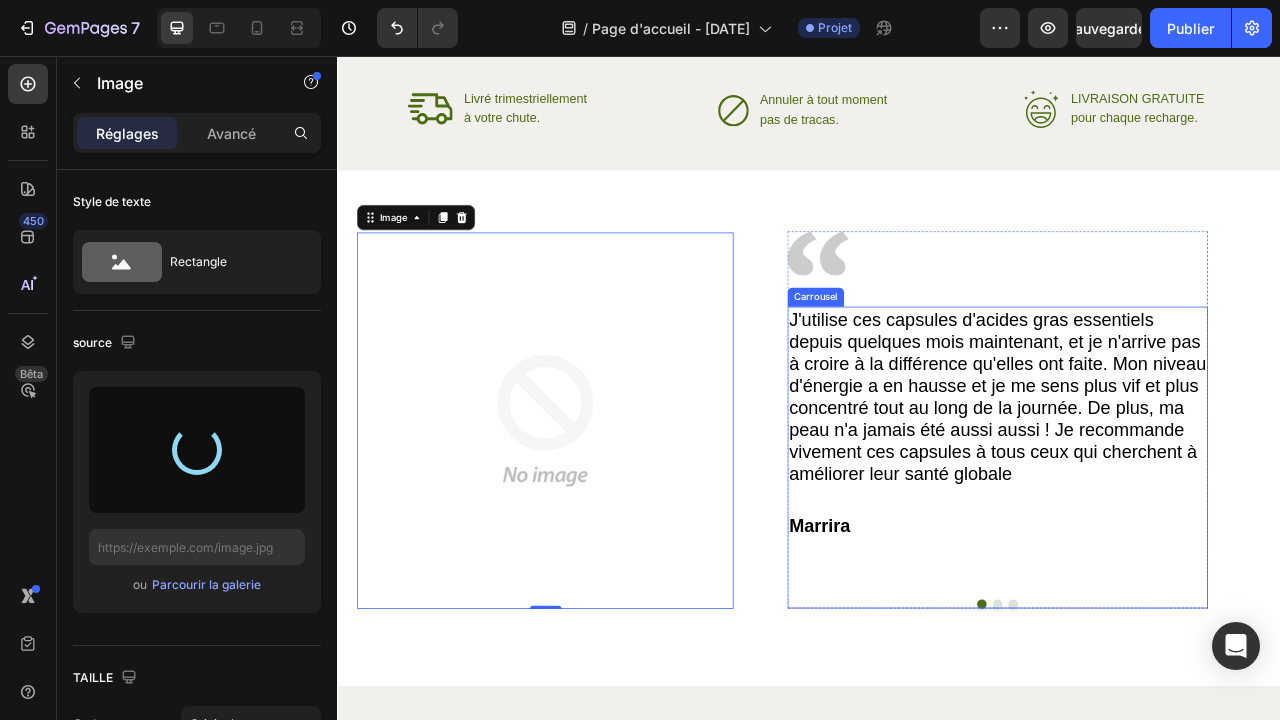 type on "https://cdn.shopify.com/s/files/1/0938/0908/2641/files/gempages_578157087352160956-b2866c08-1be4-4a6d-8004-98a1e72c8f75.jpg" 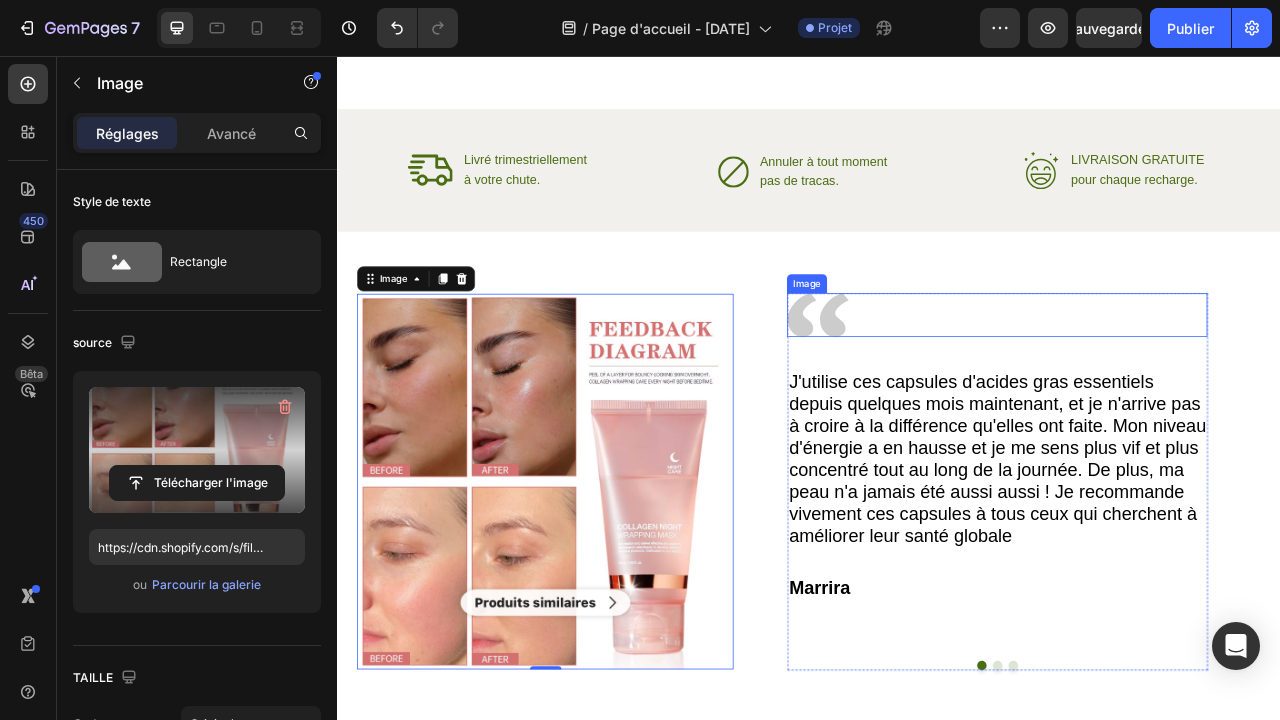 scroll, scrollTop: 2945, scrollLeft: 0, axis: vertical 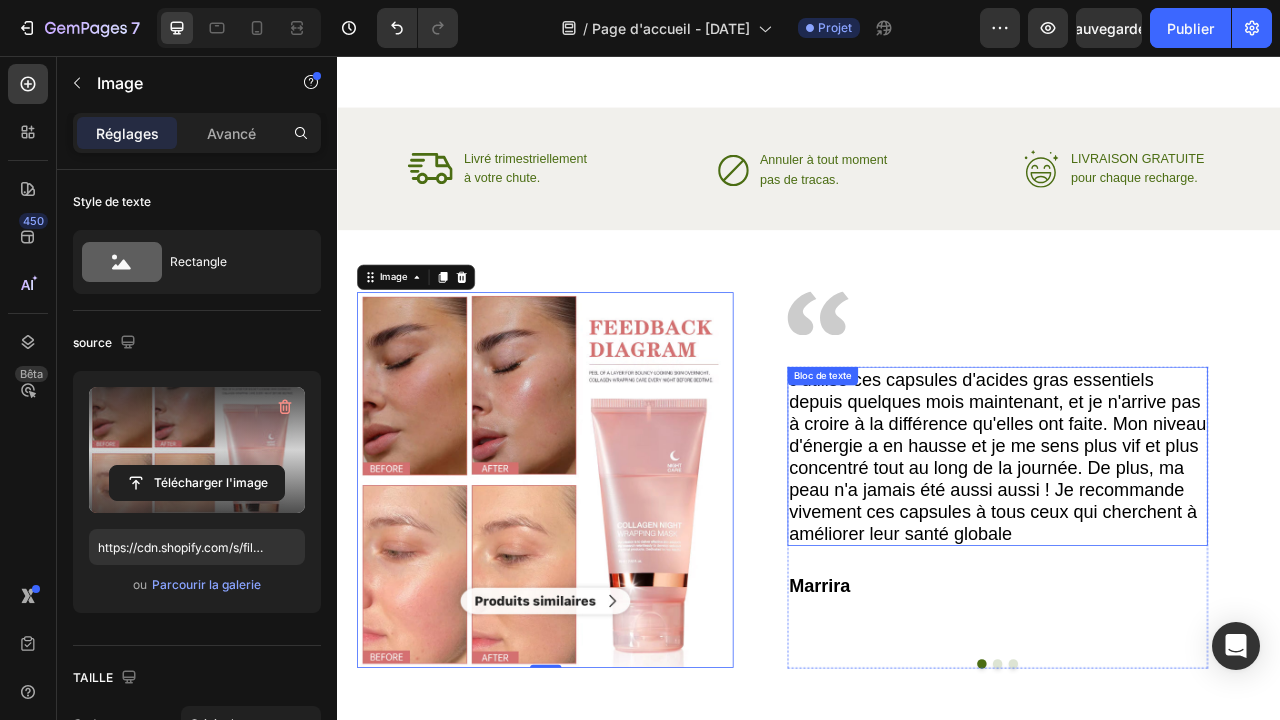 click on "J'utilise ces capsules d'acides gras essentiels depuis quelques mois maintenant, et je n'arrive pas à croire à la différence qu'elles ont faite. Mon niveau d'énergie a en hausse et je me sens plus vif et plus concentré tout au long de la journée. De plus, ma peau n'a jamais été aussi aussi ! Je recommande vivement ces capsules à tous ceux qui cherchent à améliorer leur santé globale Bloc de texte" at bounding box center (1176, 565) 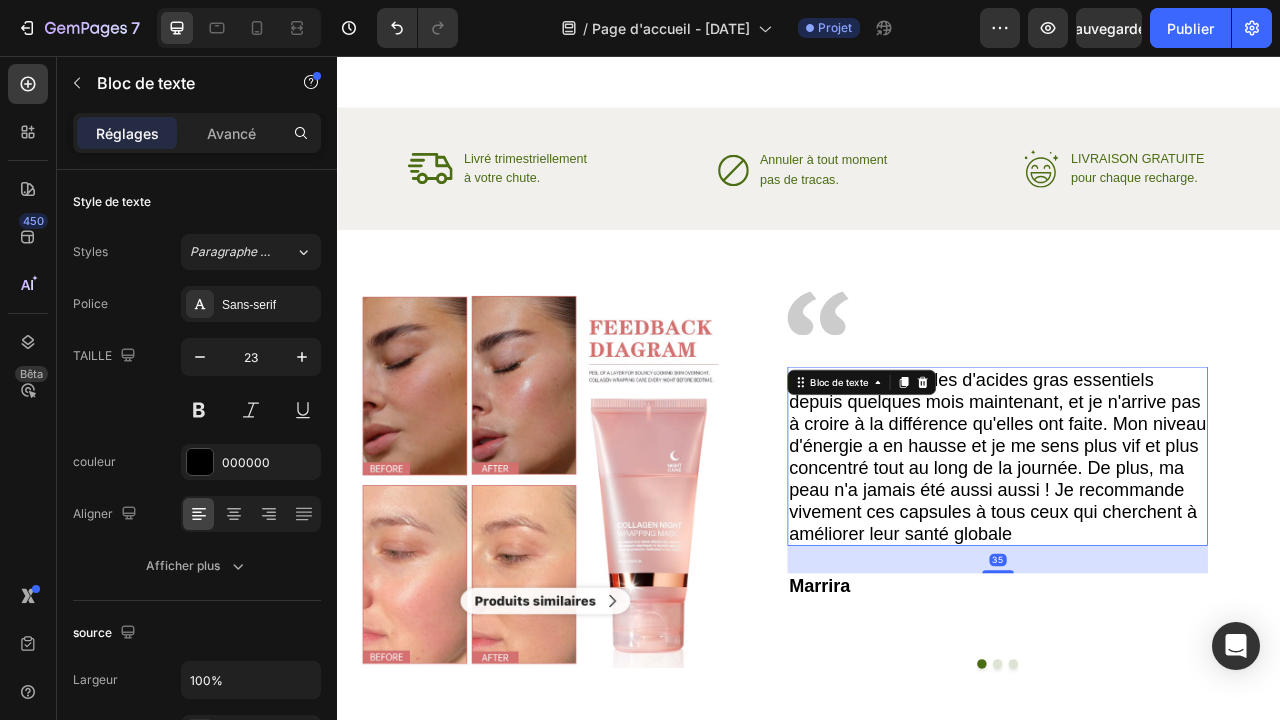 click on "J'utilise ces capsules d'acides gras essentiels depuis quelques mois maintenant, et je n'arrive pas à croire à la différence qu'elles ont faite. Mon niveau d'énergie a en hausse et je me sens plus vif et plus concentré tout au long de la journée. De plus, ma peau n'a jamais été aussi aussi ! Je recommande vivement ces capsules à tous ceux qui cherchent à améliorer leur santé globale" at bounding box center [1176, 565] 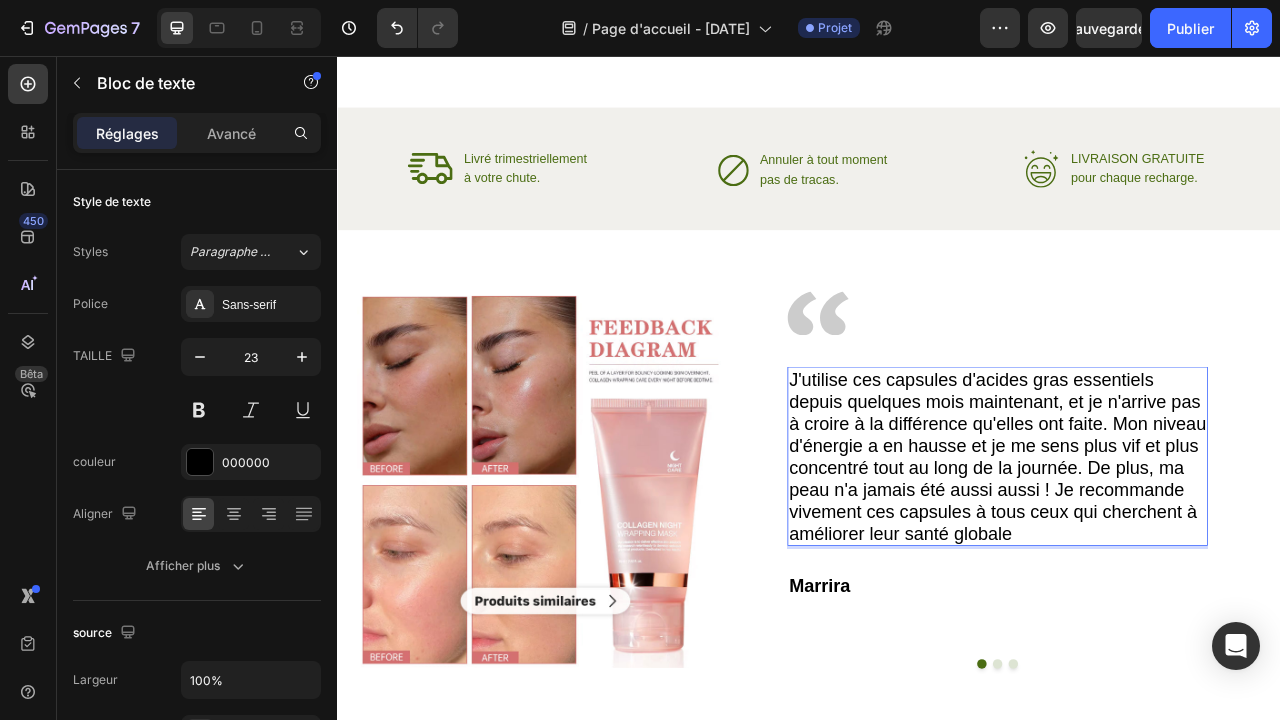 click on "J'utilise ces capsules d'acides gras essentiels depuis quelques mois maintenant, et je n'arrive pas à croire à la différence qu'elles ont faite. Mon niveau d'énergie a en hausse et je me sens plus vif et plus concentré tout au long de la journée. De plus, ma peau n'a jamais été aussi aussi ! Je recommande vivement ces capsules à tous ceux qui cherchent à améliorer leur santé globale" at bounding box center [1176, 565] 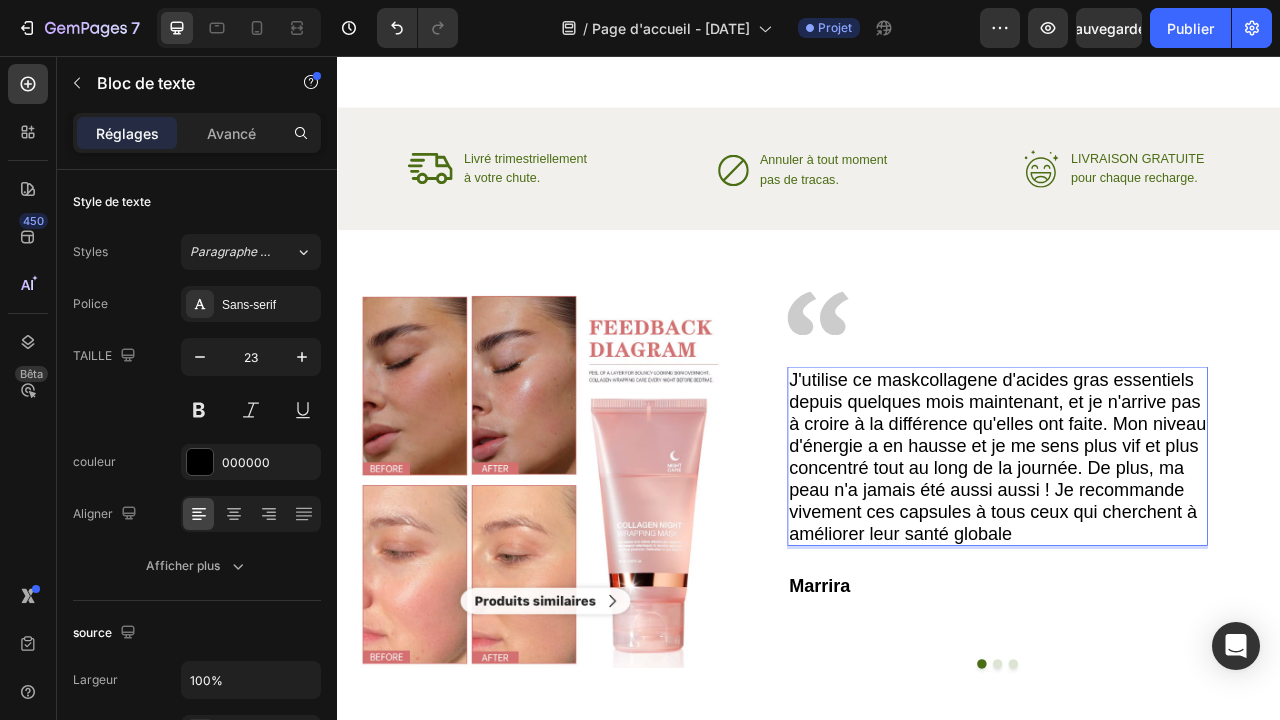 click on "J'utilise ce maskcollagene d'acides gras essentiels depuis quelques mois maintenant, et je n'arrive pas à croire à la différence qu'elles ont faite. Mon niveau d'énergie a en hausse et je me sens plus vif et plus concentré tout au long de la journée. De plus, ma peau n'a jamais été aussi aussi ! Je recommande vivement ces capsules à tous ceux qui cherchent à améliorer leur santé globale" at bounding box center (1176, 565) 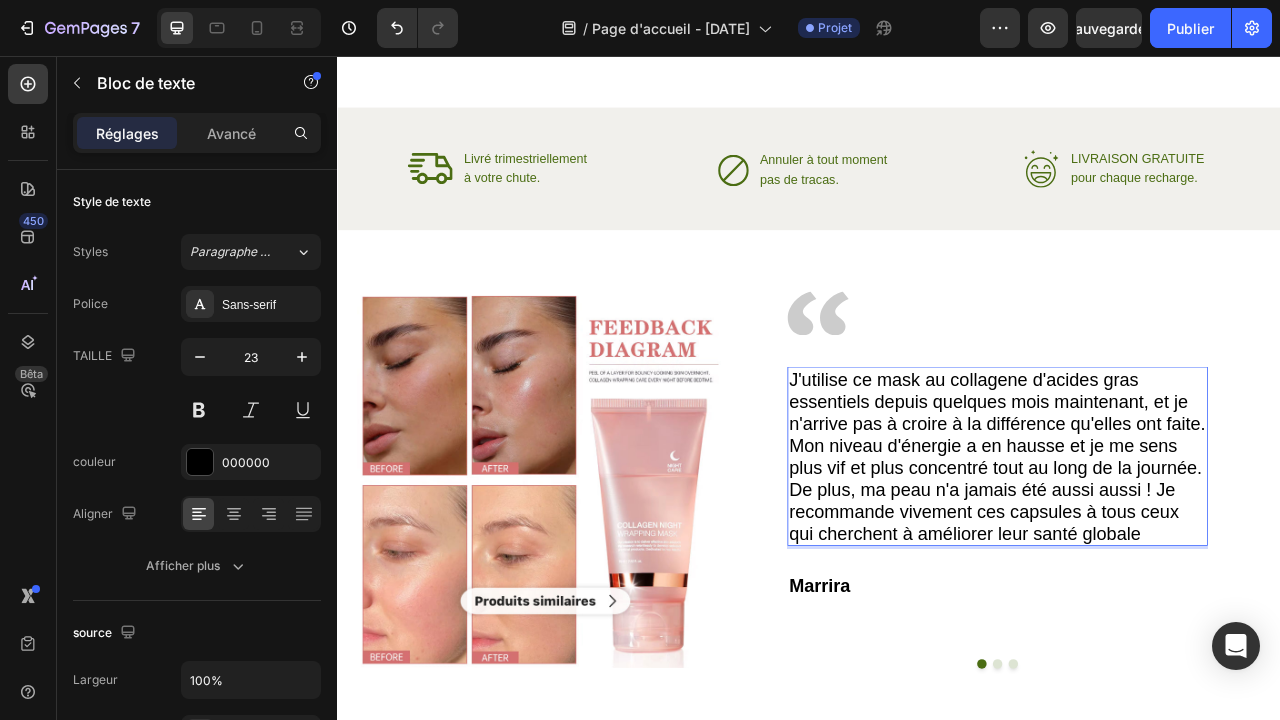click on "J'utilise ce mask au collagene d'acides gras essentiels depuis quelques mois maintenant, et je n'arrive pas à croire à la différence qu'elles ont faite. Mon niveau d'énergie a en hausse et je me sens plus vif et plus concentré tout au long de la journée. De plus, ma peau n'a jamais été aussi aussi ! Je recommande vivement ces capsules à tous ceux qui cherchent à améliorer leur santé globale" at bounding box center [1176, 565] 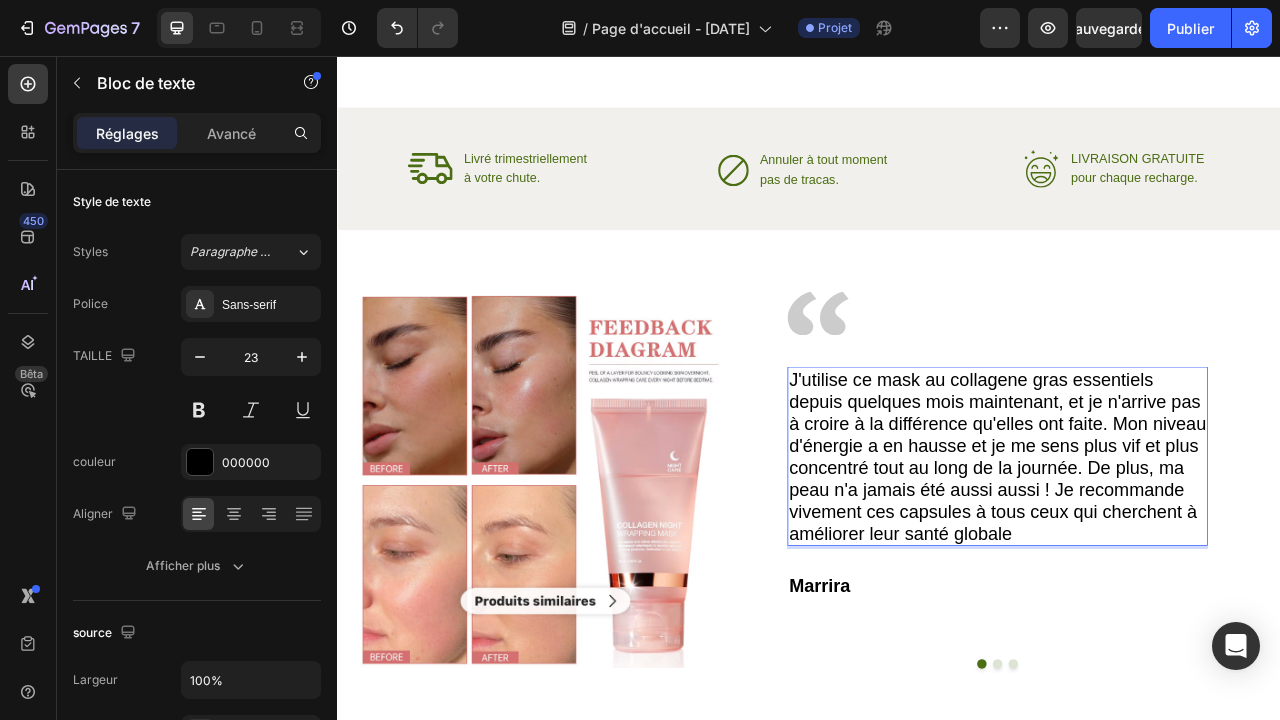 click on "J'utilise ce mask au collagene gras essentiels depuis quelques mois maintenant, et je n'arrive pas à croire à la différence qu'elles ont faite. Mon niveau d'énergie a en hausse et je me sens plus vif et plus concentré tout au long de la journée. De plus, ma peau n'a jamais été aussi aussi ! Je recommande vivement ces capsules à tous ceux qui cherchent à améliorer leur santé globale" at bounding box center (1176, 565) 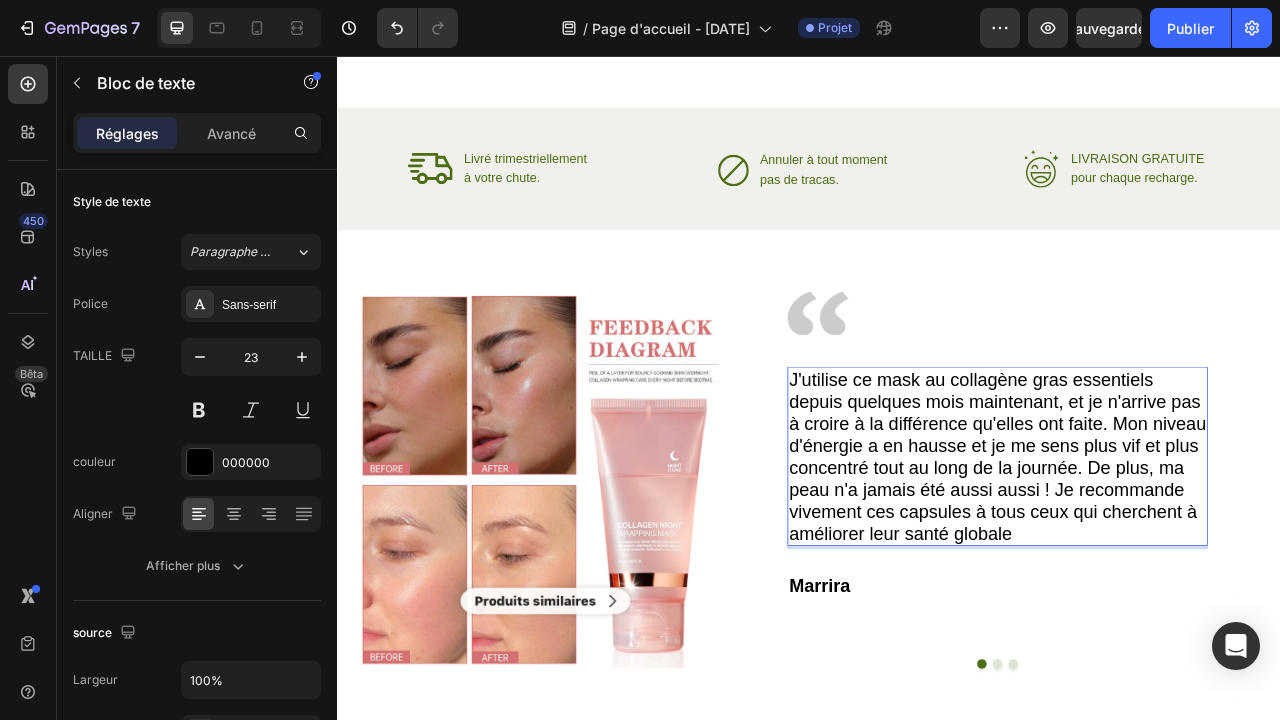 click on "J'utilise ce mask au collagène gras essentiels depuis quelques mois maintenant, et je n'arrive pas à croire à la différence qu'elles ont faite. Mon niveau d'énergie a en hausse et je me sens plus vif et plus concentré tout au long de la journée. De plus, ma peau n'a jamais été aussi aussi ! Je recommande vivement ces capsules à tous ceux qui cherchent à améliorer leur santé globale" at bounding box center [1176, 565] 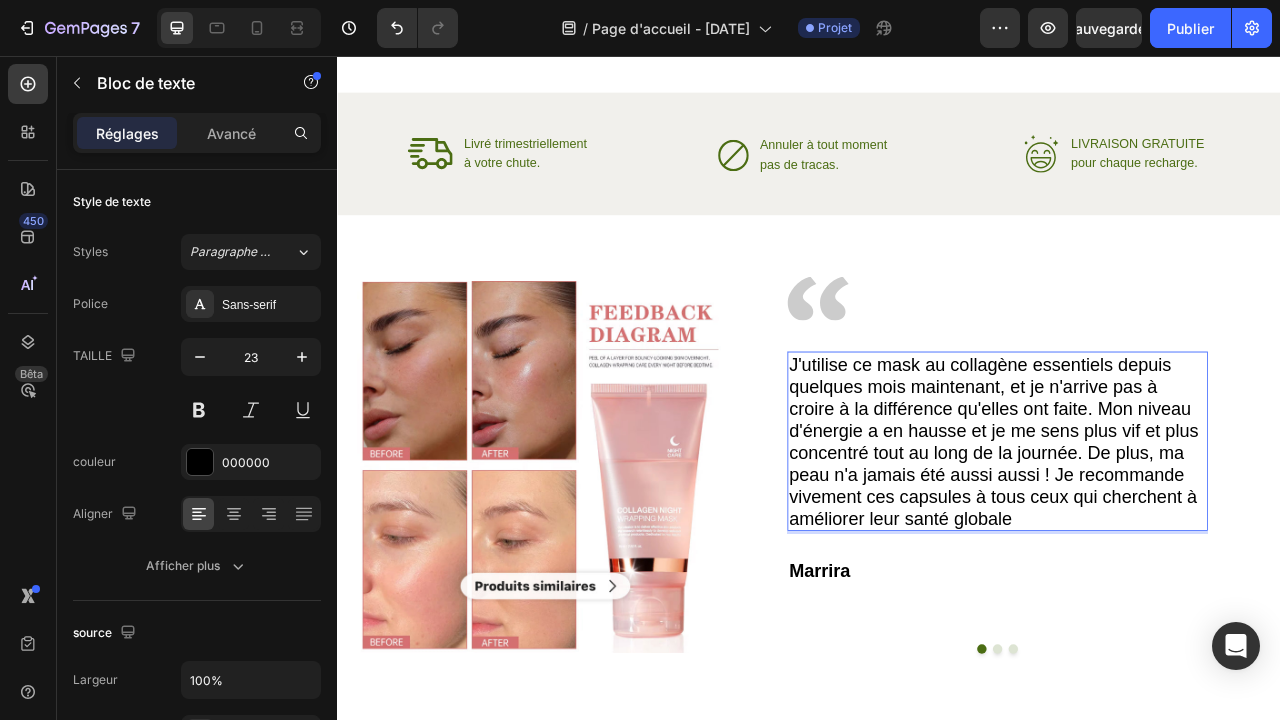 scroll, scrollTop: 2981, scrollLeft: 0, axis: vertical 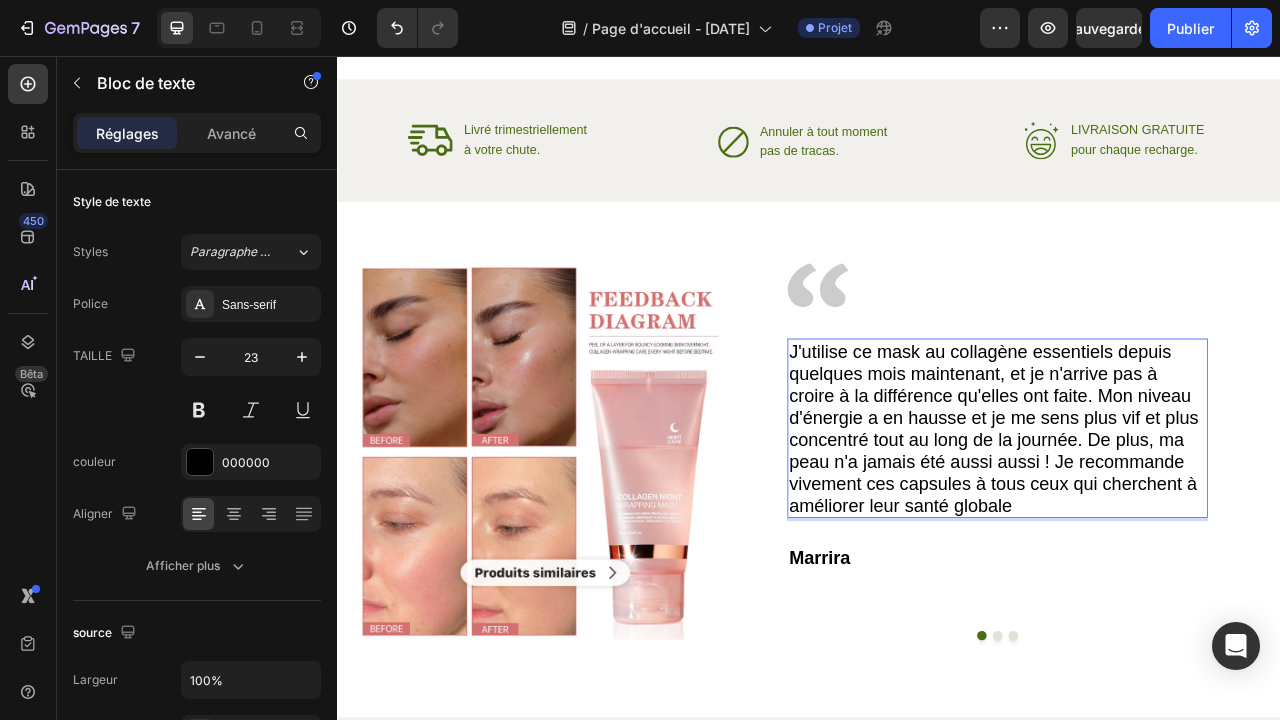 click on "J'utilise ce mask au collagène essentiels depuis quelques mois maintenant, et je n'arrive pas à croire à la différence qu'elles ont faite. Mon niveau d'énergie a en hausse et je me sens plus vif et plus concentré tout au long de la journée. De plus, ma peau n'a jamais été aussi aussi ! Je recommande vivement ces capsules à tous ceux qui cherchent à améliorer leur santé globale" at bounding box center [1176, 529] 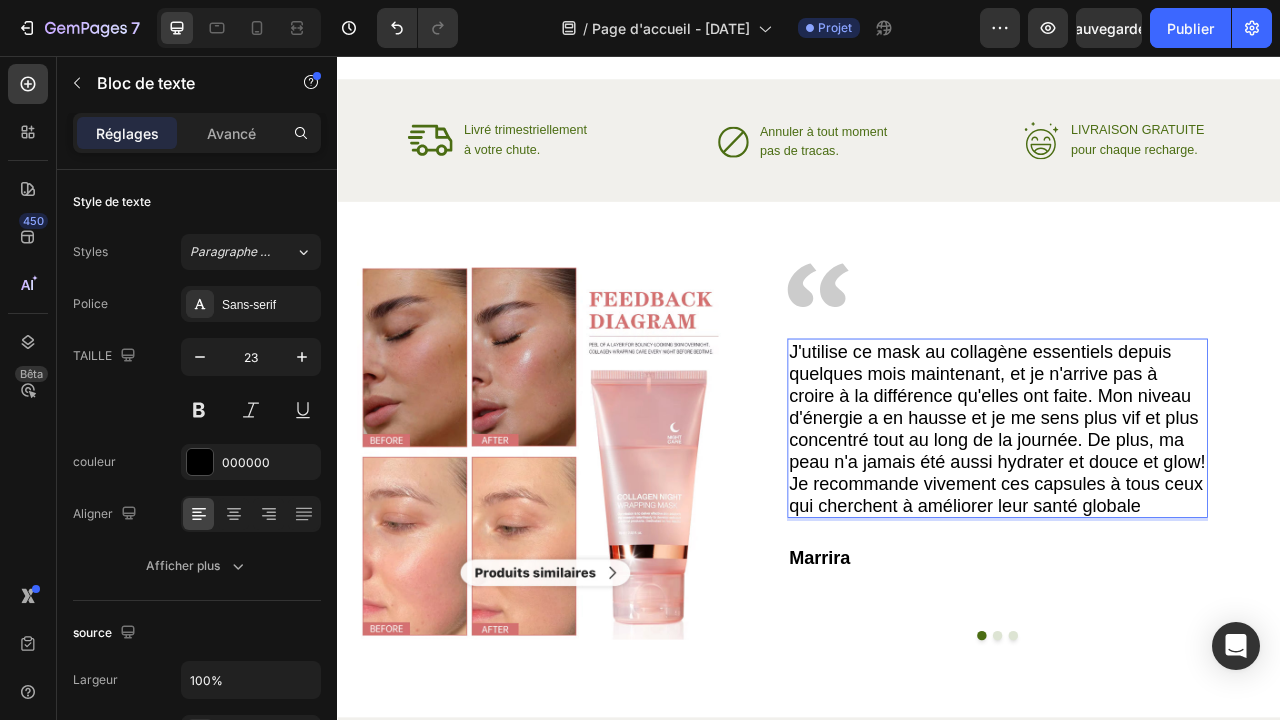 click on "J'utilise ce mask au collagène essentiels depuis quelques mois maintenant, et je n'arrive pas à croire à la différence qu'elles ont faite. Mon niveau d'énergie a en hausse et je me sens plus vif et plus concentré tout au long de la journée. De plus, ma peau n'a jamais été aussi hydrater et douce et glow! Je recommande vivement ces capsules à tous ceux qui cherchent à améliorer leur santé globale" at bounding box center [1176, 529] 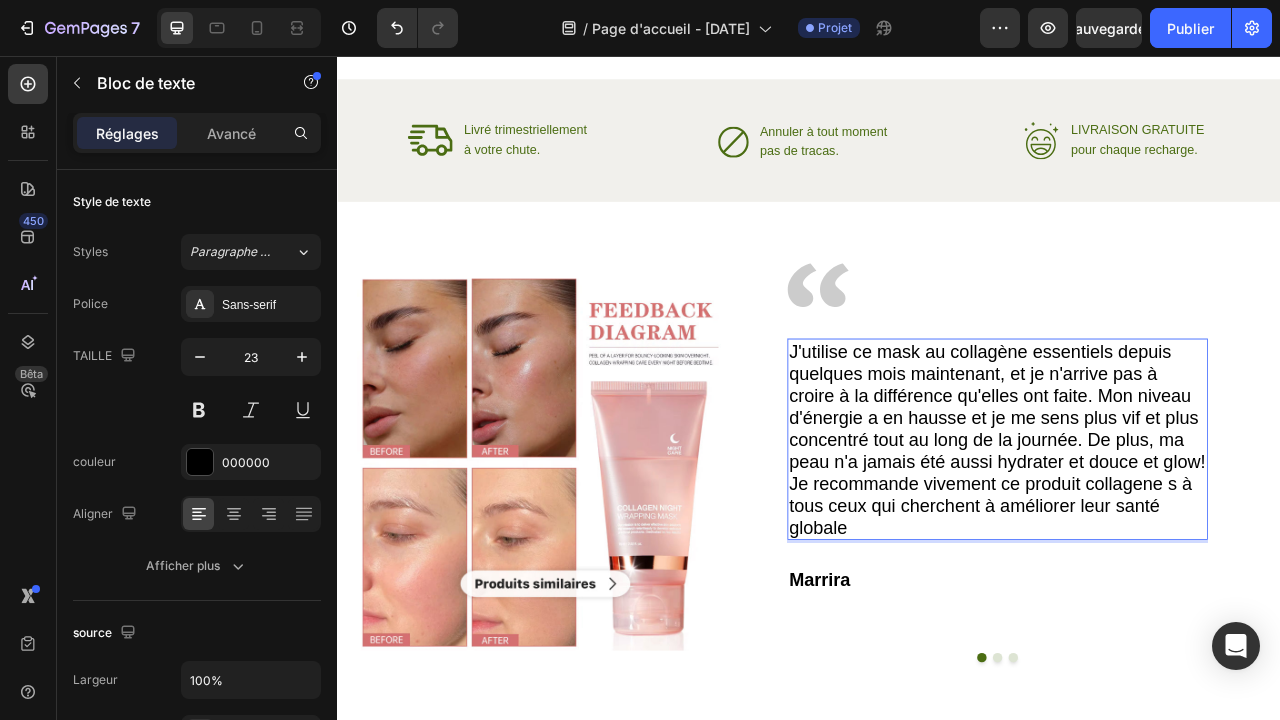 click on "J'utilise ce mask au collagène essentiels depuis quelques mois maintenant, et je n'arrive pas à croire à la différence qu'elles ont faite. Mon niveau d'énergie a en hausse et je me sens plus vif et plus concentré tout au long de la journée. De plus, ma peau n'a jamais été aussi hydrater et douce et glow! Je recommande vivement ce produit collagene s à tous ceux qui cherchent à améliorer leur santé globale" at bounding box center (1176, 543) 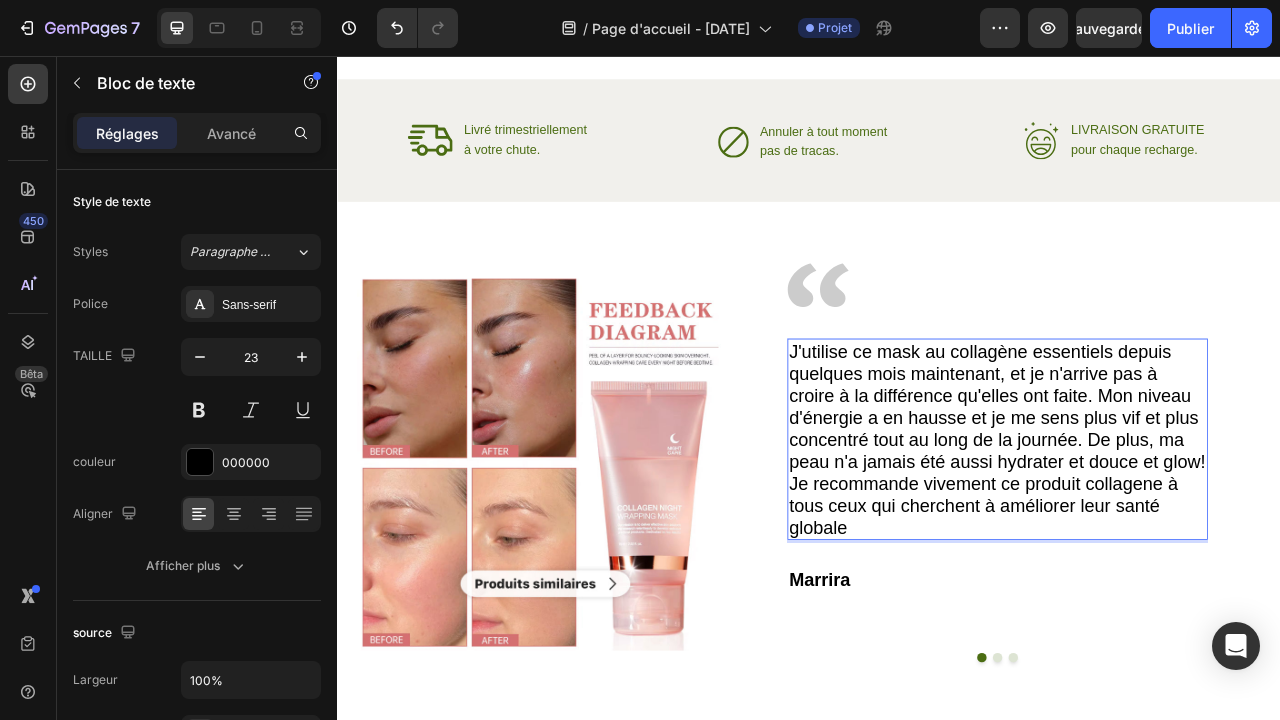 click on "J'utilise ce mask au collagène essentiels depuis quelques mois maintenant, et je n'arrive pas à croire à la différence qu'elles ont faite. Mon niveau d'énergie a en hausse et je me sens plus vif et plus concentré tout au long de la journée. De plus, ma peau n'a jamais été aussi hydrater et douce et glow! Je recommande vivement ce produit collagene à tous ceux qui cherchent à améliorer leur santé globale" at bounding box center [1176, 543] 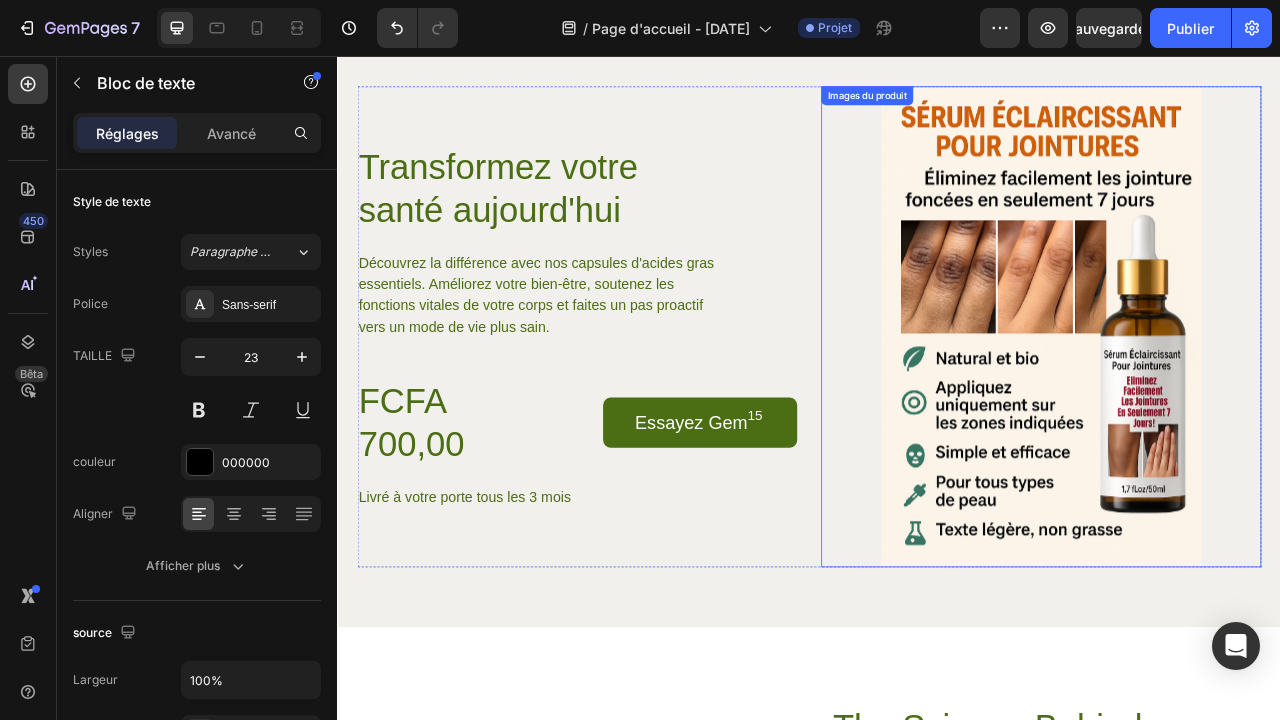 scroll, scrollTop: 3758, scrollLeft: 0, axis: vertical 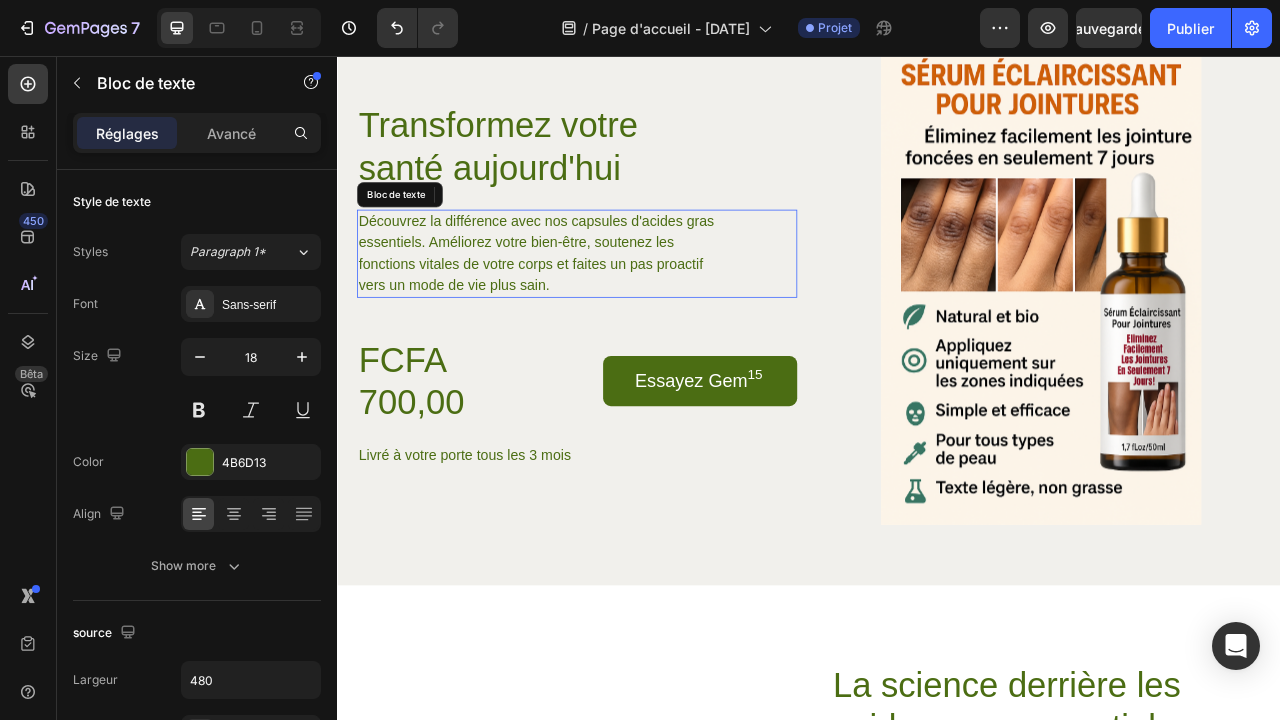 click on "Découvrez la différence avec nos capsules d'acides gras essentiels. Améliorez votre bien-être, soutenez les fonctions vitales de votre corps et faites un pas proactif vers un mode de vie plus sain." at bounding box center [602, 307] 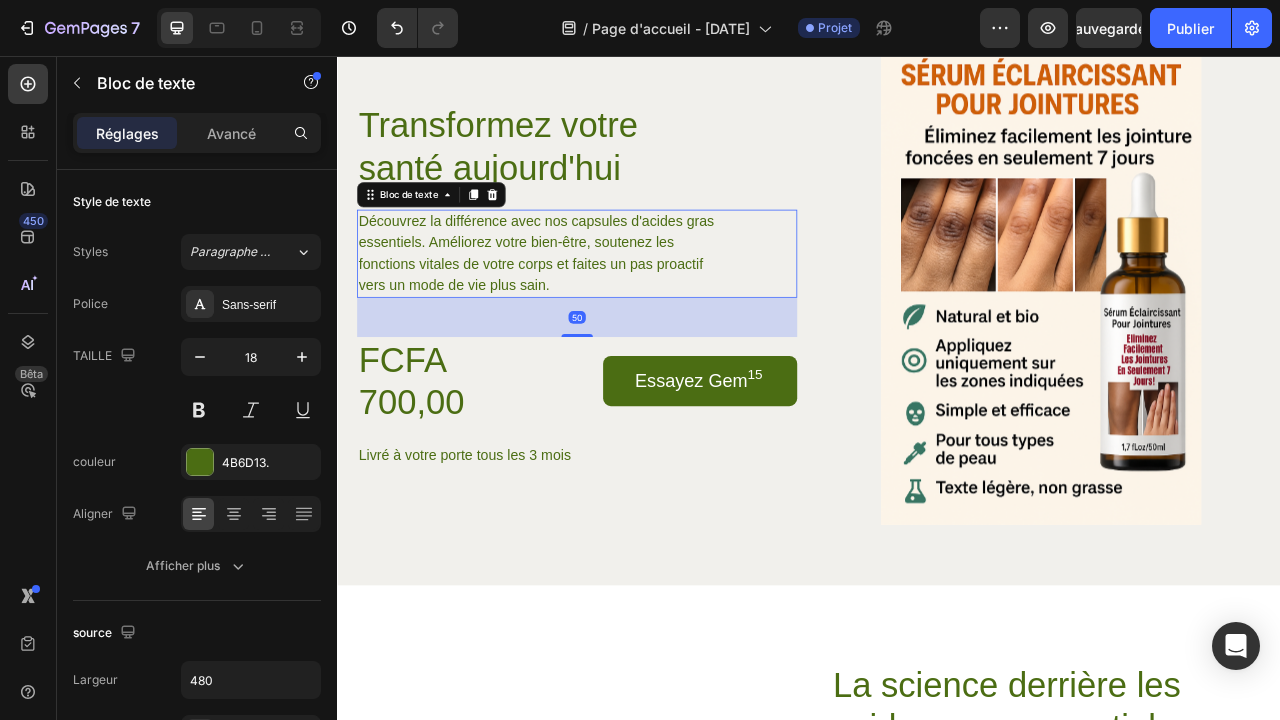 click on "Découvrez la différence avec nos capsules d'acides gras essentiels. Améliorez votre bien-être, soutenez les fonctions vitales de votre corps et faites un pas proactif vers un mode de vie plus sain." at bounding box center (602, 307) 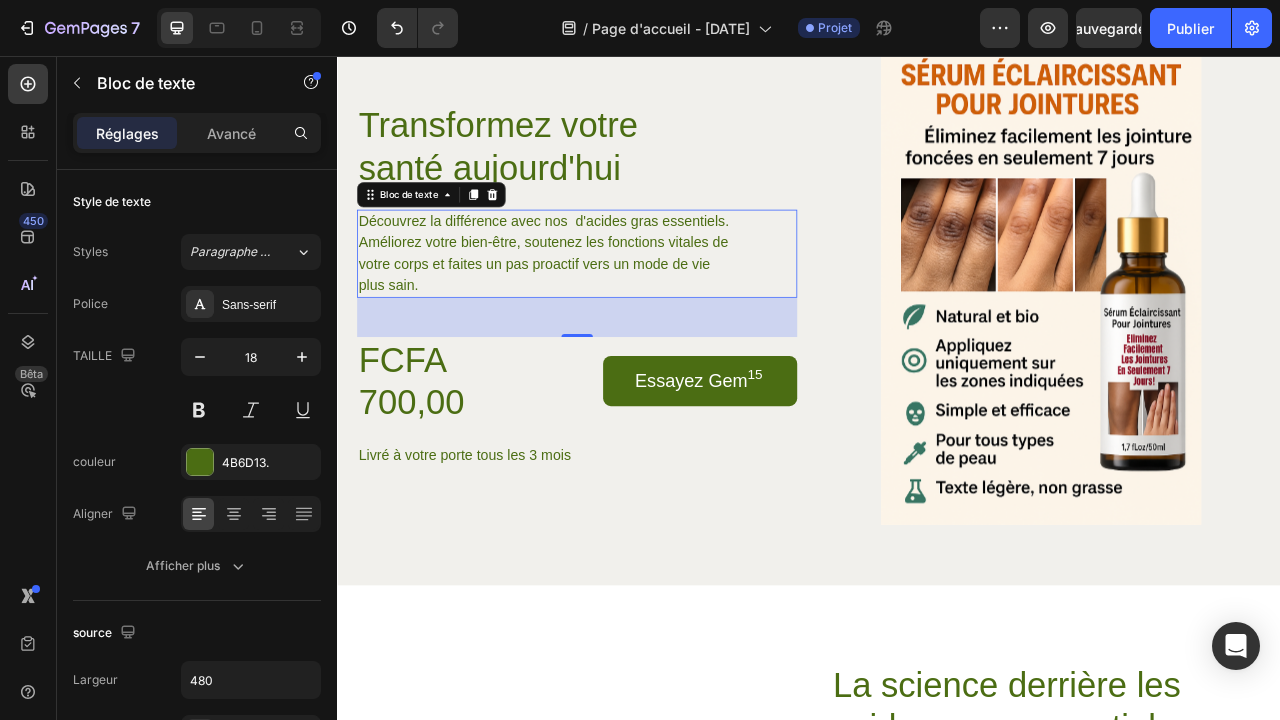 click on "Découvrez la différence avec nos  d'acides gras essentiels. Améliorez votre bien-être, soutenez les fonctions vitales de votre corps et faites un pas proactif vers un mode de vie plus sain." at bounding box center [602, 307] 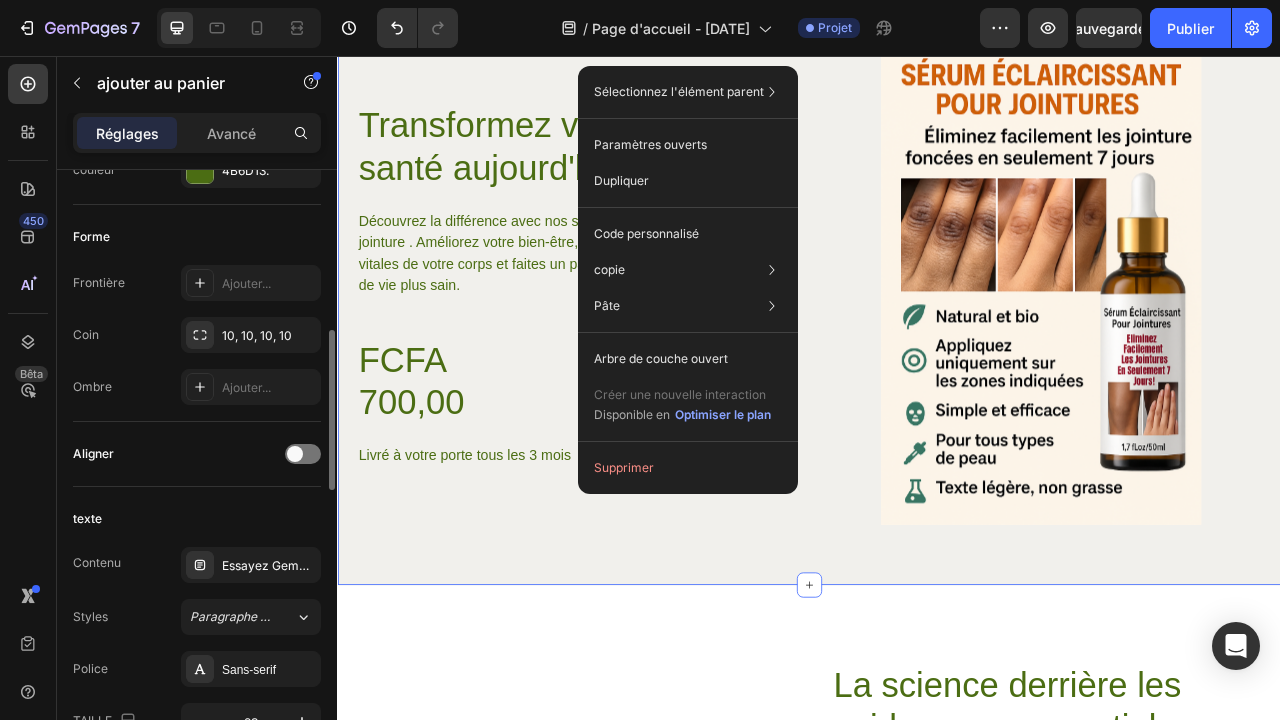 scroll, scrollTop: 614, scrollLeft: 0, axis: vertical 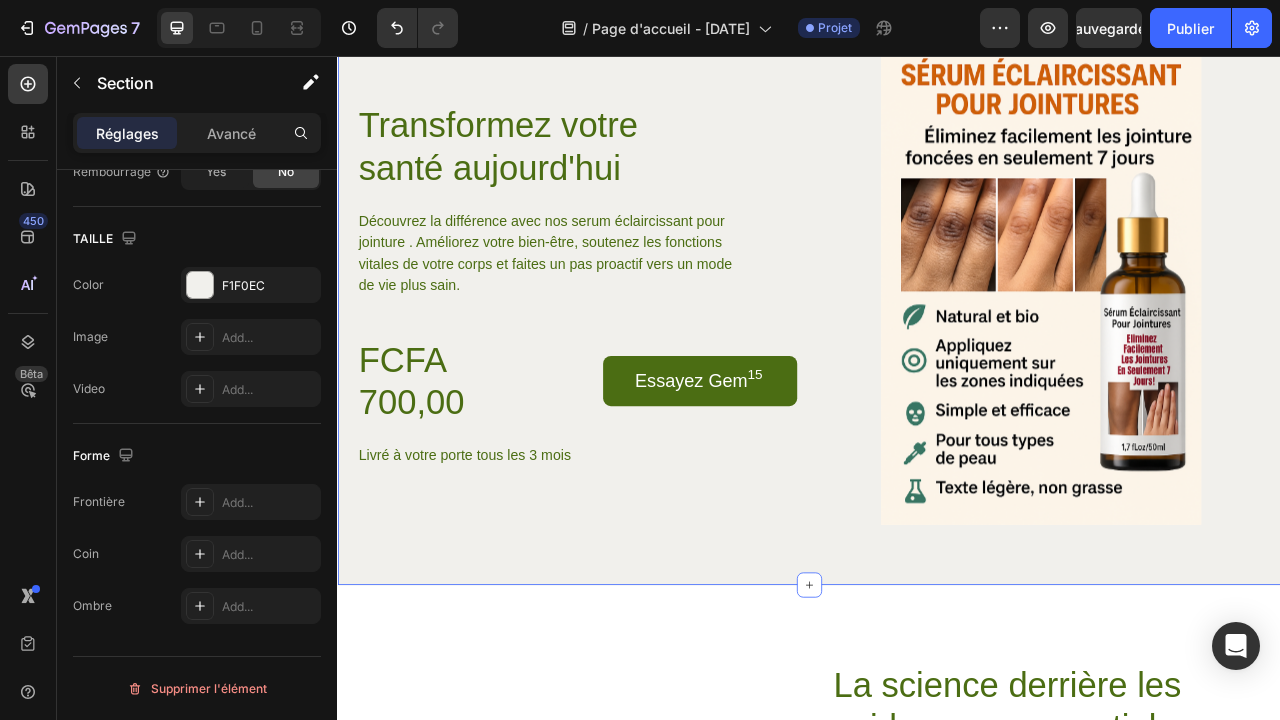 click on "Transformez votre santé aujourd'hui Direction Découvrez la différence avec nos serum éclaircissant pour jointure . Améliorez votre bien-être, soutenez les fonctions vitales de votre corps et faites un pas proactif vers un mode de vie plus sain. Bloc de texte FCFA 700,00 Prix du produit Prix du produit Essayez Gem 15 ajouter au panier 0 Rangée Livré à votre porte tous les 3 mois Bloc de texte Rangée Images du produit PRODUIT Section 8" at bounding box center [937, 352] 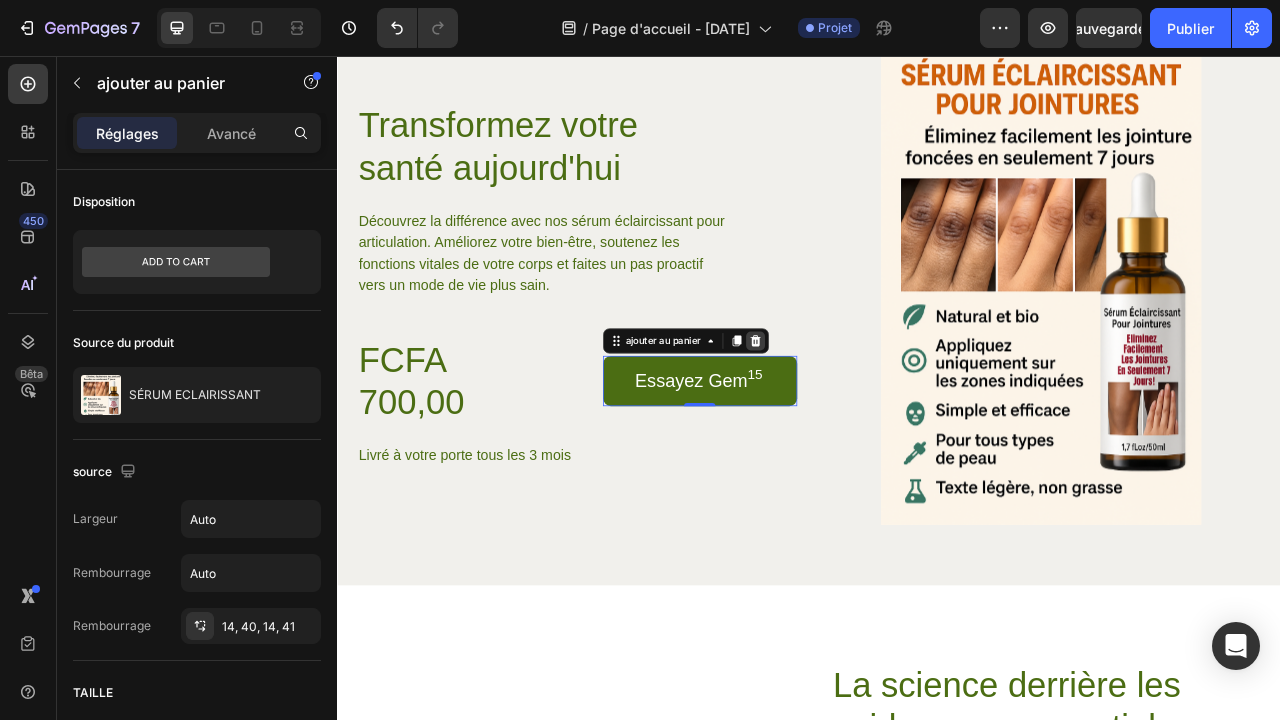 click 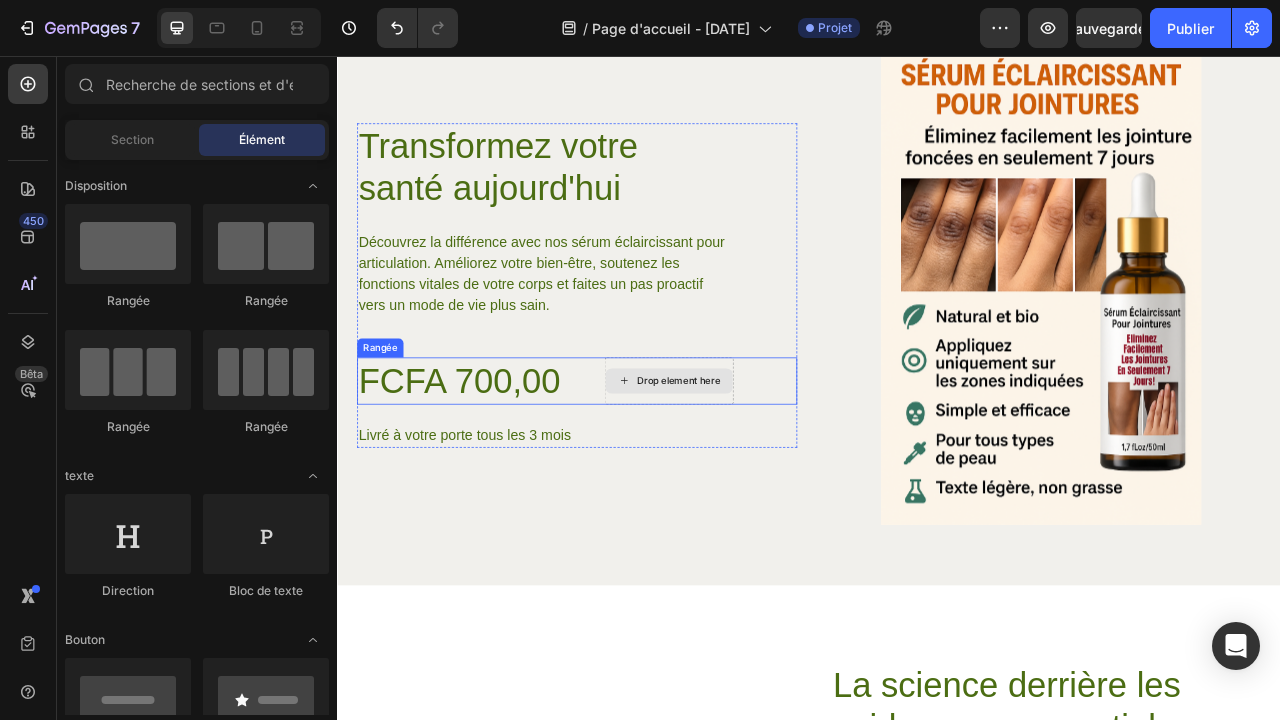 click on "Drop element here" at bounding box center (759, 469) 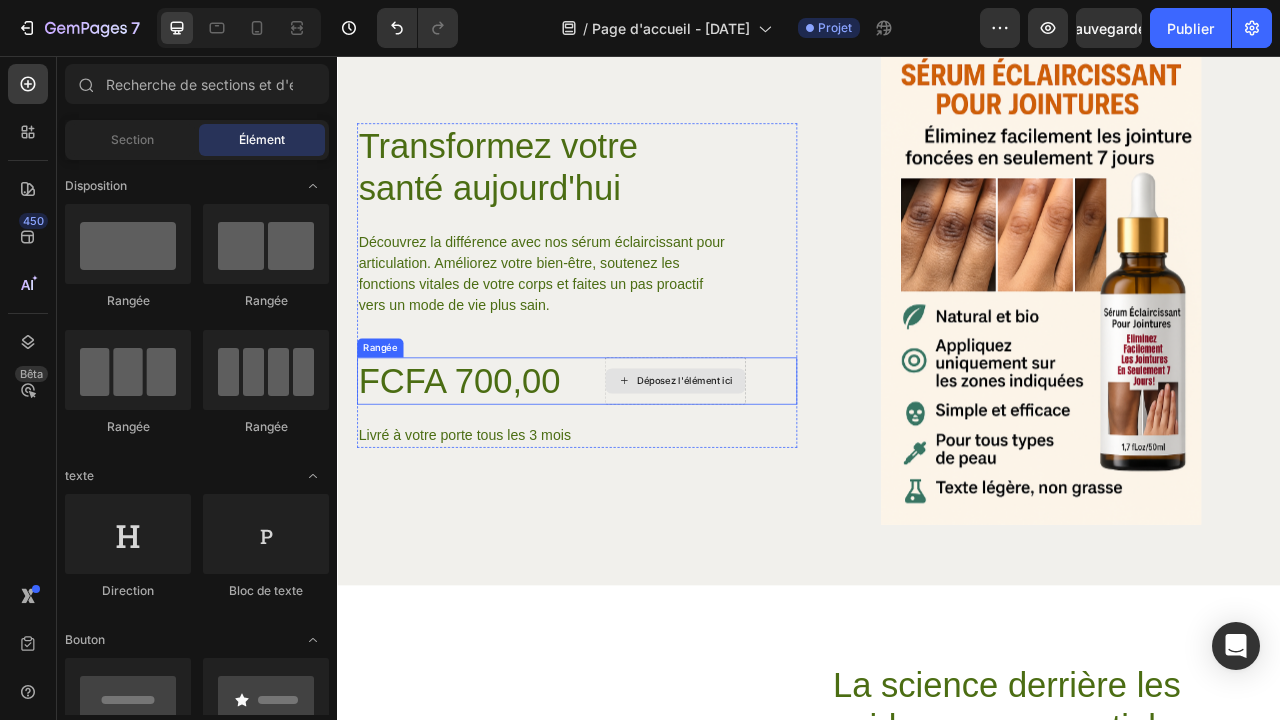 click on "Déposez l'élément ici" at bounding box center (779, 469) 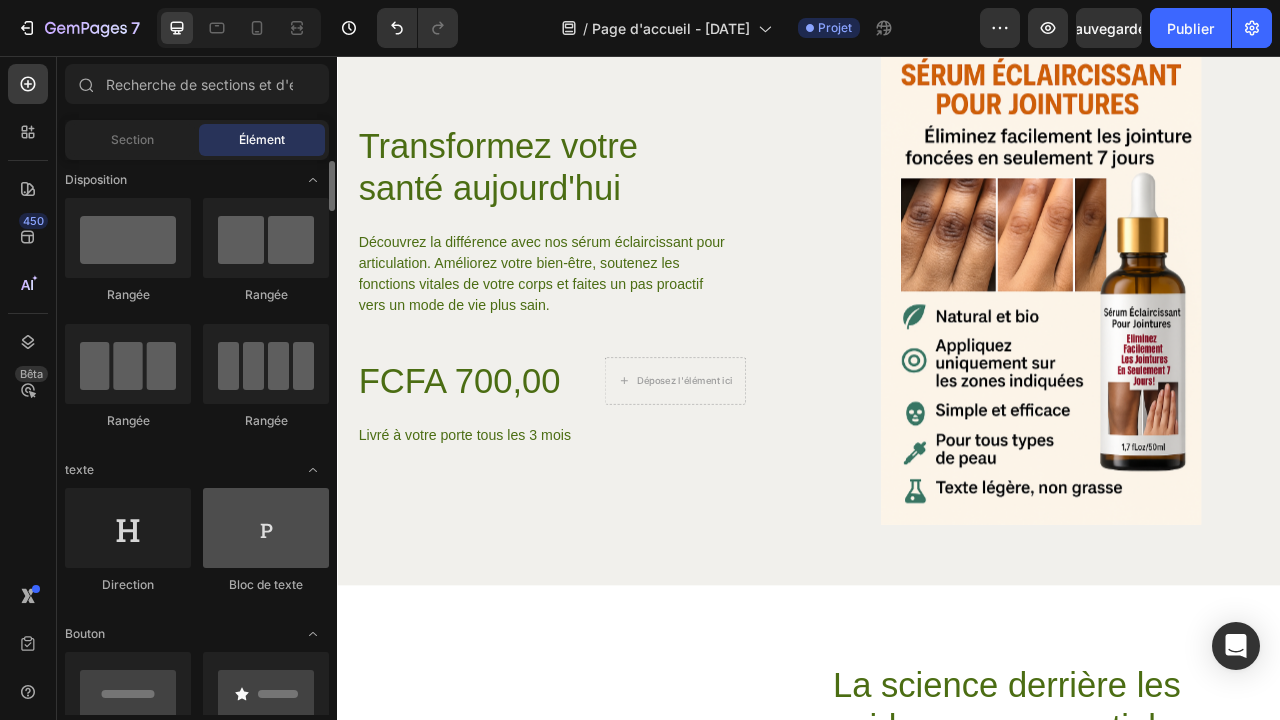 scroll, scrollTop: 0, scrollLeft: 0, axis: both 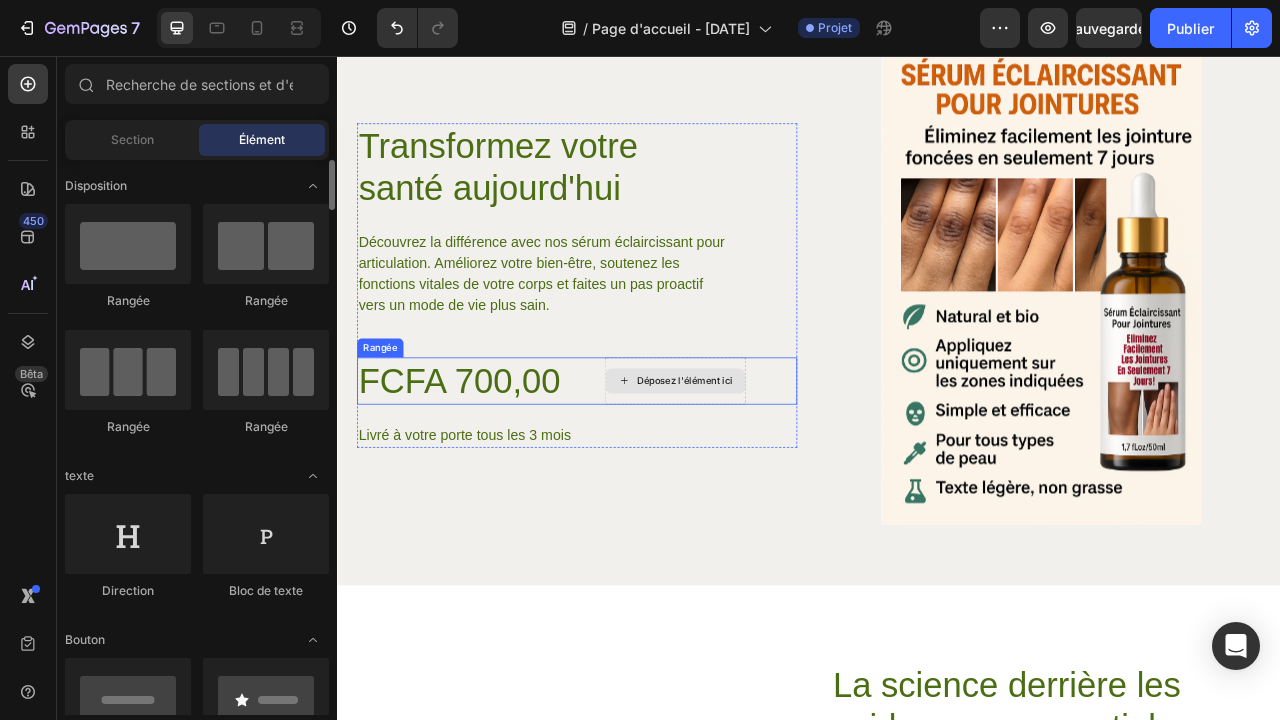 click on "Déposez l'élément ici" at bounding box center [779, 469] 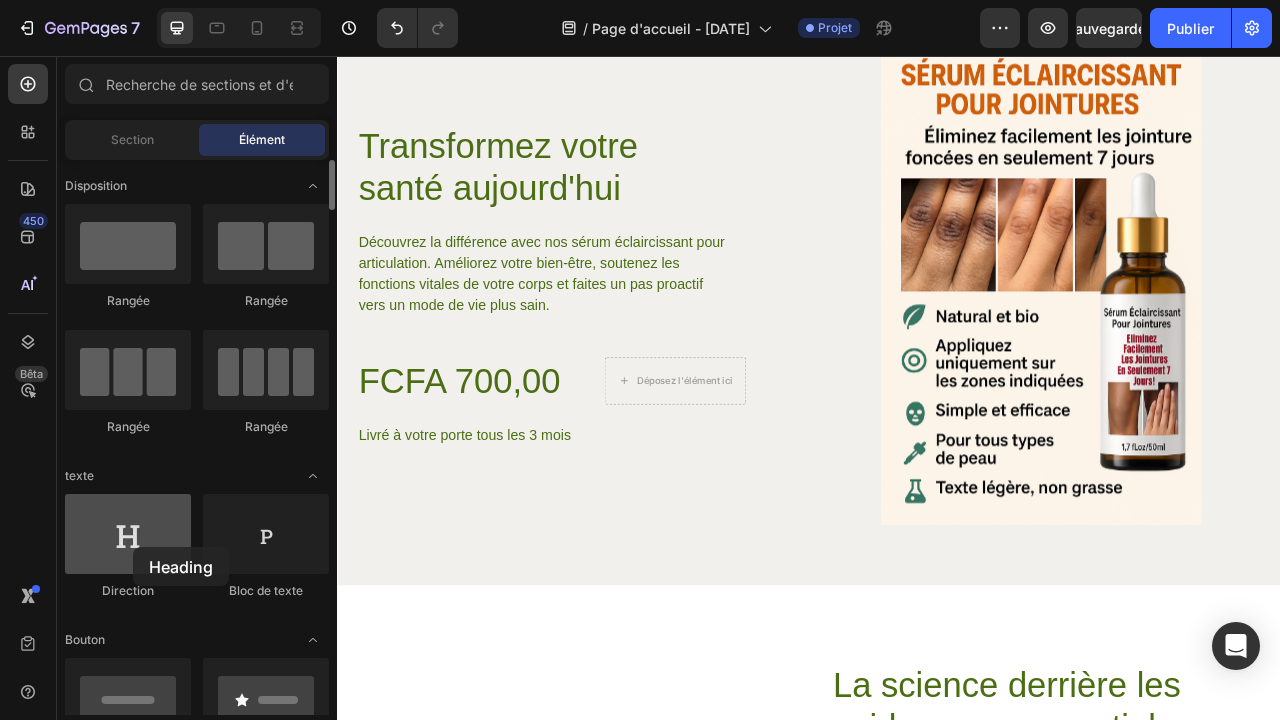 click at bounding box center [128, 534] 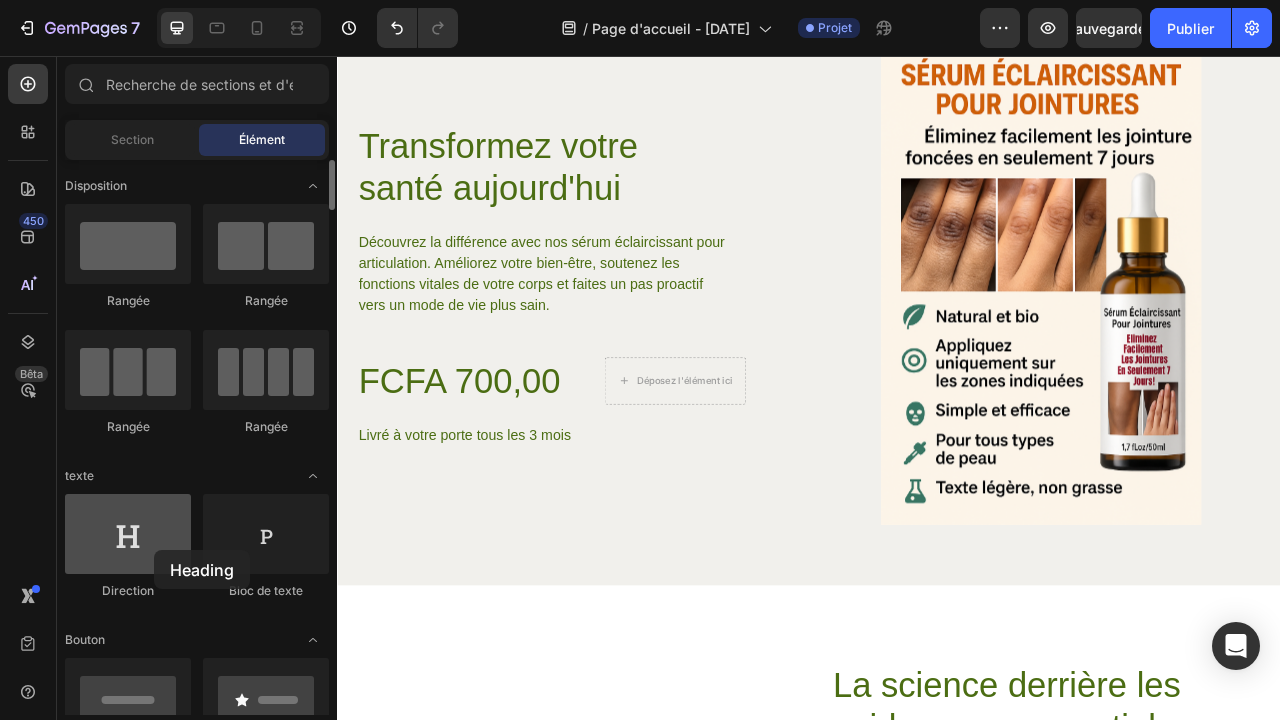 click at bounding box center (128, 534) 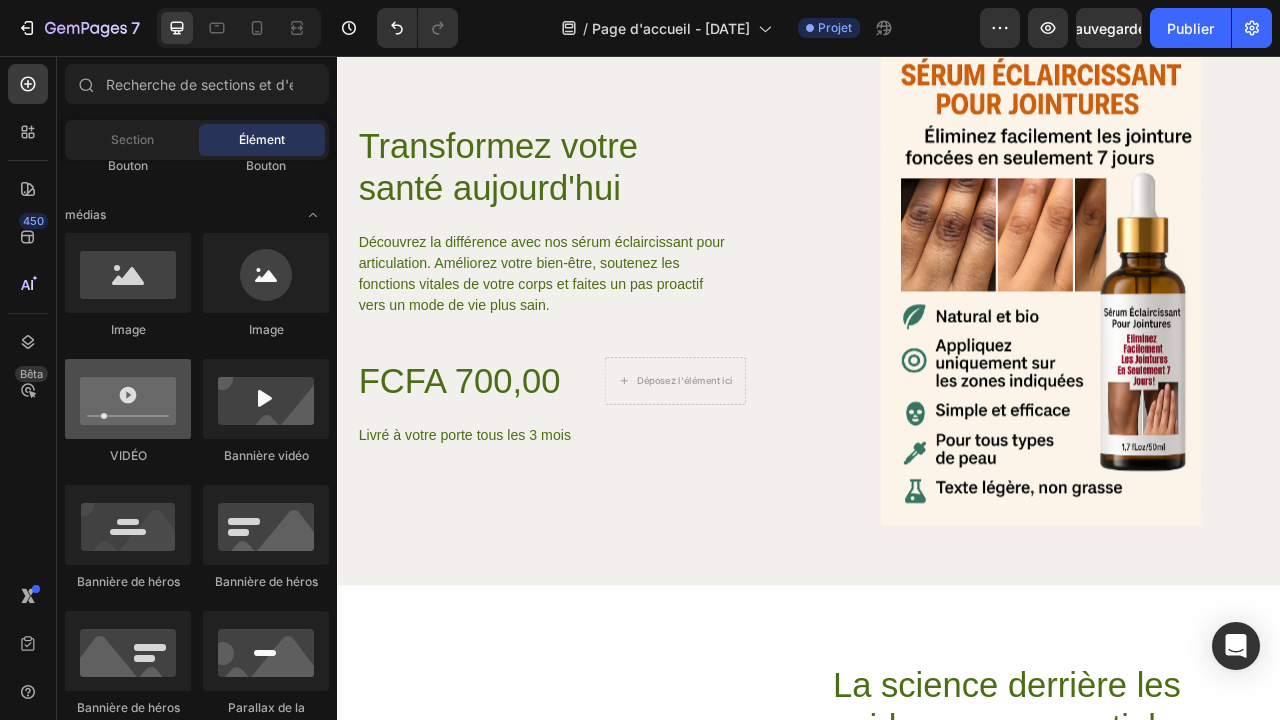 scroll, scrollTop: 0, scrollLeft: 0, axis: both 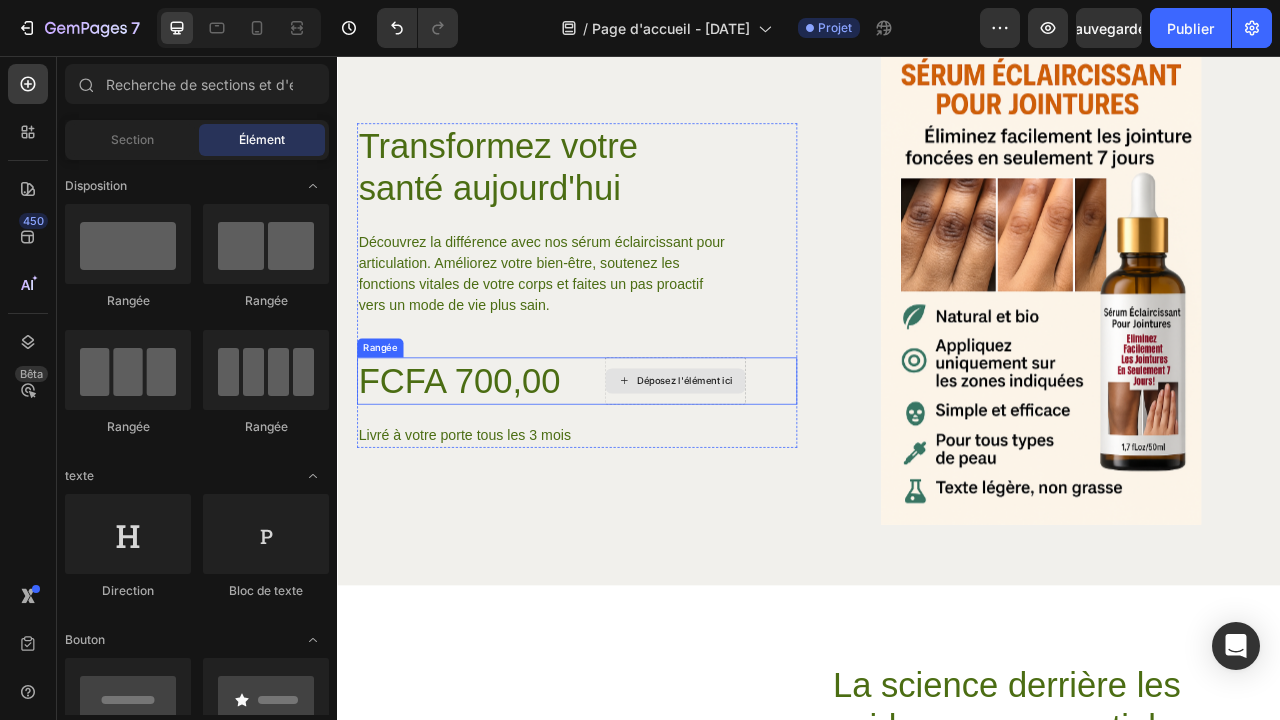 click 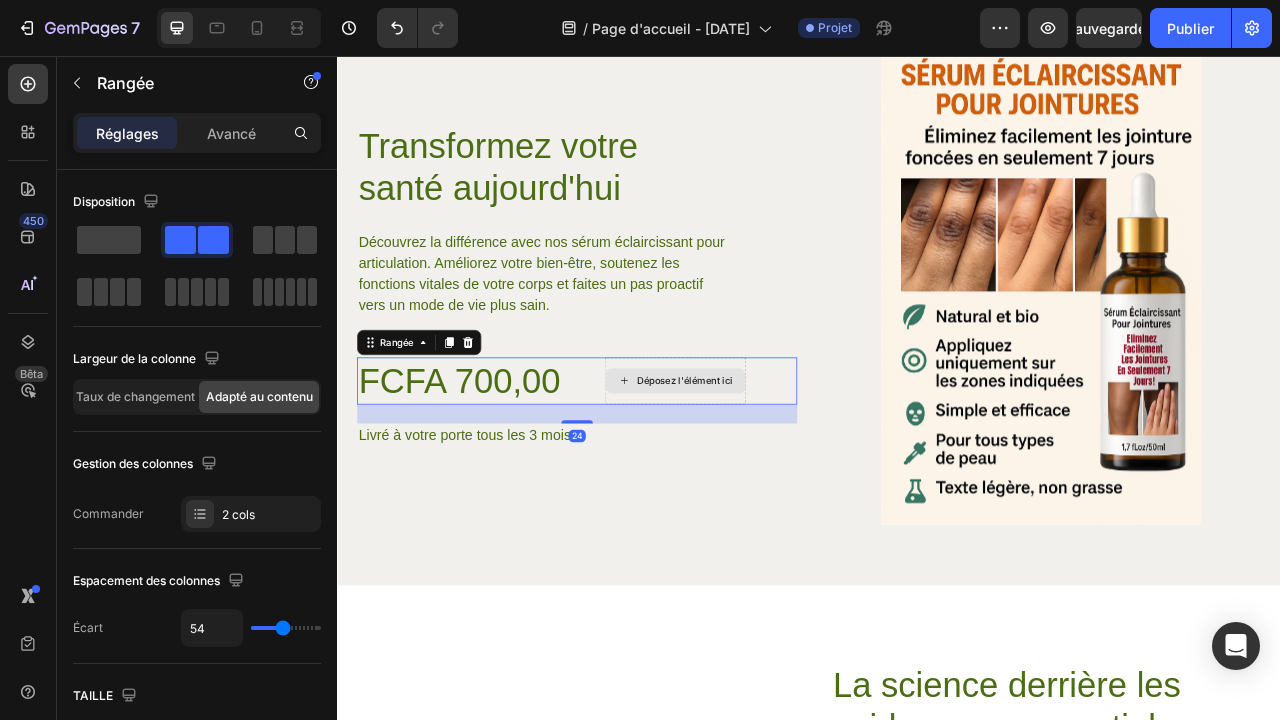 click on "Déposez l'élément ici" at bounding box center [779, 469] 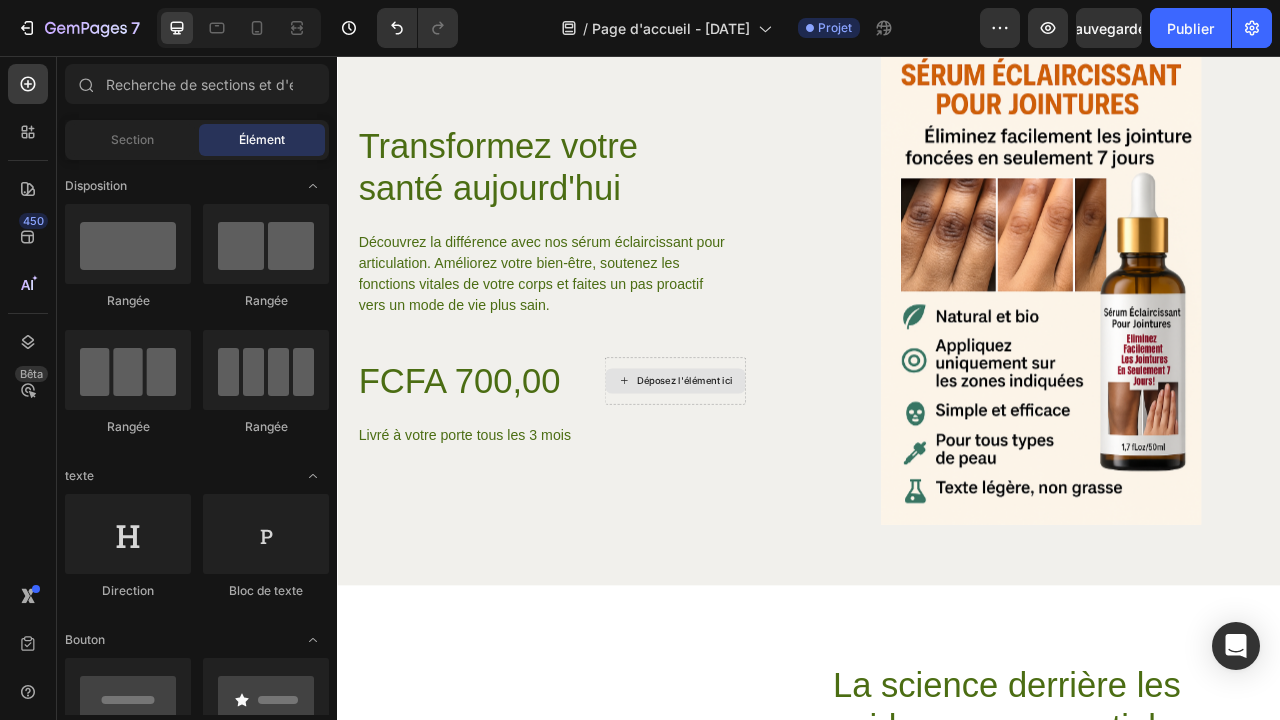 click on "Déposez l'élément ici" at bounding box center [779, 469] 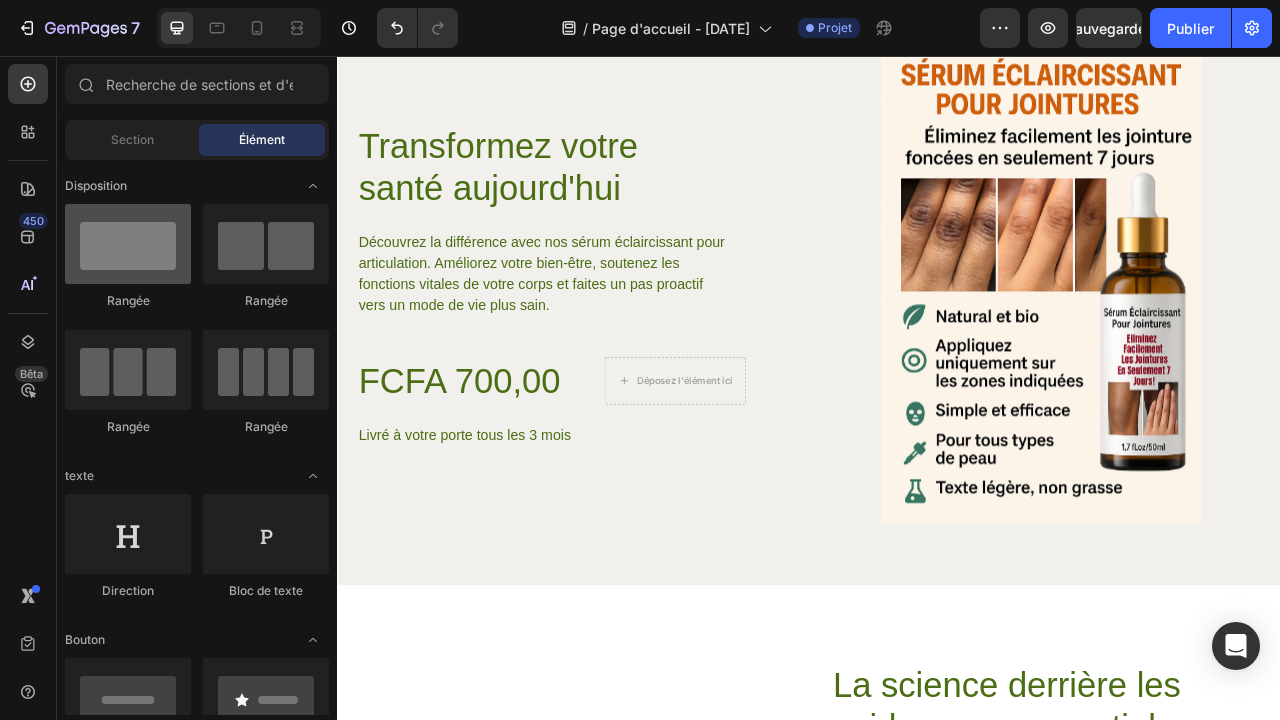 click at bounding box center [128, 244] 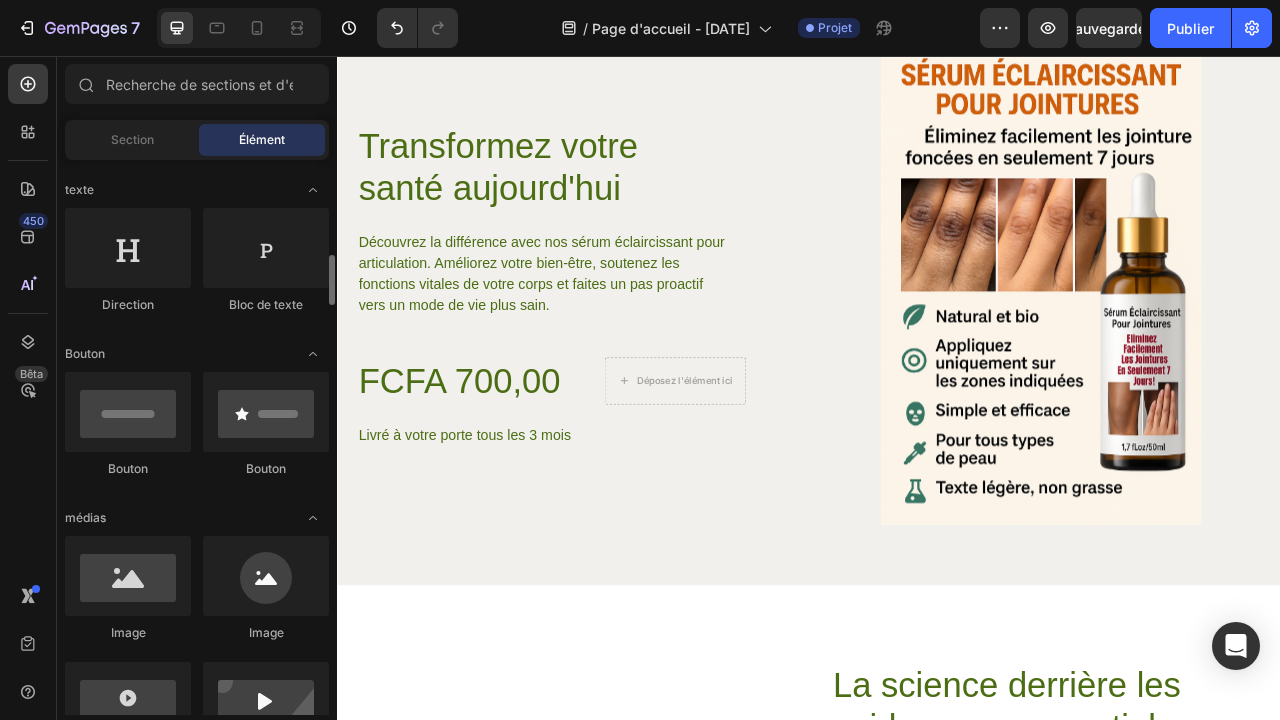 scroll, scrollTop: 350, scrollLeft: 0, axis: vertical 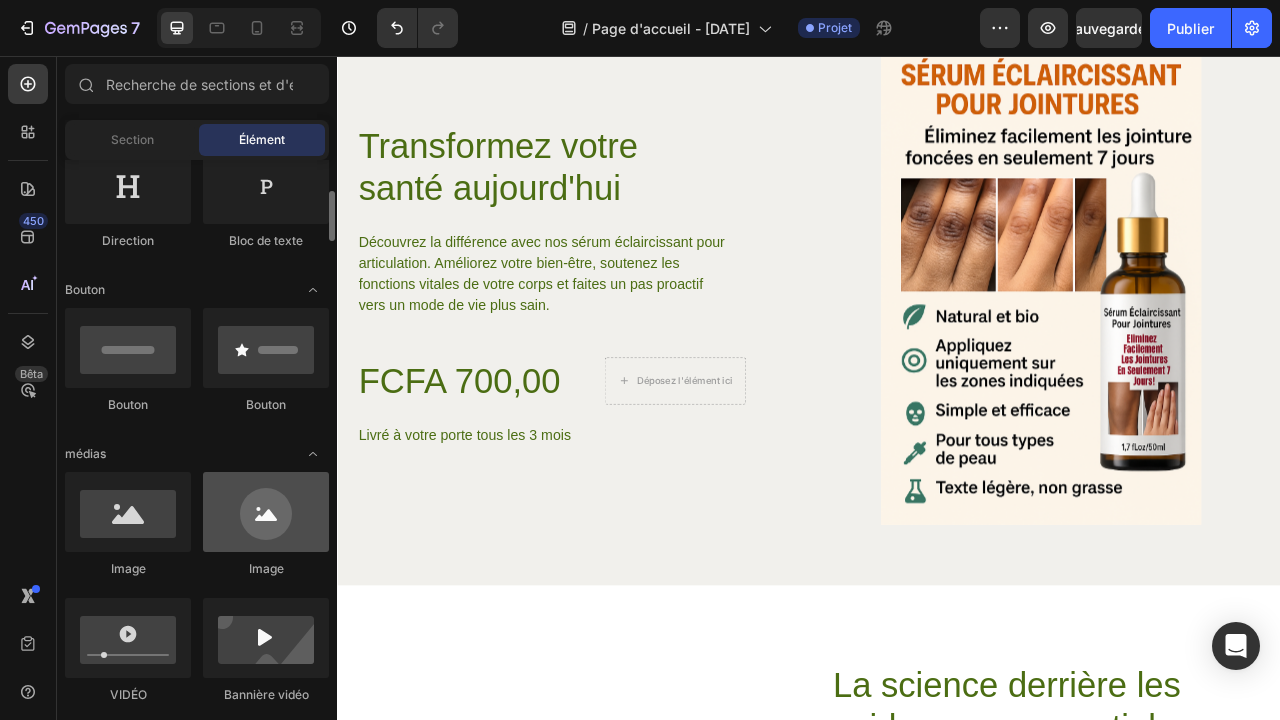click at bounding box center (266, 512) 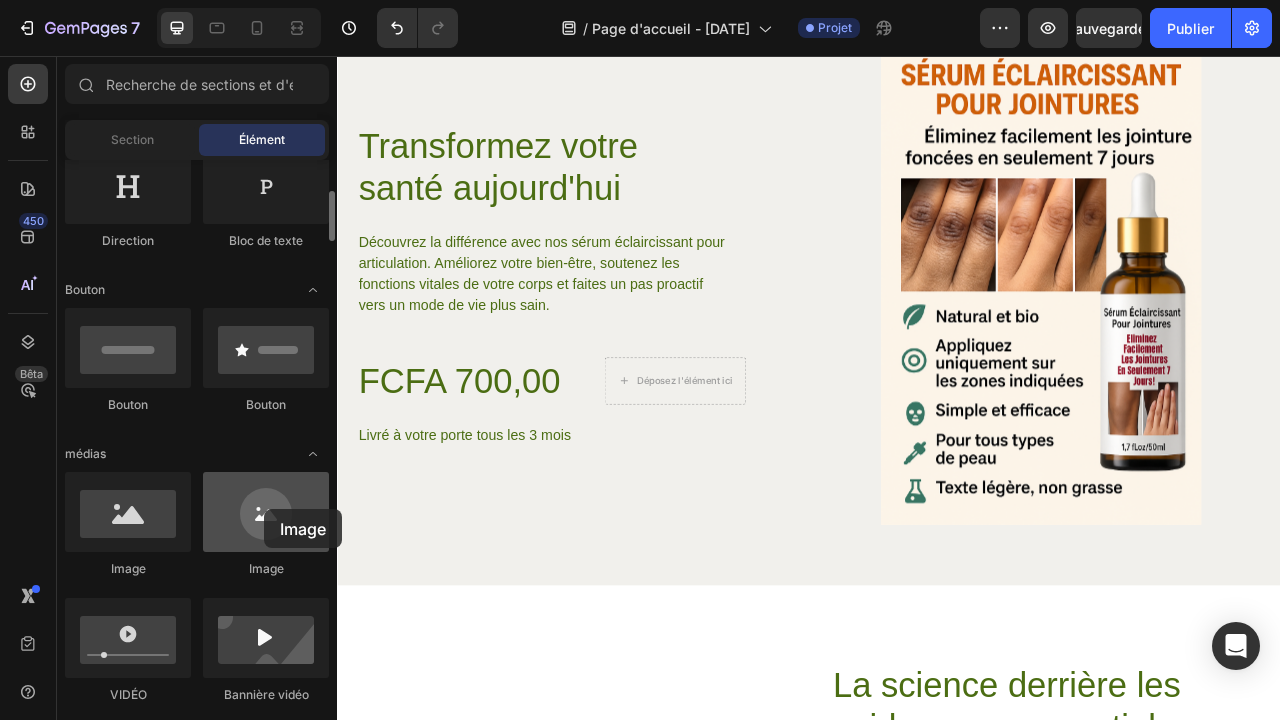 click at bounding box center (266, 512) 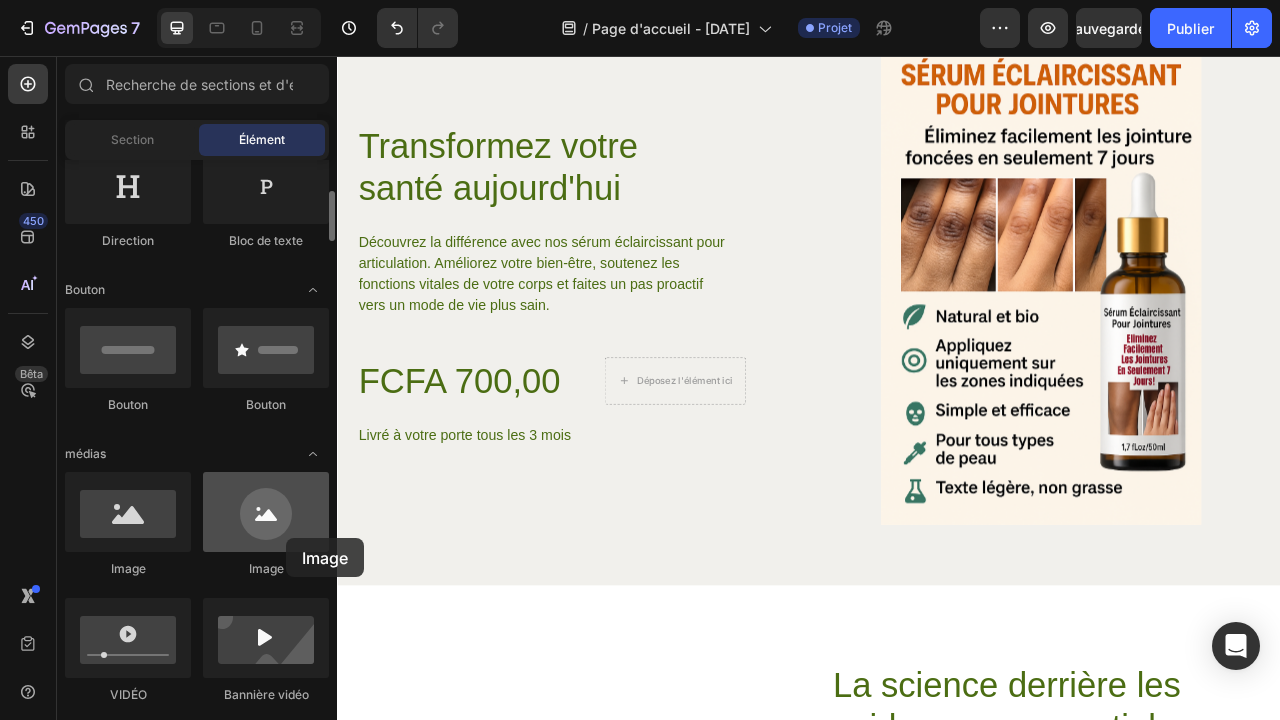 click at bounding box center [266, 512] 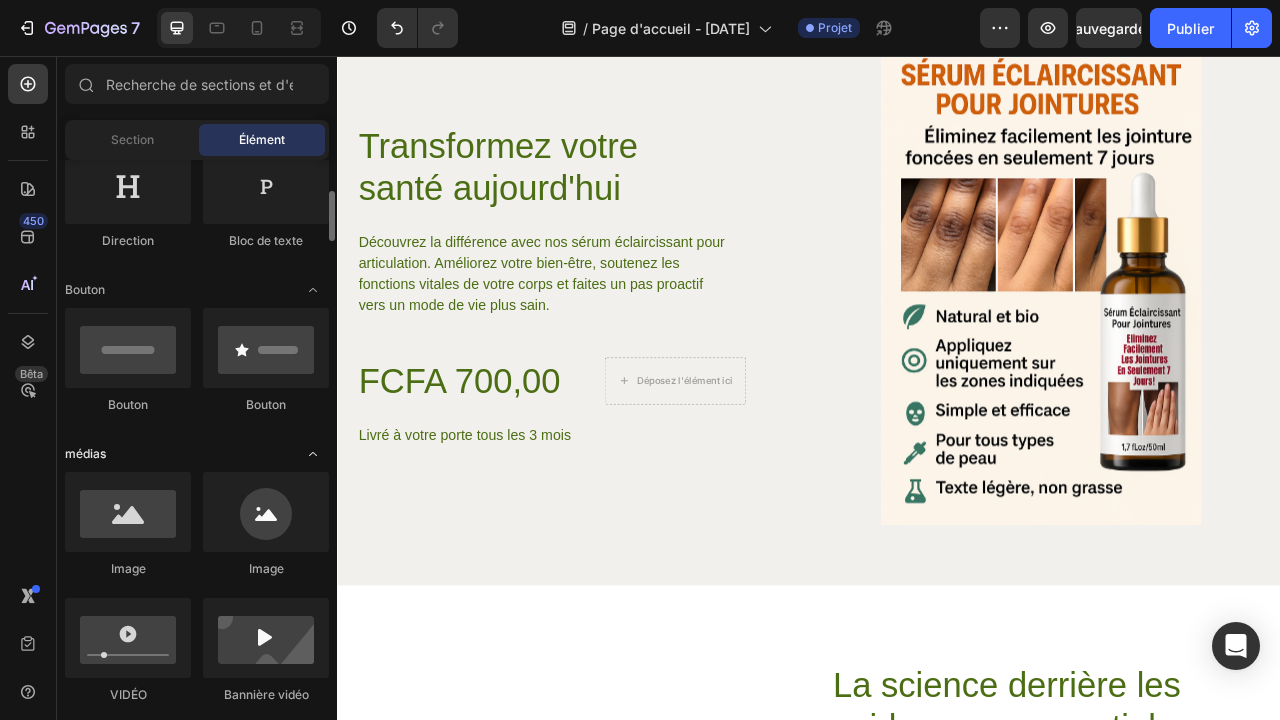 click 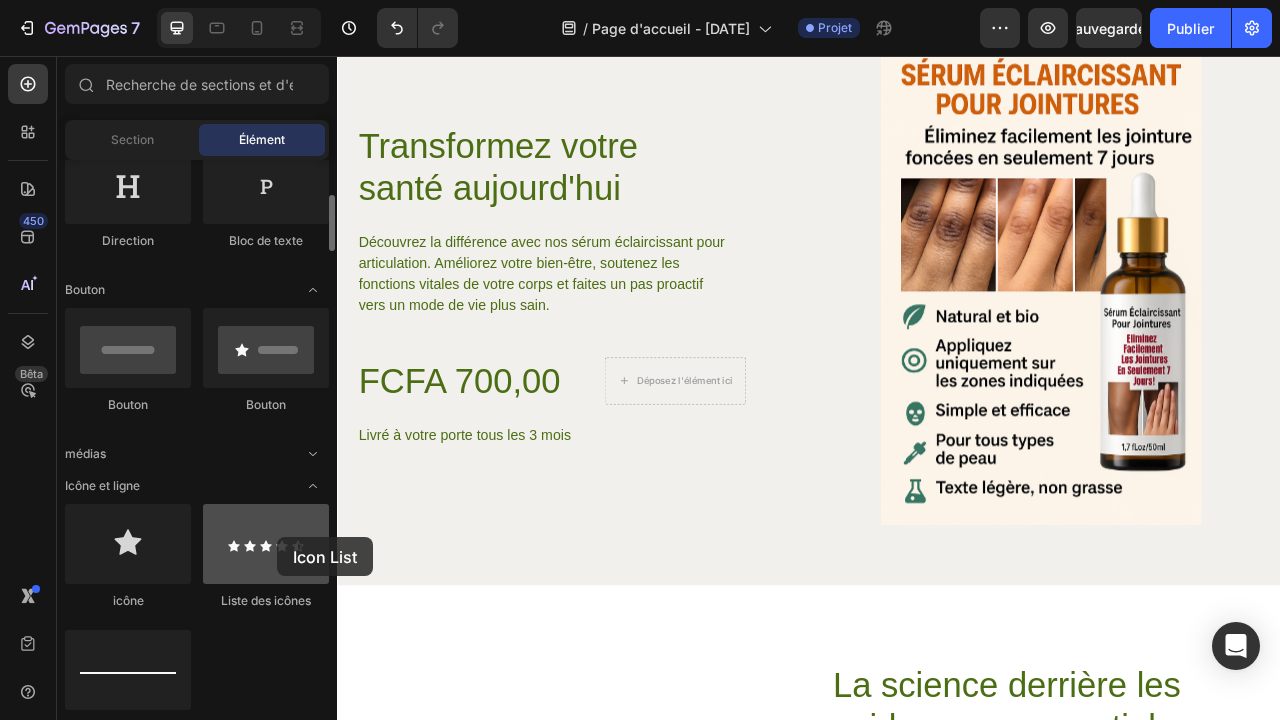 click at bounding box center [266, 544] 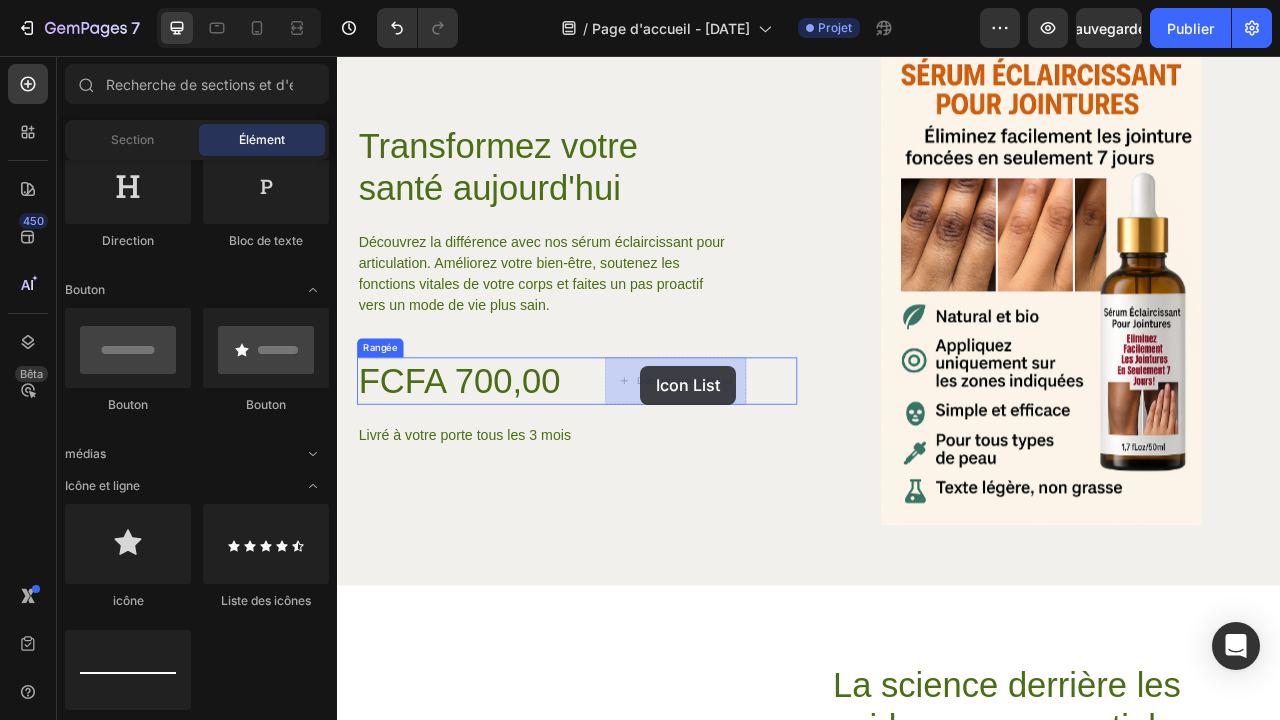 drag, startPoint x: 613, startPoint y: 599, endPoint x: 723, endPoint y: 450, distance: 185.20529 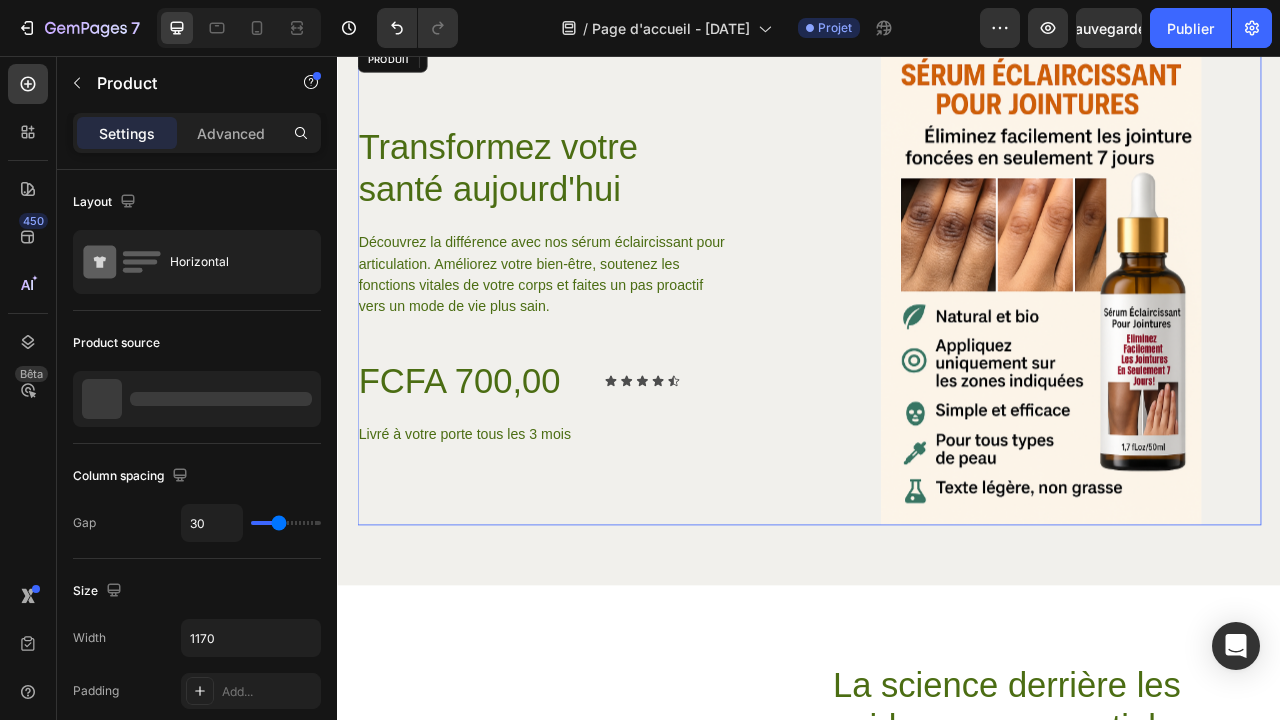click on "Transformez votre santé aujourd'hui Direction Découvrez la différence avec nos sérum éclaircissant pour articulation. Améliorez votre bien-être, soutenez les fonctions vitales de votre corps et faites un pas proactif vers un mode de vie plus sain. Bloc de texte FCFA 700,00 Prix du produit Prix du produit Icon Icon Icon Icon Icon Icon List   0 Rangée Livré à votre porte tous les 3 mois Bloc de texte Rangée" at bounding box center [642, 347] 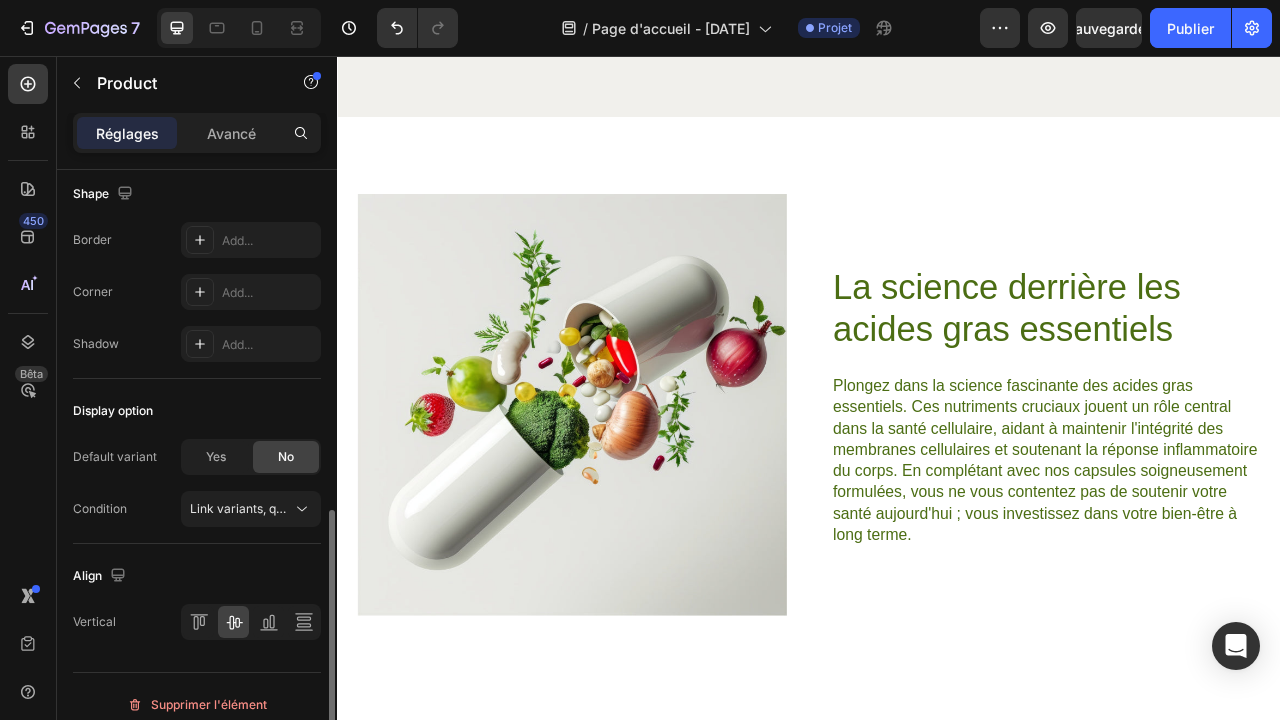 scroll, scrollTop: 0, scrollLeft: 0, axis: both 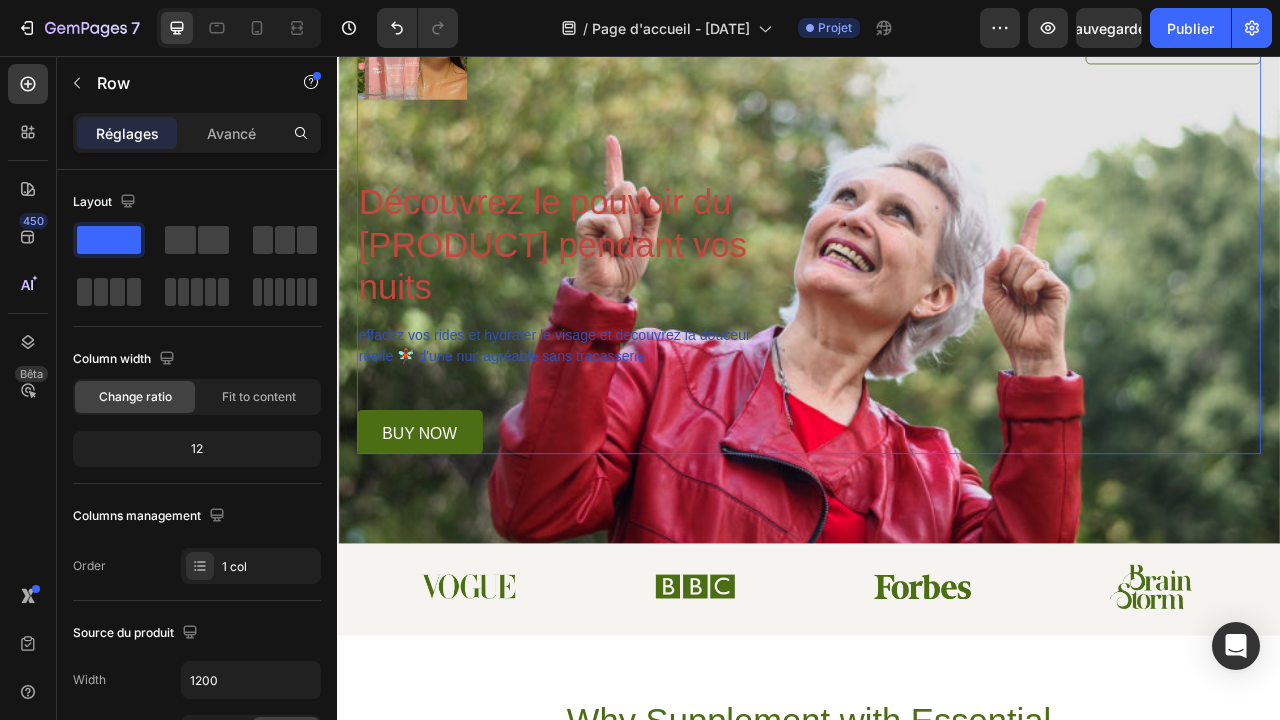 click on "Image MASKCOLLAGENE Button Row Découvrez le pouvoir du collagene pendant vos nuits Heading effacez vos rides et hydrater le visage et decouvrez la douceur réelle 🧚🏿 d'une nuit agréable sans tracasserie Text Block buy now Button Row" at bounding box center [937, 266] 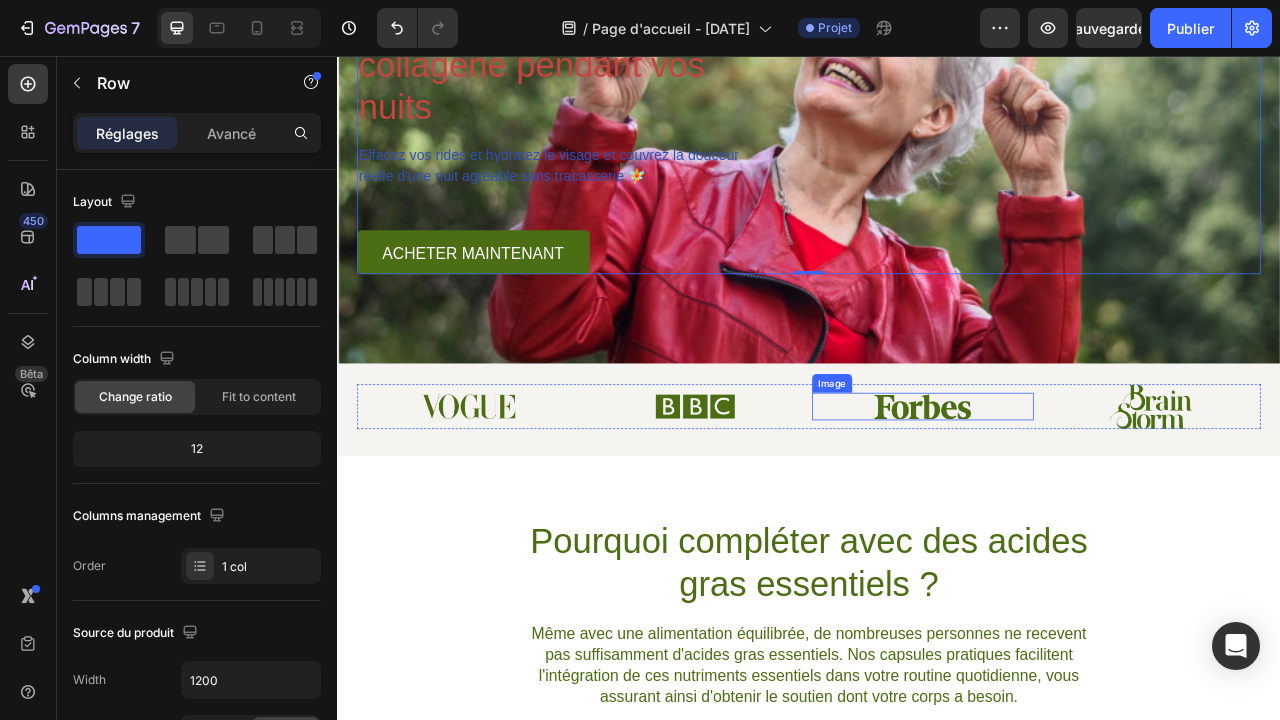 scroll, scrollTop: 430, scrollLeft: 0, axis: vertical 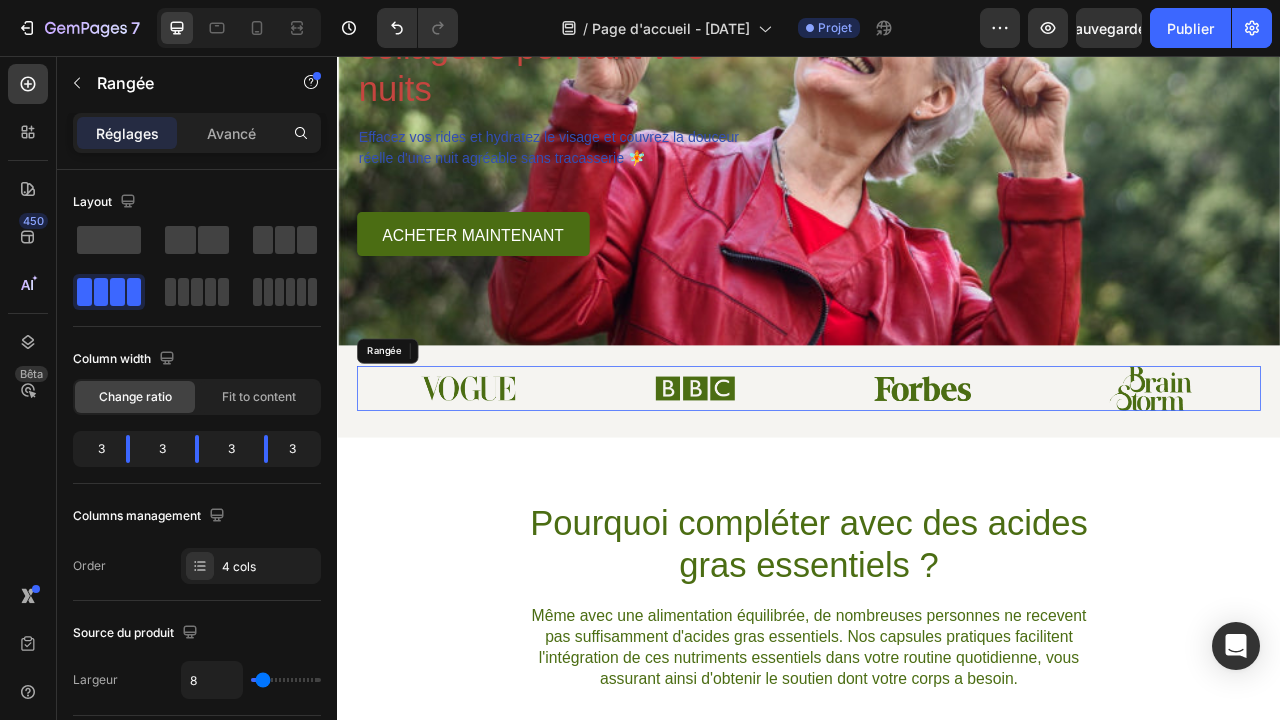click on "Image" at bounding box center (503, 478) 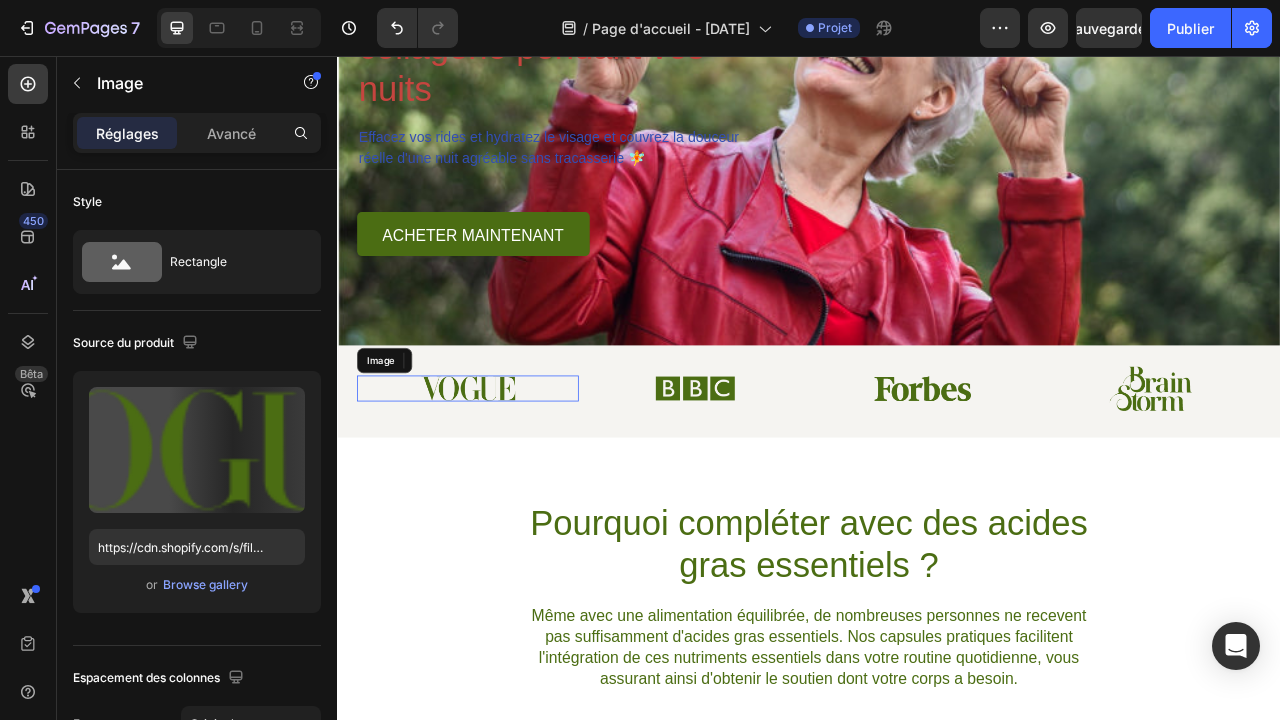 click at bounding box center (503, 478) 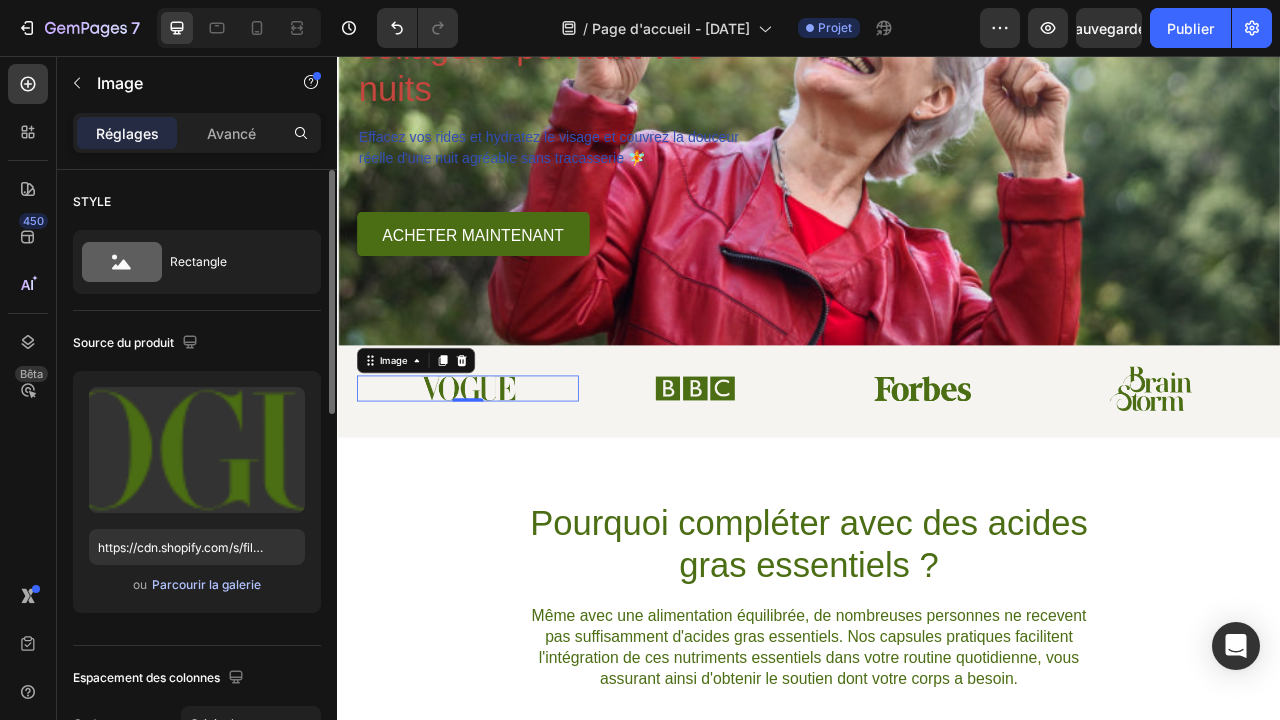 click on "Parcourir la galerie" at bounding box center [206, 585] 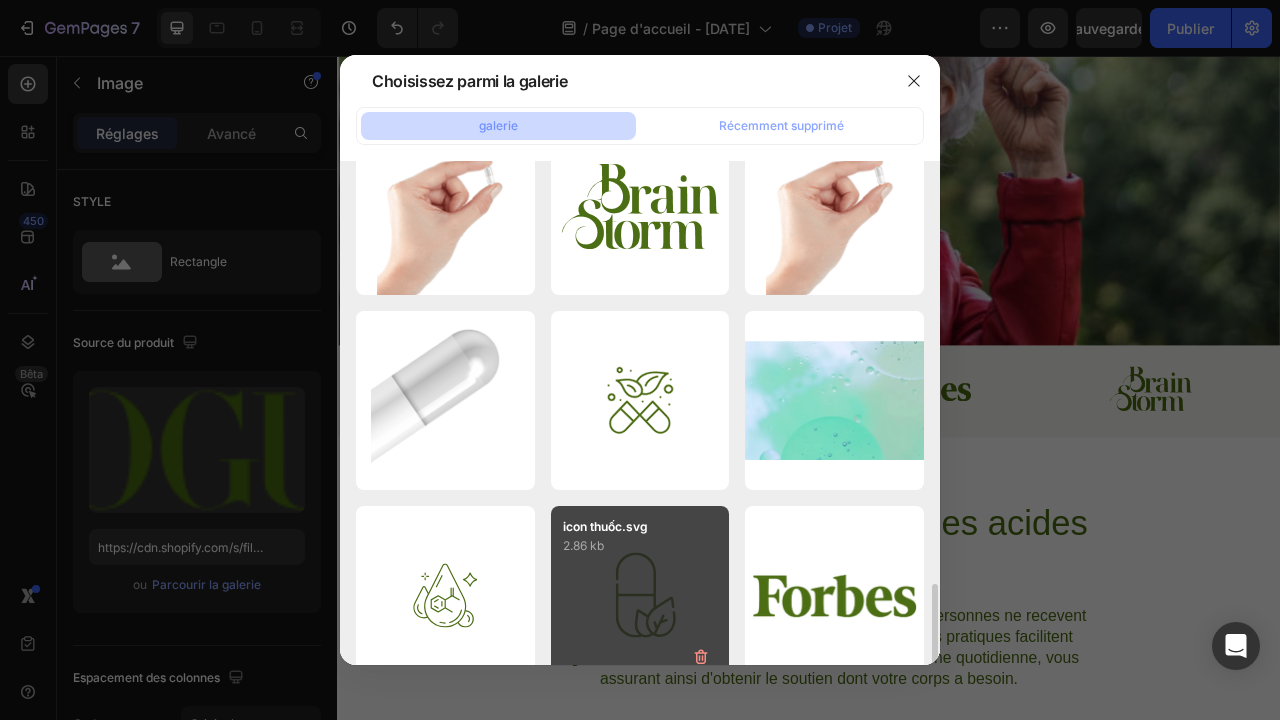 scroll, scrollTop: 2043, scrollLeft: 0, axis: vertical 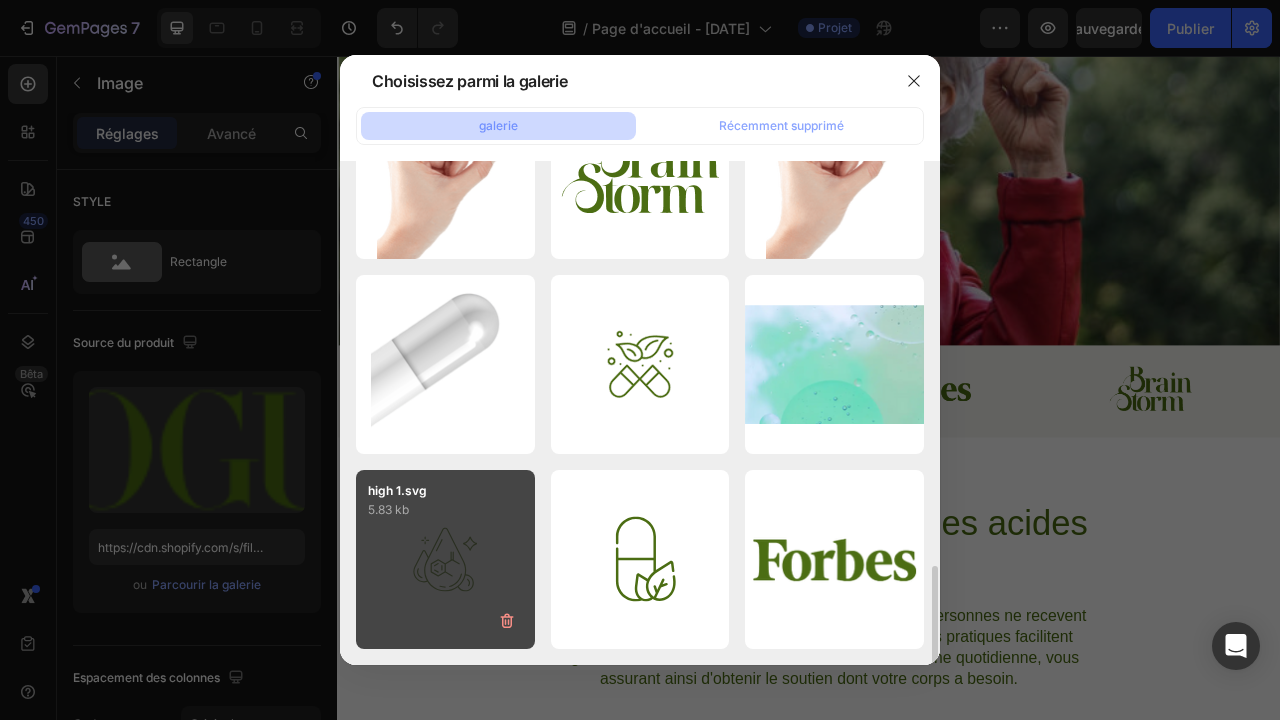 click on "high 1.svg 5.83 kb" at bounding box center (445, 559) 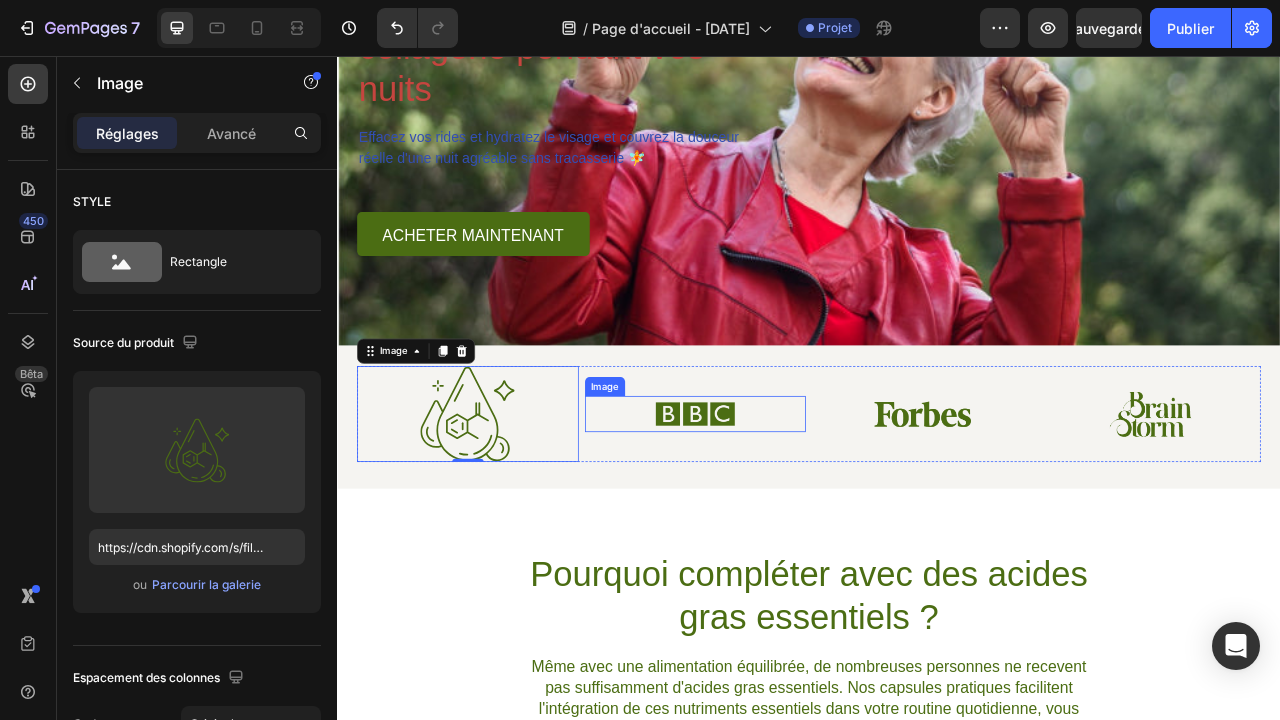 click at bounding box center (792, 511) 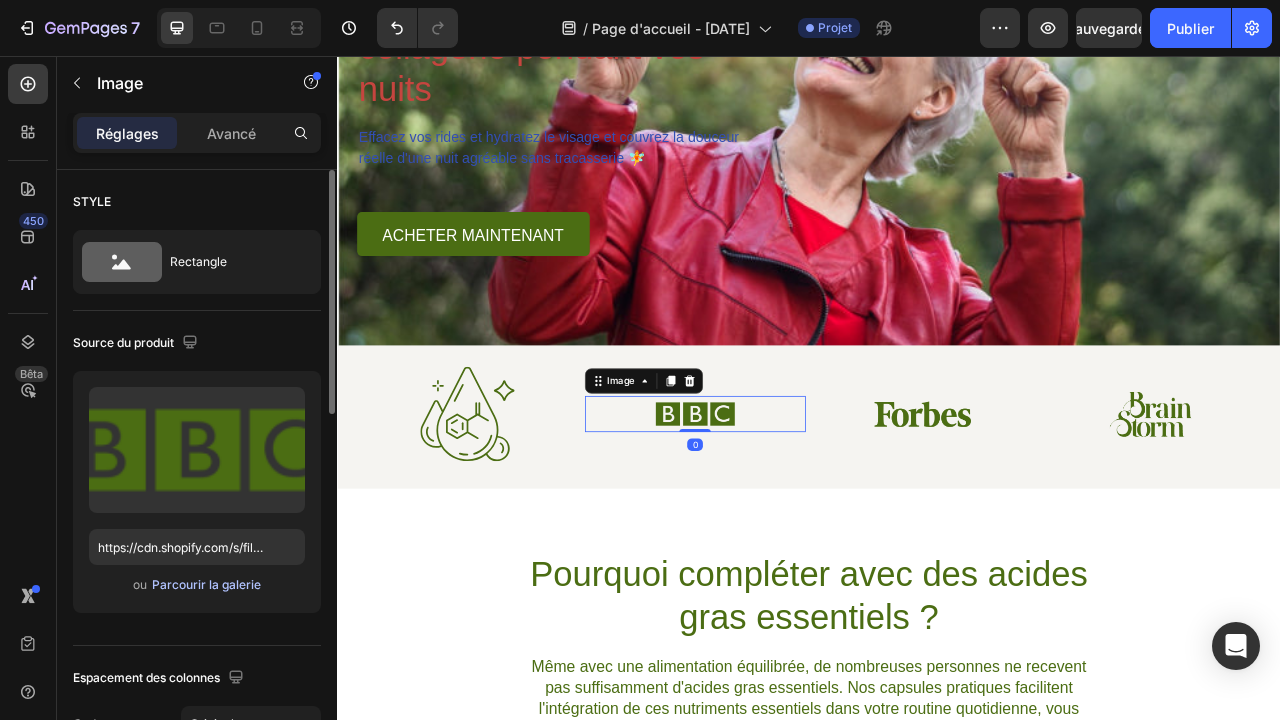 click on "Parcourir la galerie" at bounding box center (206, 585) 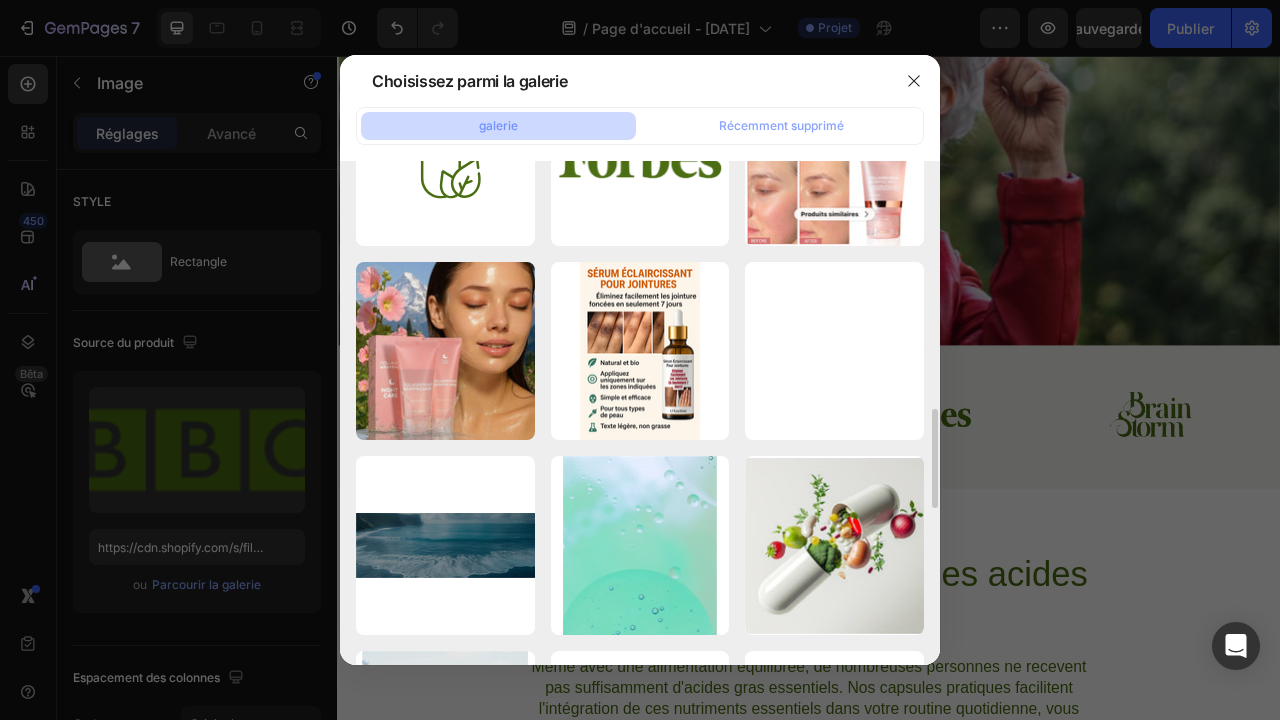 scroll, scrollTop: 1274, scrollLeft: 0, axis: vertical 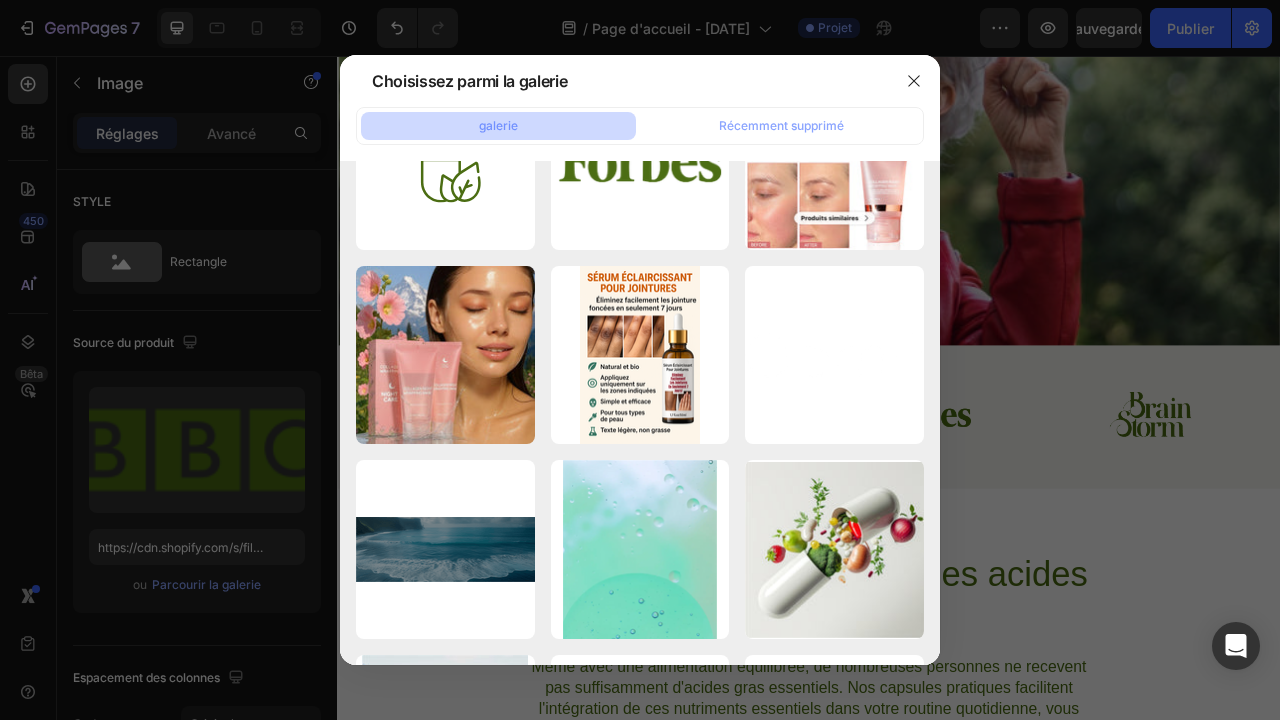click on "galerie" 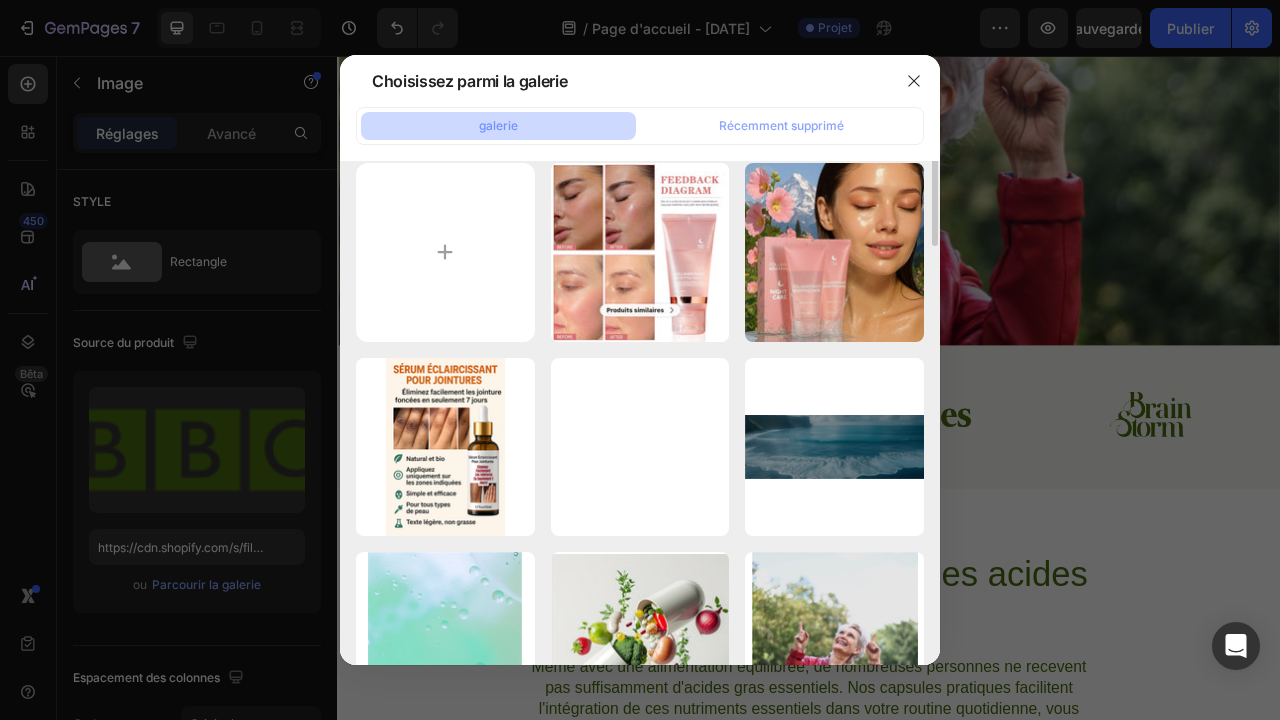 scroll, scrollTop: 0, scrollLeft: 0, axis: both 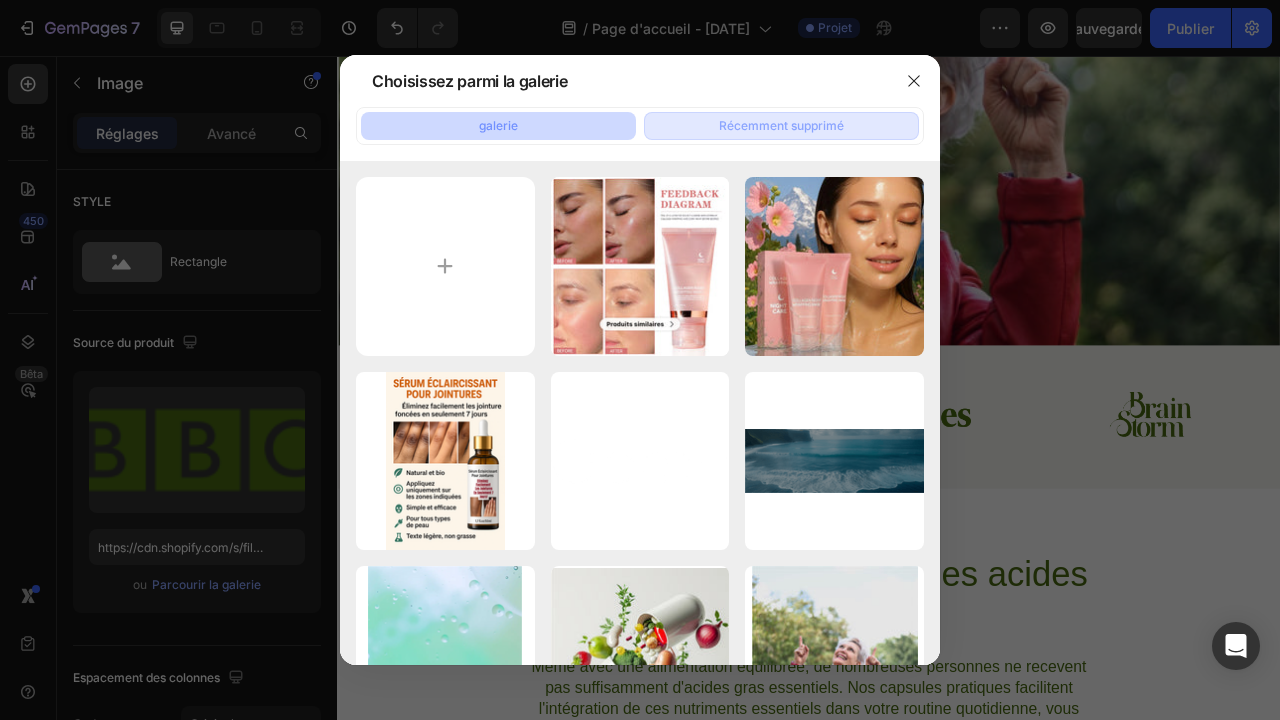 click on "Récemment supprimé" at bounding box center (781, 126) 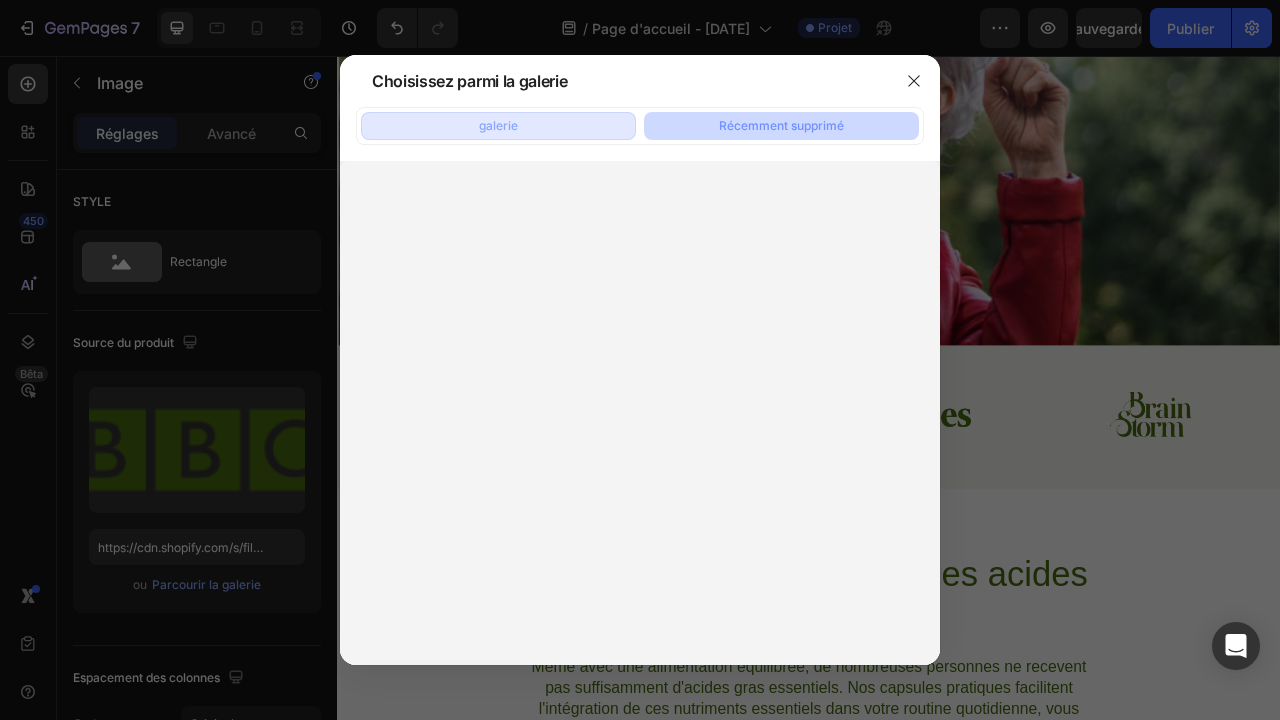 click on "galerie" 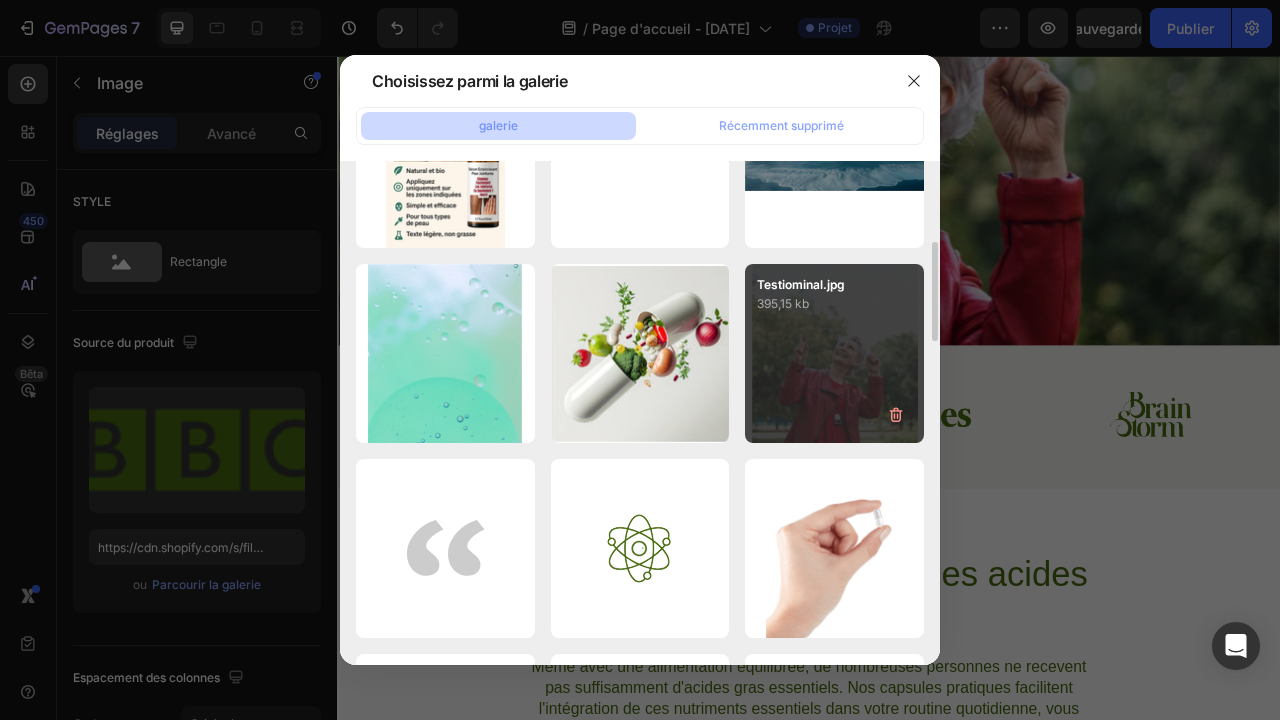 scroll, scrollTop: 320, scrollLeft: 0, axis: vertical 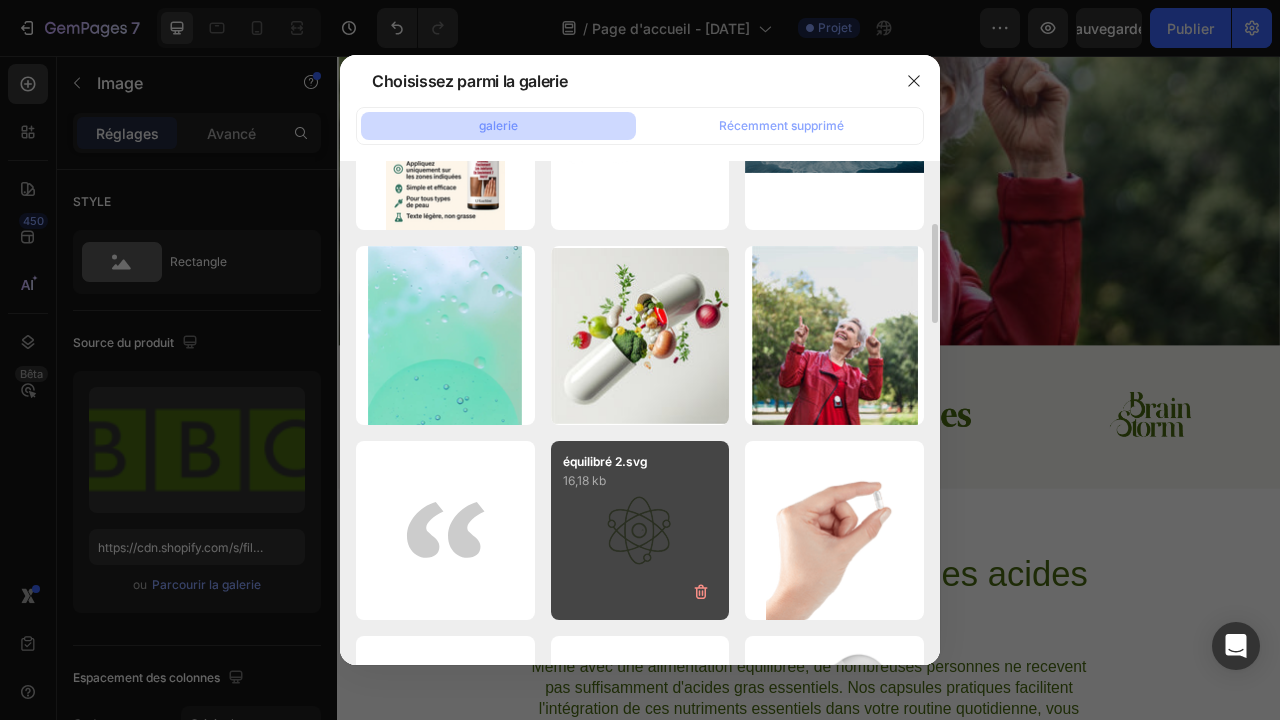 click on "équilibré 2.svg 16,18 kb" at bounding box center (640, 530) 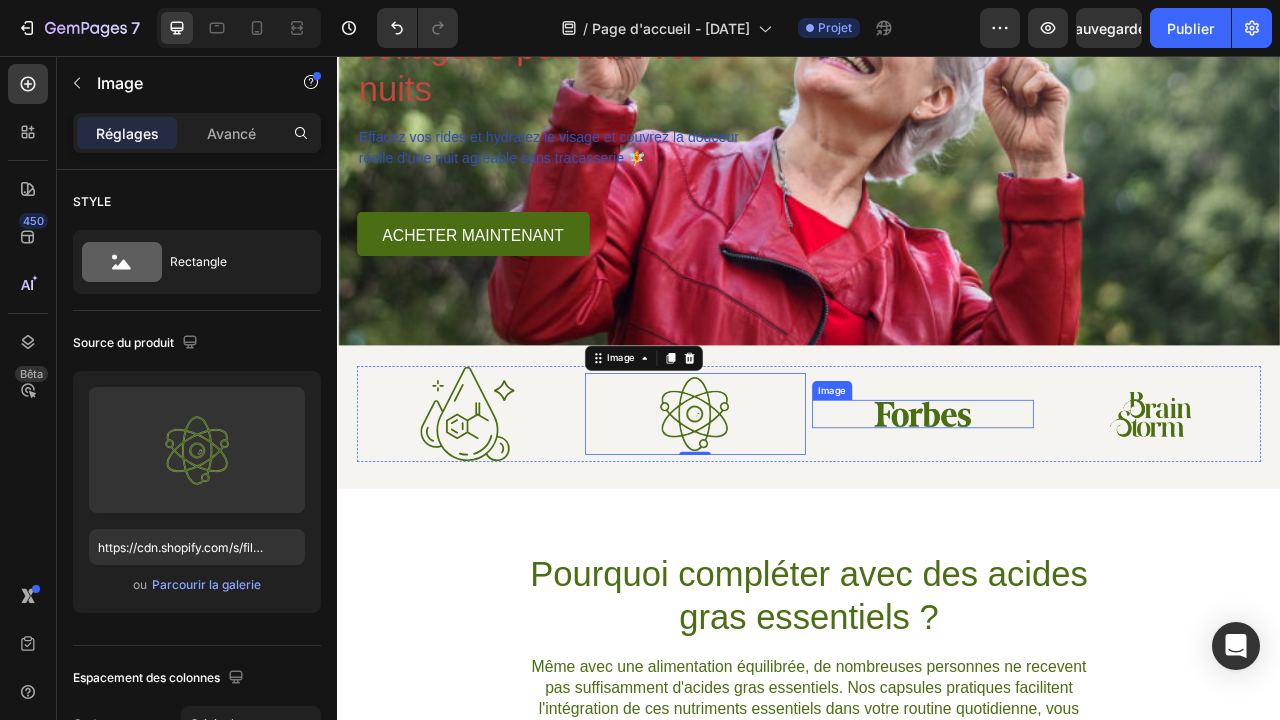 click at bounding box center (1081, 511) 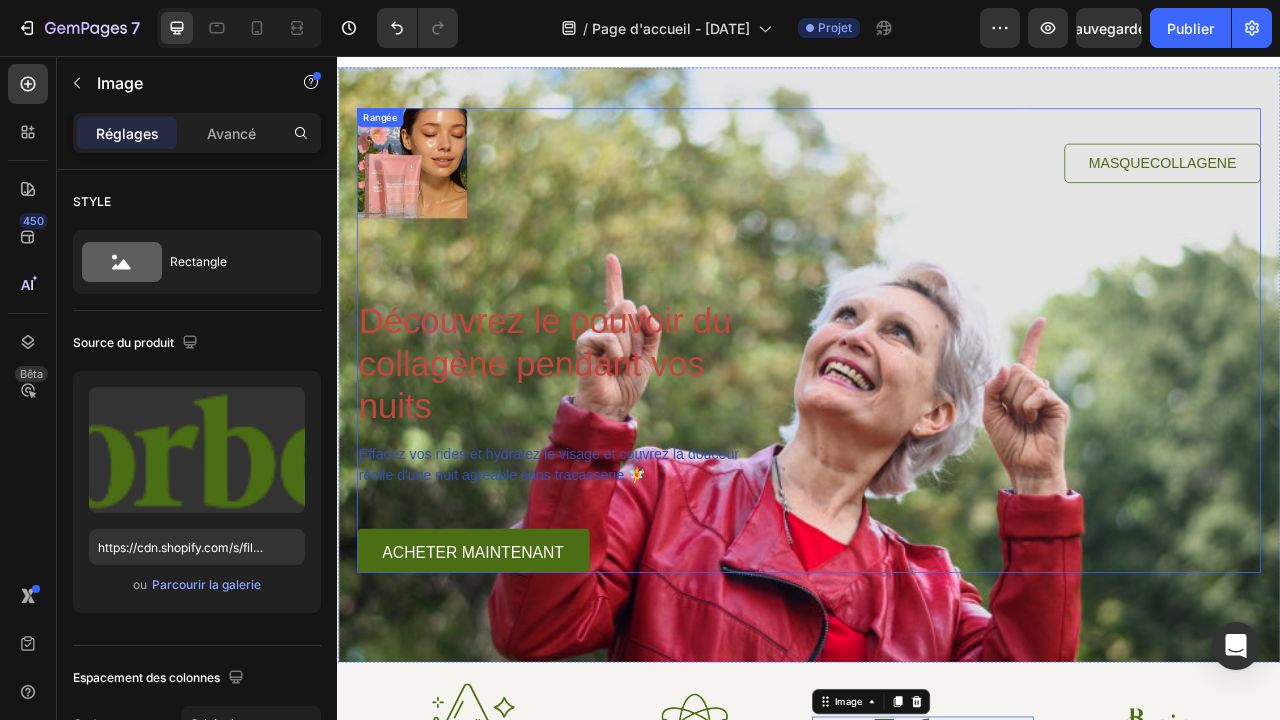 scroll, scrollTop: 54, scrollLeft: 0, axis: vertical 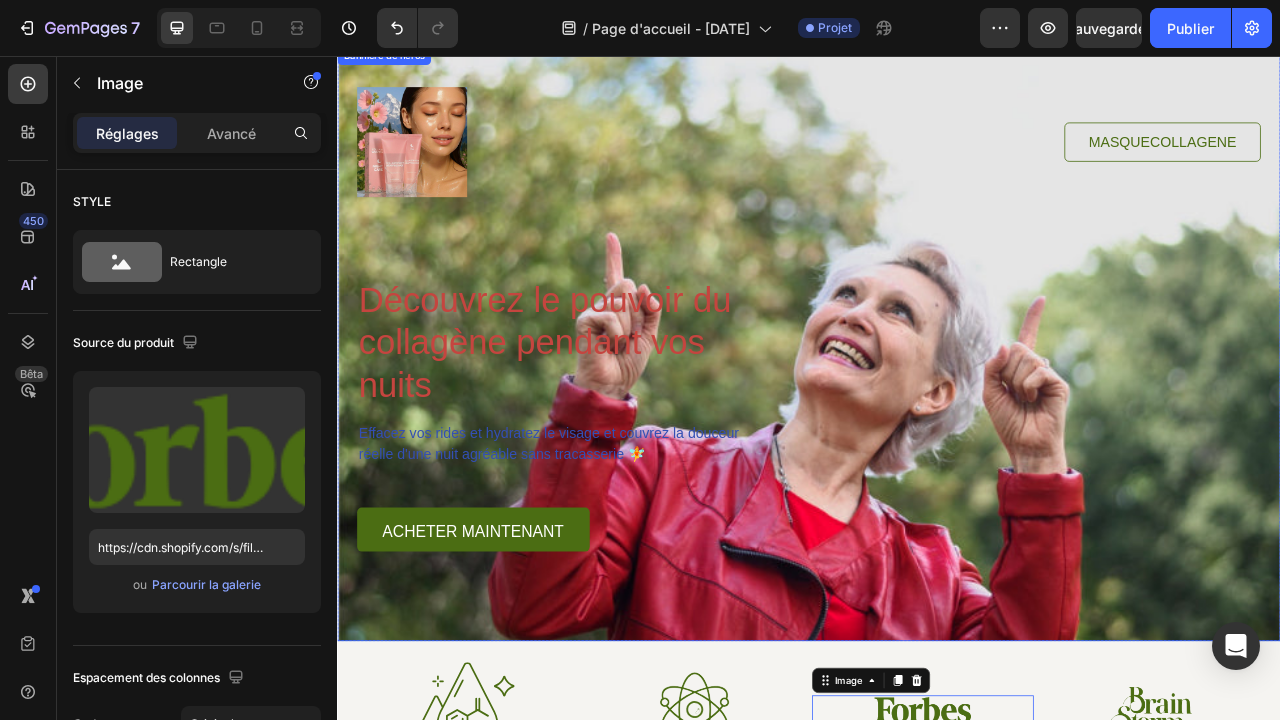 click at bounding box center [937, 421] 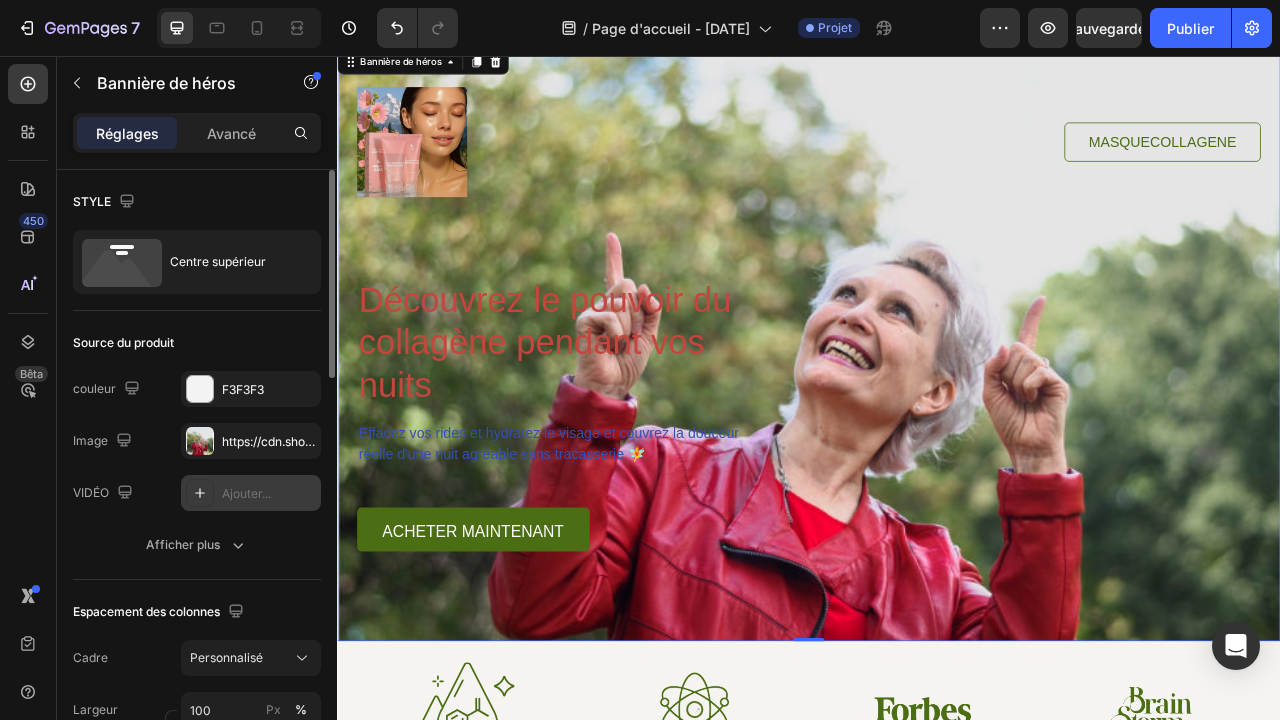 click on "Ajouter..." at bounding box center (269, 494) 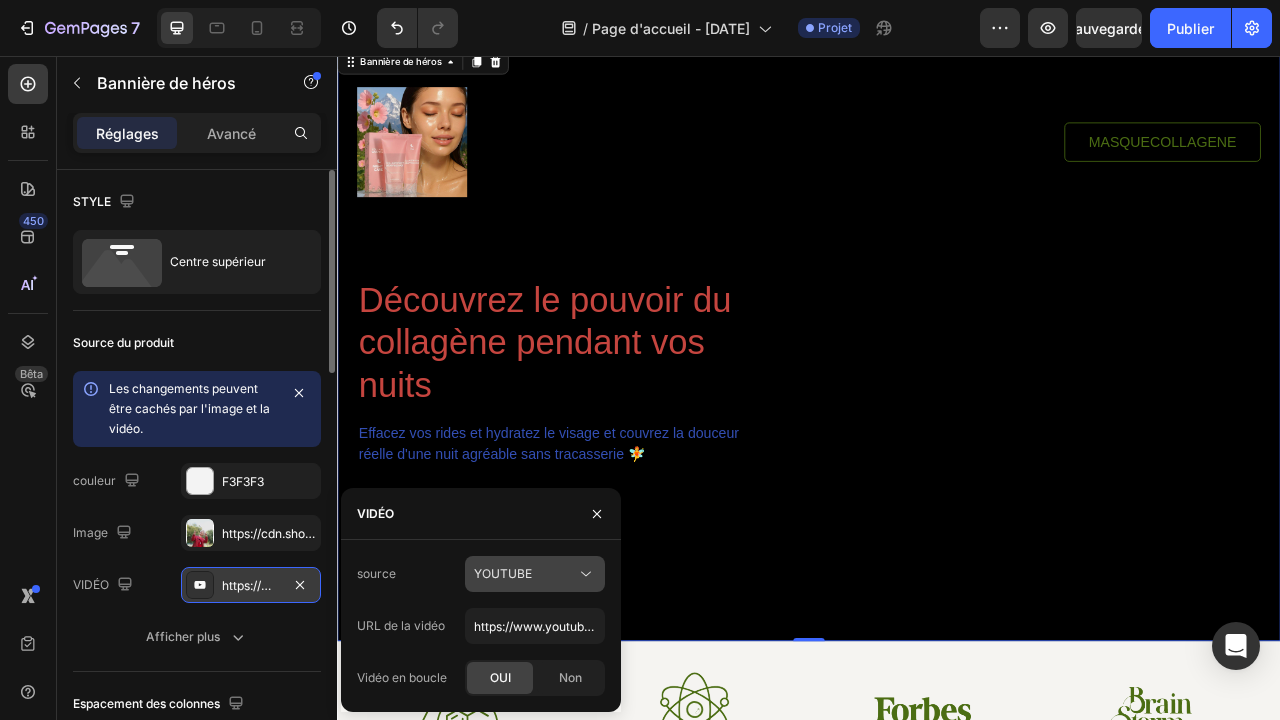 click on "YOUTUBE" at bounding box center (525, 574) 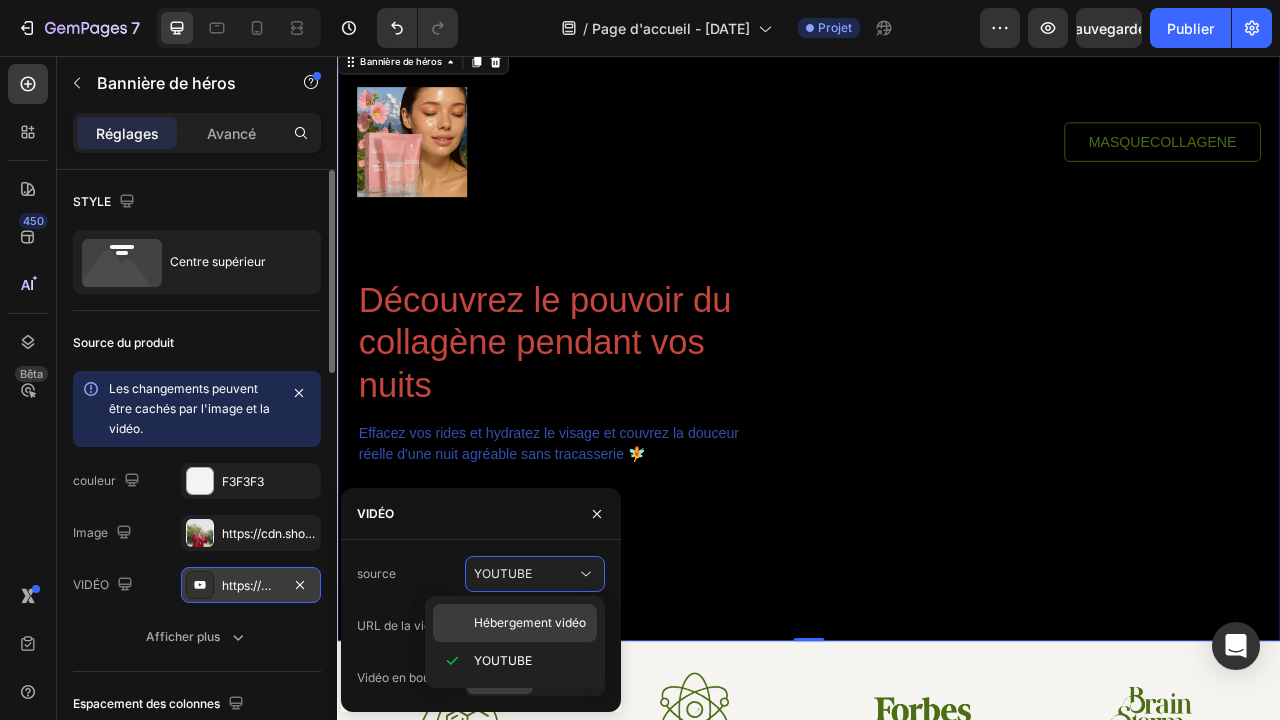 click on "Hébergement vidéo" 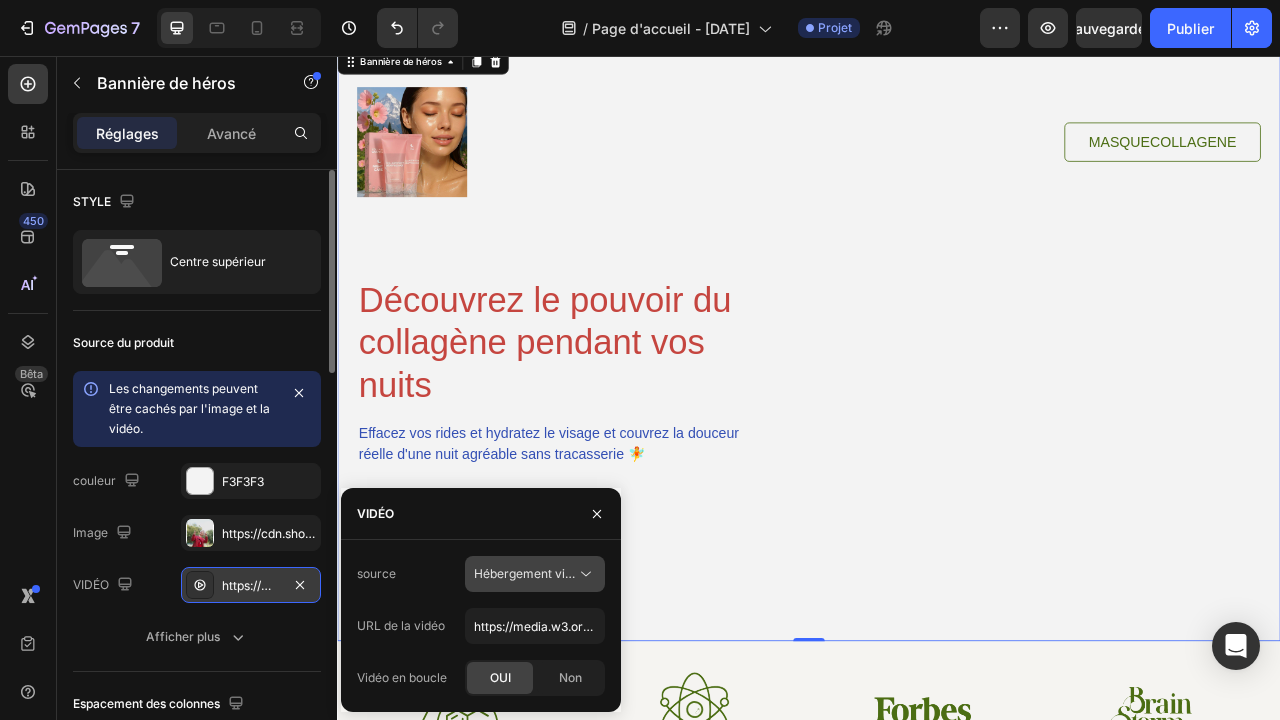 click on "Hébergement vidéo" at bounding box center [530, 573] 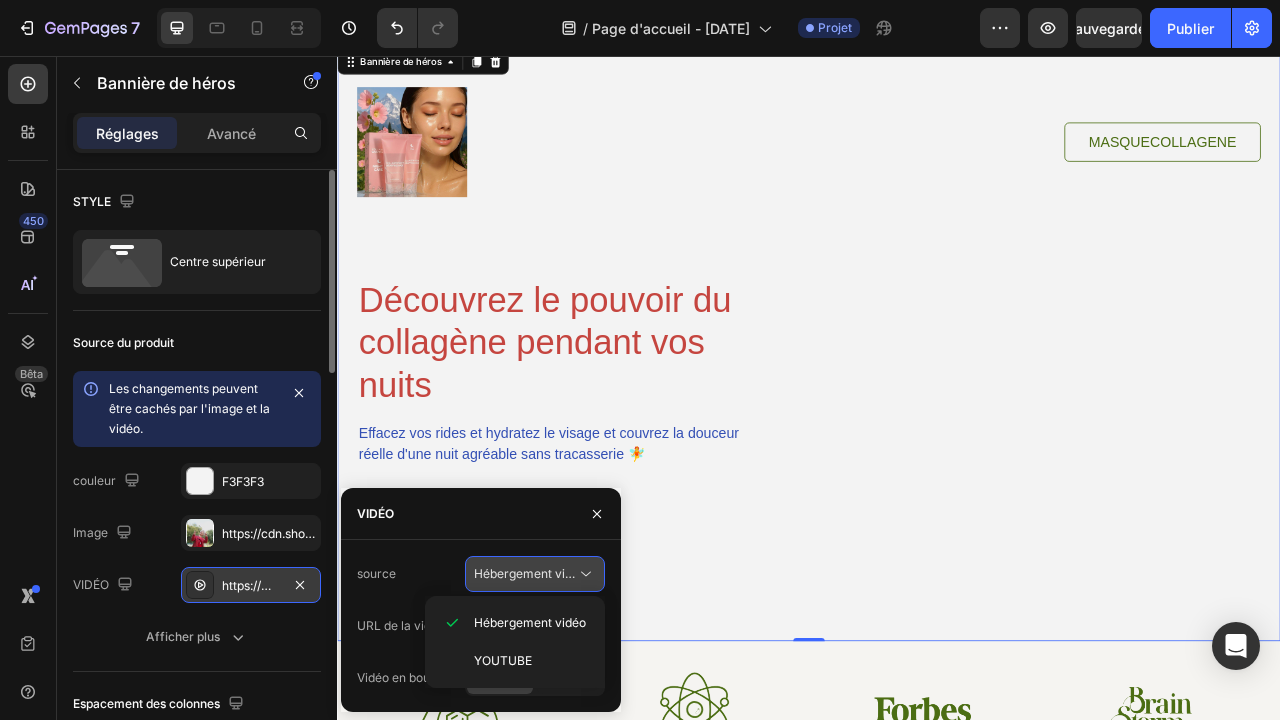 click on "Hébergement vidéo" at bounding box center [525, 574] 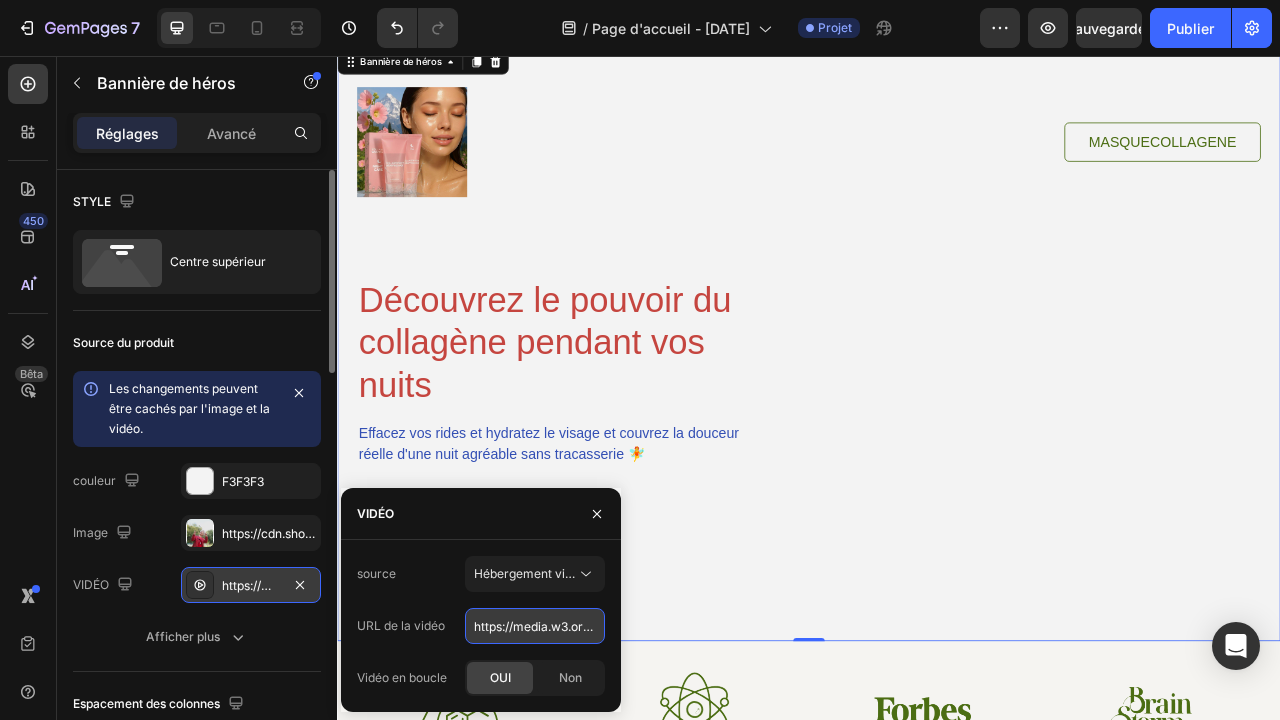 click on "https://media.w3.org/2010/05/sintel/trailer.mp4" at bounding box center (535, 626) 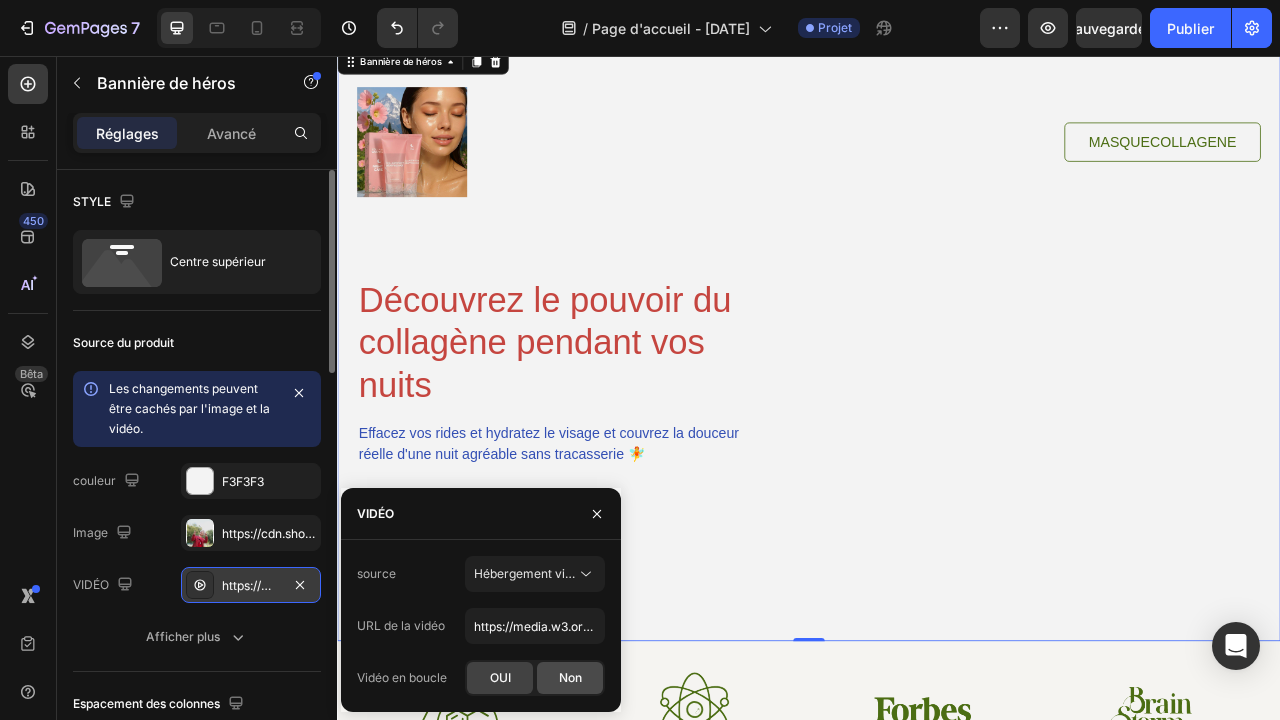 click on "Non" 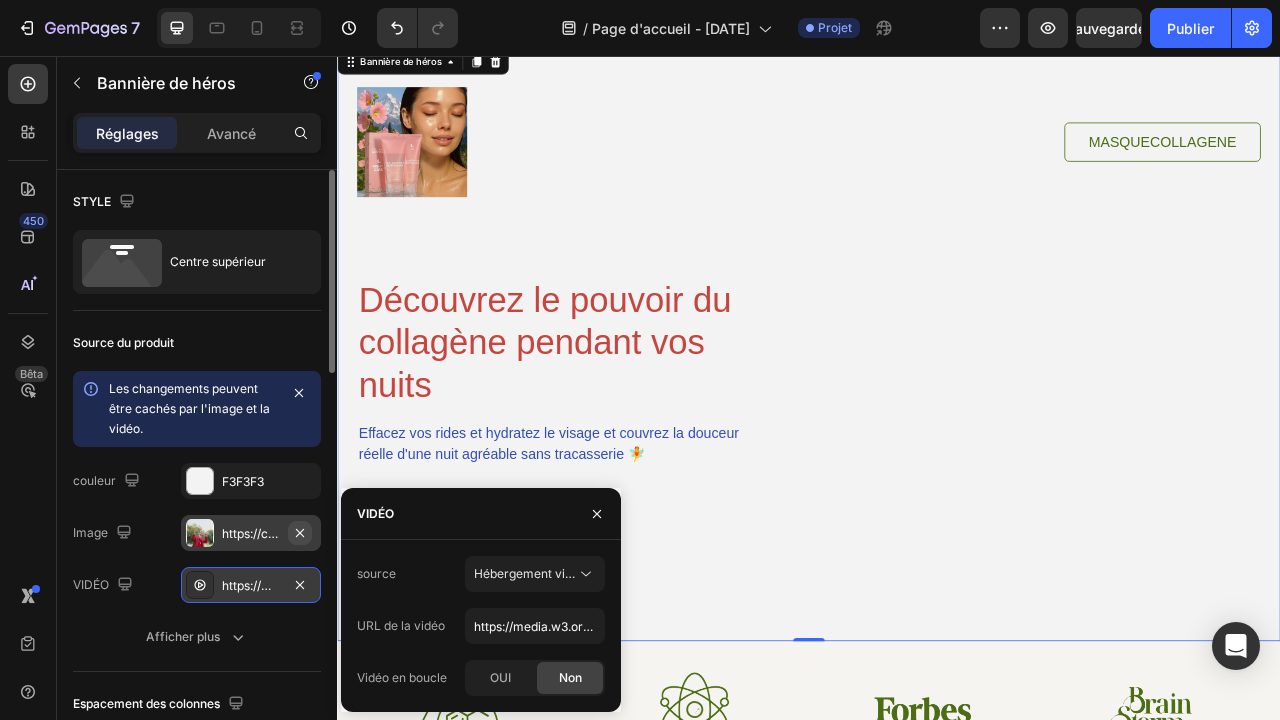click 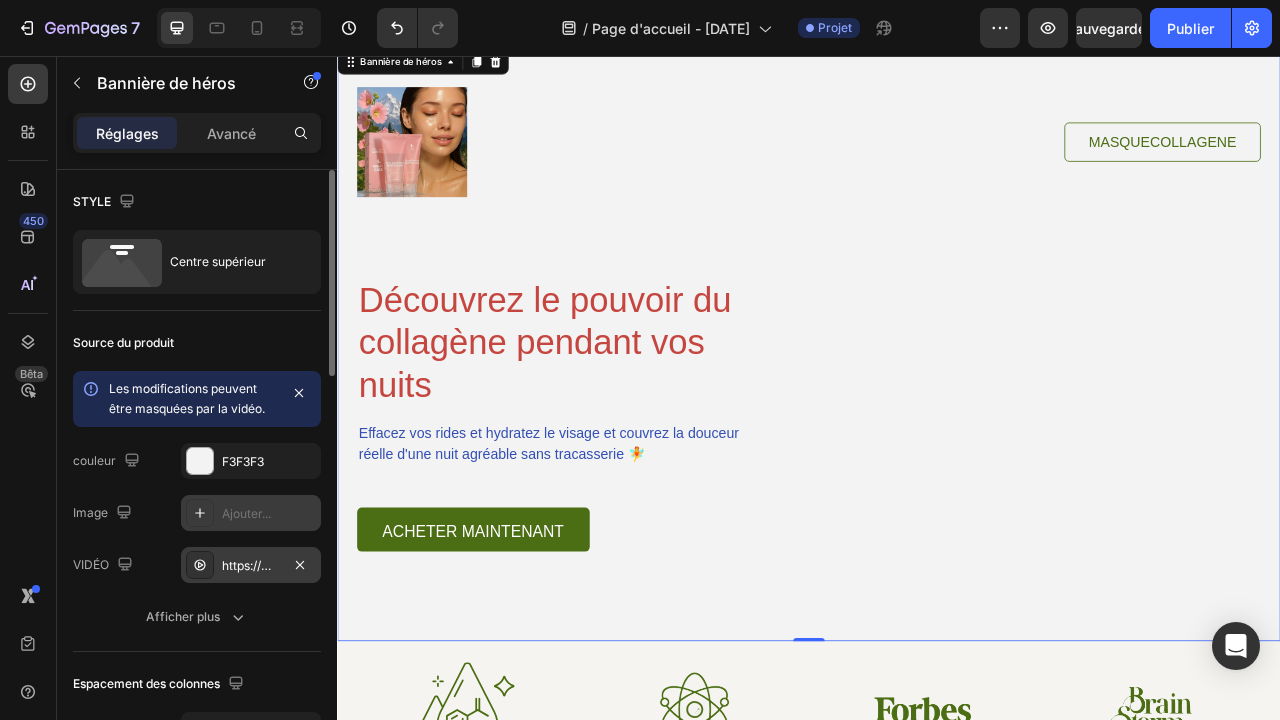 click on "Ajouter..." at bounding box center [269, 514] 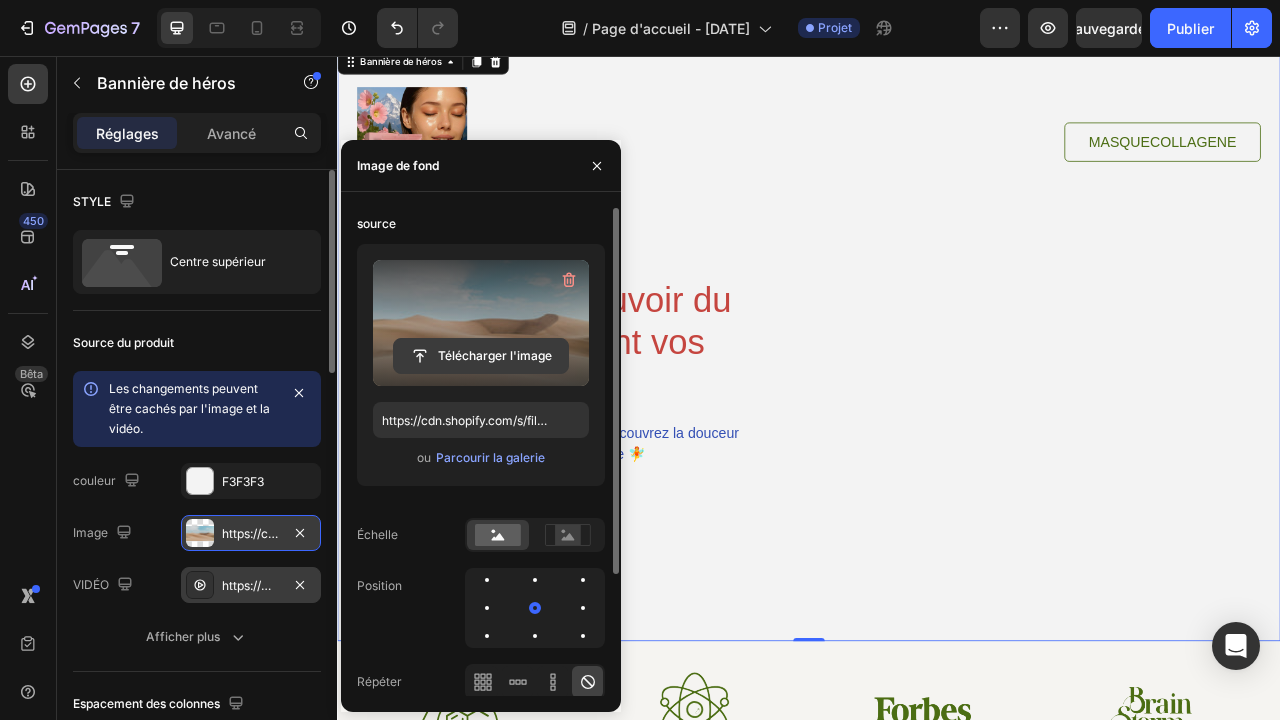 click on "Télécharger l'image" at bounding box center [481, 356] 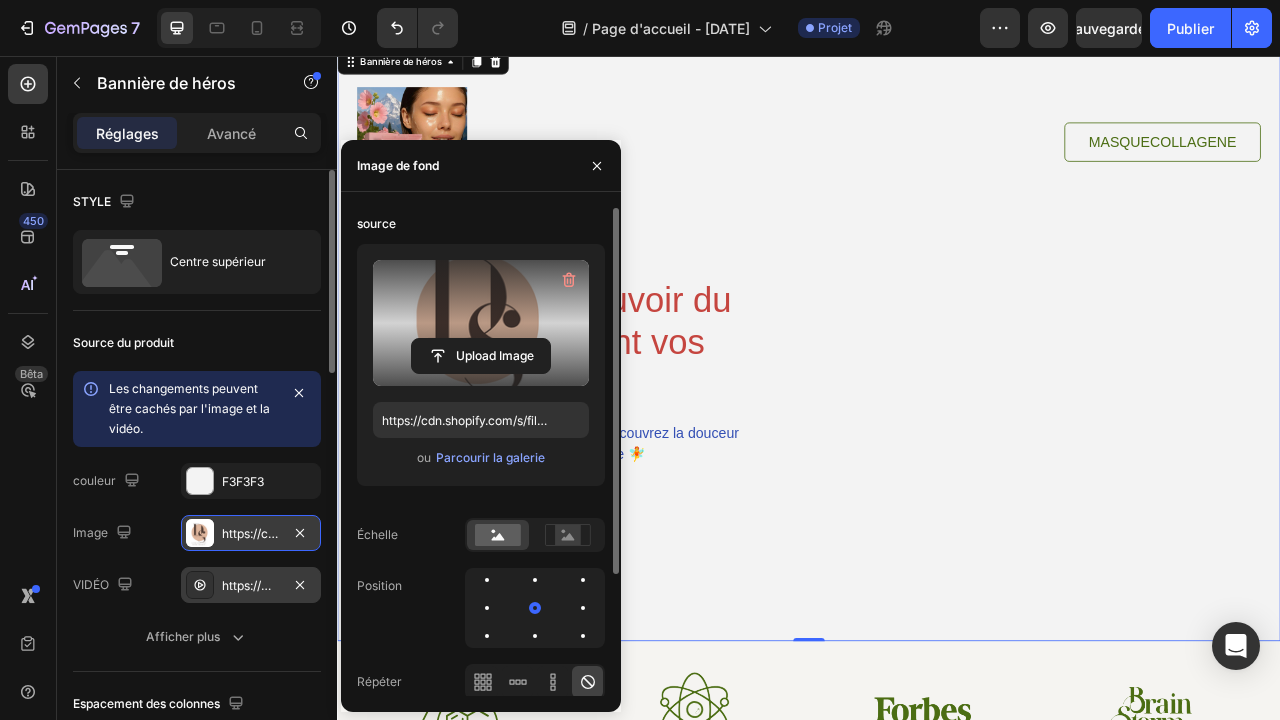 type on "https://cdn.shopify.com/s/files/1/0938/0908/2641/files/gempages_578157087352160956-d0899eda-d636-4263-97cf-8adf30bdc7cd.png" 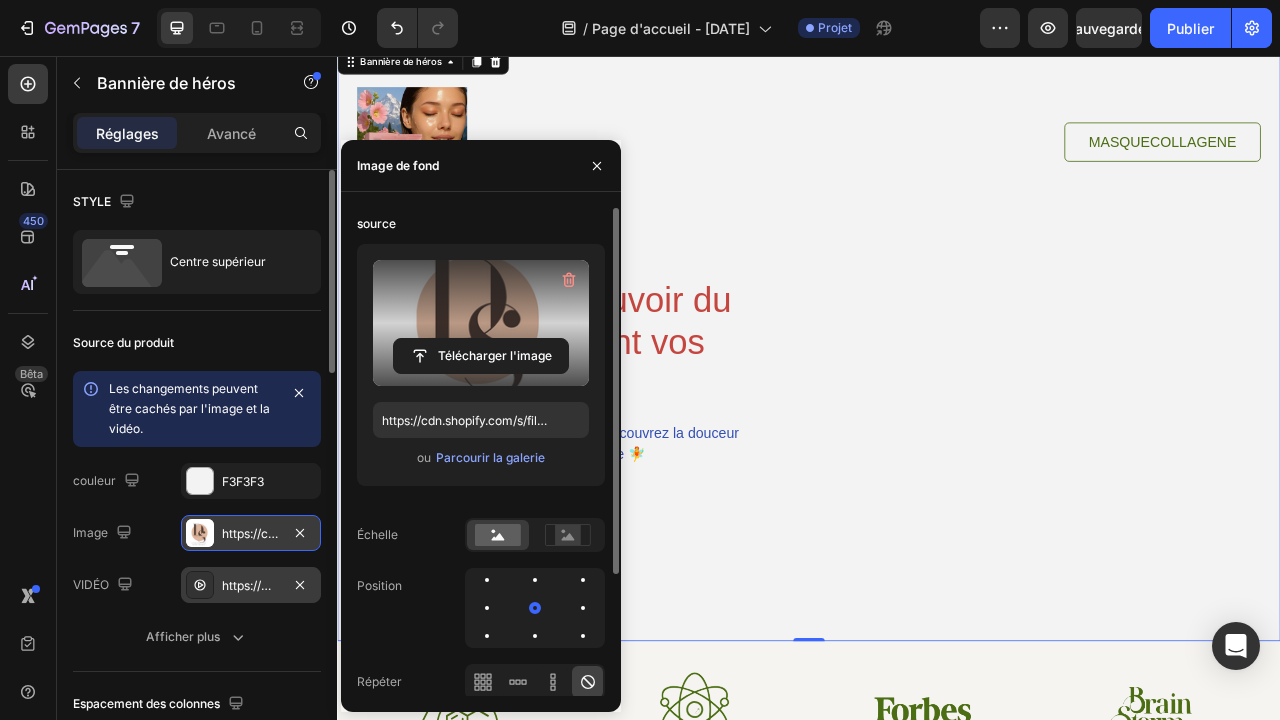 click at bounding box center [481, 323] 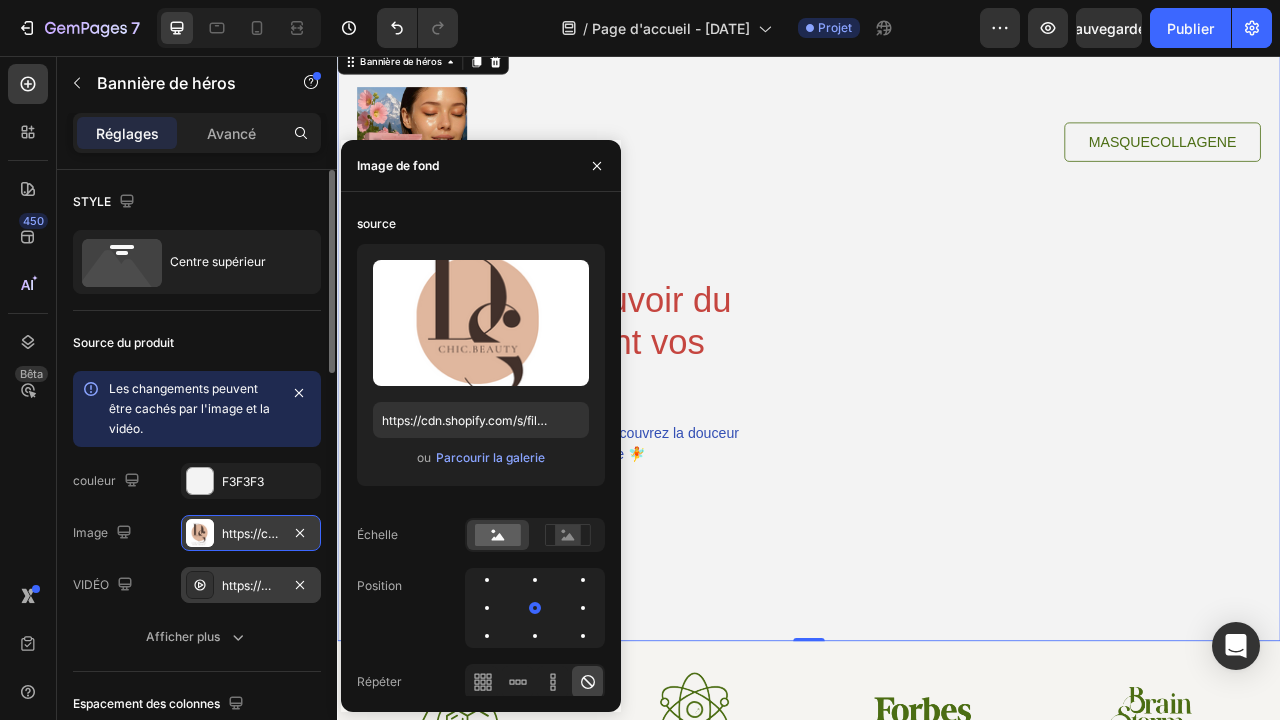 click on "https://cdn.shopify.com/s/files/1/0938/0908/2641/files/gempages_578157087352160956-d0899eda-d636-4263-97cf-8adf30bdc7cd.png" at bounding box center (251, 534) 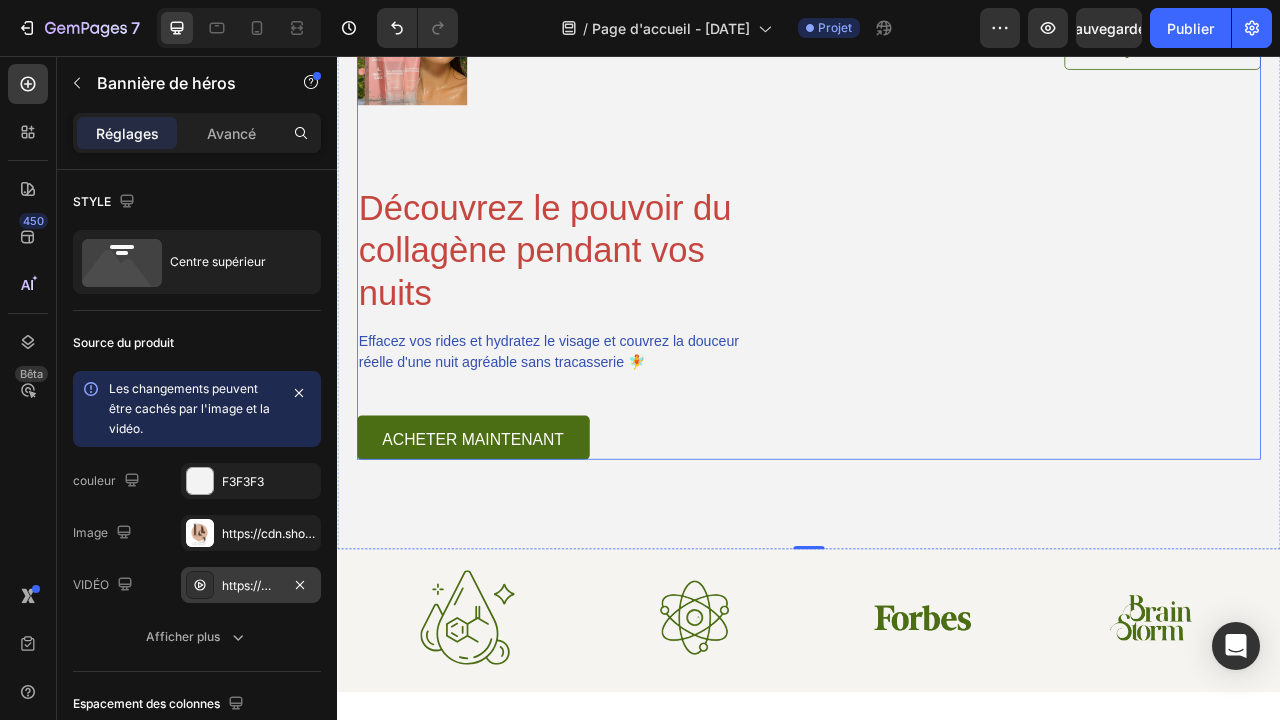 scroll, scrollTop: 402, scrollLeft: 0, axis: vertical 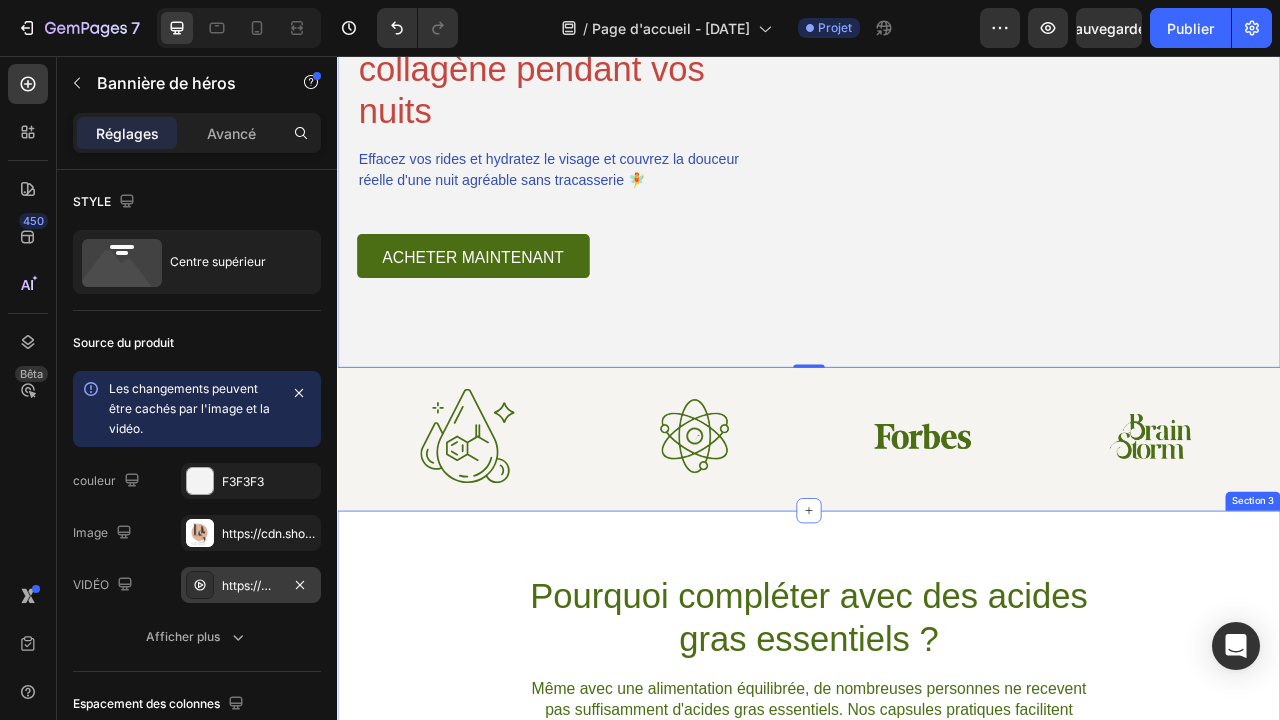 click on "Pourquoi compléter avec des acides gras essentiels ? Direction Même avec une alimentation équilibrée, de nombreuses personnes ne recevent pas suffisamment d'acides gras essentiels. Nos capsules pratiques facilitent l'intégration de ces nutriments essentiels dans votre routine quotidienne, vous assurant ainsi d'obtenir le soutien dont votre corps a besoin. Bloc de texte Rangée Section 3" at bounding box center [937, 854] 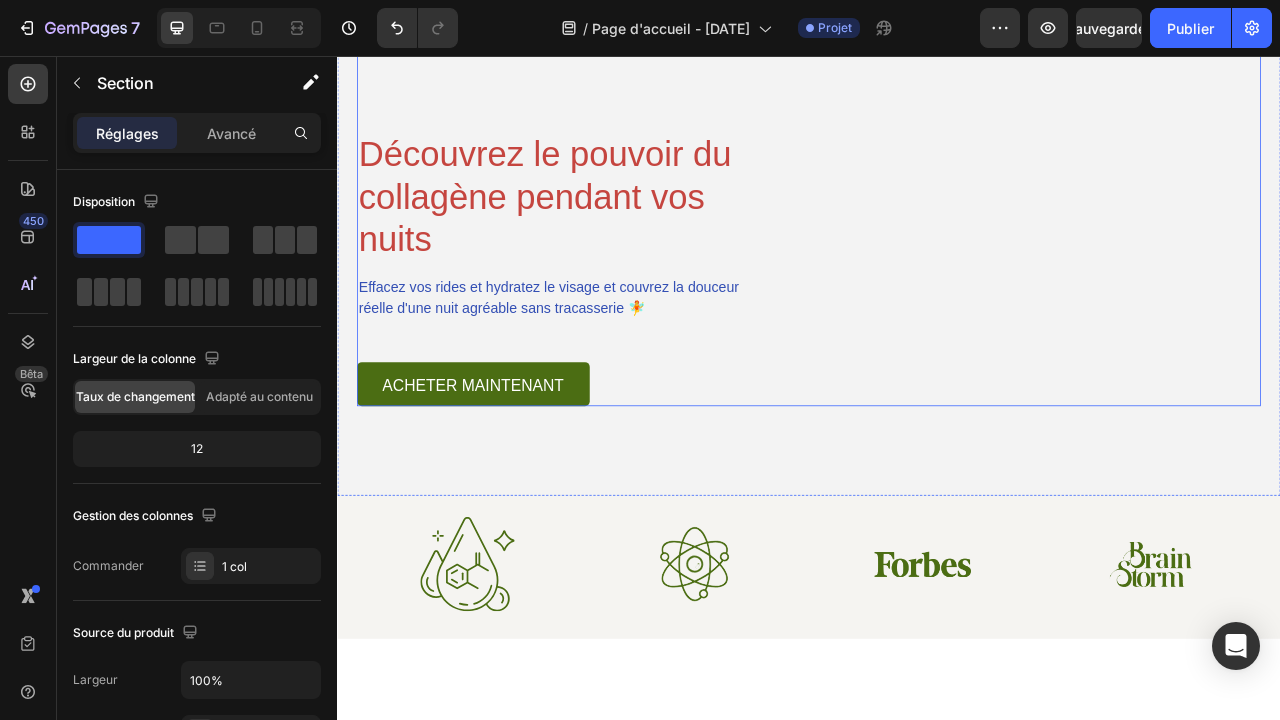 scroll, scrollTop: -1, scrollLeft: 0, axis: vertical 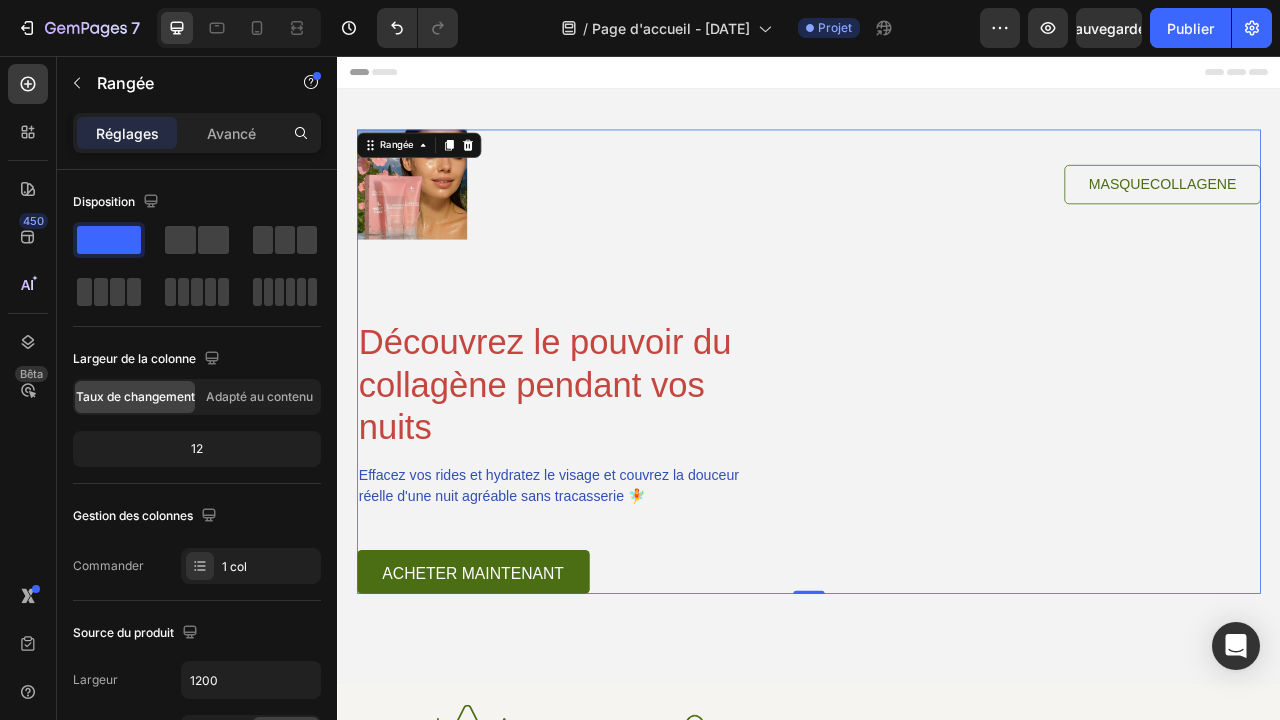 click on "Image [PRODUCT] Bouton Rangée Découvrez le pouvoir du [PRODUCT] pendant vos nuits Direction Effacez vos rides et hydratez le visage et couvrez la douceur réelle d'une nuit agréable sans tracasserie 🧚 Bloc de texte Acheter maintenant Bouton Rangée" at bounding box center [937, 444] 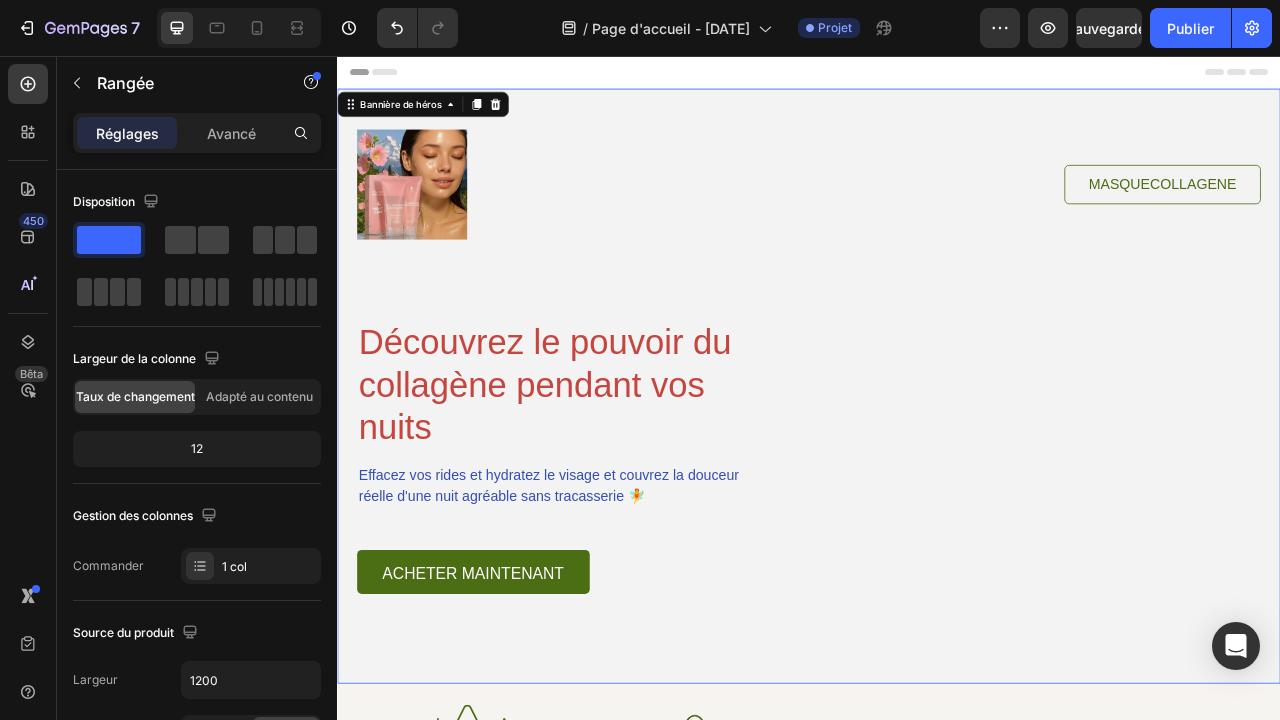 click at bounding box center (937, 397) 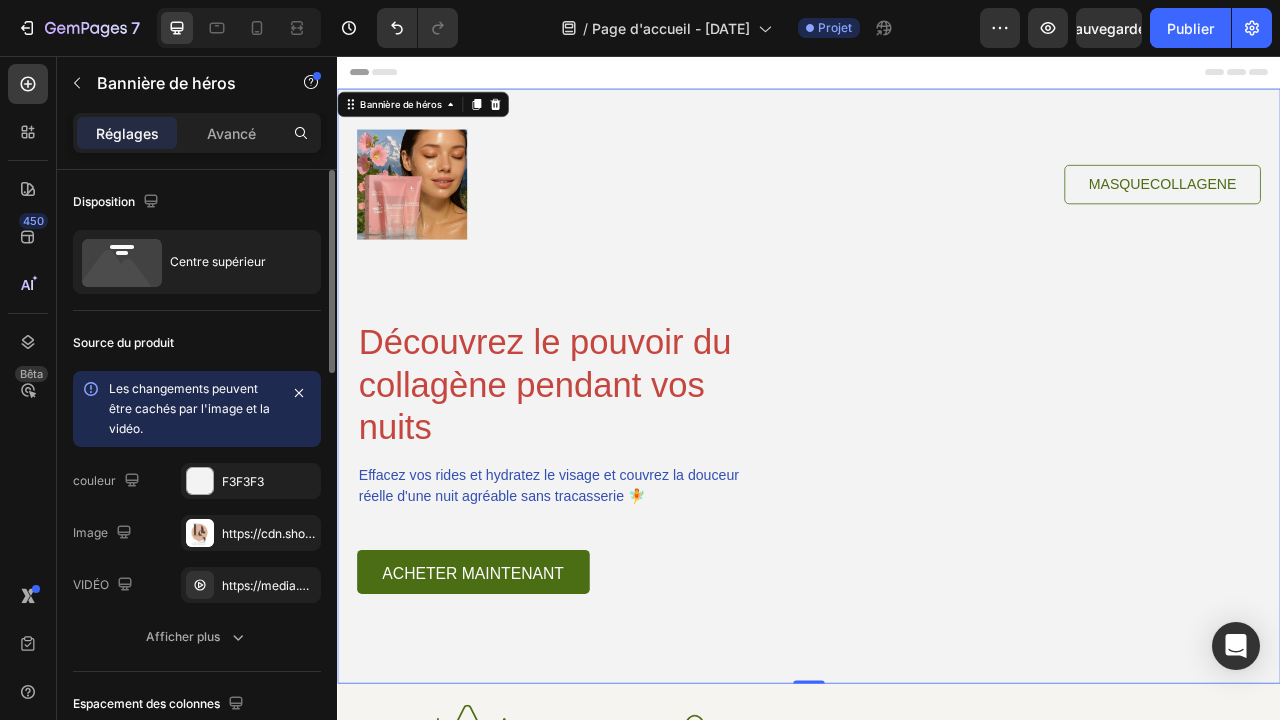 click on "Les changements peuvent être cachés par l'image et la vidéo. couleur F3F3F3 Image https://cdn.shopify.com/s/files/1/0938/0908/2641/files/gempages_578157087352160956-d0899eda-d636-4263-97cf-8adf30bdc7cd.png VIDÉO https://media.w3.org/2010/05/sintel/trailer.mp4" 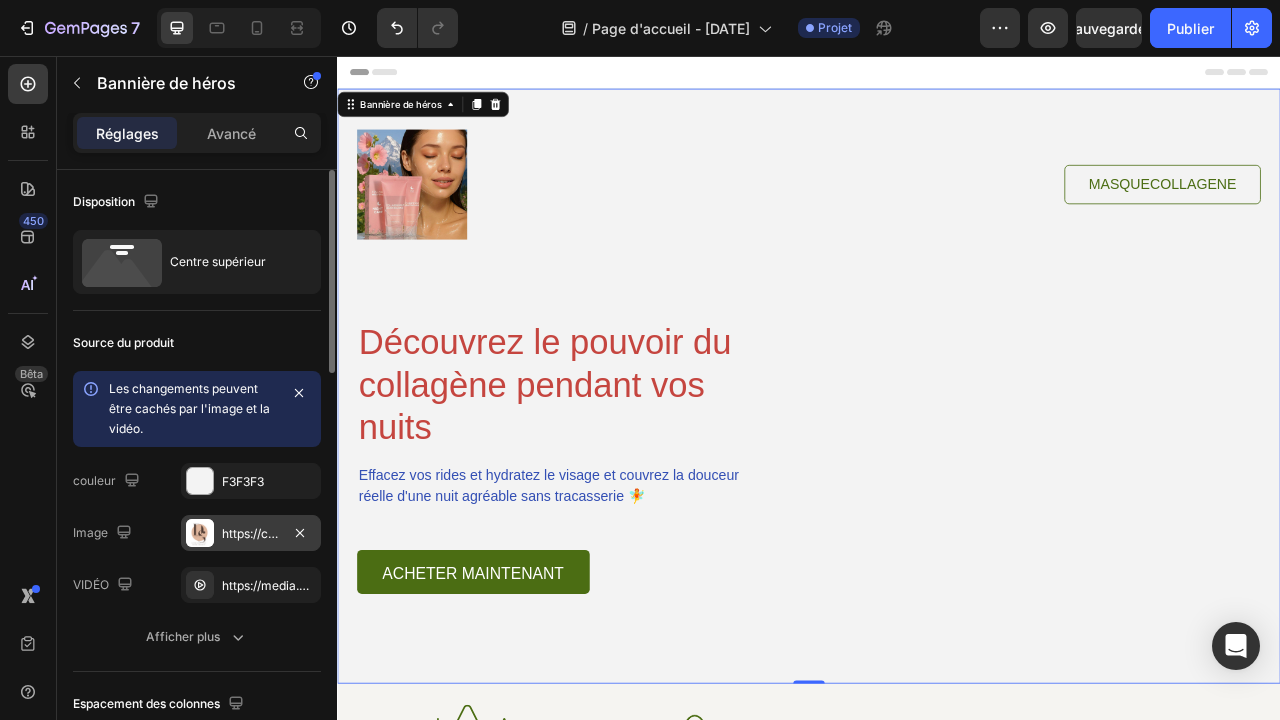 click at bounding box center [200, 533] 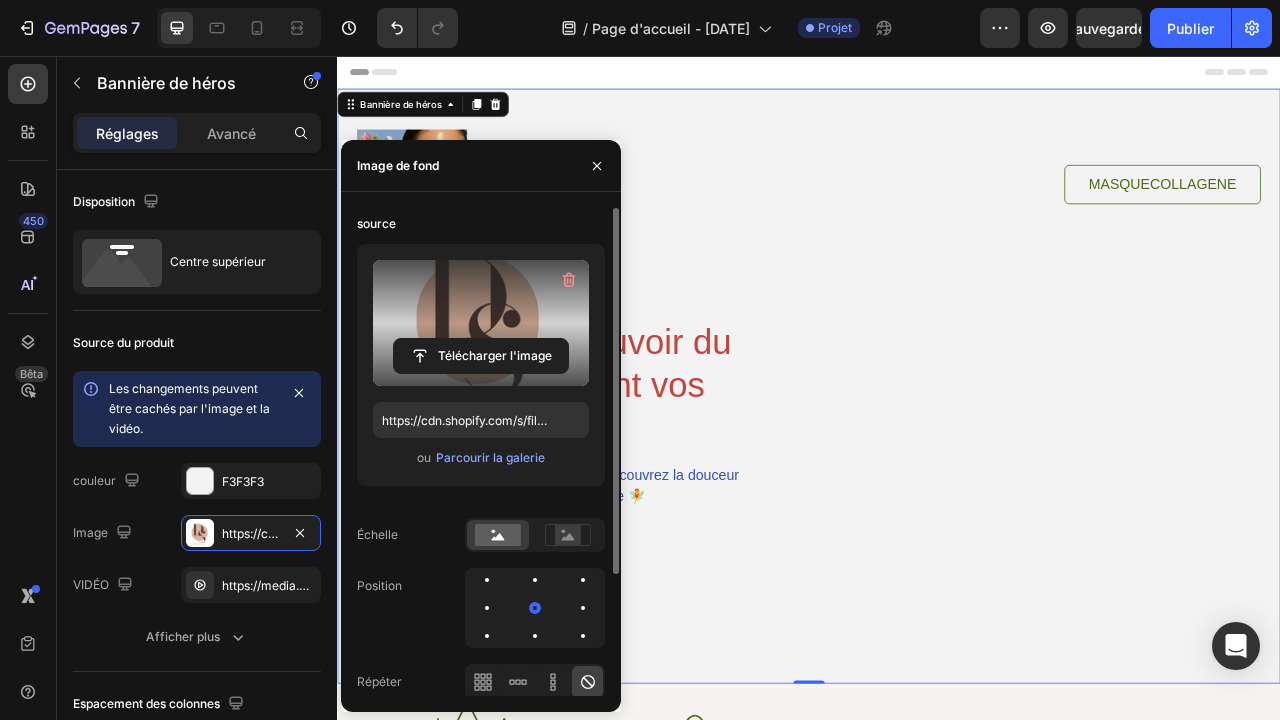 click at bounding box center (481, 323) 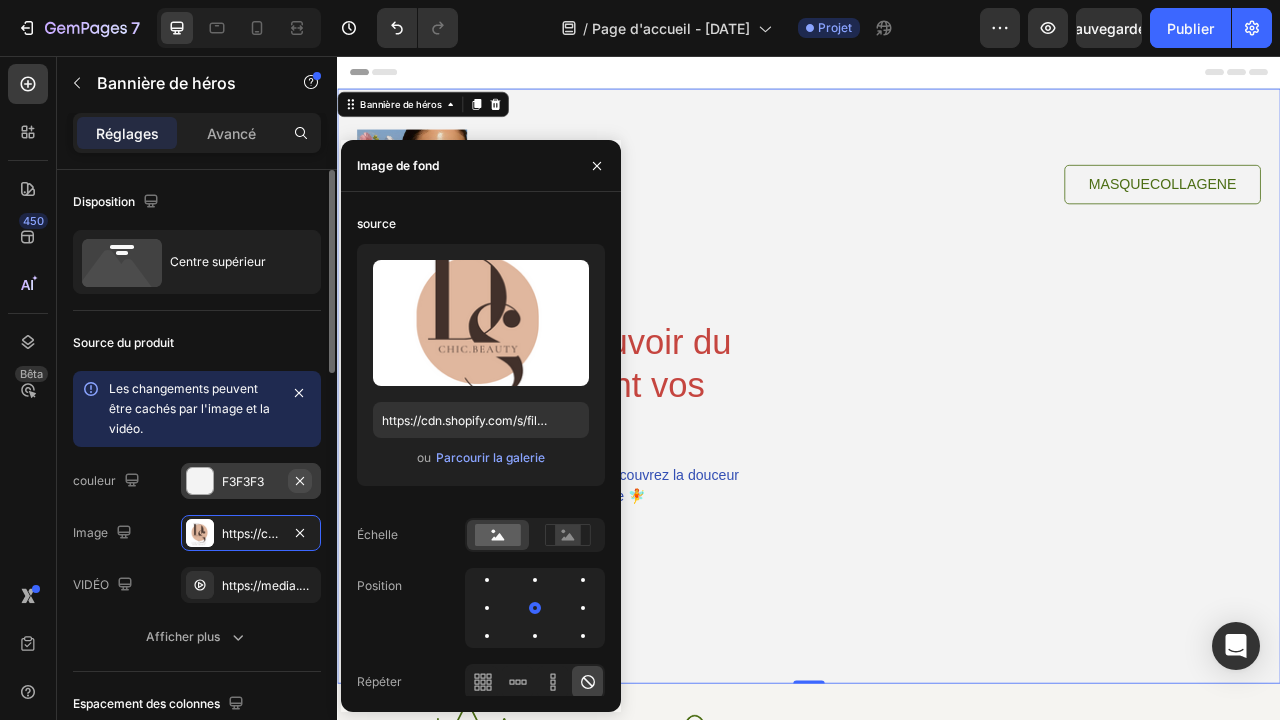 click 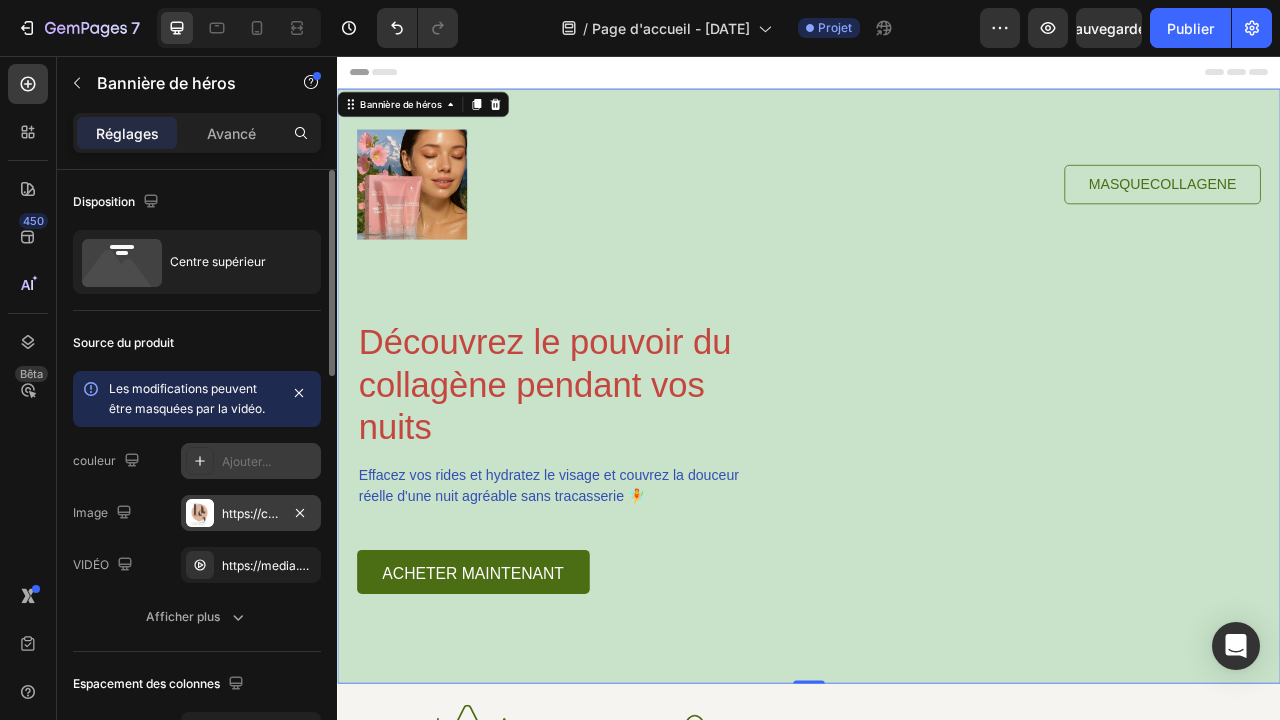click on "https://cdn.shopify.com/s/files/1/0938/0908/2641/files/gempages_578157087352160956-d0899eda-d636-4263-97cf-8adf30bdc7cd.png" at bounding box center (251, 513) 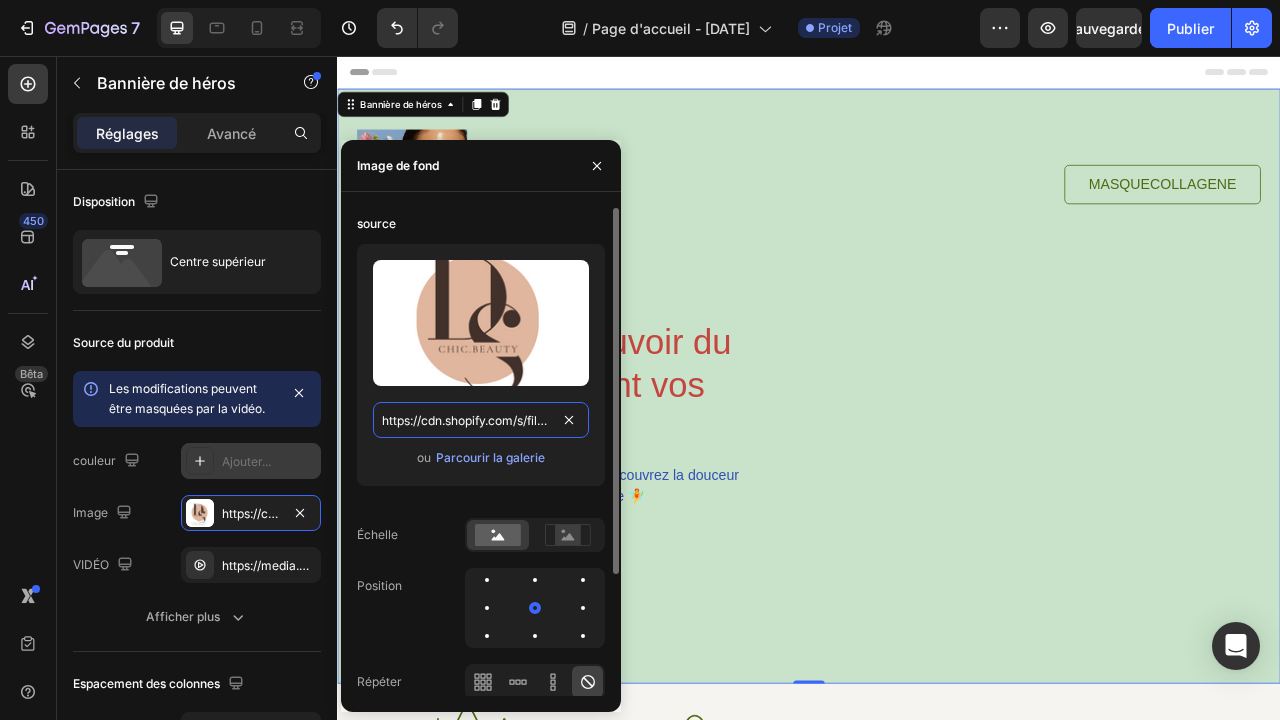 click on "https://cdn.shopify.com/s/files/1/0938/0908/2641/files/gempages_578157087352160956-d0899eda-d636-4263-97cf-8adf30bdc7cd.png" at bounding box center [481, 420] 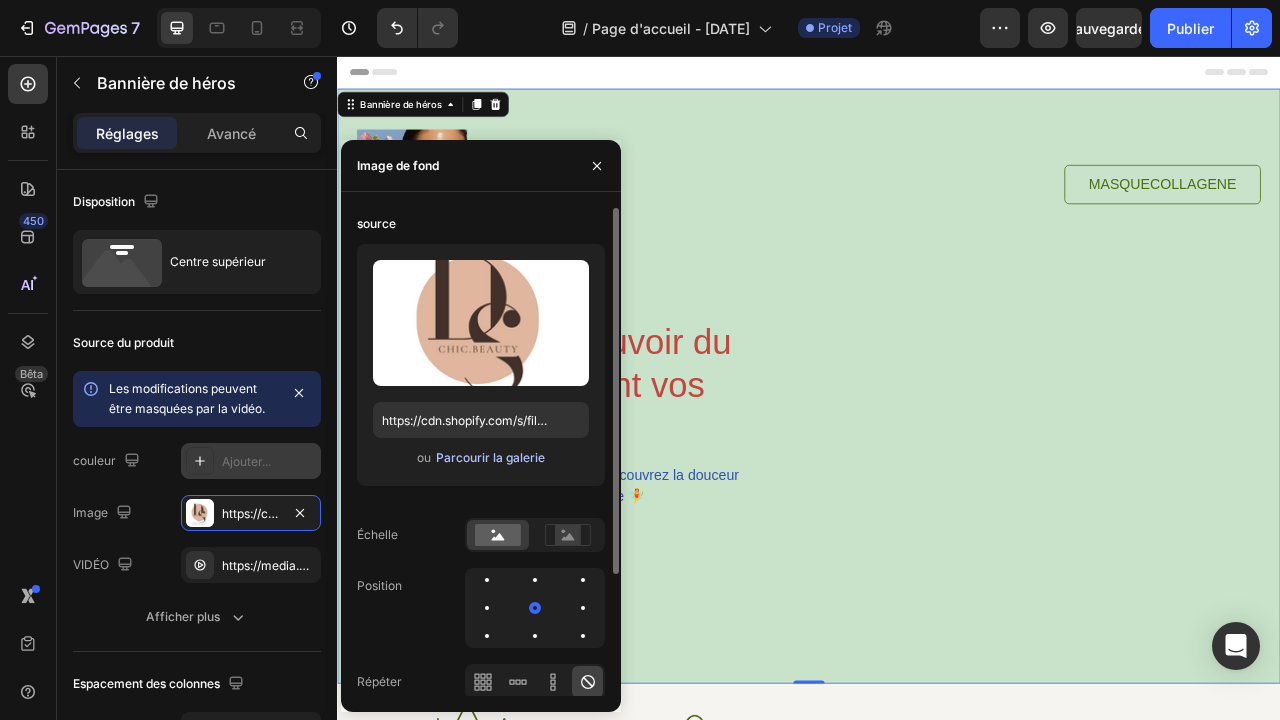 click on "Parcourir la galerie" at bounding box center (490, 458) 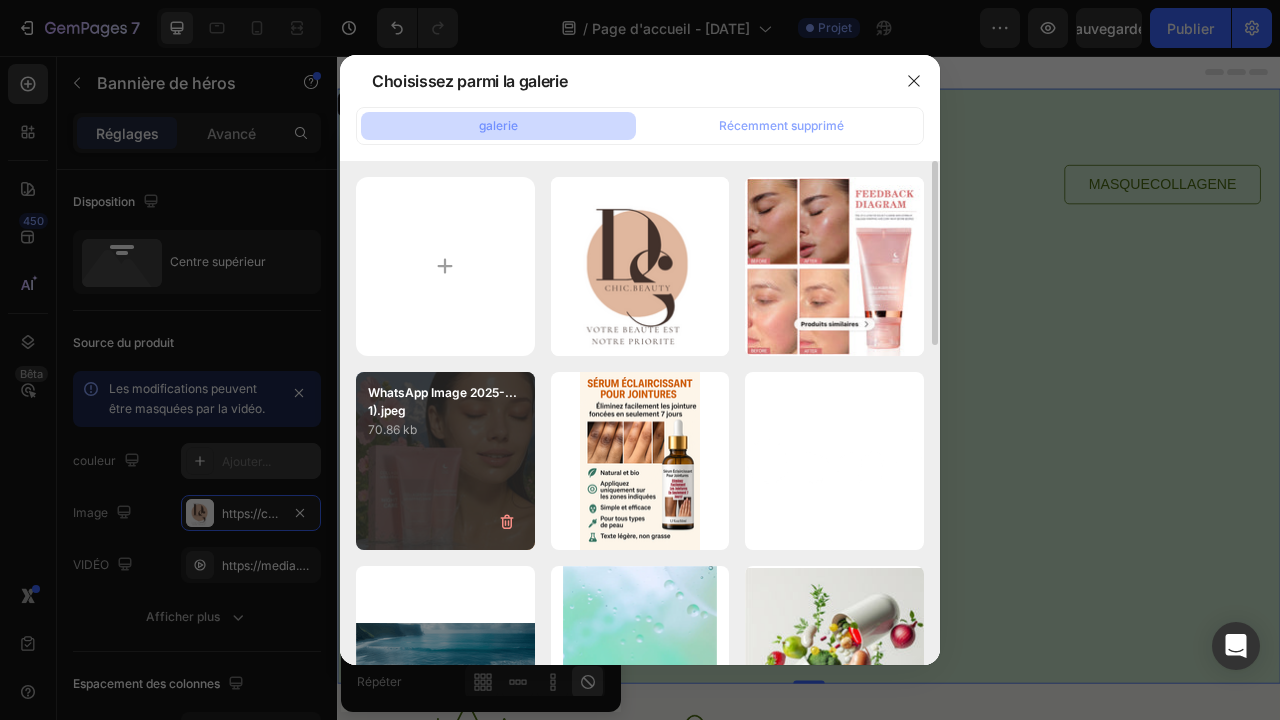 click on "WhatsApp Image 2025-...1).jpeg" at bounding box center [445, 402] 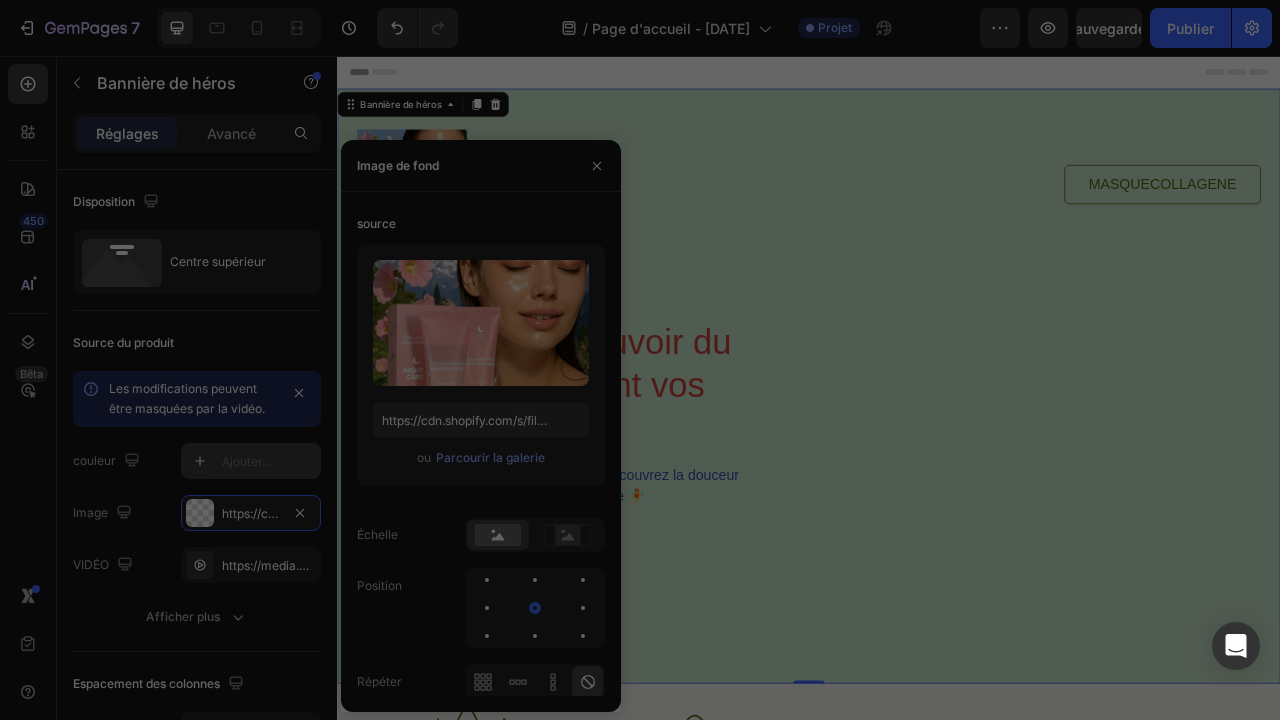type on "https://cdn.shopify.com/s/files/1/0938/0908/2641/files/gempages_578157087352160956-741321af-66fa-4322-84dc-29055bb6ff00.jpg" 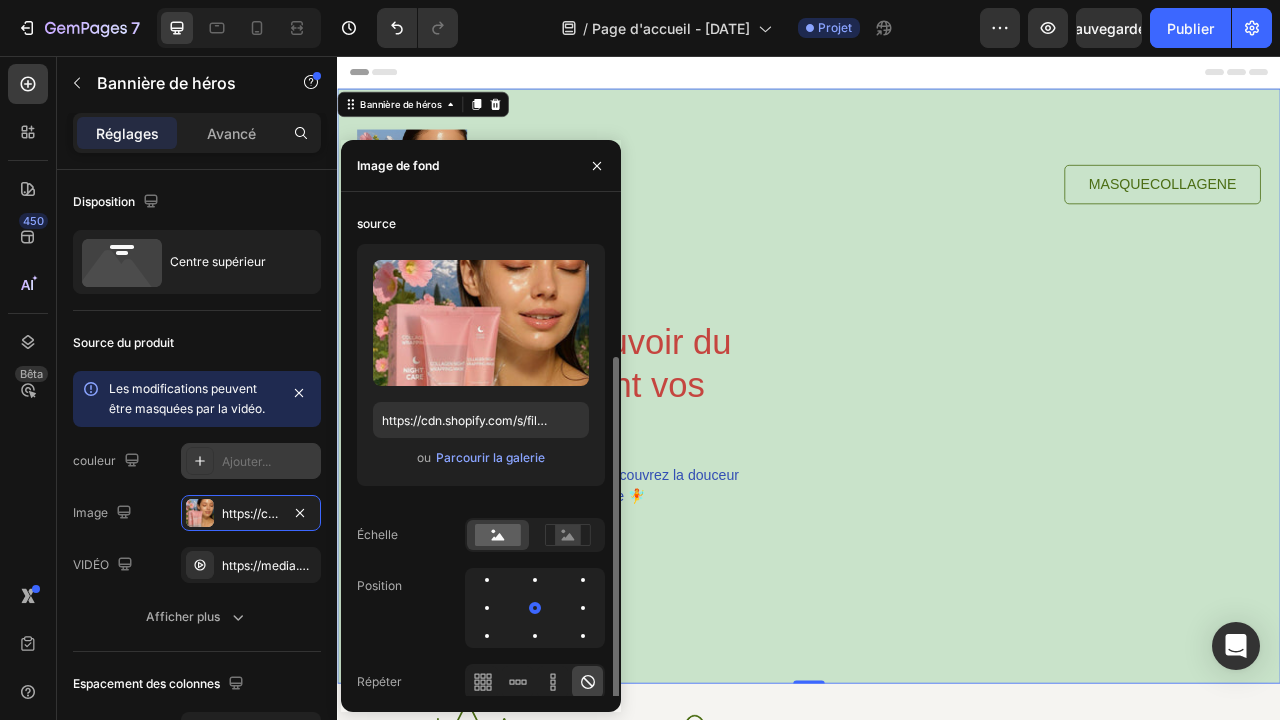 scroll, scrollTop: 161, scrollLeft: 0, axis: vertical 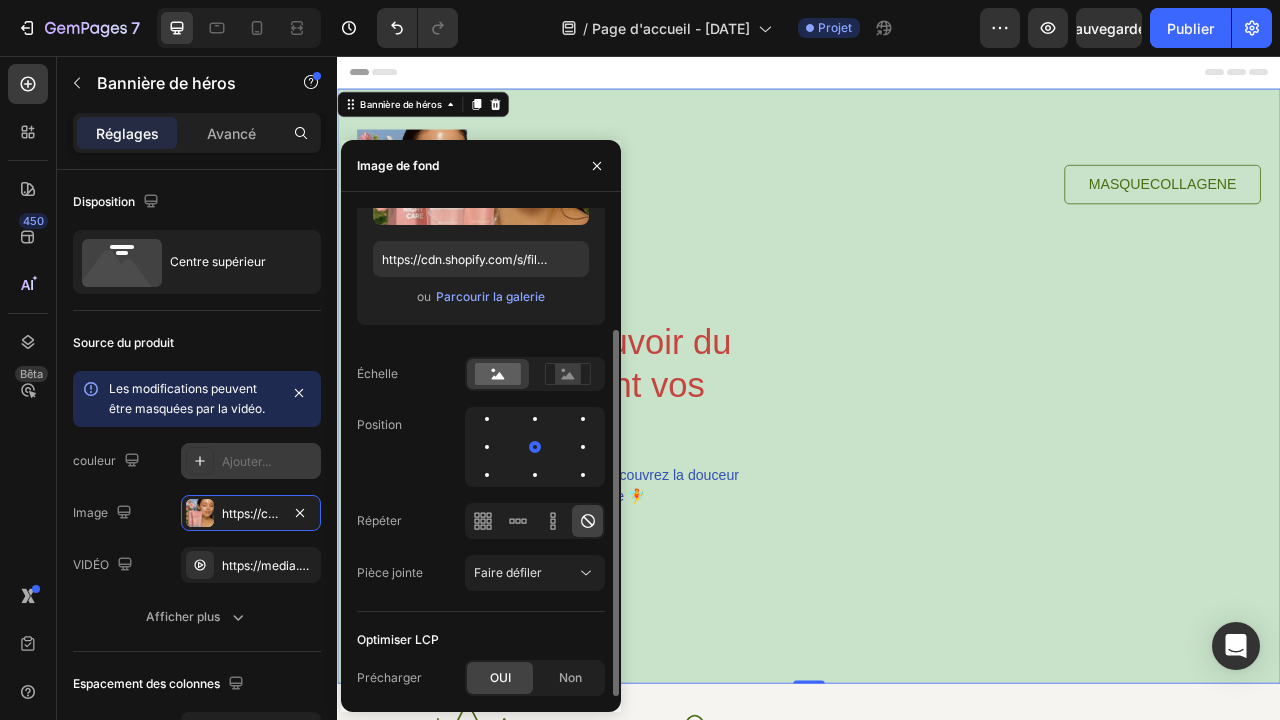 click on "OUI" 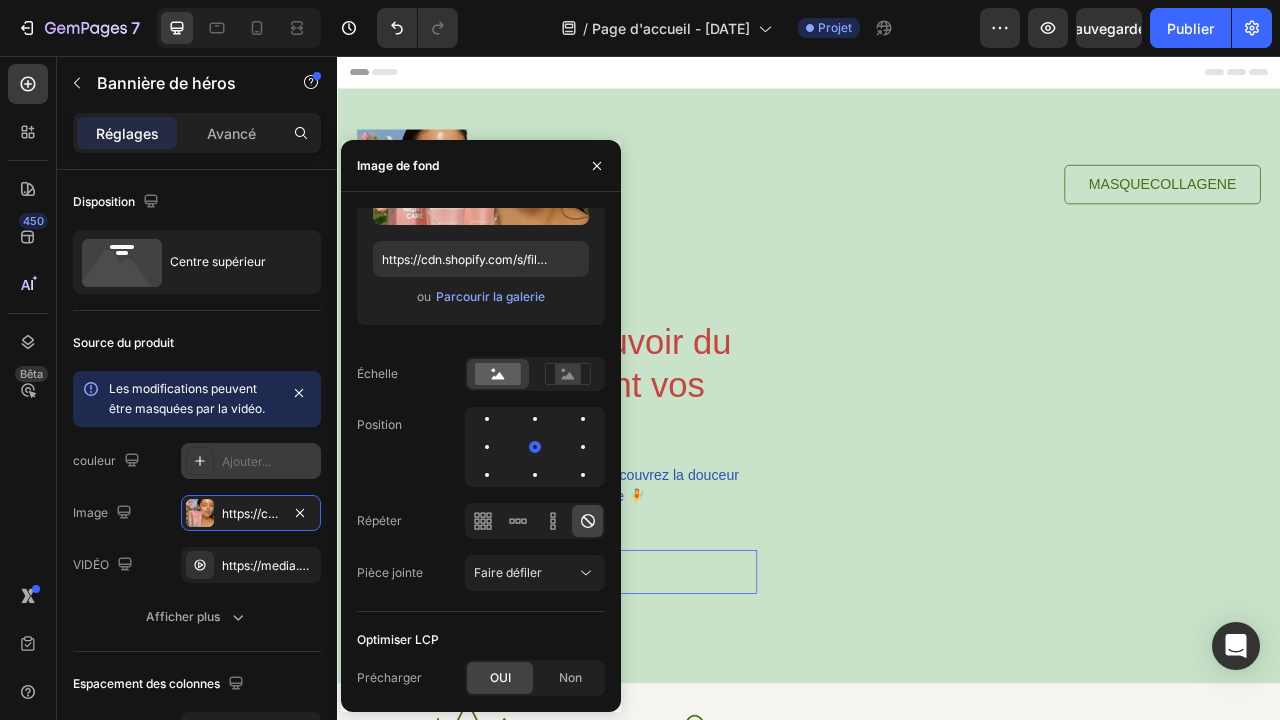 click on "Acheter maintenant Bouton" at bounding box center [616, 712] 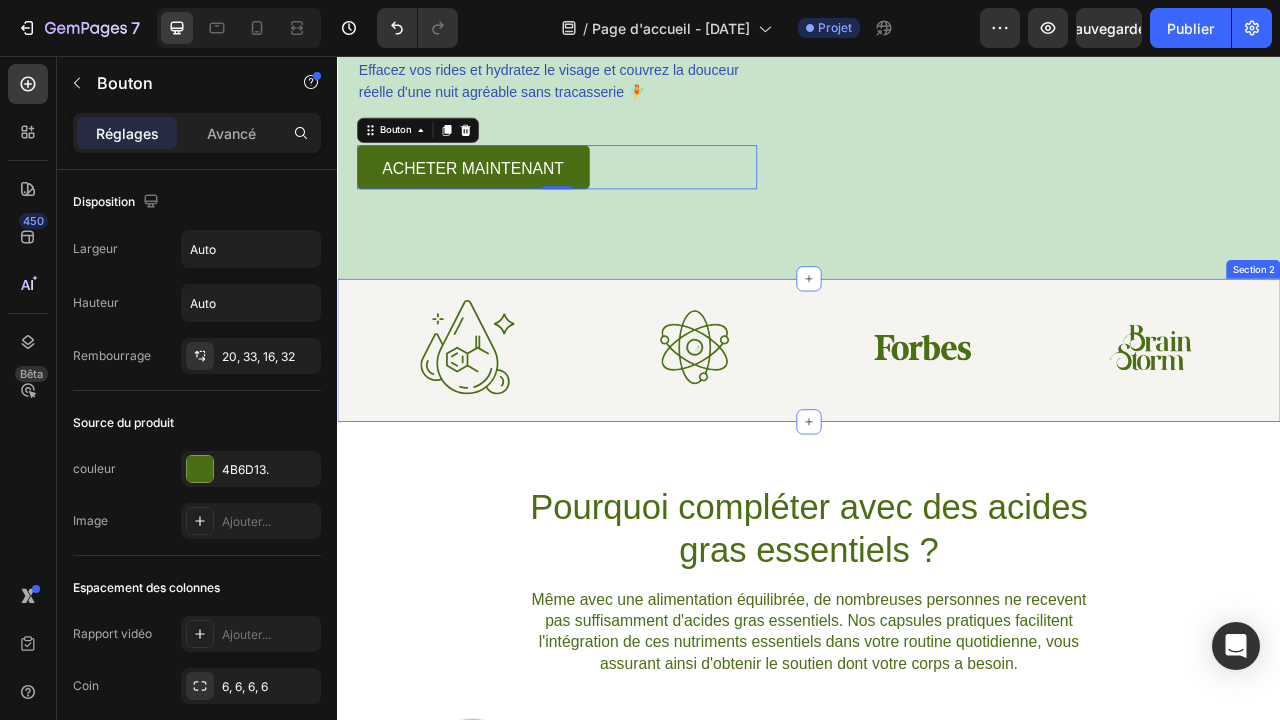 scroll, scrollTop: 0, scrollLeft: 0, axis: both 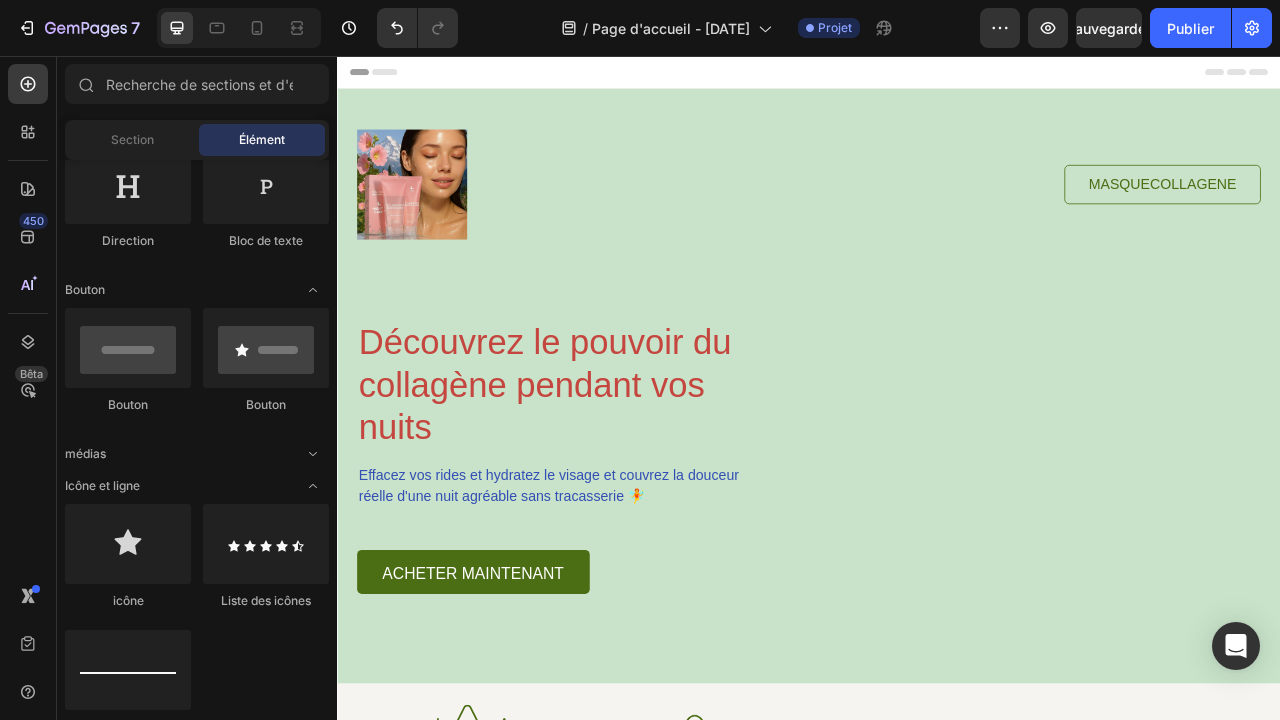click on "En-tête" at bounding box center (393, 76) 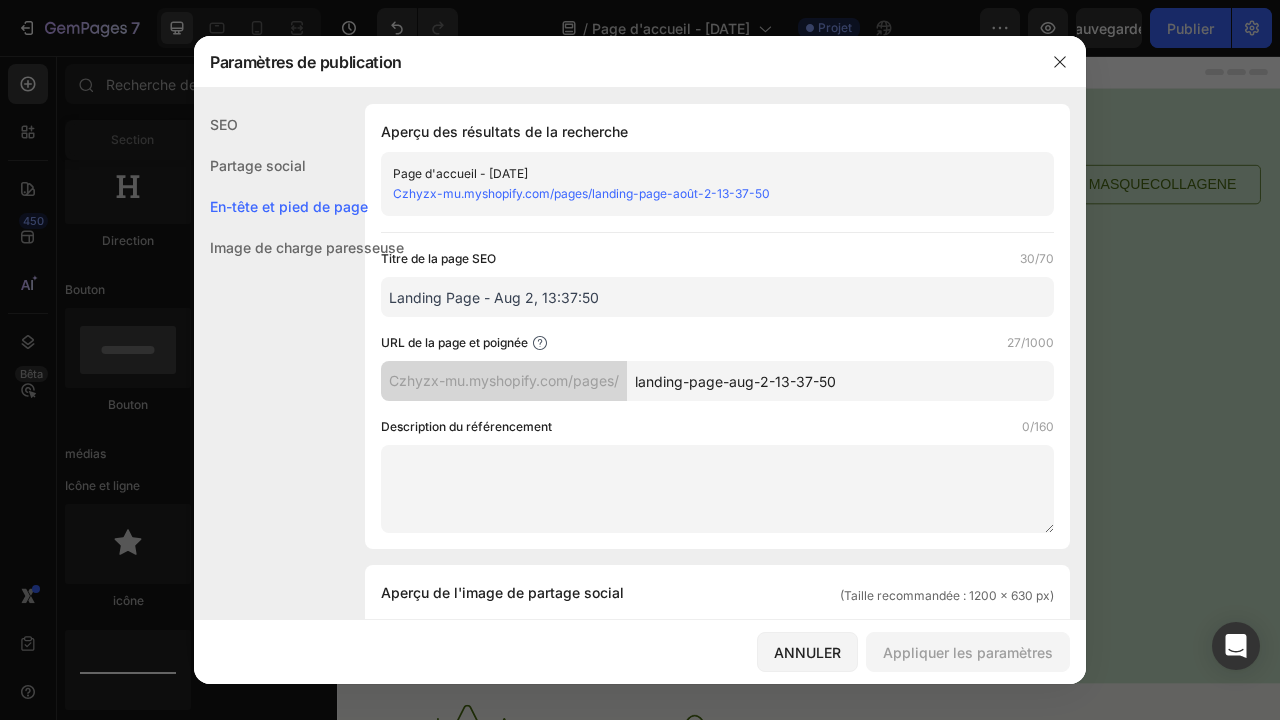 scroll, scrollTop: 937, scrollLeft: 0, axis: vertical 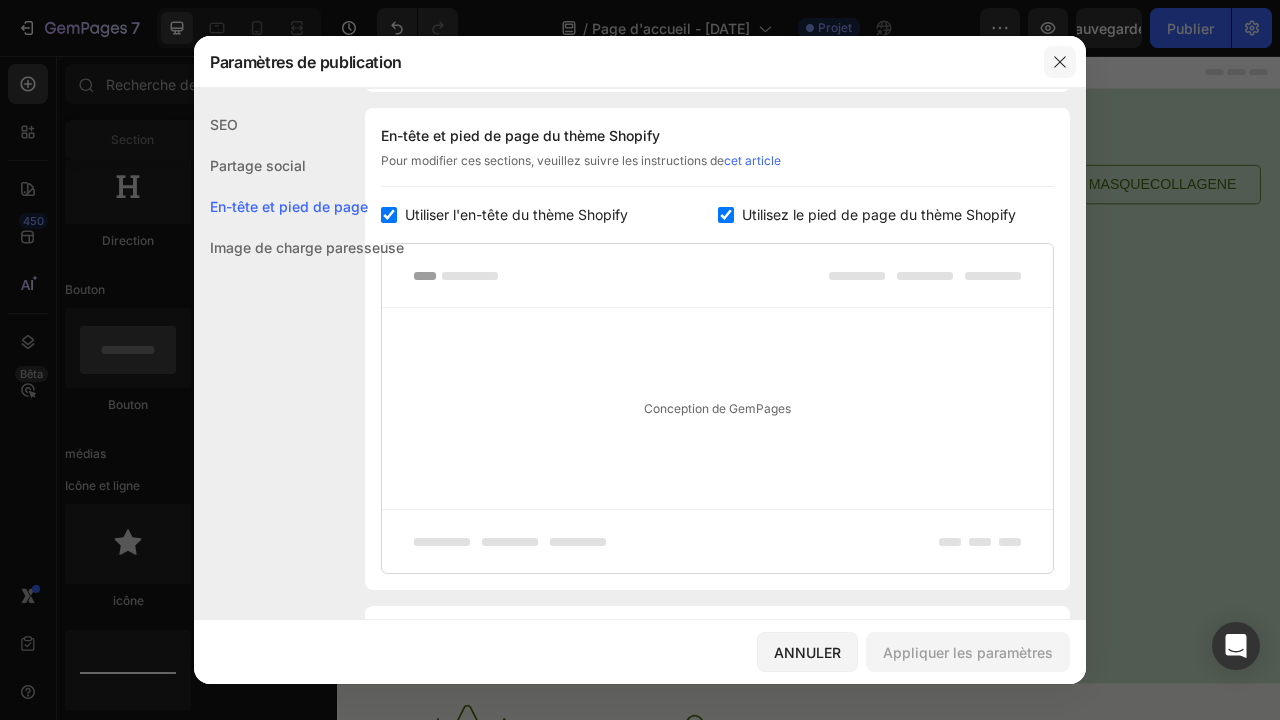 click at bounding box center (1060, 62) 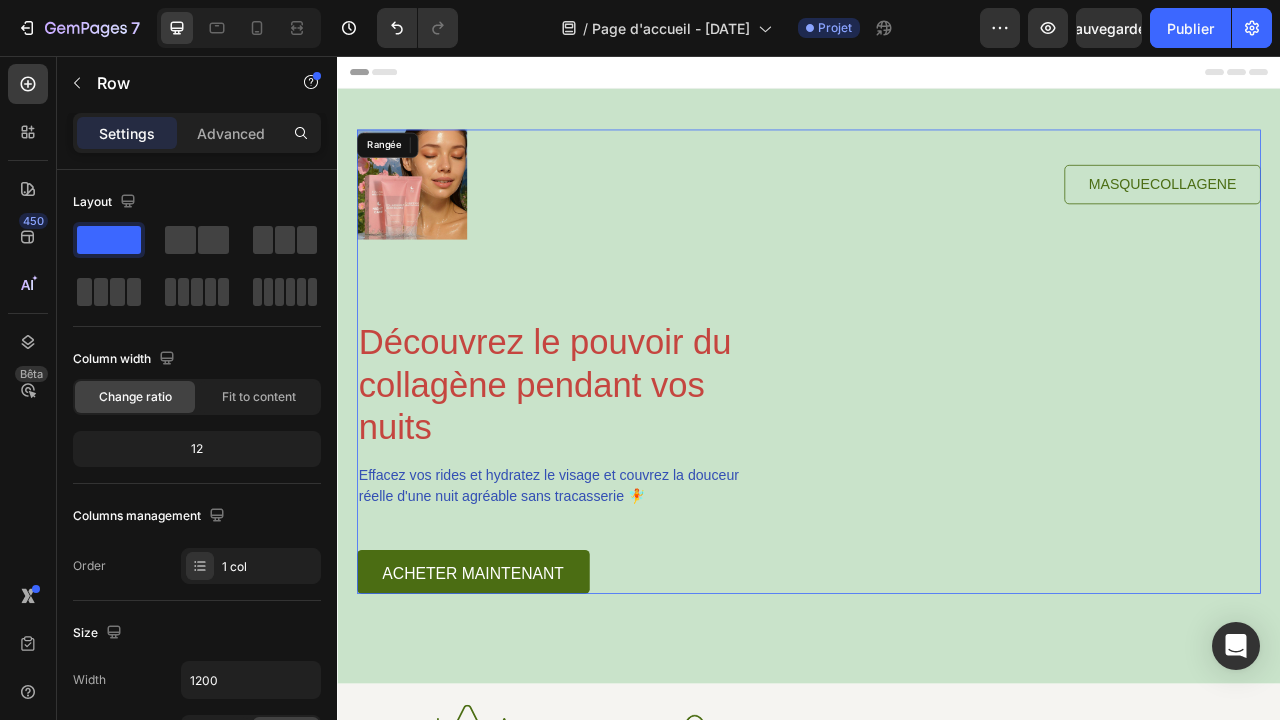 click on "Image [PRODUCT] Bouton Rangée Découvrez le pouvoir du [PRODUCT] pendant vos nuits Direction Effacez vos rides et hydratez le visage et couvrez la douceur réelle d'une nuit agréable sans tracasserie 🧚 Bloc de texte Acheter maintenant Bouton Rangée" at bounding box center (937, 444) 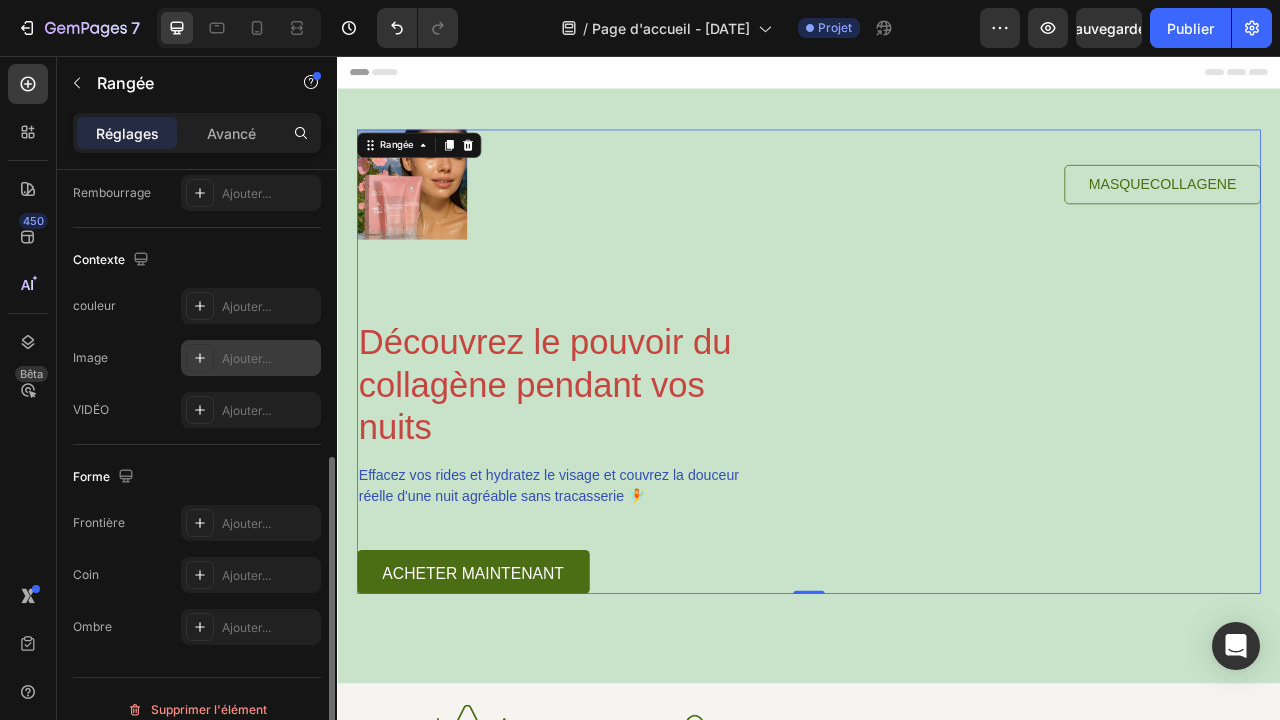 scroll, scrollTop: 586, scrollLeft: 0, axis: vertical 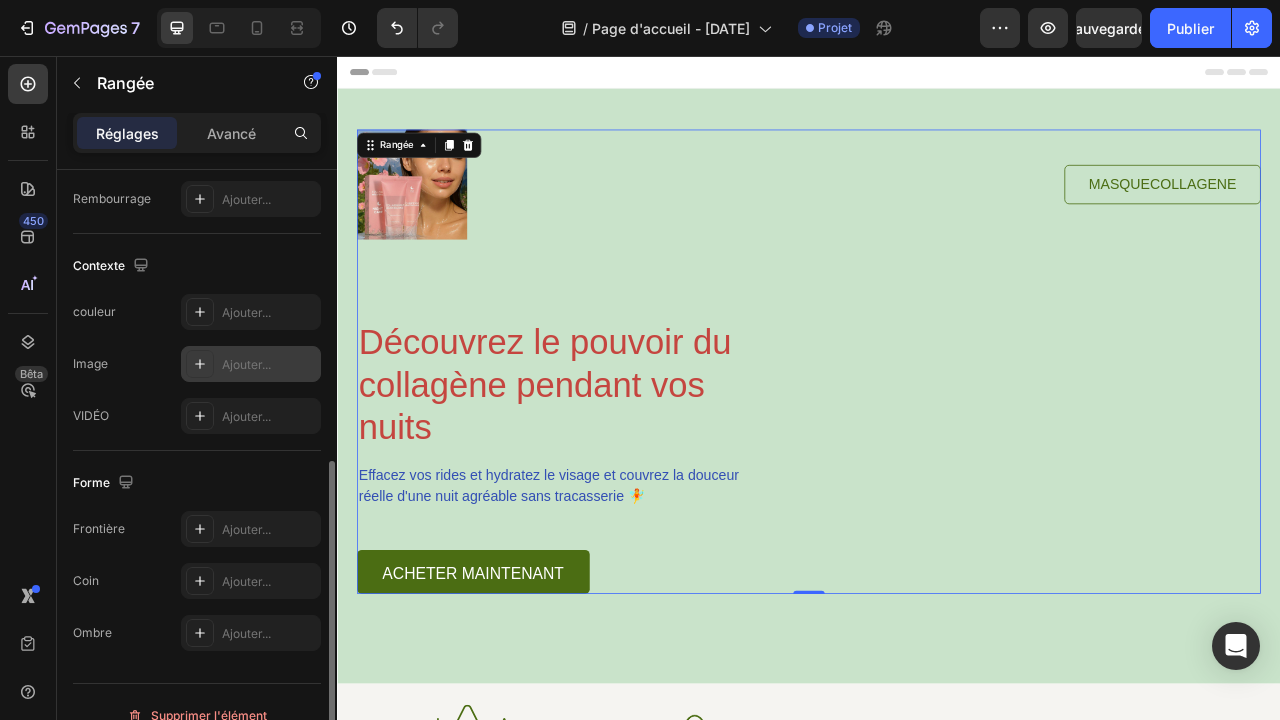 click on "Ajouter..." at bounding box center (269, 365) 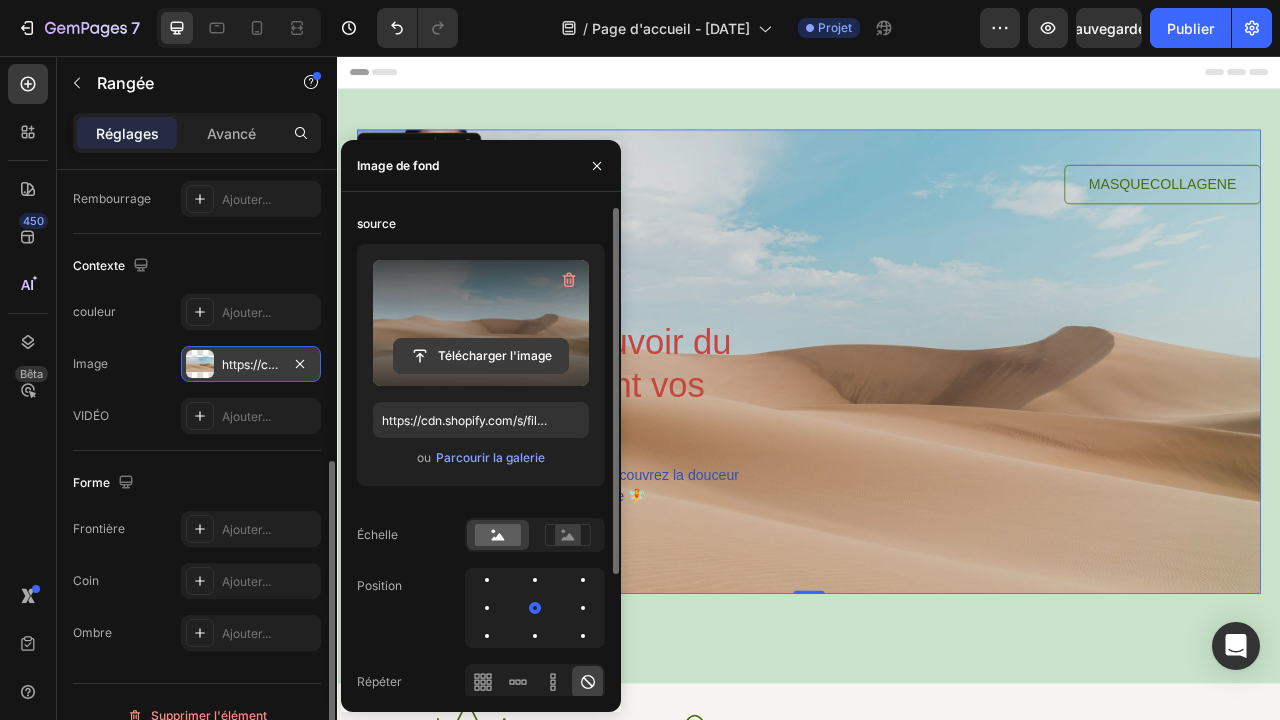 click 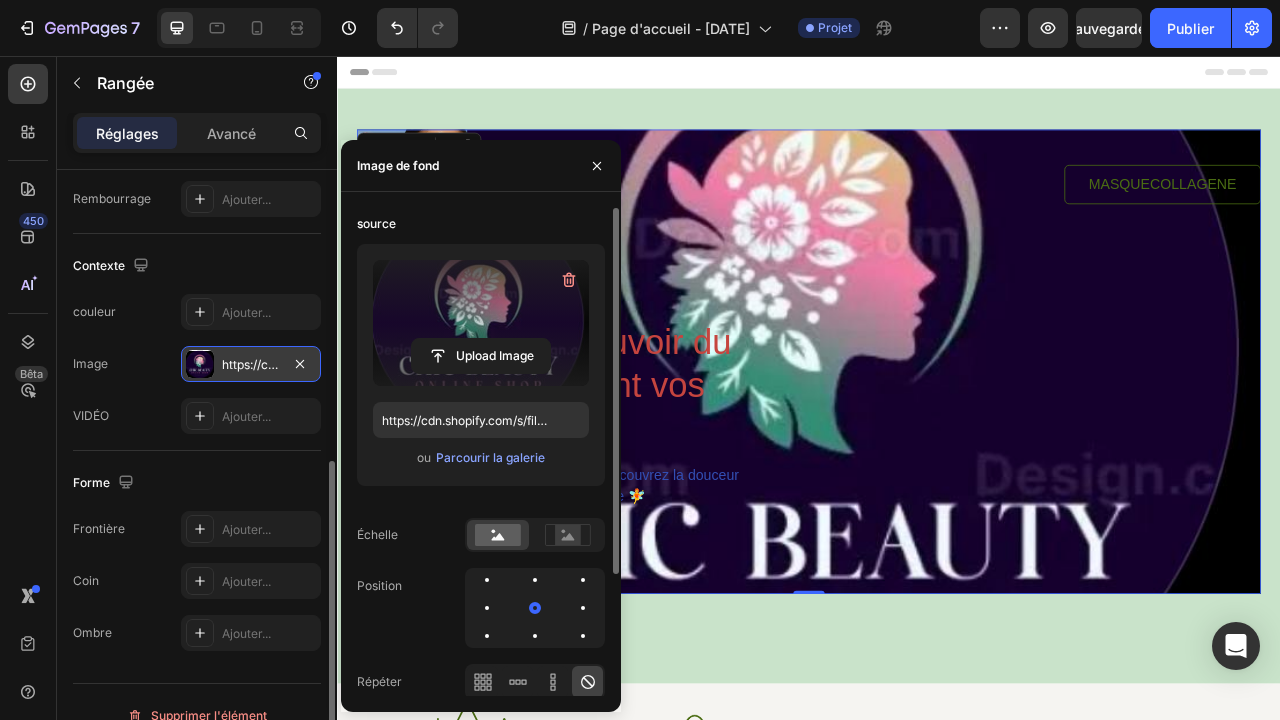 type on "https://cdn.shopify.com/s/files/1/0938/0908/2641/files/gempages_578157087352160956-0f68b8e3-30e9-4ed8-871e-6a003efcd2bc.jpg" 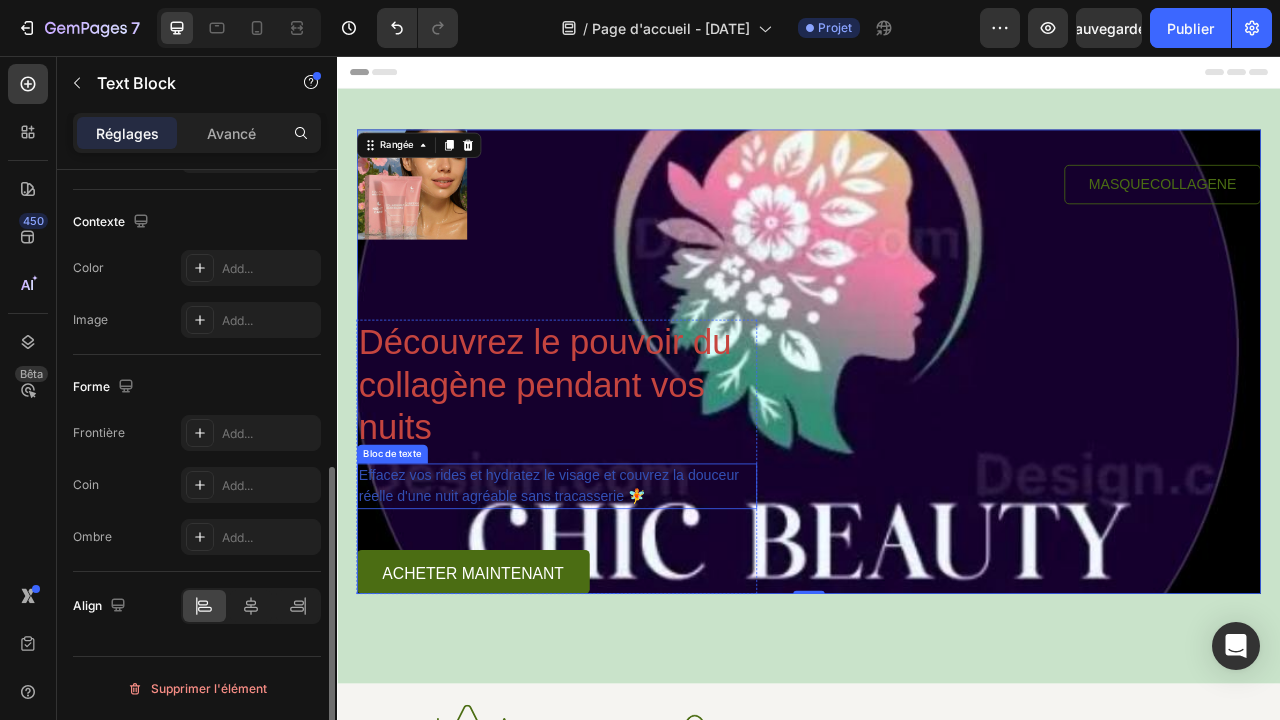 click on "Effacez vos rides et hydratez le visage et couvrez la douceur réelle d'une nuit agréable sans tracasserie 🧚" at bounding box center [616, 603] 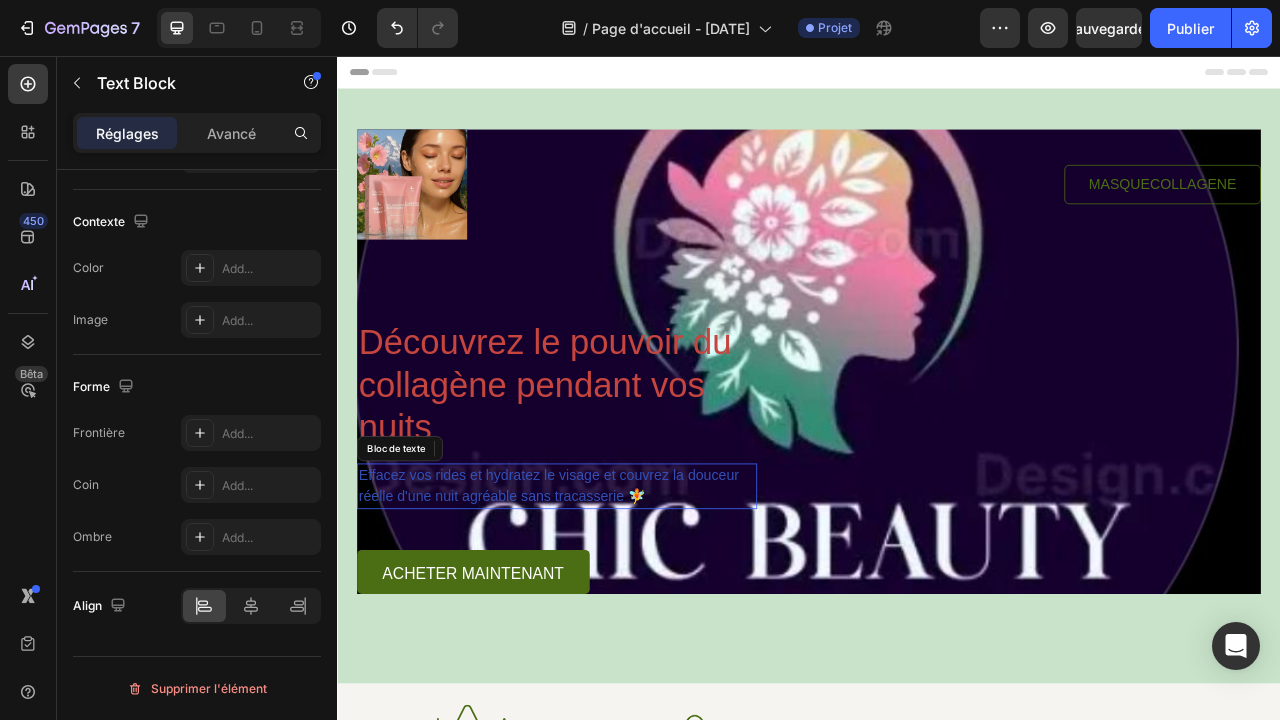 scroll, scrollTop: 0, scrollLeft: 0, axis: both 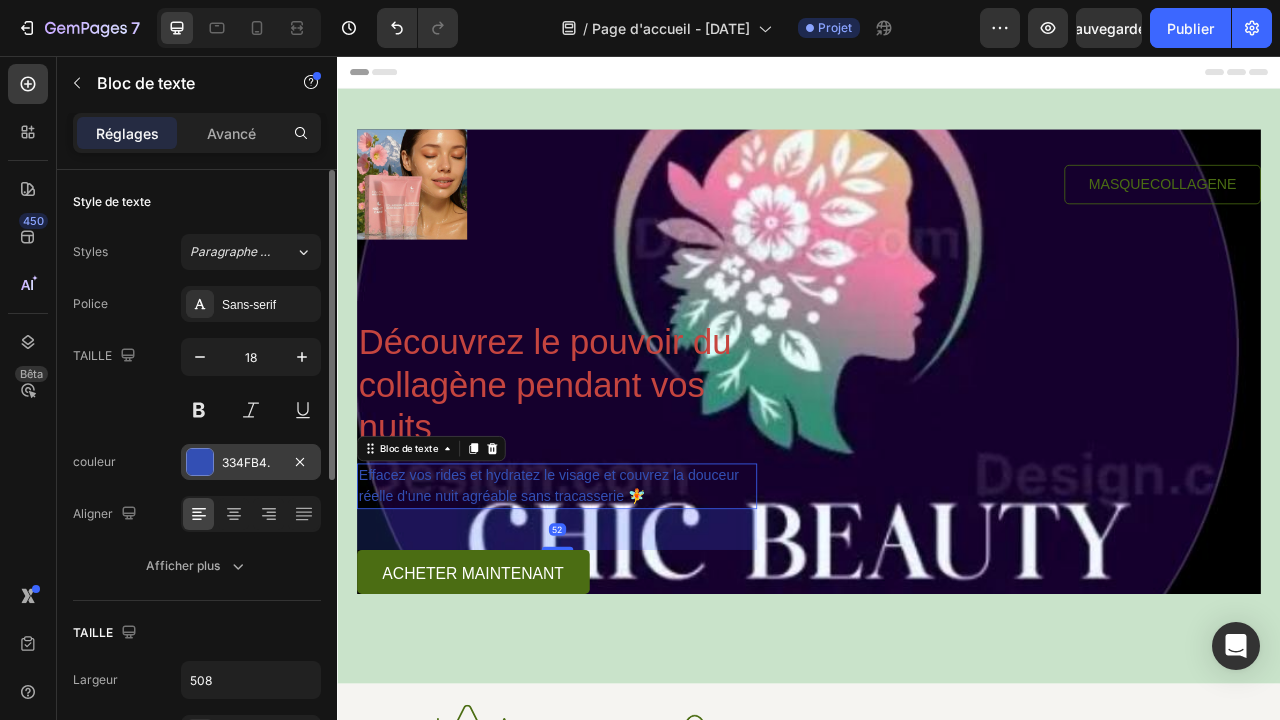 click at bounding box center [200, 462] 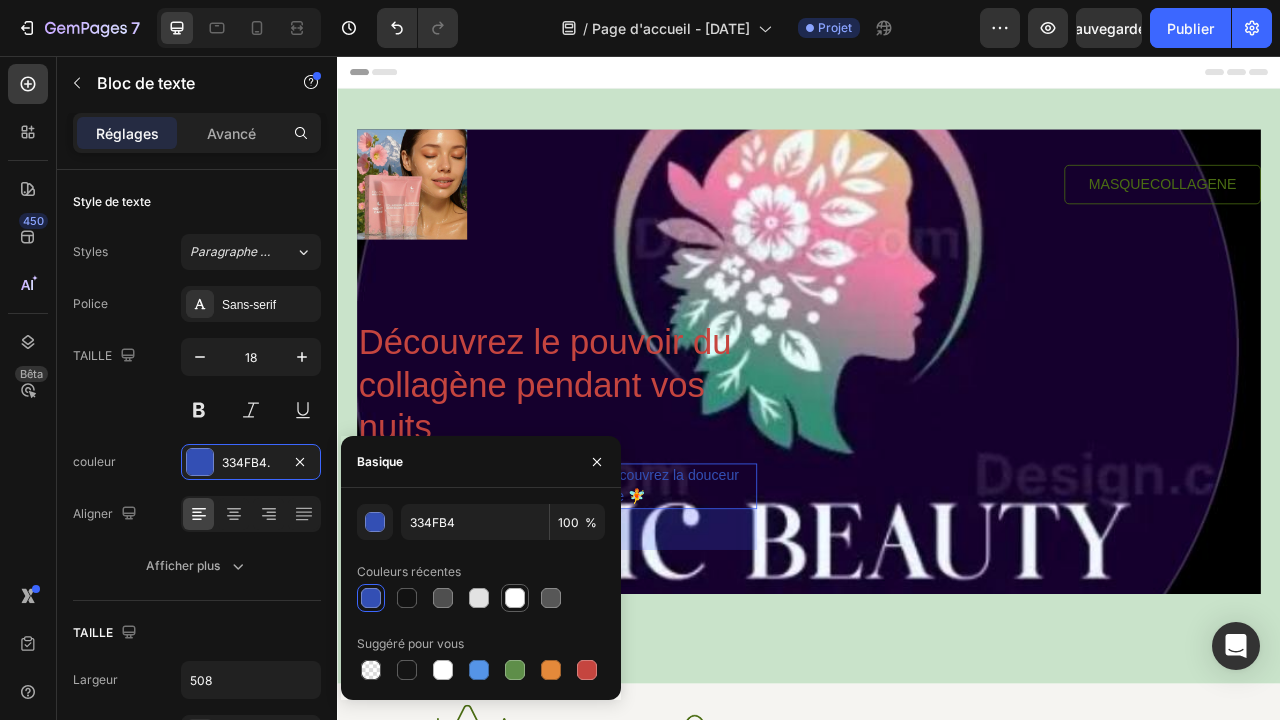 click at bounding box center (515, 598) 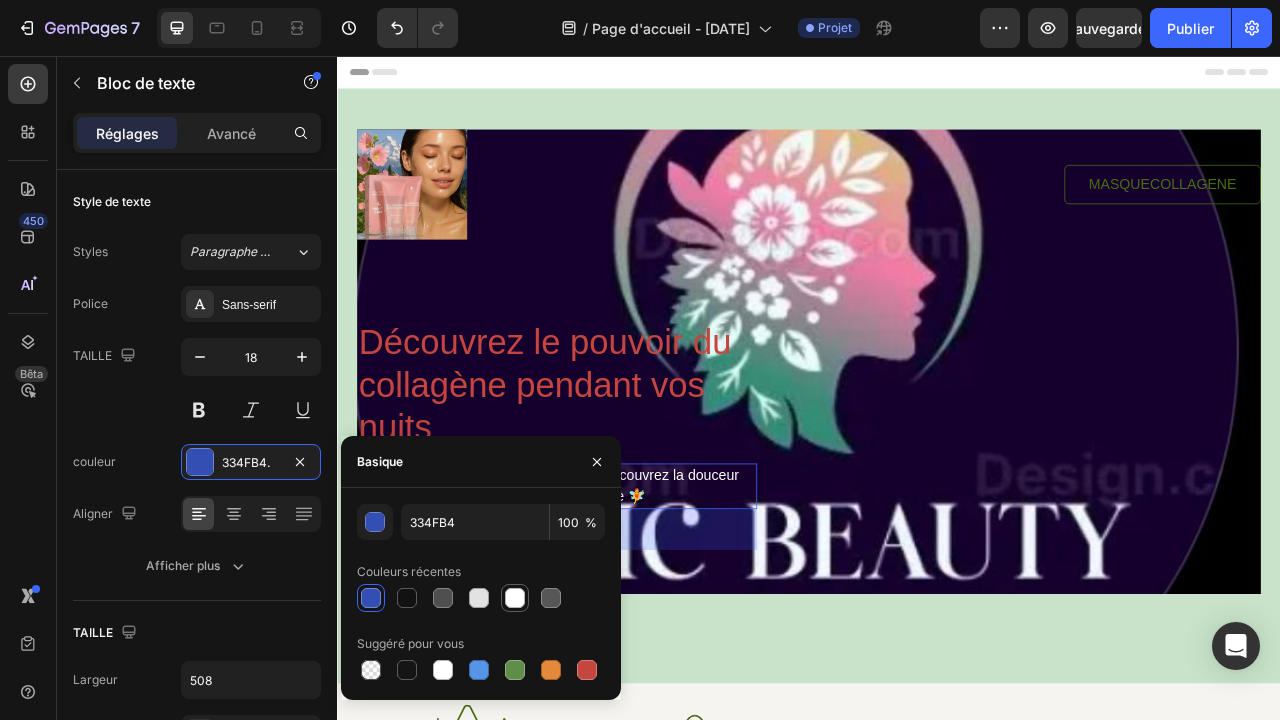 type on "FFFFFF" 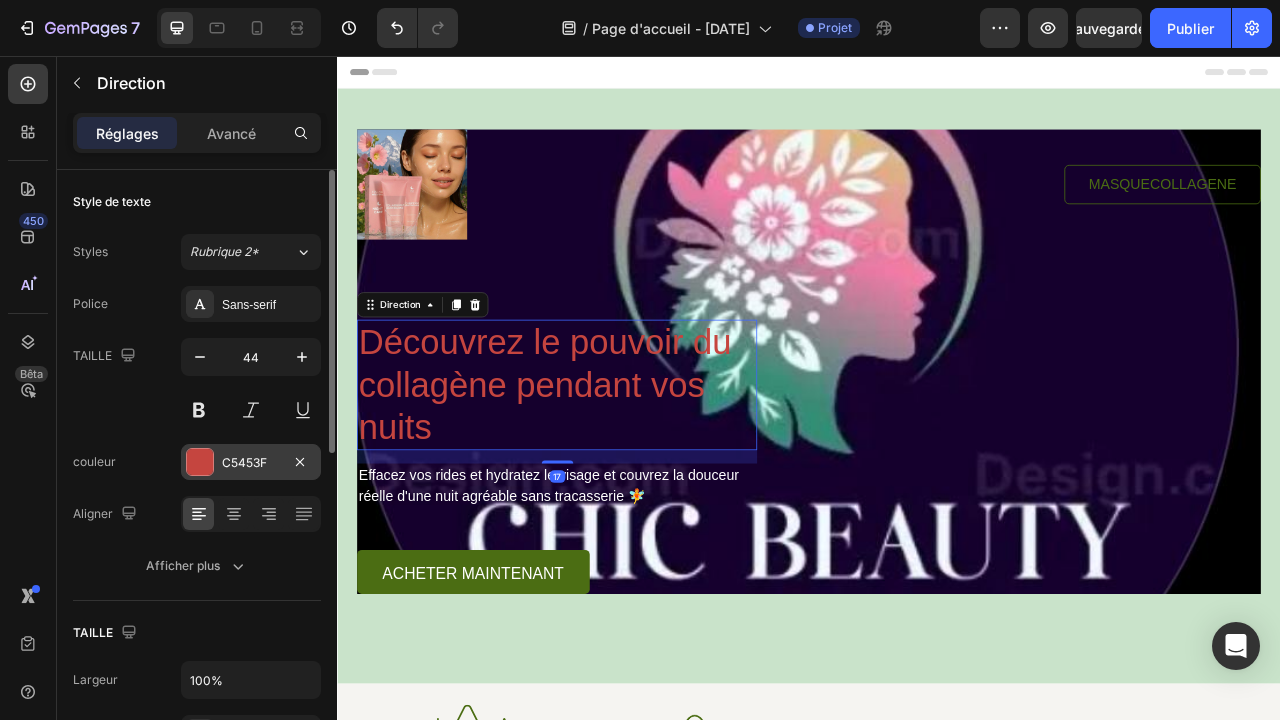 click at bounding box center [200, 462] 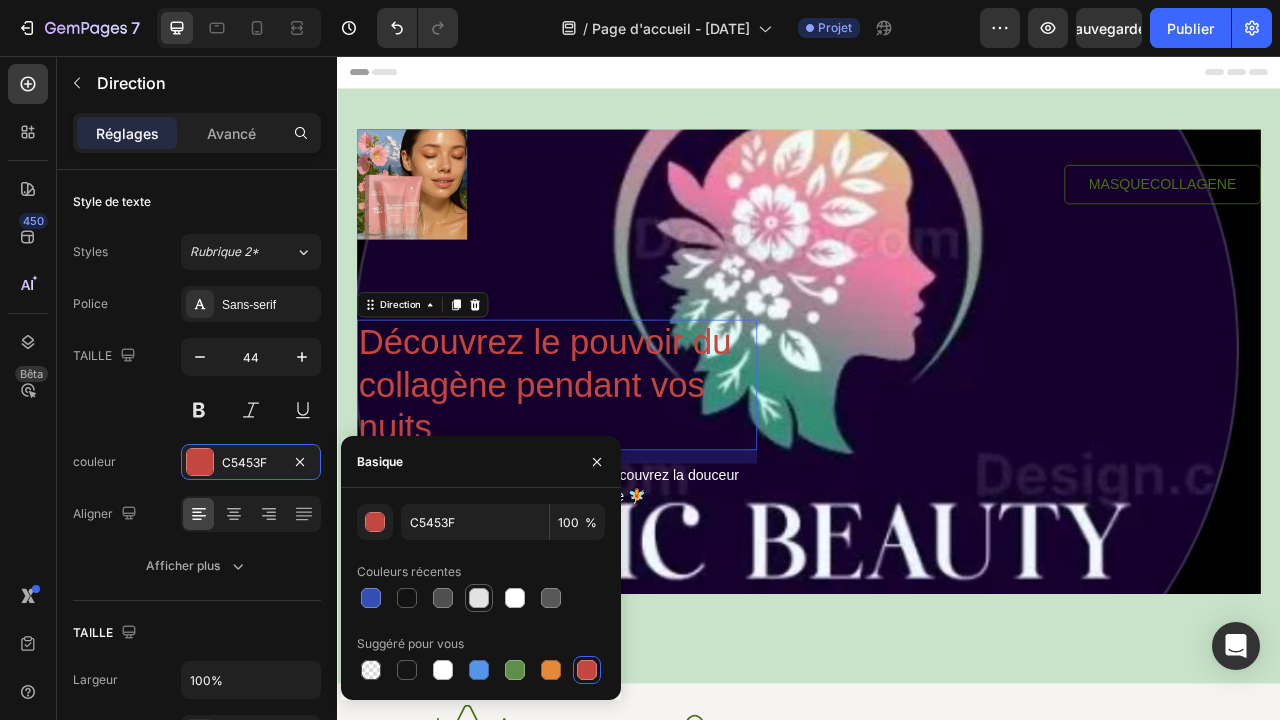 click at bounding box center [479, 598] 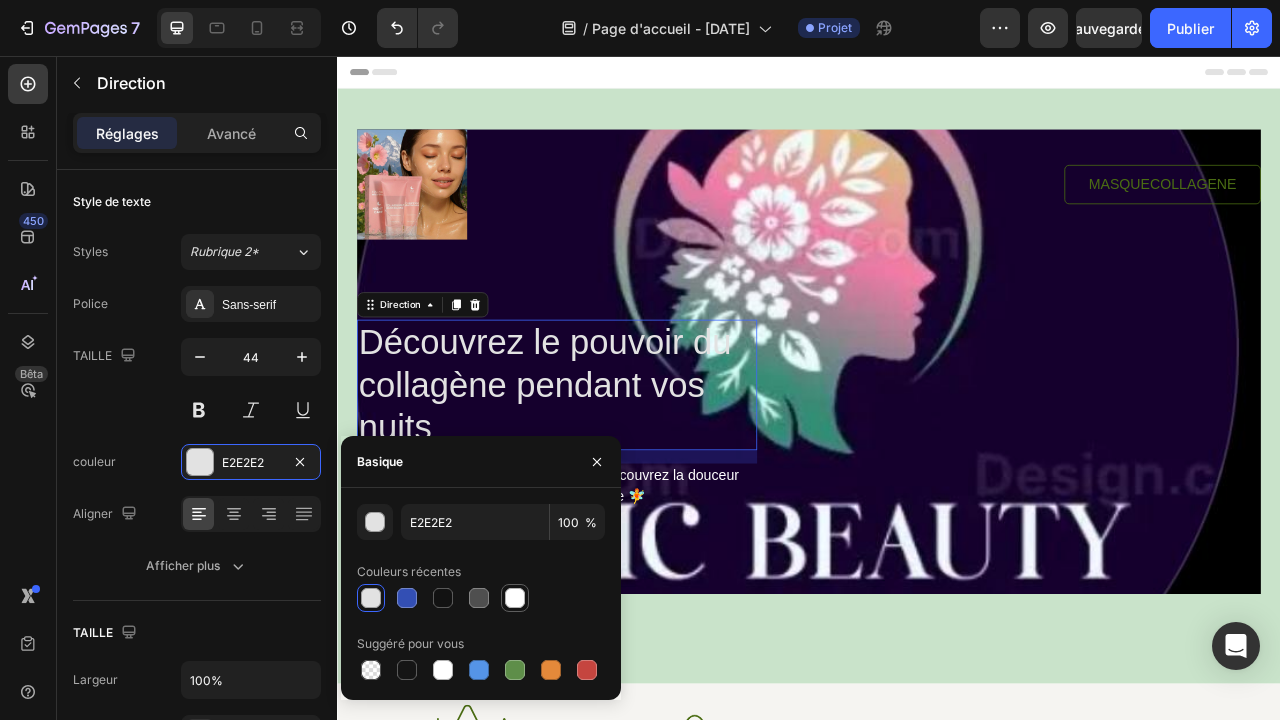 click at bounding box center [515, 598] 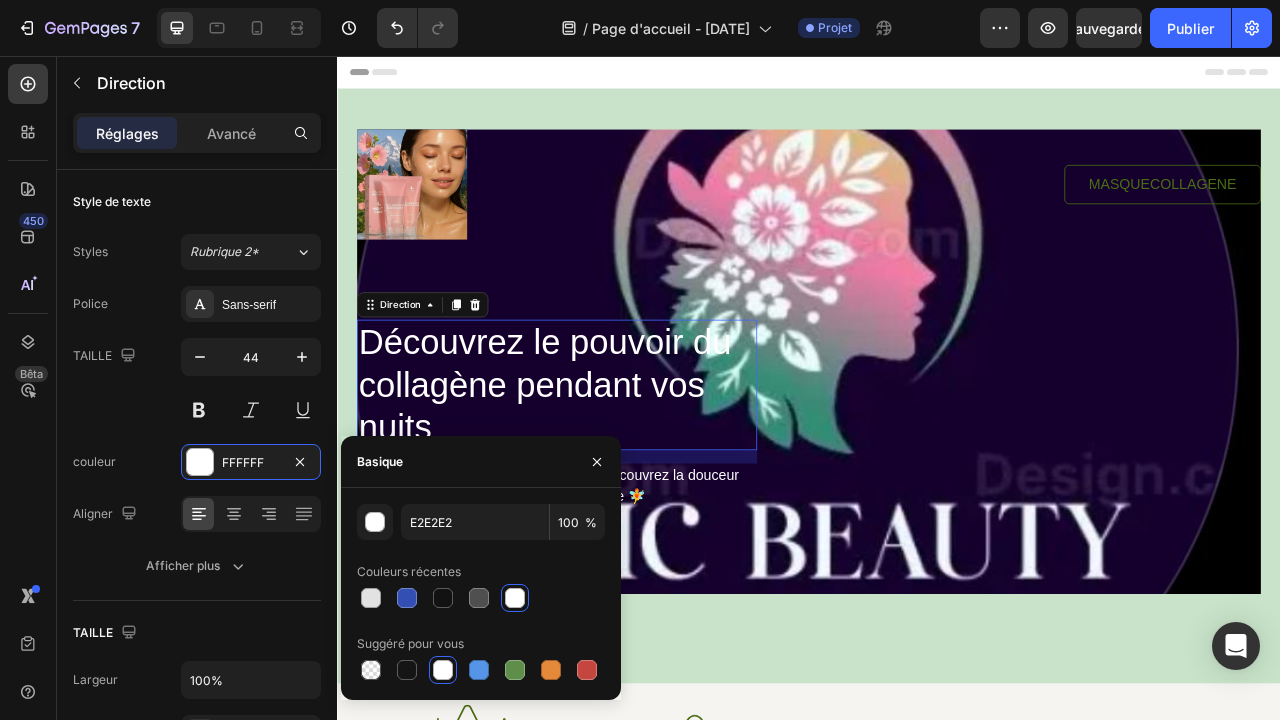 type on "FFFFFF" 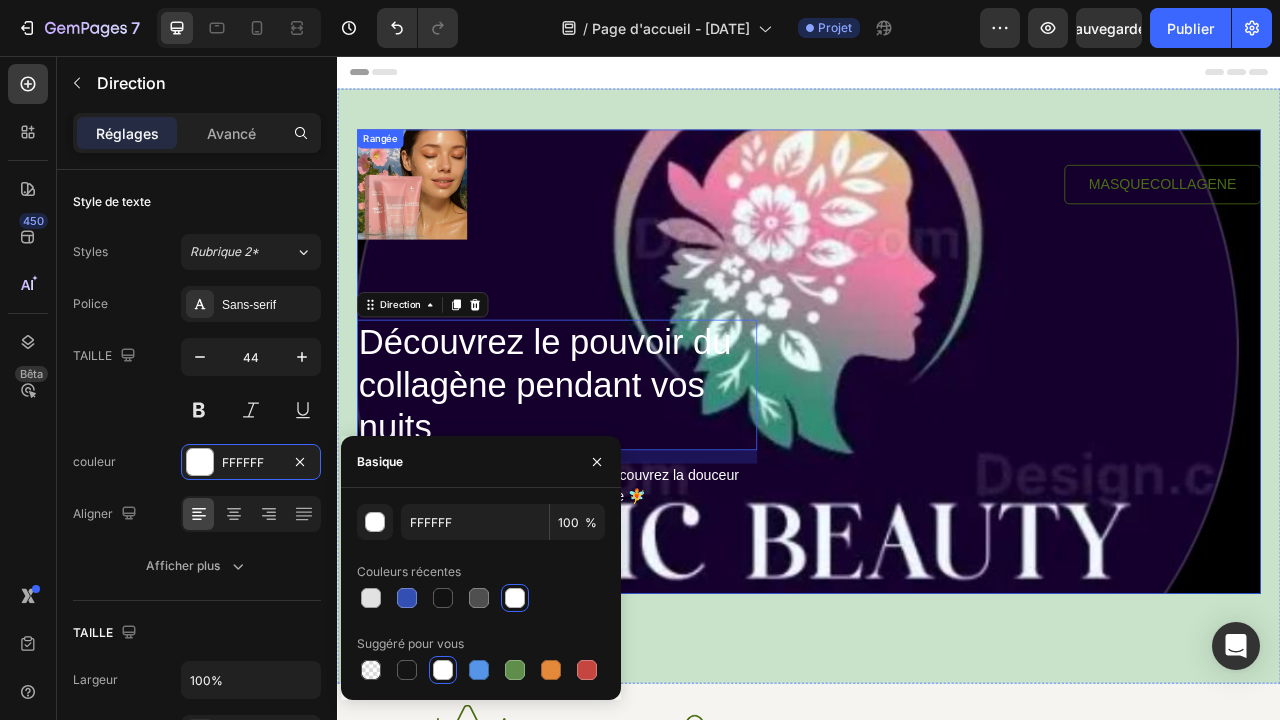 click on "Image MASQUECOLLAGENE Bouton Rangée Découvrez le pouvoir du collagène pendant vos nuits Direction 17 Effacez vos rides et hydratez le visage et couvrez la douceur réelle d'une nuit agréable sans tracasserie 🧚 Bloc de texte Acheter maintenant Bouton Rangée" at bounding box center (937, 444) 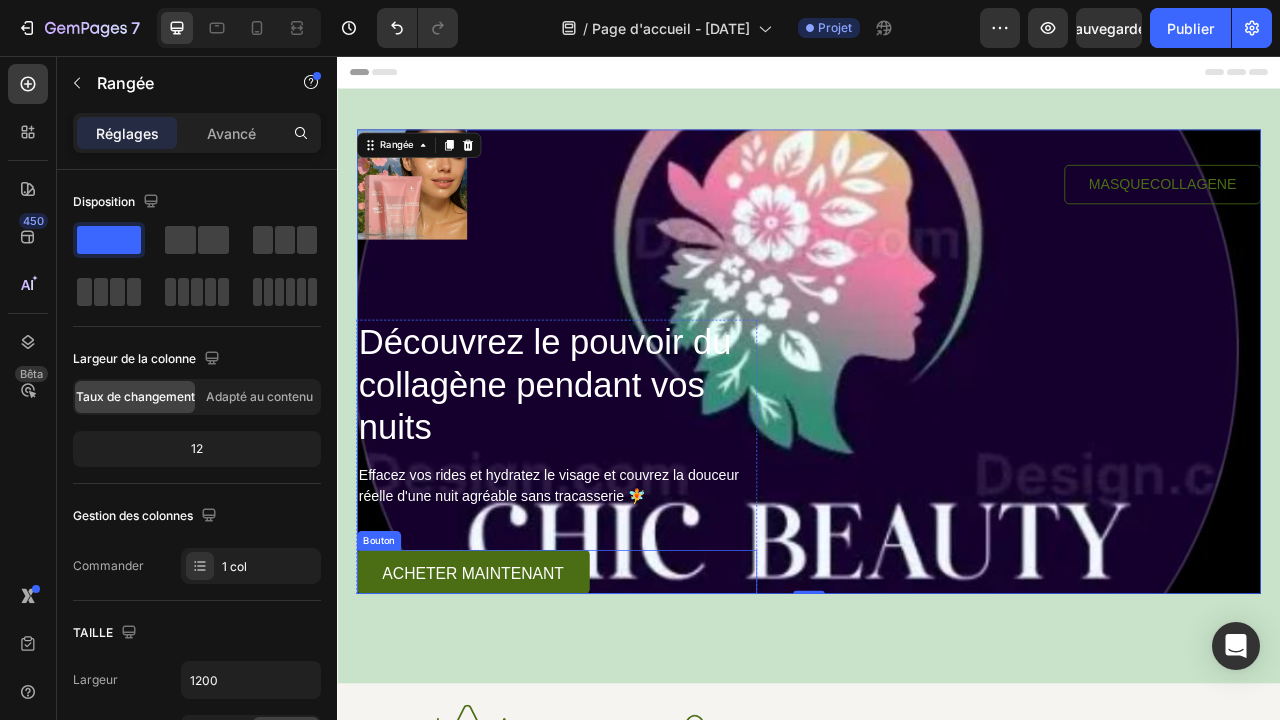 click on "Acheter maintenant" at bounding box center (510, 712) 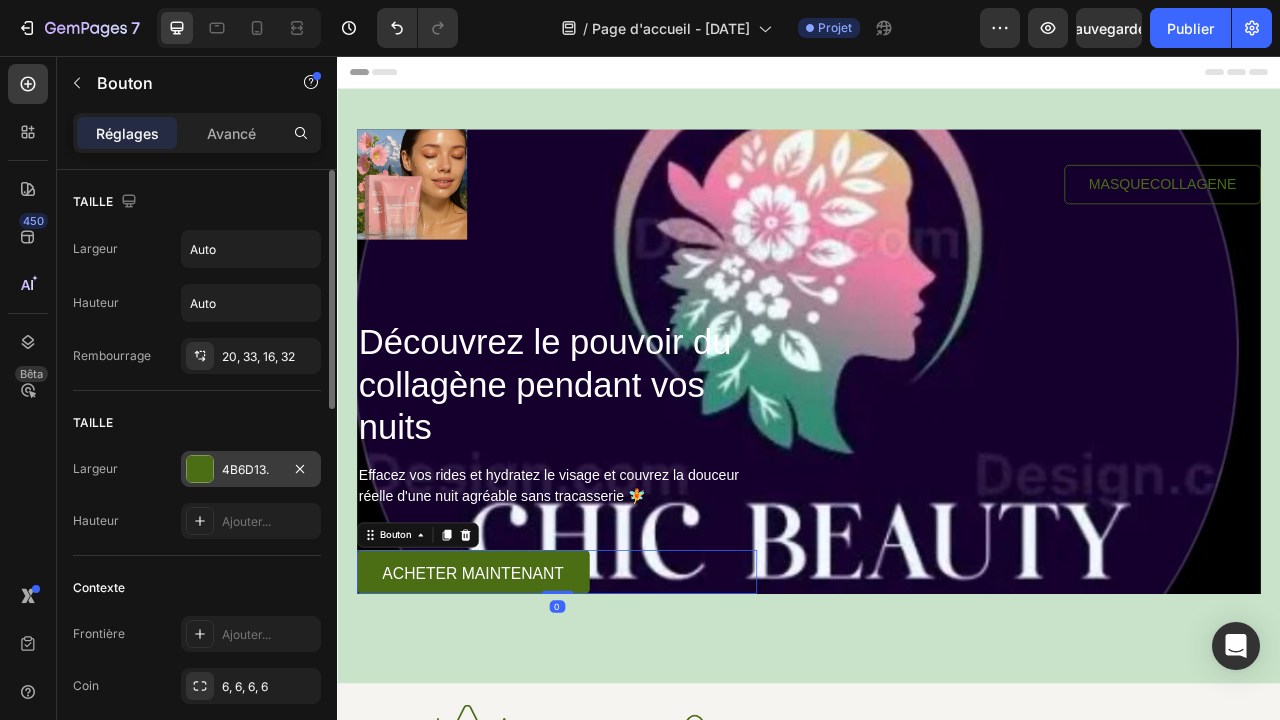 click on "4B6D13." at bounding box center (251, 469) 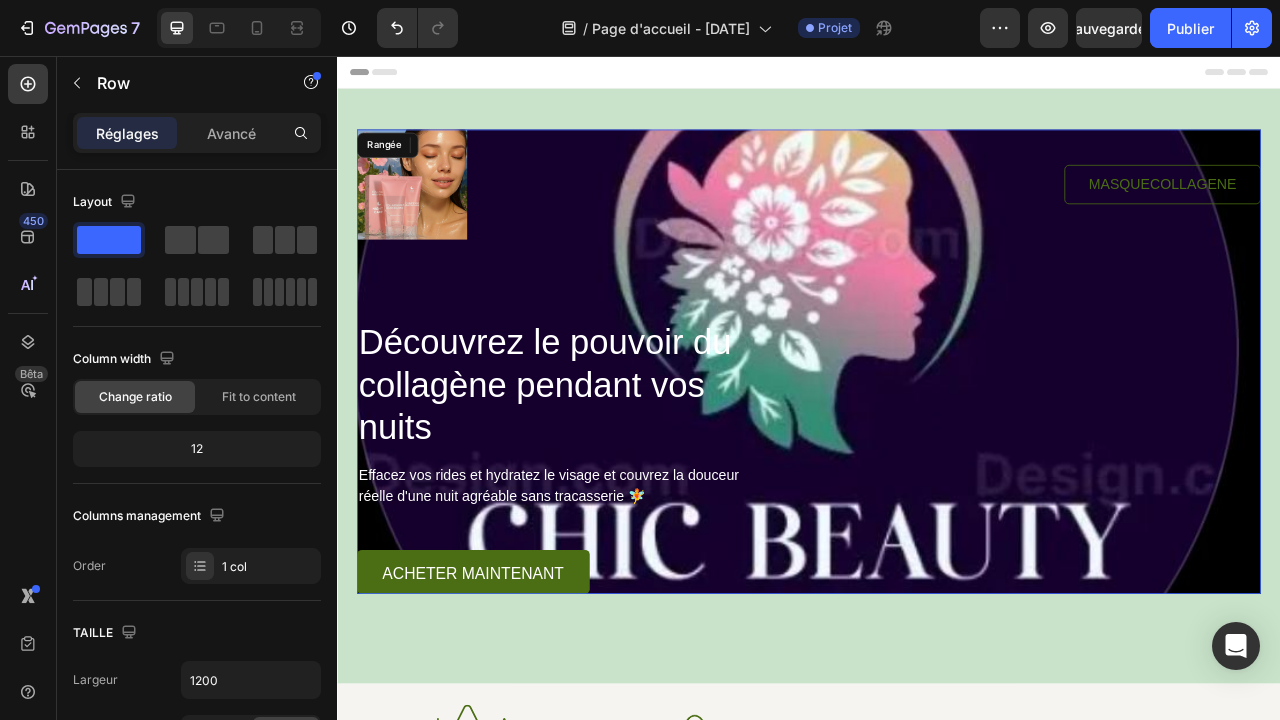 click on "Image MASQUECOLLAGENE Bouton Rangée Découvrez le pouvoir du collagène pendant vos nuits Direction Effacez vos rides et hydratez le visage et couvrez la douceur réelle d'une nuit agréable sans tracasserie 🧚 Bloc de texte Acheter maintenant Bouton   0 Rangée" at bounding box center (937, 444) 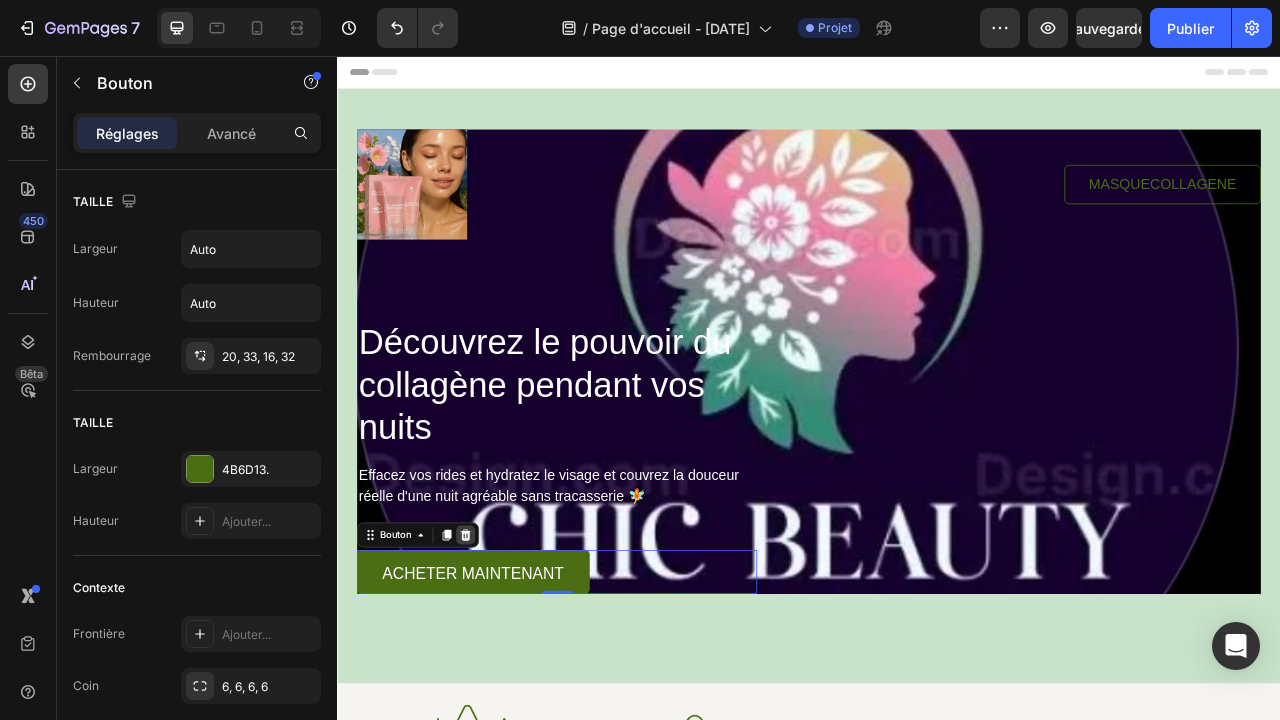 click 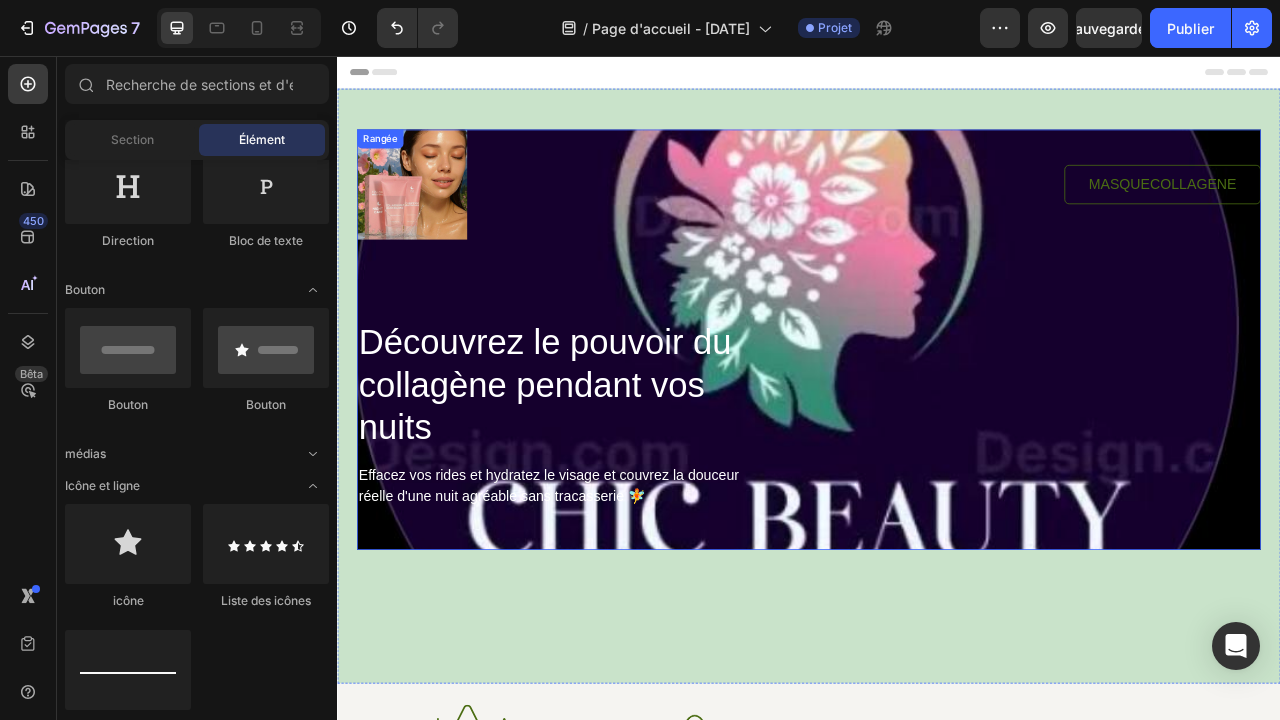 scroll, scrollTop: 0, scrollLeft: 0, axis: both 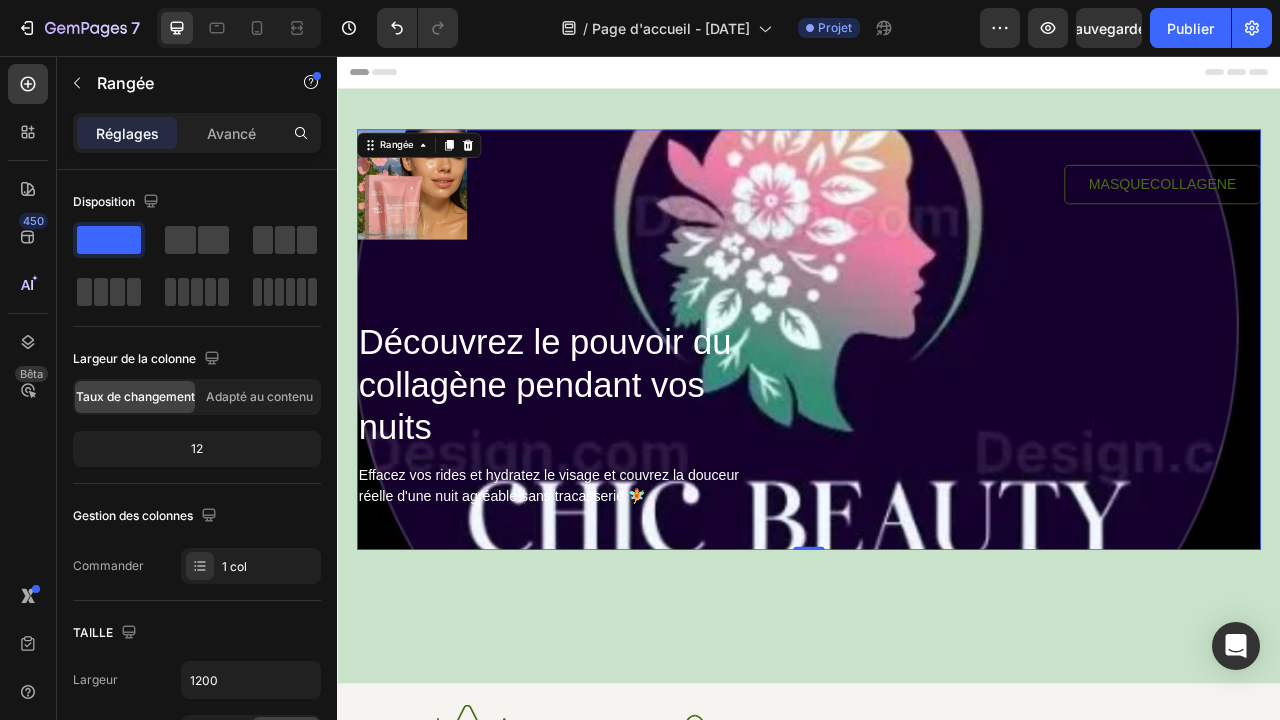 click on "Image MASQUECOLLAGENE Bouton Rangée Découvrez le pouvoir du collagène pendant vos nuits Direction Effacez vos rides et hydratez le visage et couvrez la douceur réelle d'une nuit agréable sans tracasserie 🧚 Bloc de texte Rangée" at bounding box center (937, 416) 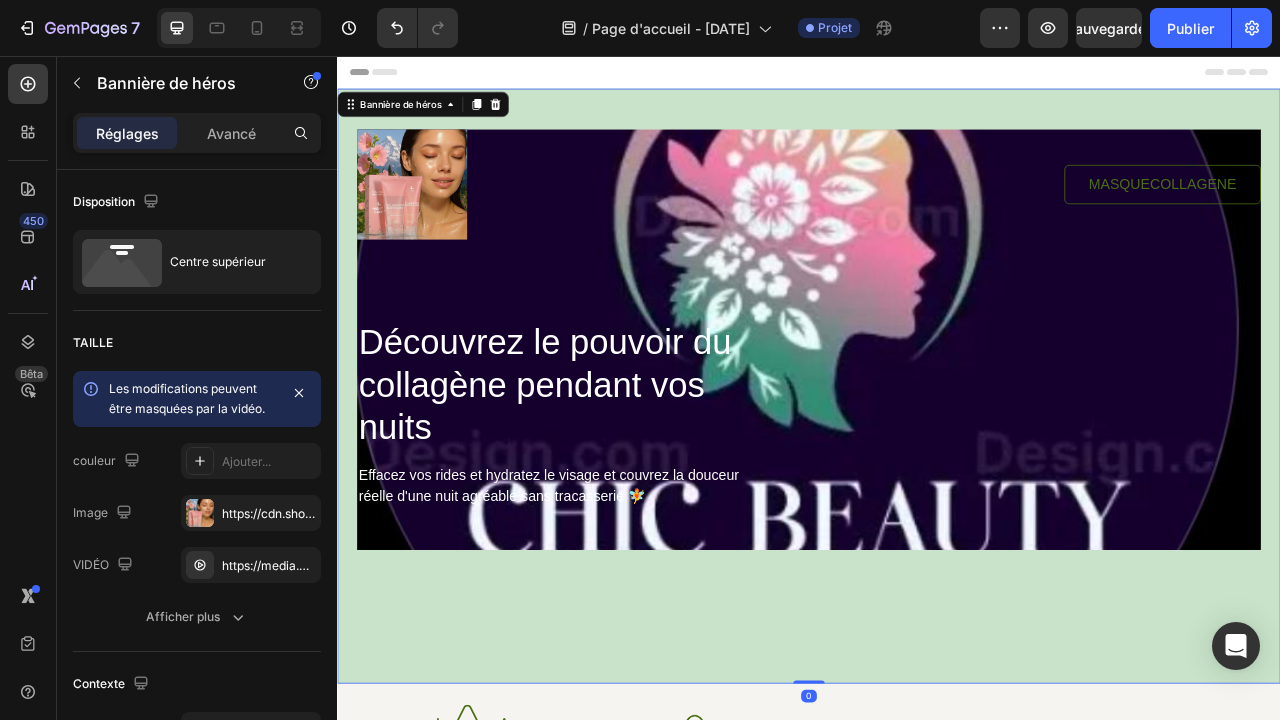 click at bounding box center (937, 475) 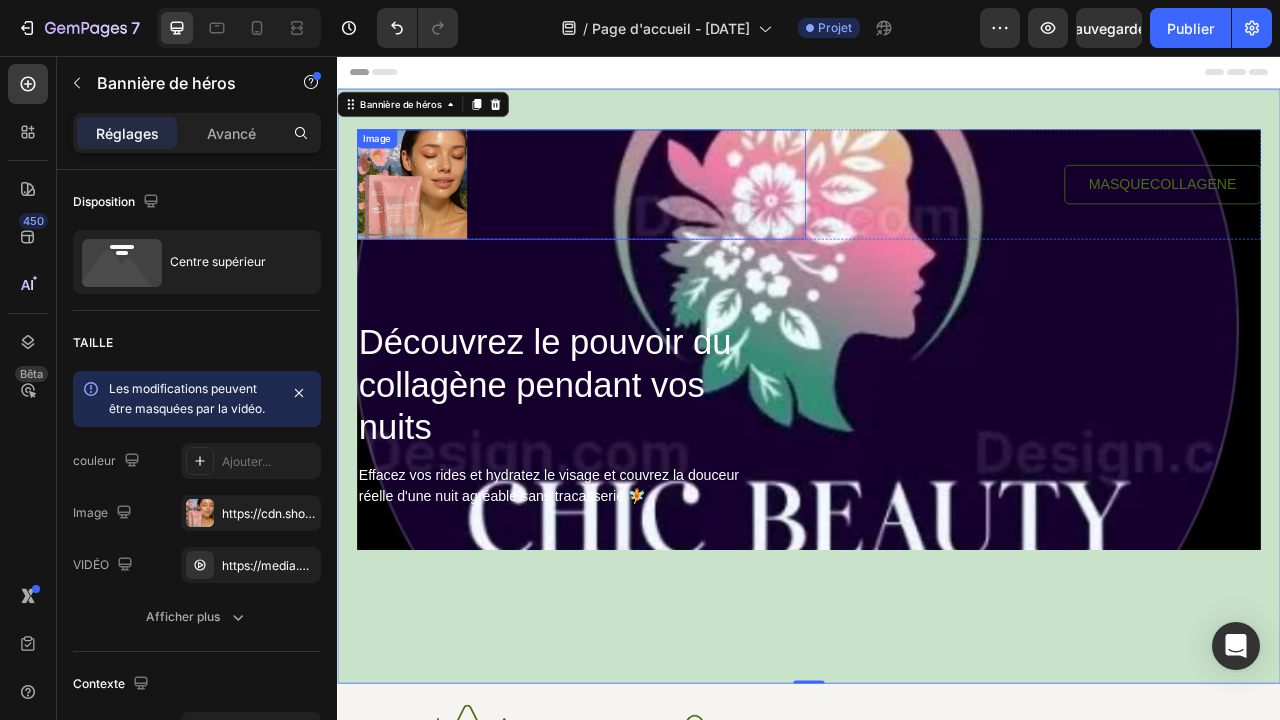 scroll, scrollTop: 0, scrollLeft: 0, axis: both 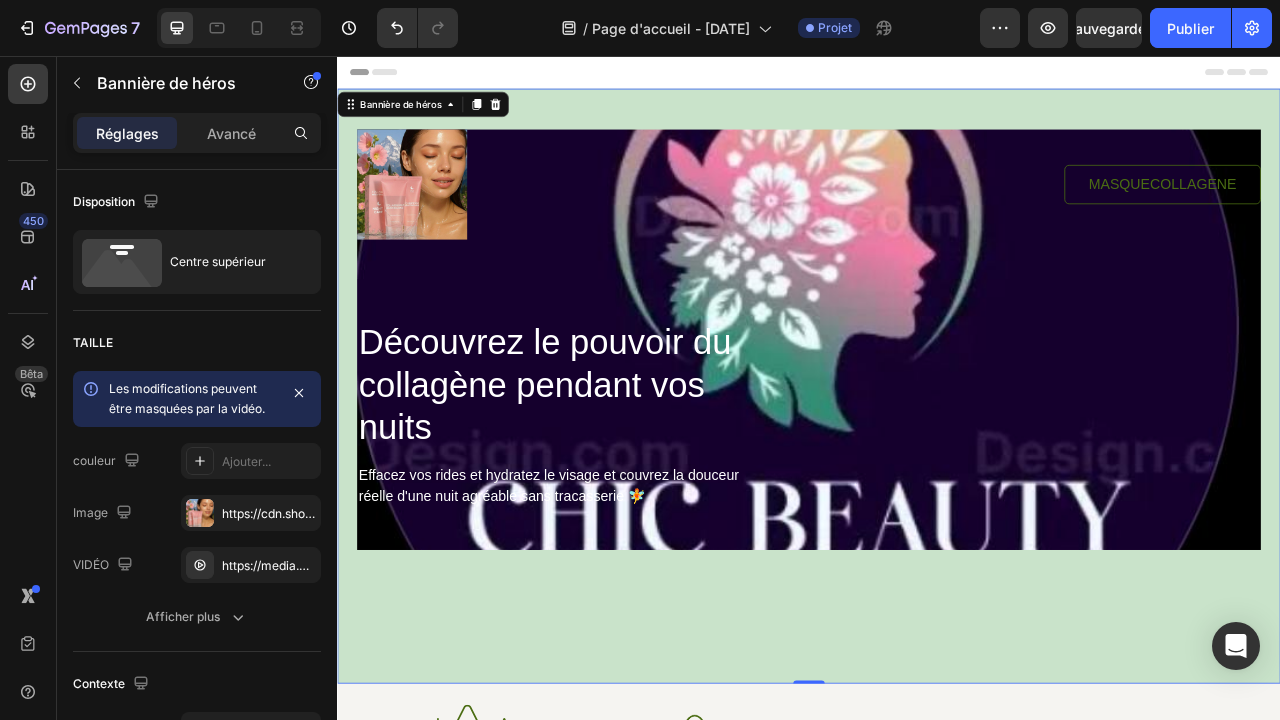 click at bounding box center [937, 397] 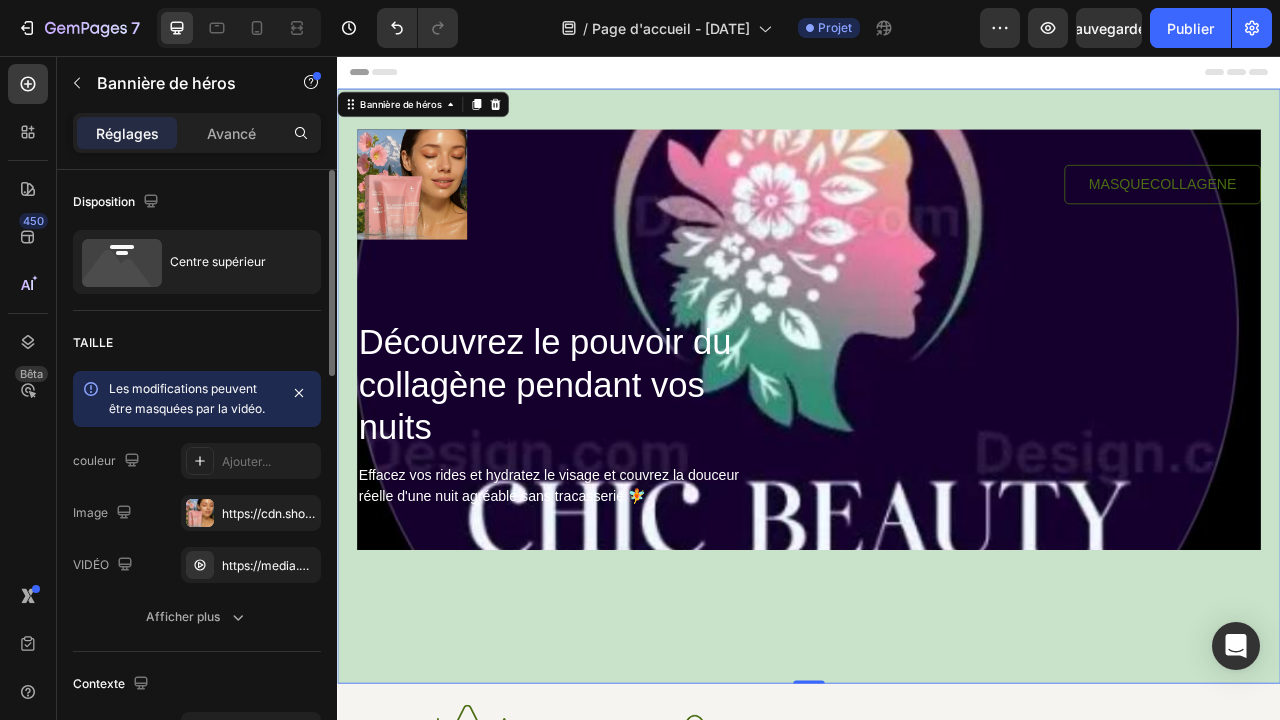click on "Les modifications peuvent être masquées par la vidéo." 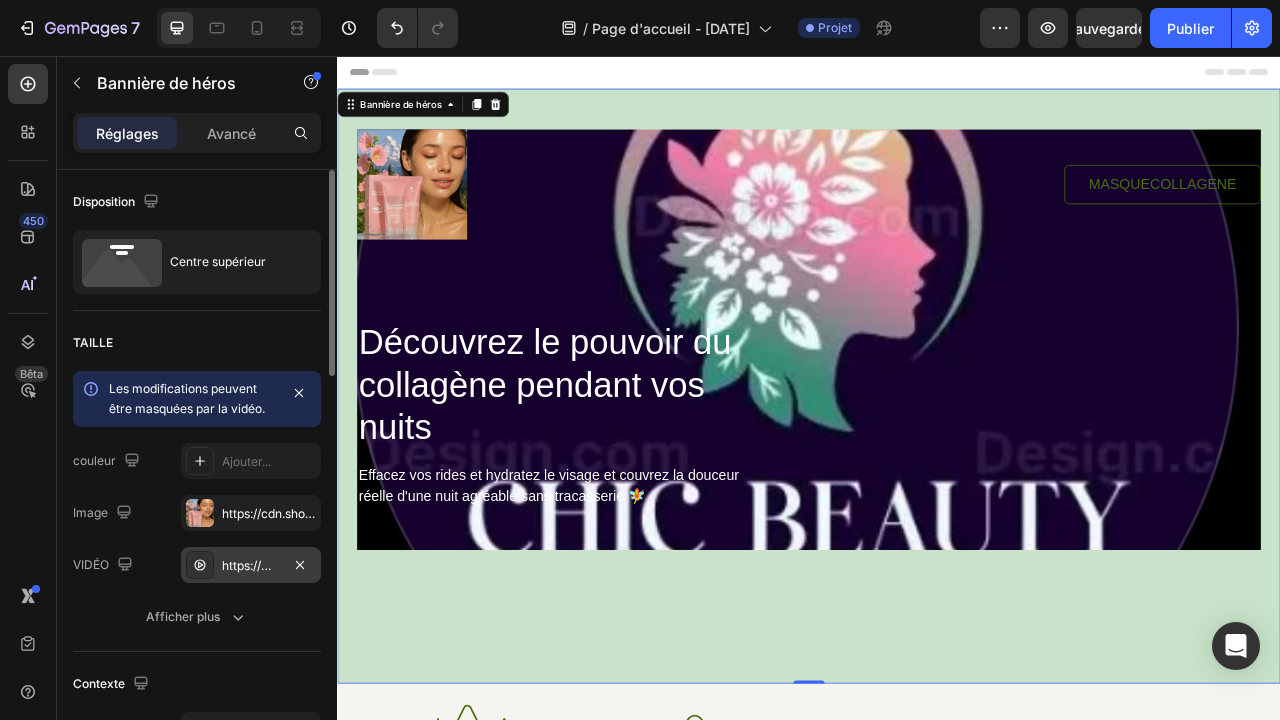 click on "https://media.w3.org/2010/05/sintel/trailer.mp4" at bounding box center (251, 566) 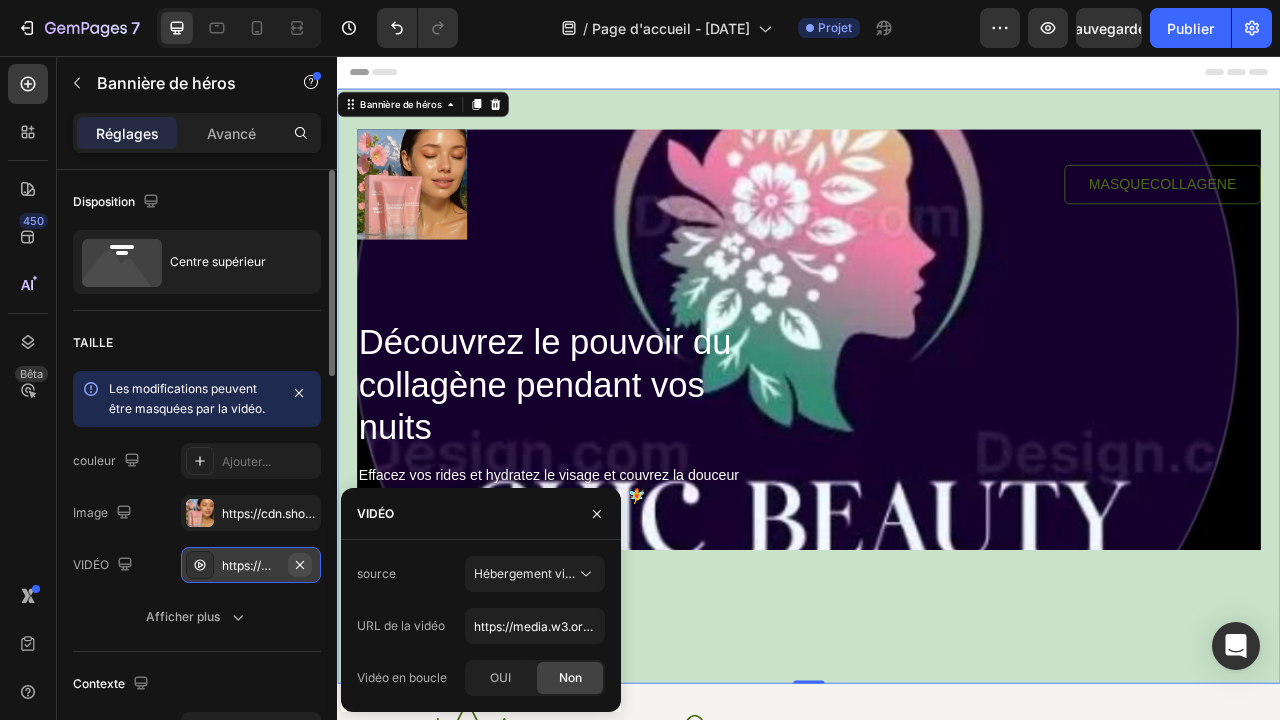 click 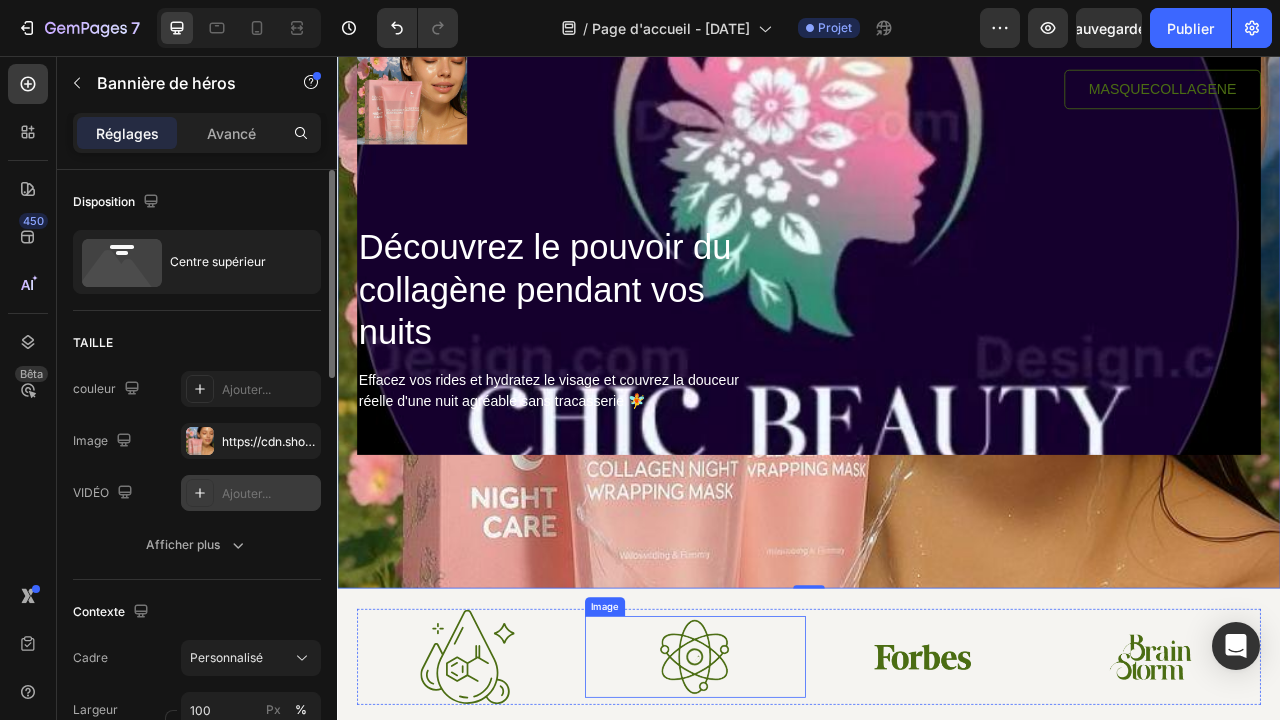 scroll, scrollTop: 152, scrollLeft: 0, axis: vertical 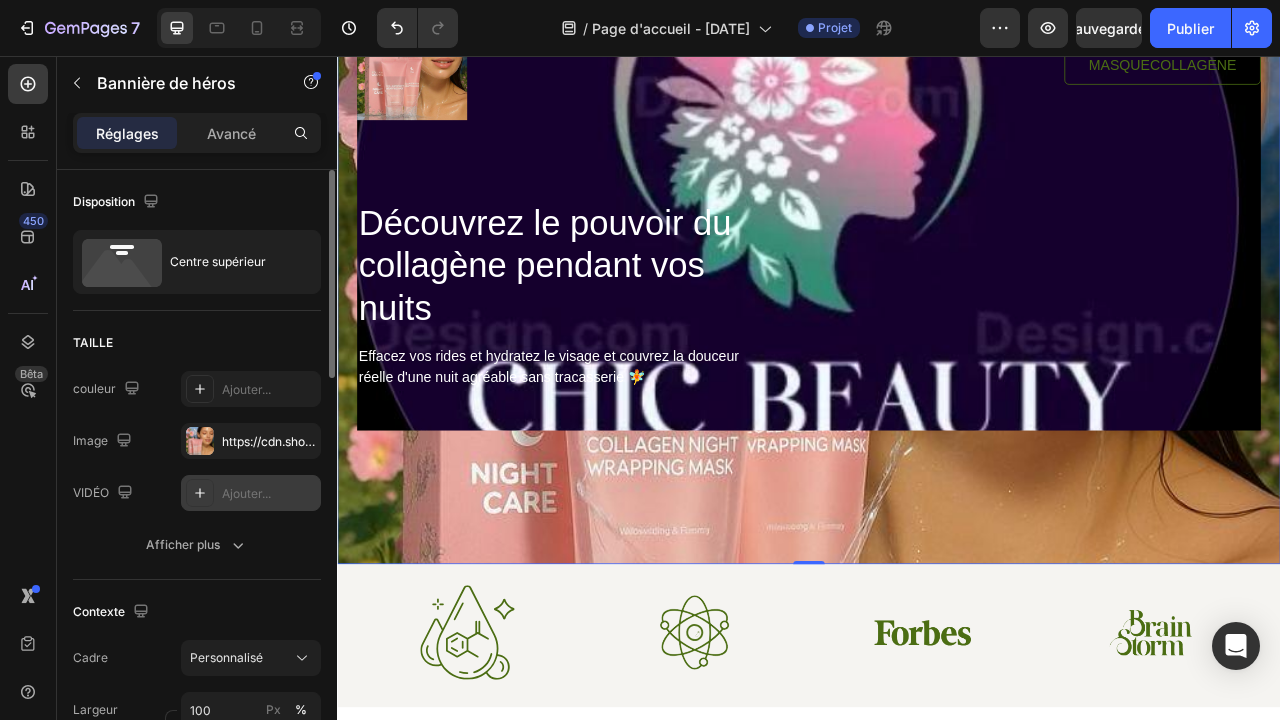 click at bounding box center (937, 323) 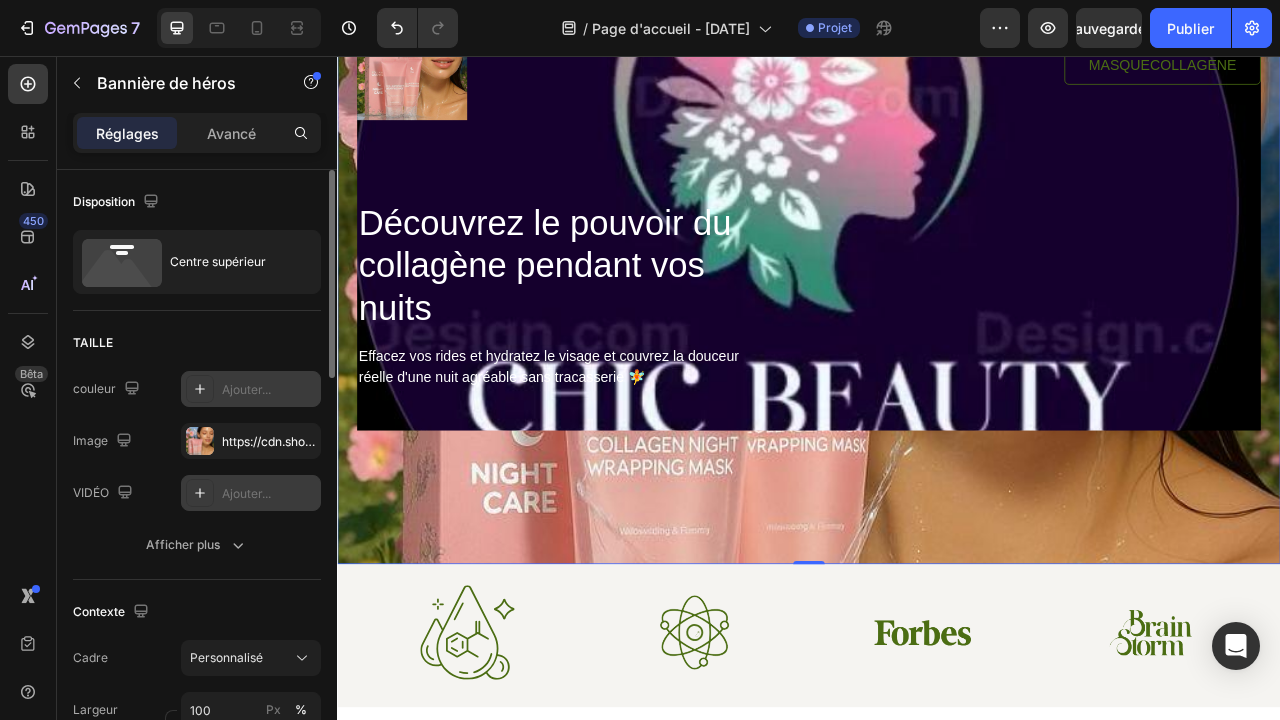 click on "Ajouter..." at bounding box center [269, 390] 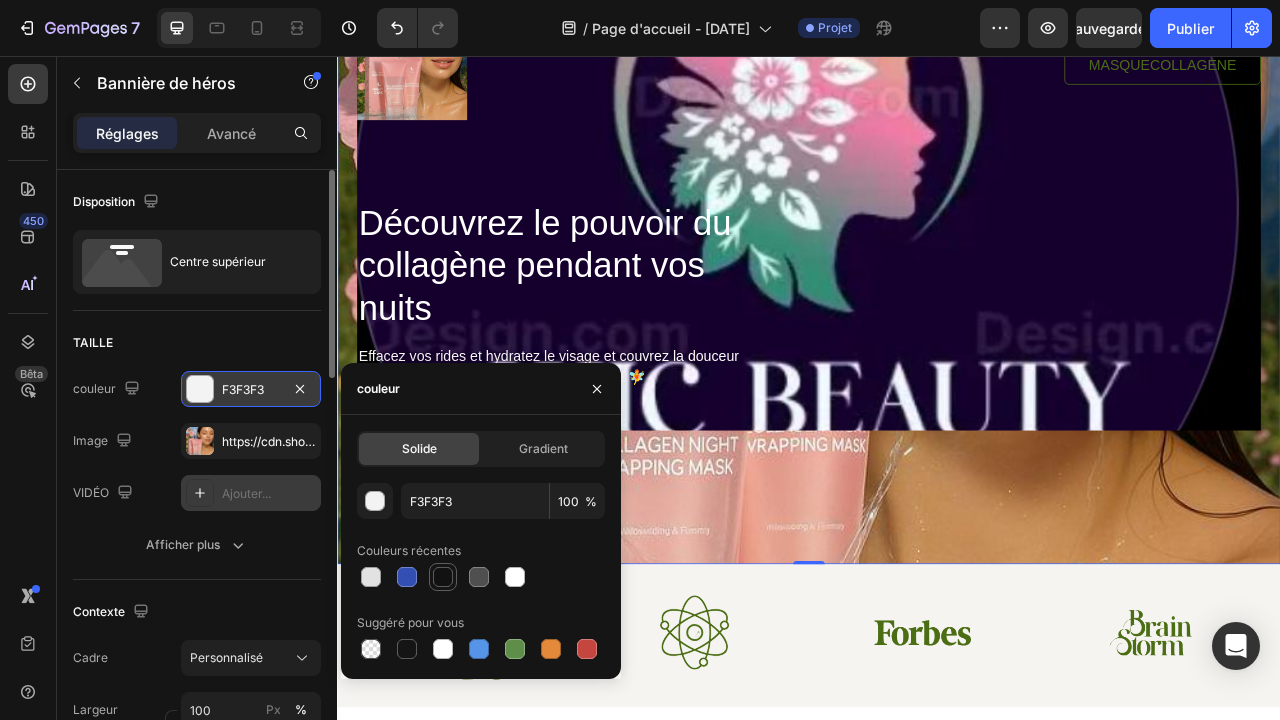 click at bounding box center (443, 577) 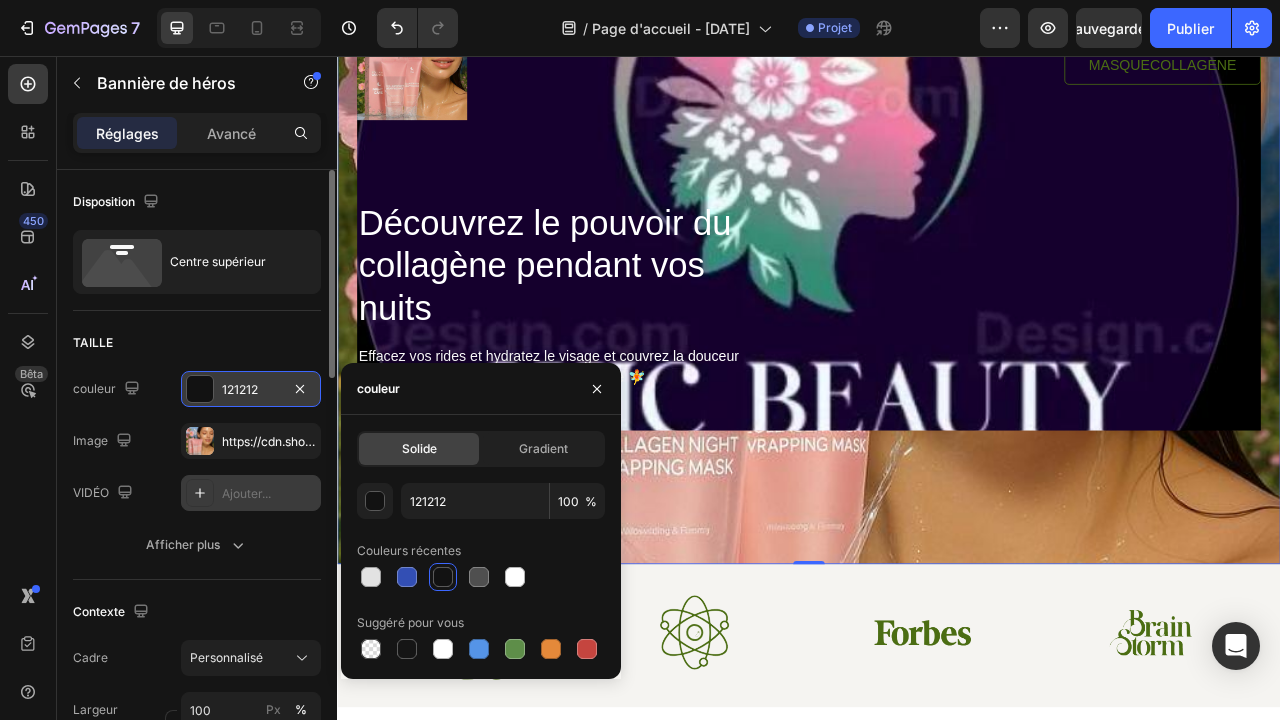 click at bounding box center (443, 577) 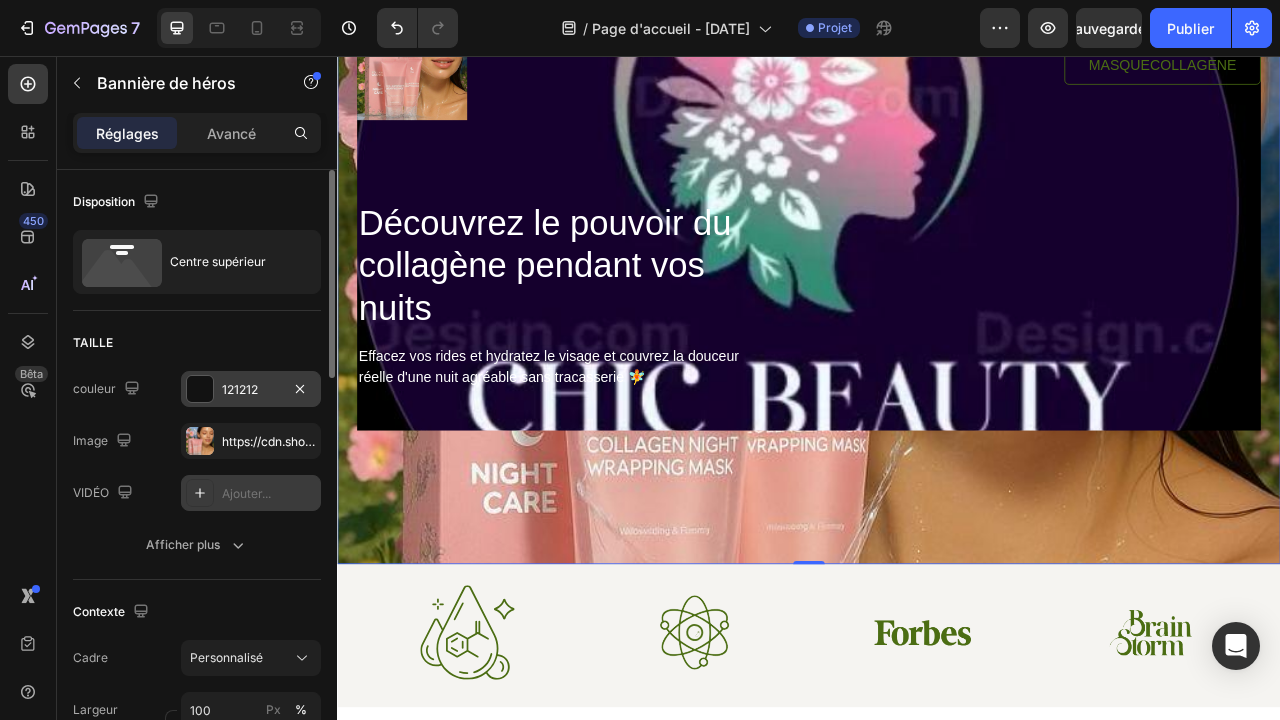 click at bounding box center (937, 323) 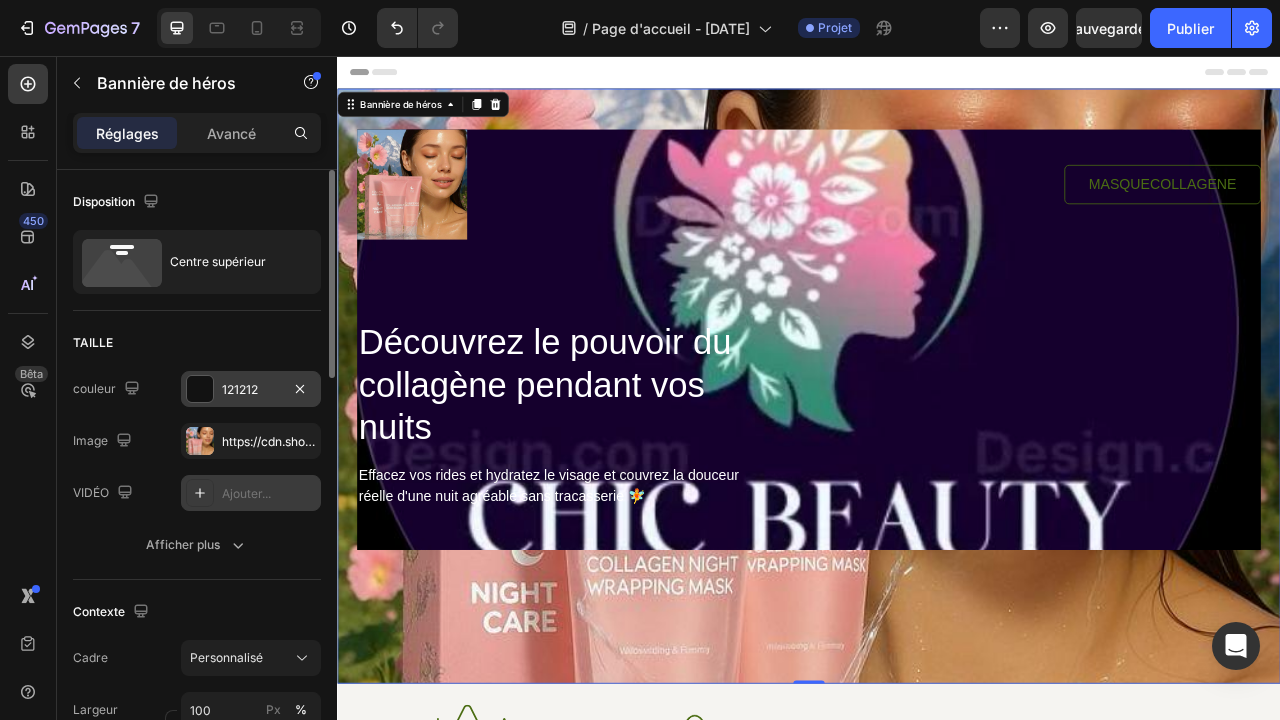 scroll, scrollTop: 0, scrollLeft: 0, axis: both 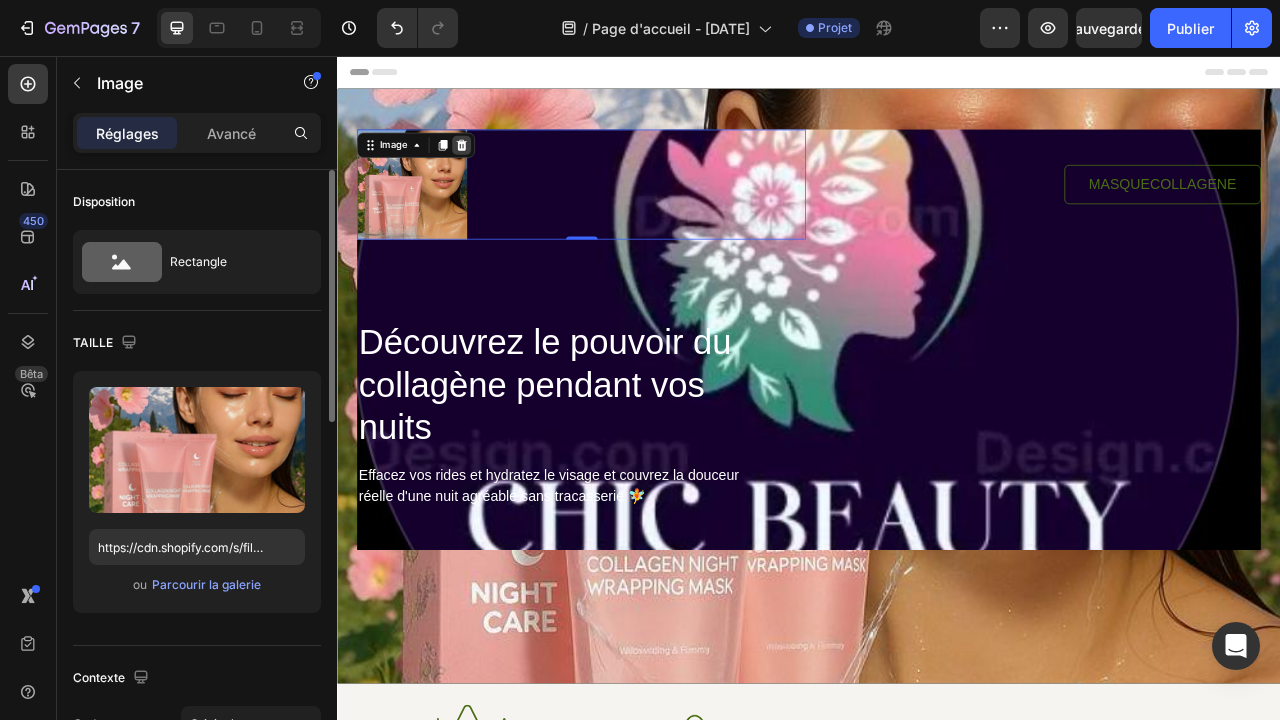 click at bounding box center [495, 169] 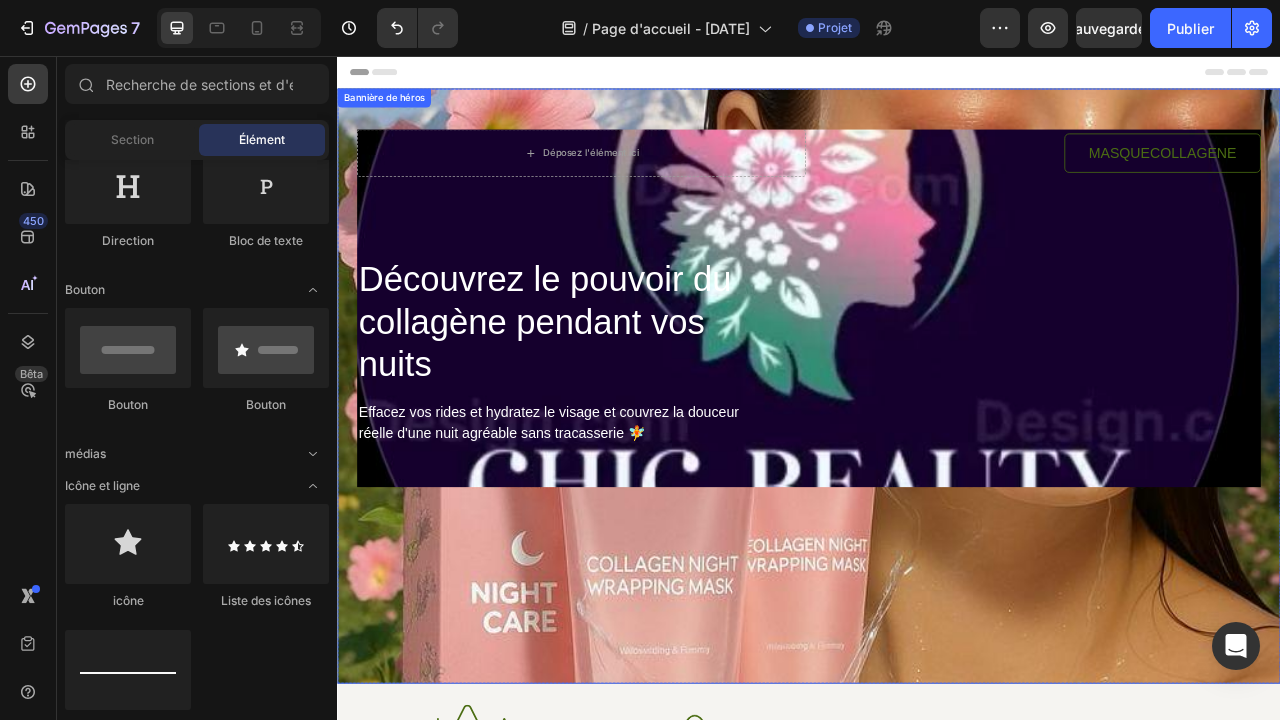 scroll, scrollTop: 38, scrollLeft: 0, axis: vertical 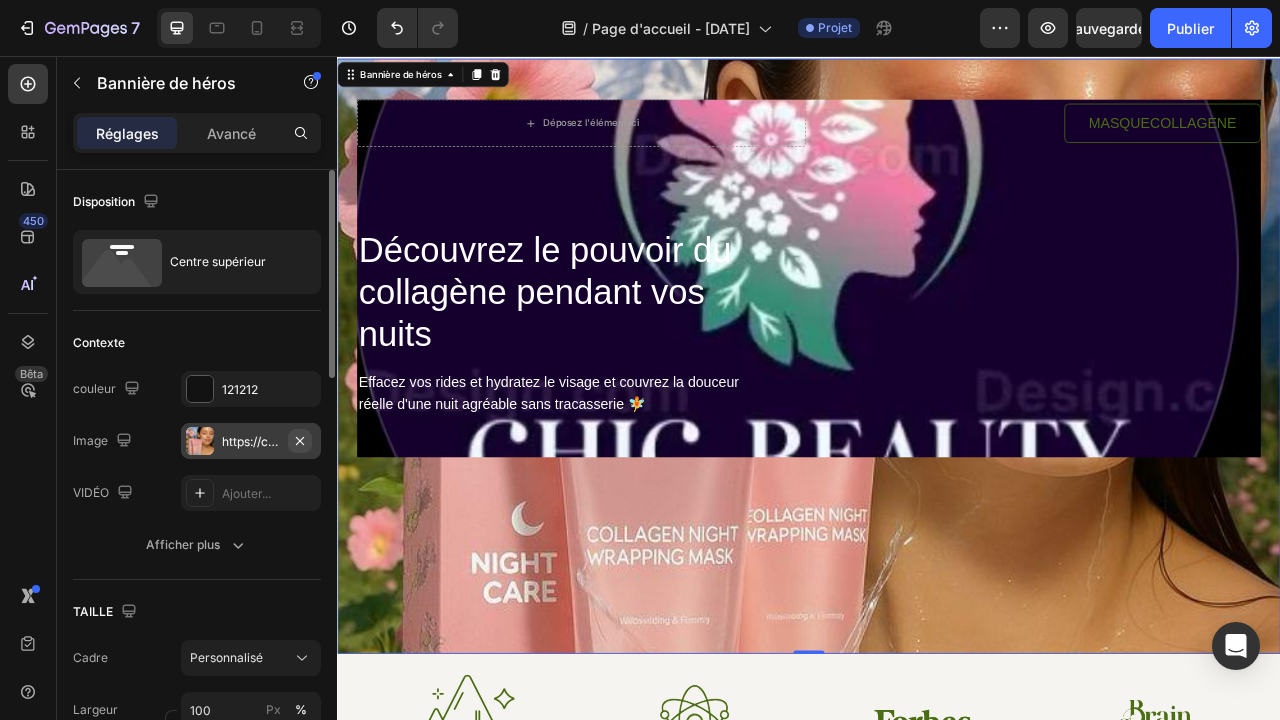 click 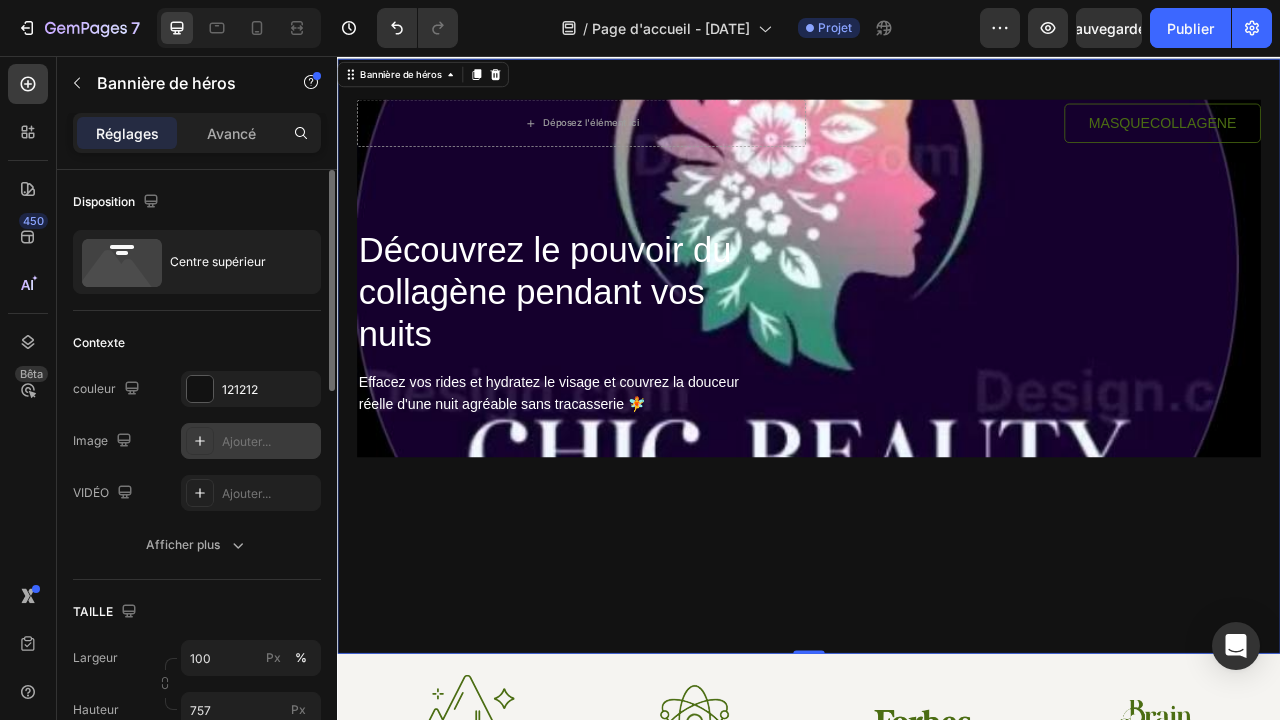 click on "Ajouter..." at bounding box center (269, 442) 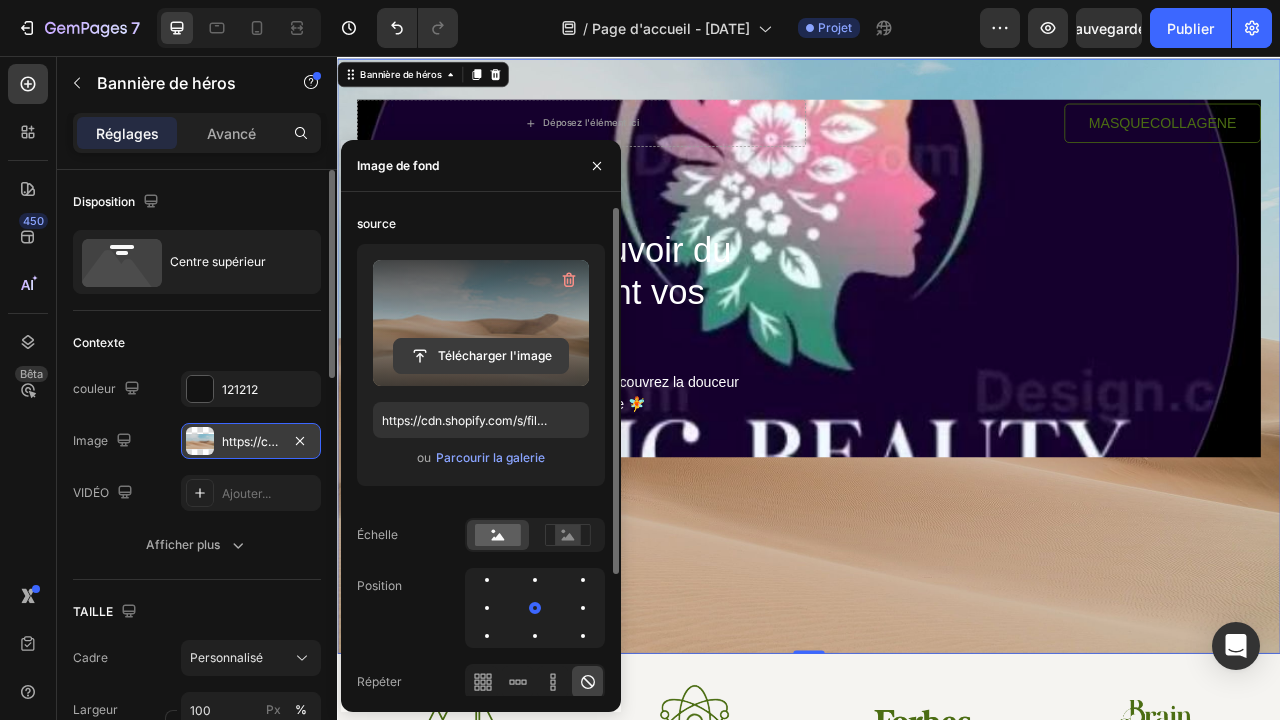 click 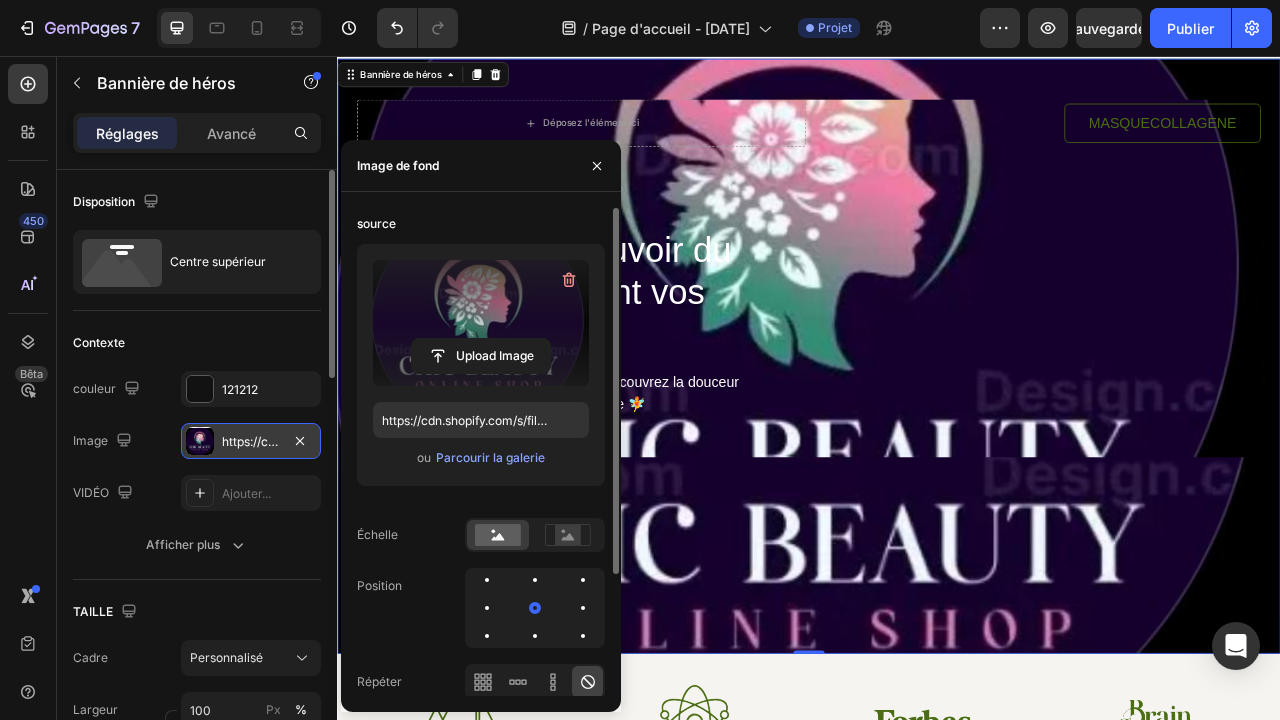 type on "https://cdn.shopify.com/s/files/1/0938/0908/2641/files/gempages_578157087352160956-0f68b8e3-30e9-4ed8-871e-6a003efcd2bc.jpg" 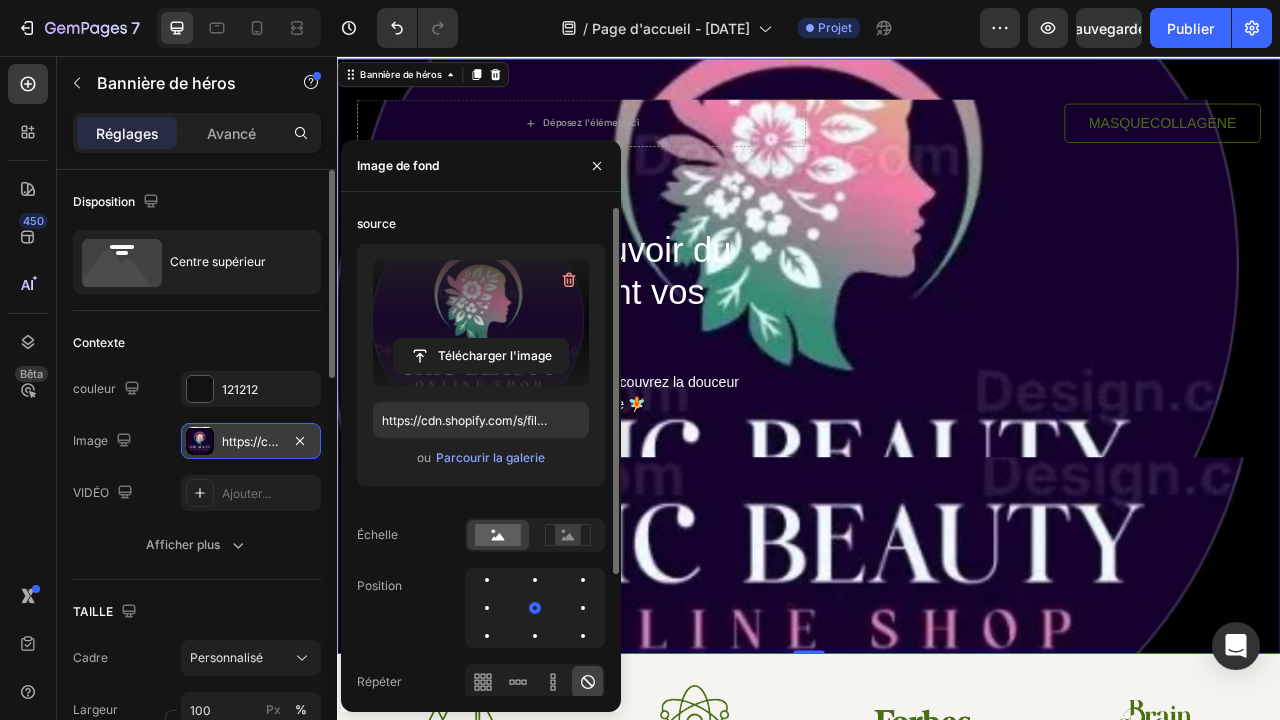 click at bounding box center (937, 437) 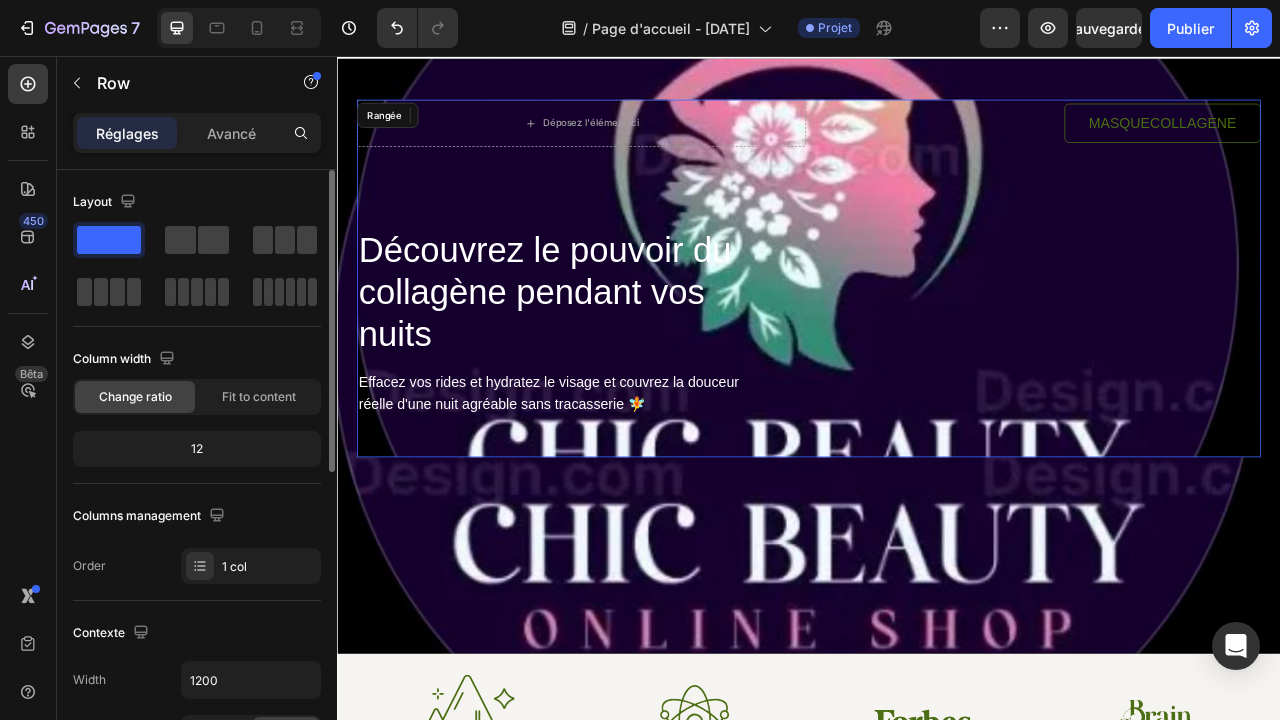 click on "Déposez l'élément ici MASQUECOLLAGENE Bouton Rangée Découvrez le pouvoir du collagène pendant vos nuits Direction Effacez vos rides et hydratez le visage et couvrez la douceur réelle d'une nuit agréable sans tracasserie 🧚 Bloc de texte Rangée" at bounding box center [937, 338] 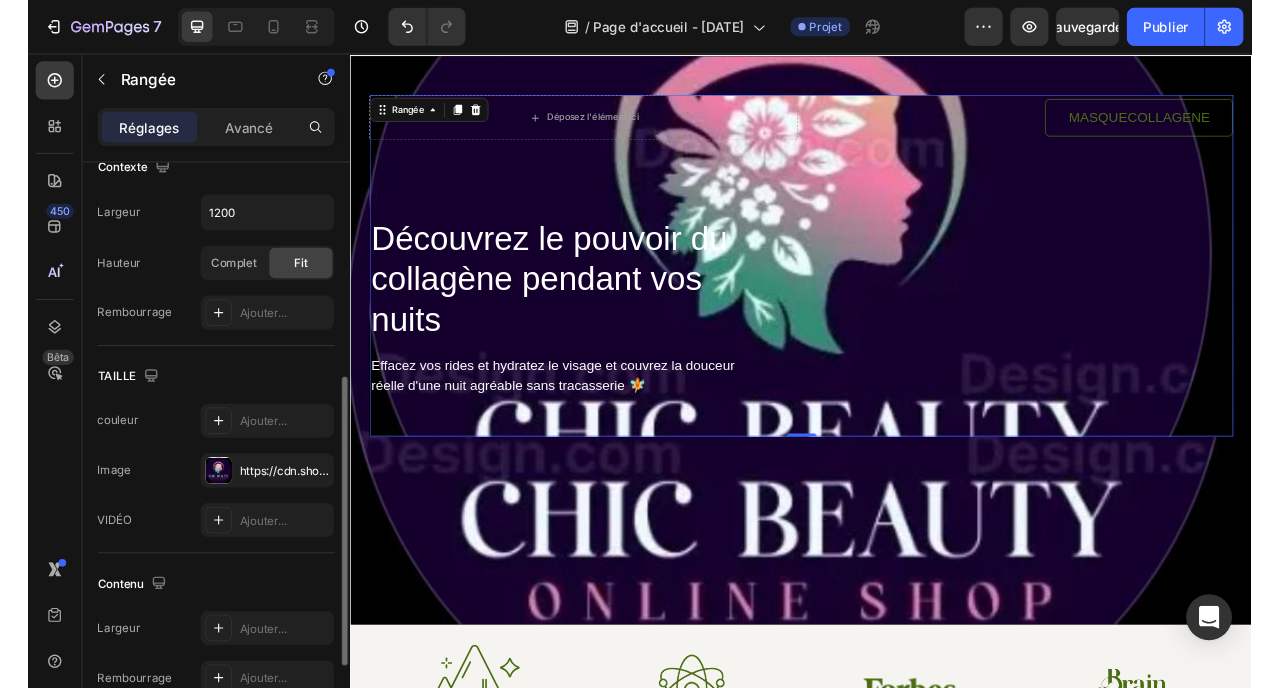 scroll, scrollTop: 452, scrollLeft: 0, axis: vertical 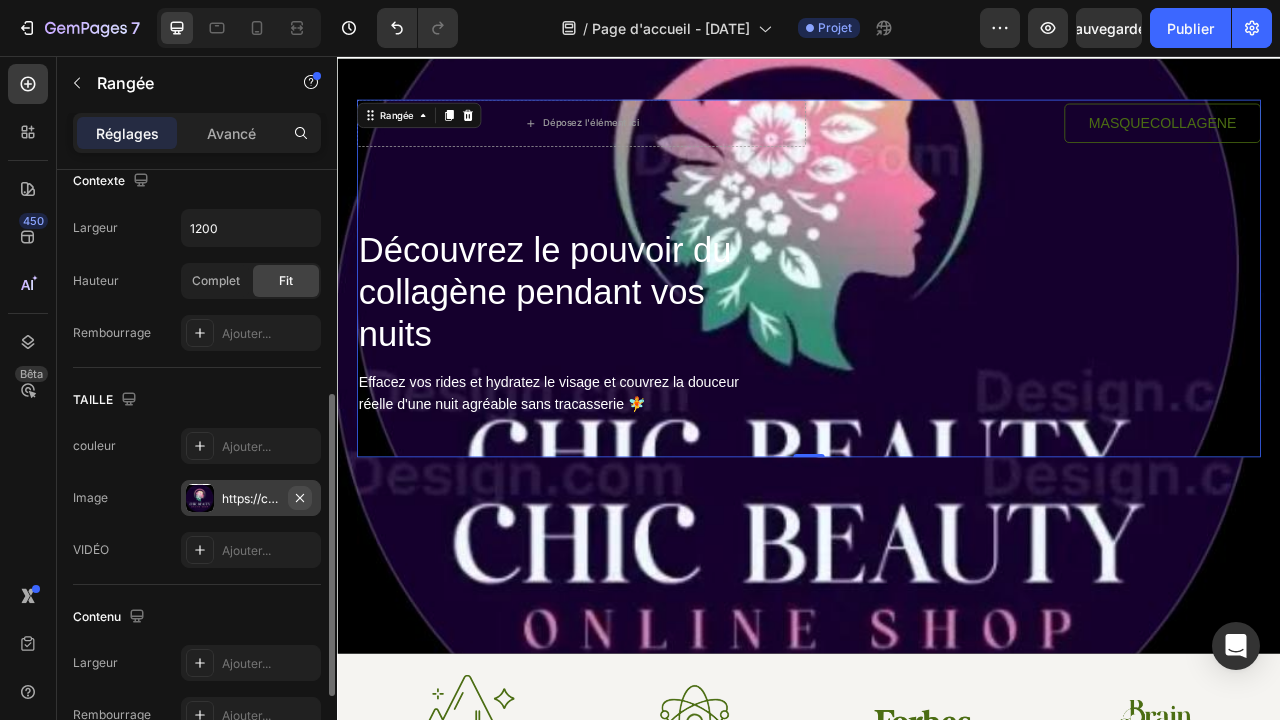 click 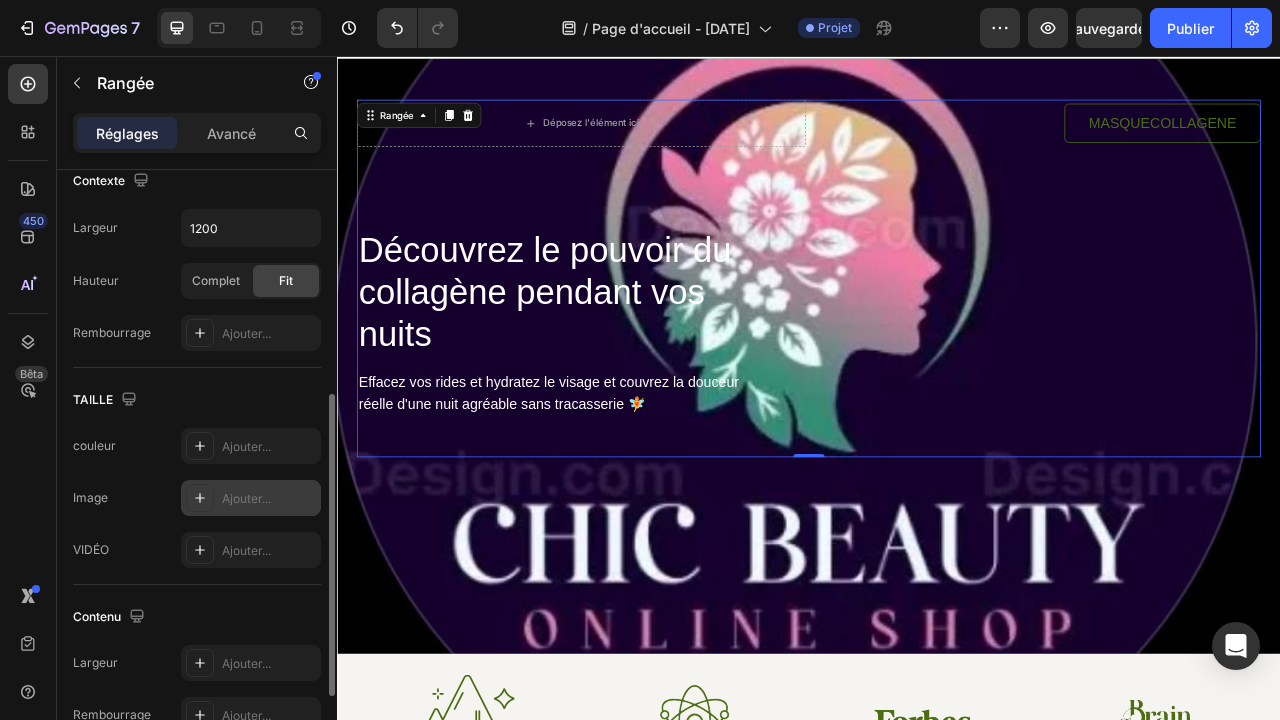 click on "Ajouter..." at bounding box center (269, 499) 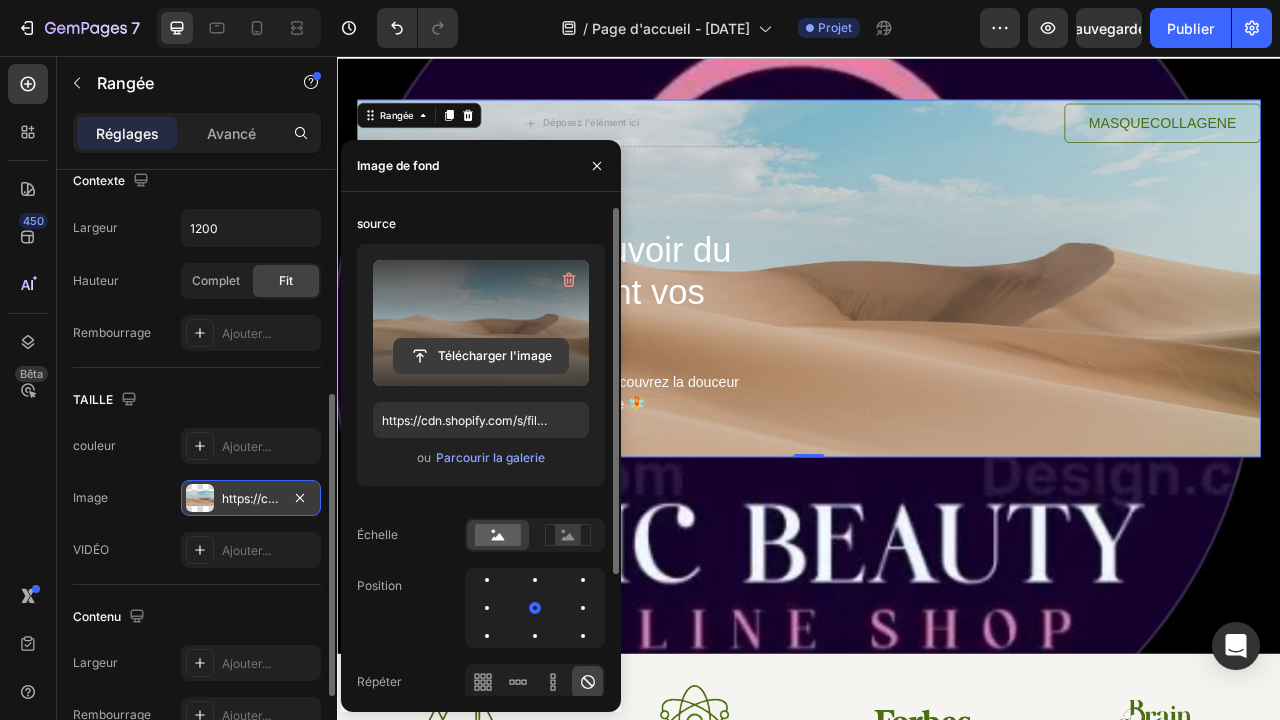 click 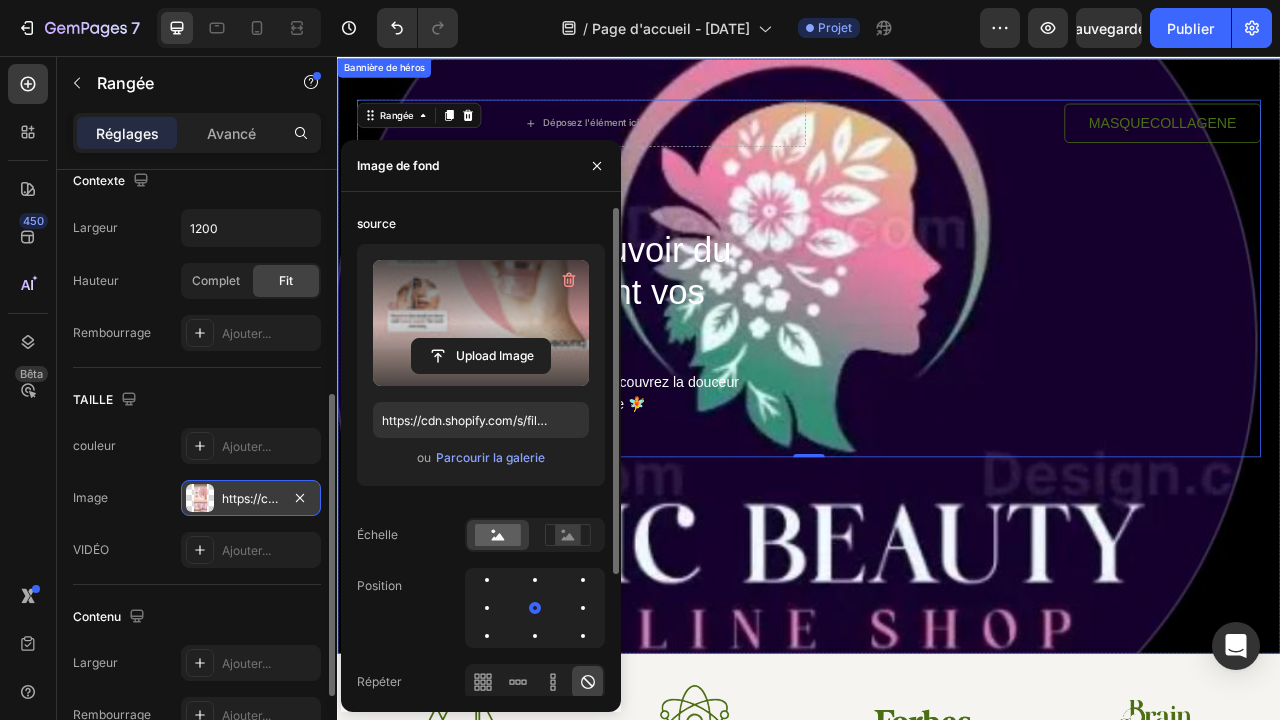 type on "https://cdn.shopify.com/s/files/1/0938/0908/2641/files/gempages_578157087352160956-f5e16a71-ce57-45ac-a24f-f0cd5dee0d4c.jpg" 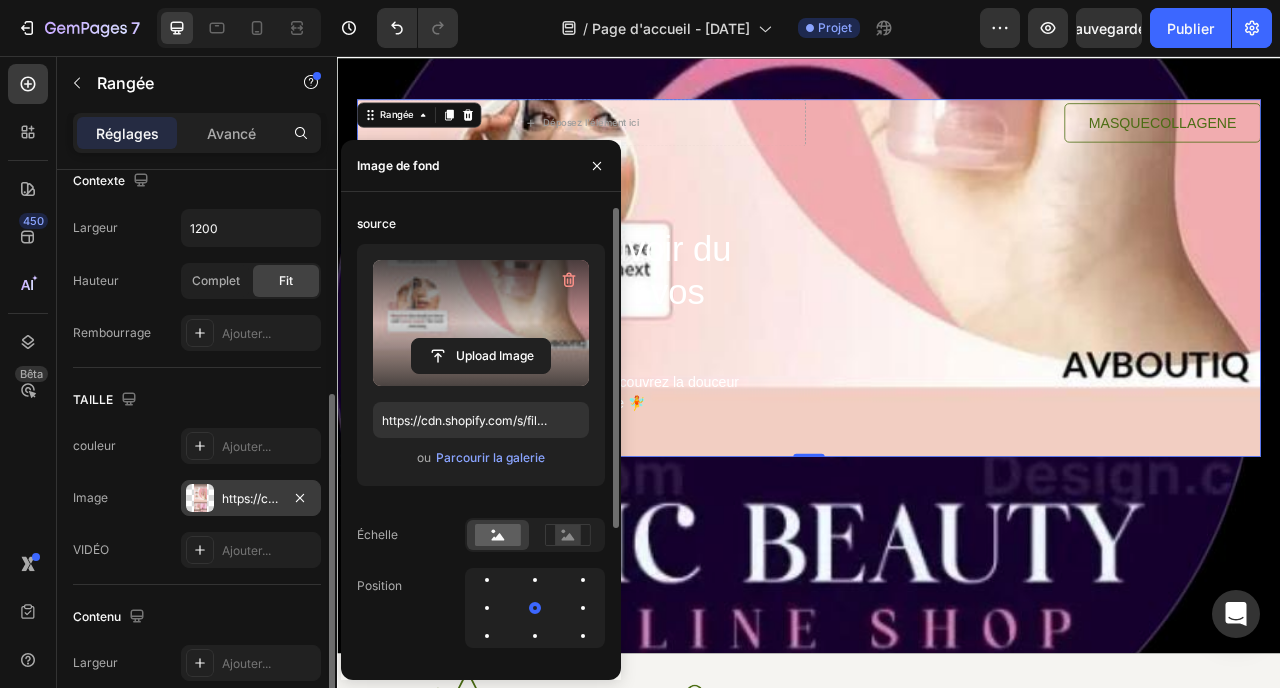click on "Déposez l'élément ici MASQUECOLLAGENE Bouton Rangée Découvrez le pouvoir du collagène pendant vos nuits Direction Effacez vos rides et hydratez le visage et couvrez la douceur réelle d'une nuit agréable sans tracasserie 🧚 Bloc de texte Rangée" at bounding box center [937, 338] 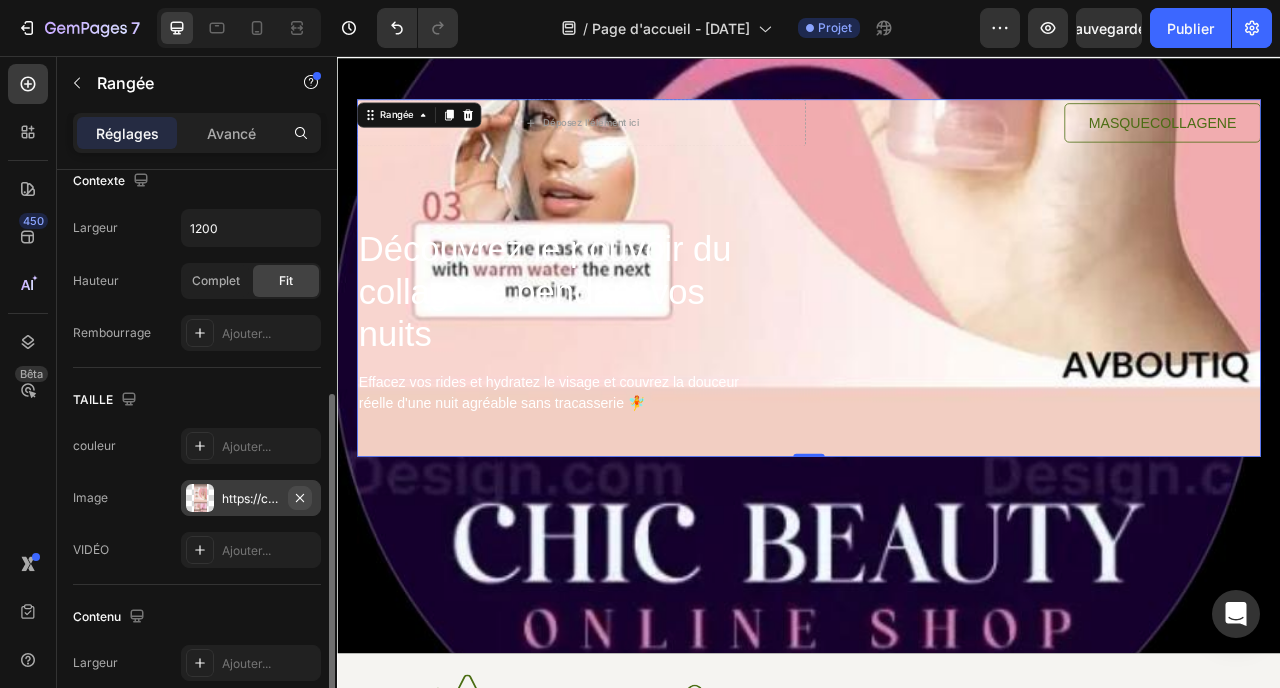 click 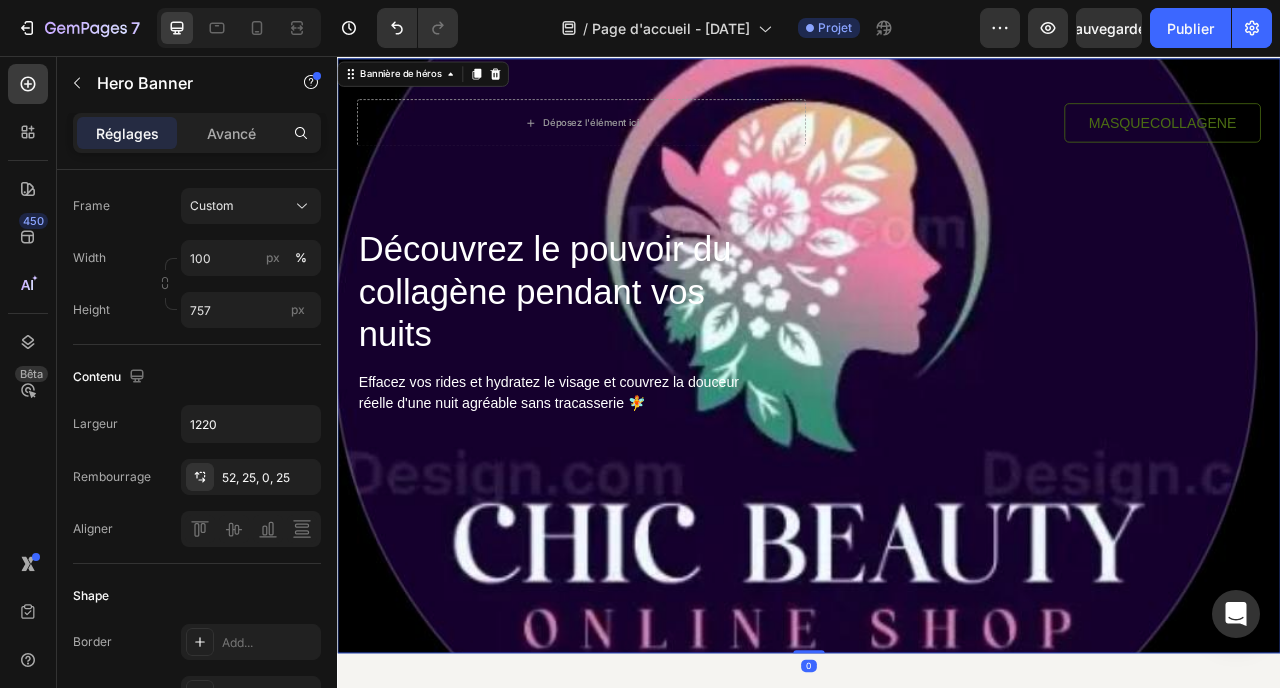 scroll, scrollTop: 0, scrollLeft: 0, axis: both 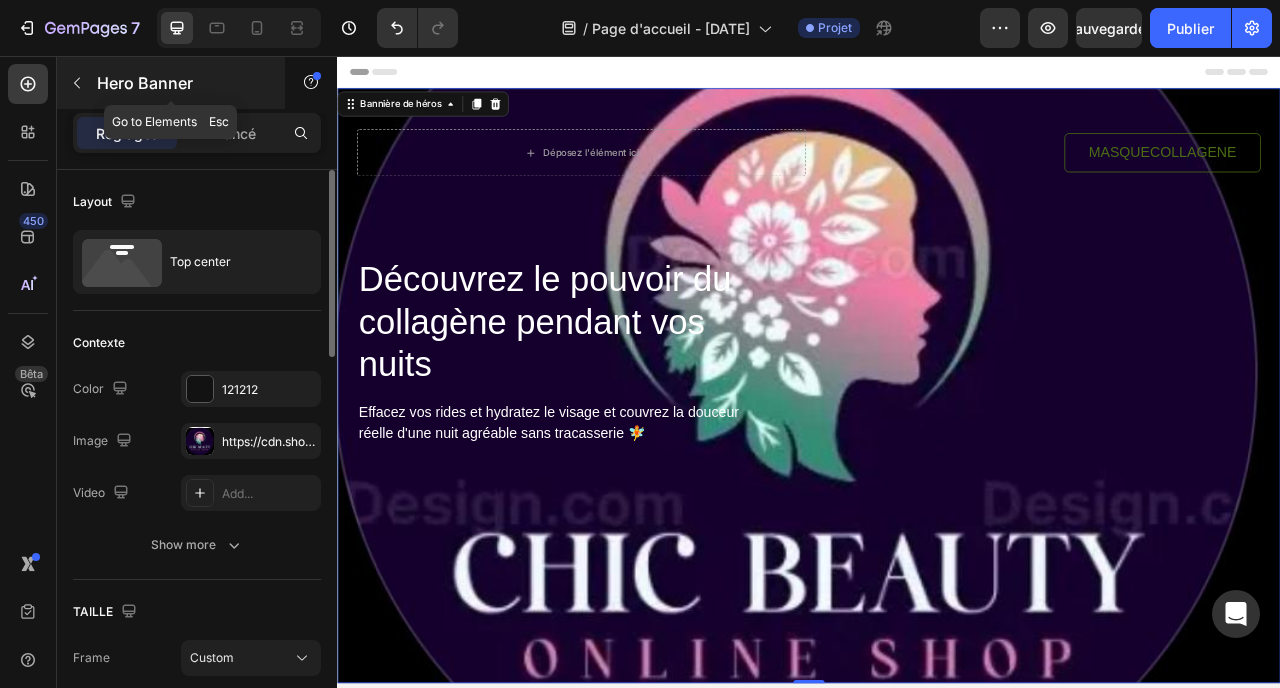 click 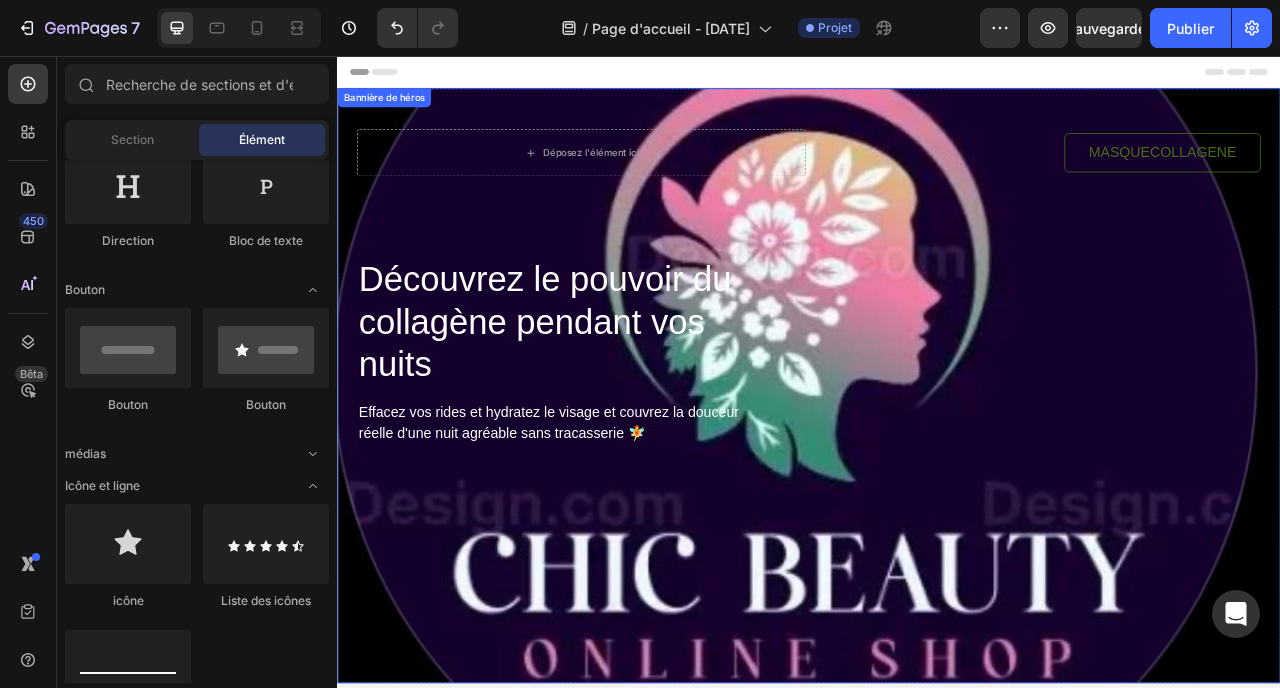 click at bounding box center [937, 475] 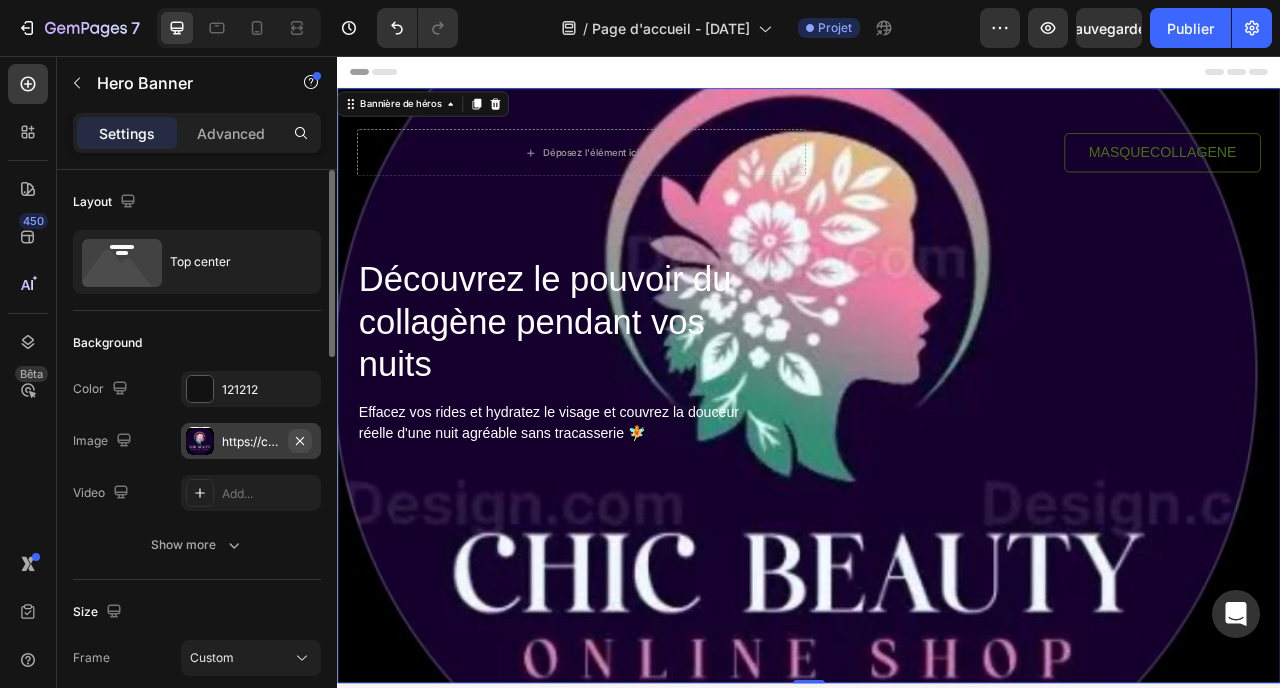 click 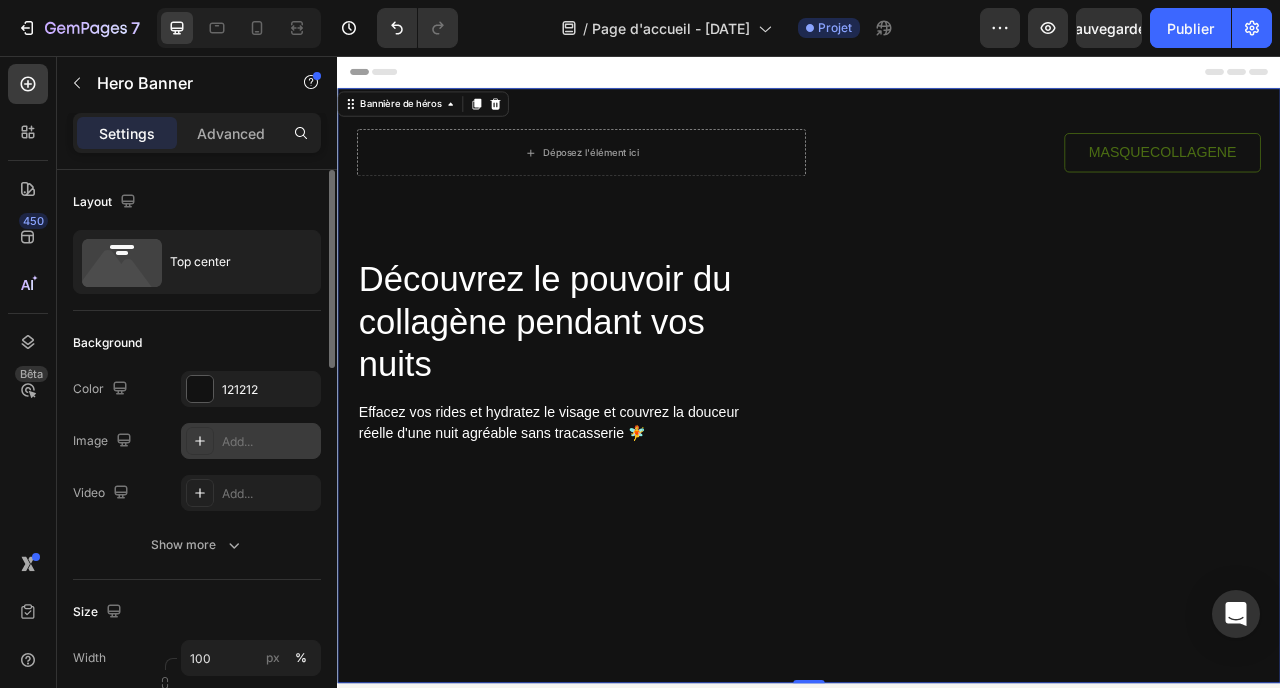 click 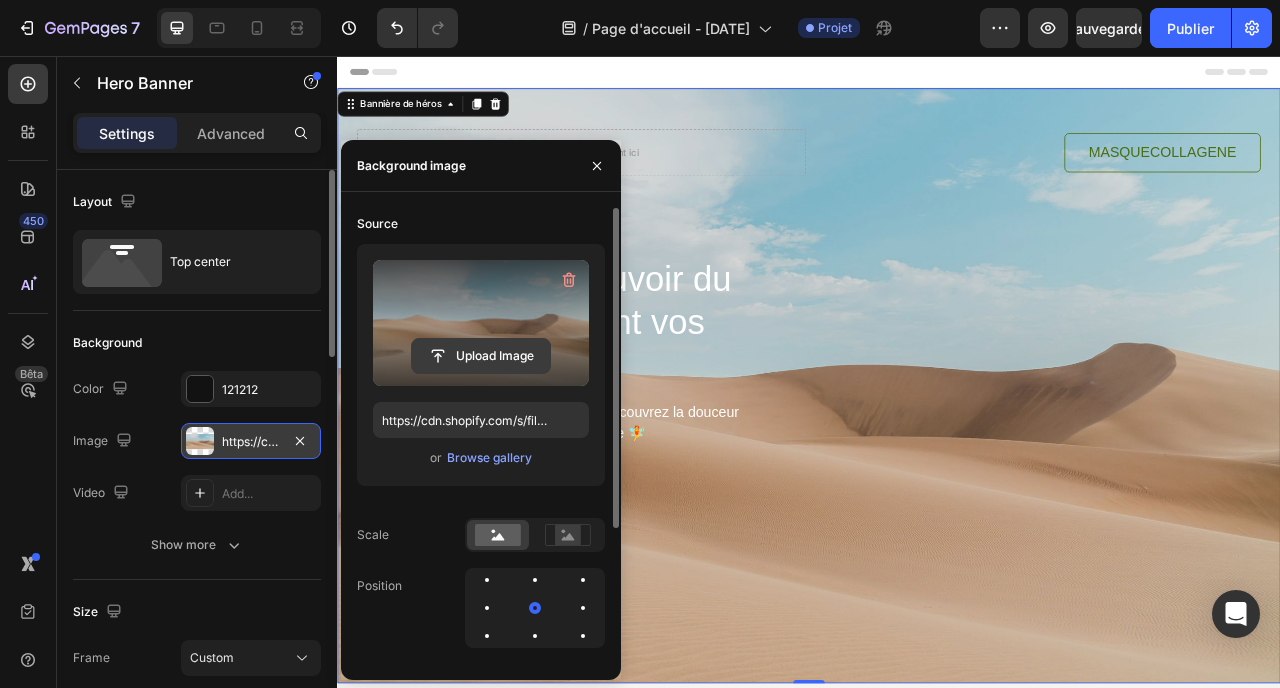 click 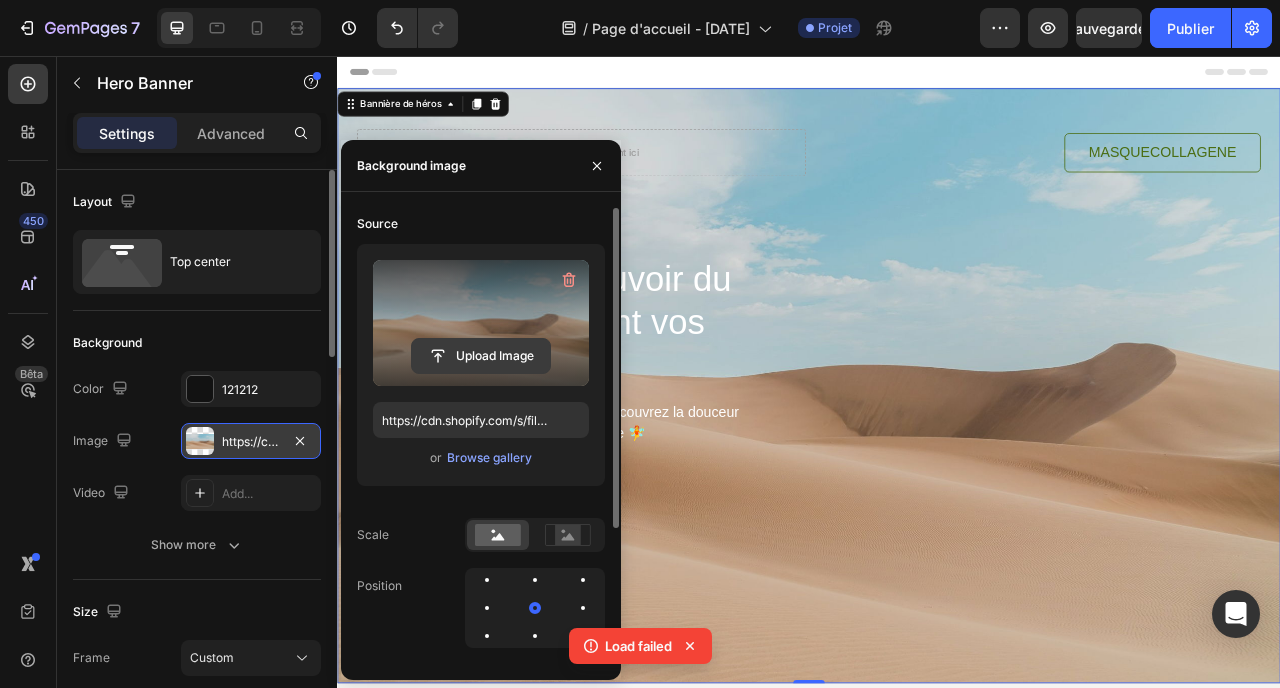 click 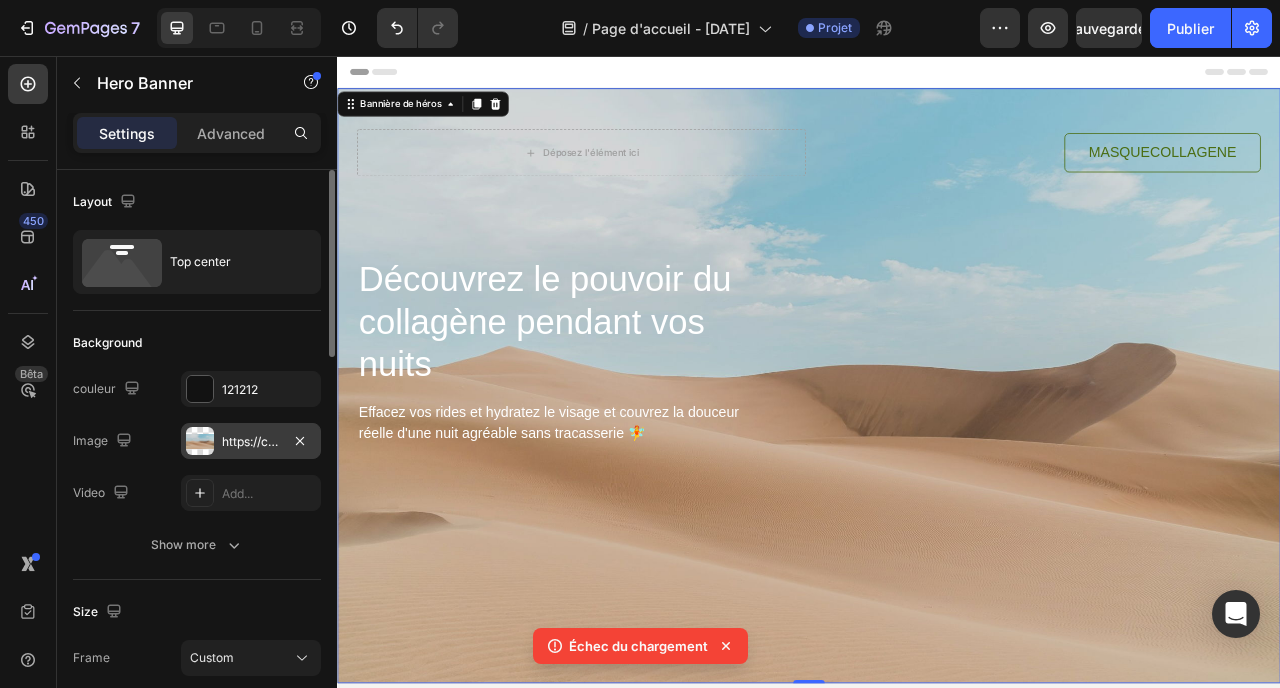 click at bounding box center (937, 475) 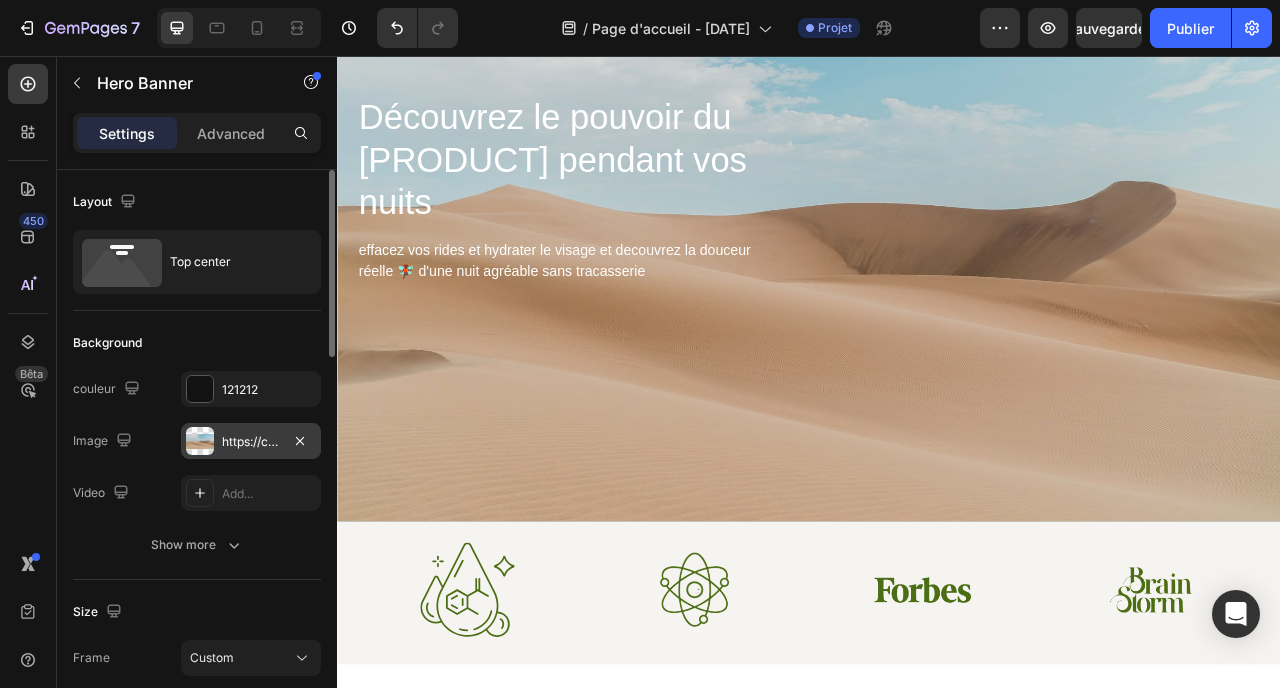 scroll, scrollTop: 221, scrollLeft: 0, axis: vertical 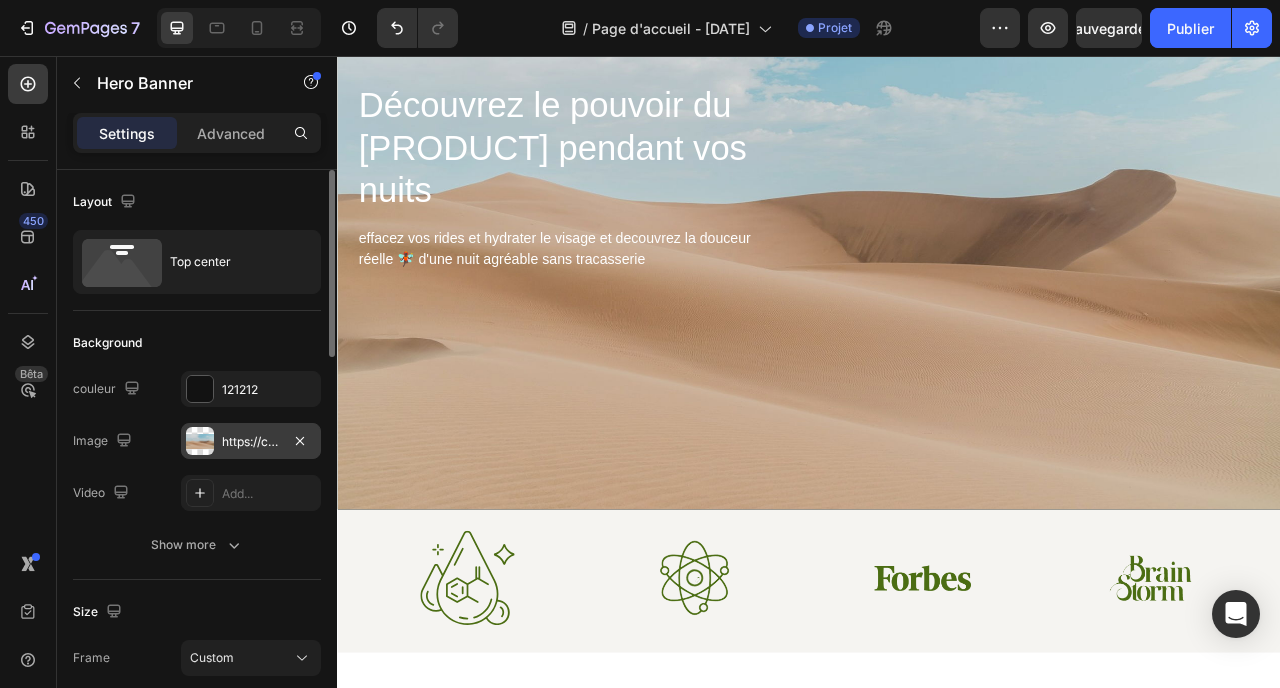 click at bounding box center (937, 254) 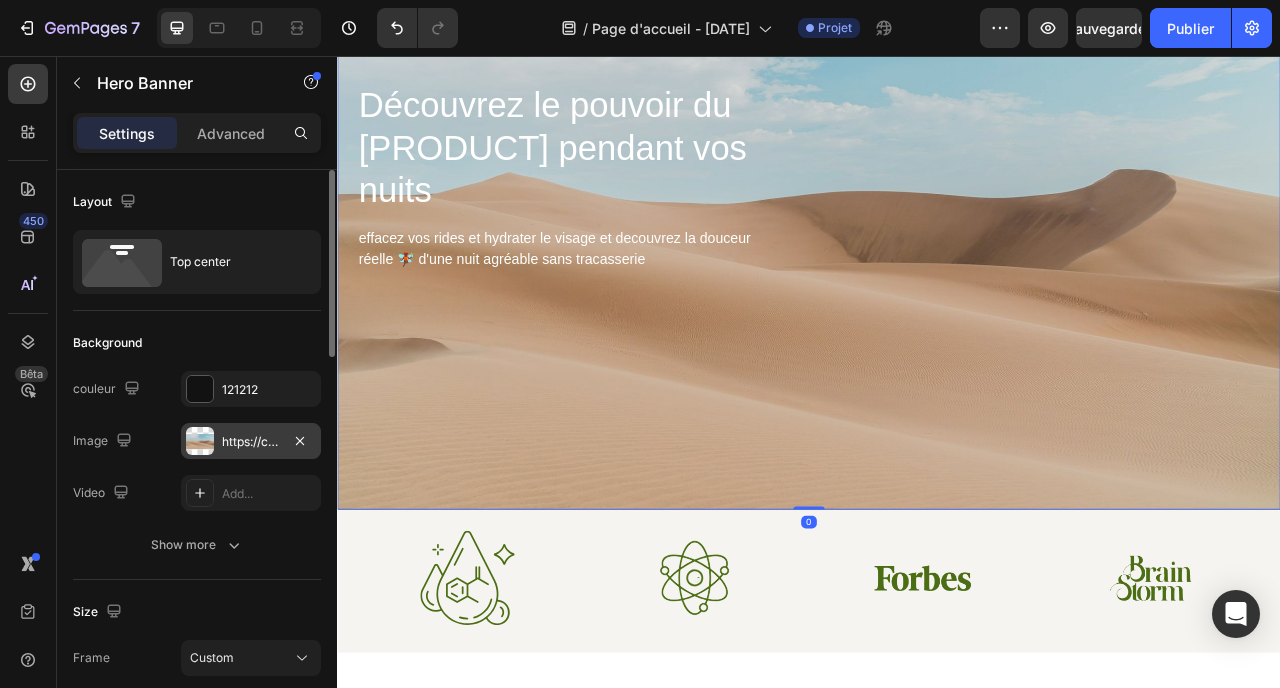 click on "https://cdn.shopify.com/s/files/1/2005/9307/files/background_settings.jpg" at bounding box center (251, 442) 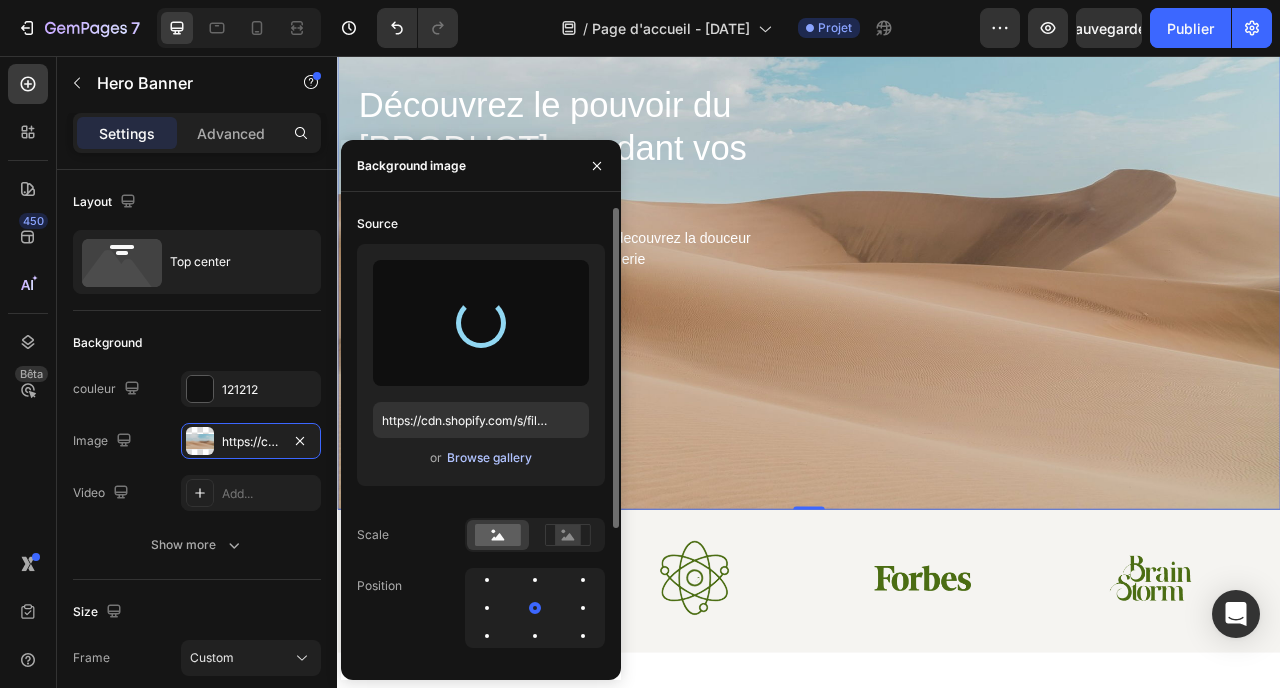 click on "Browse gallery" at bounding box center [489, 458] 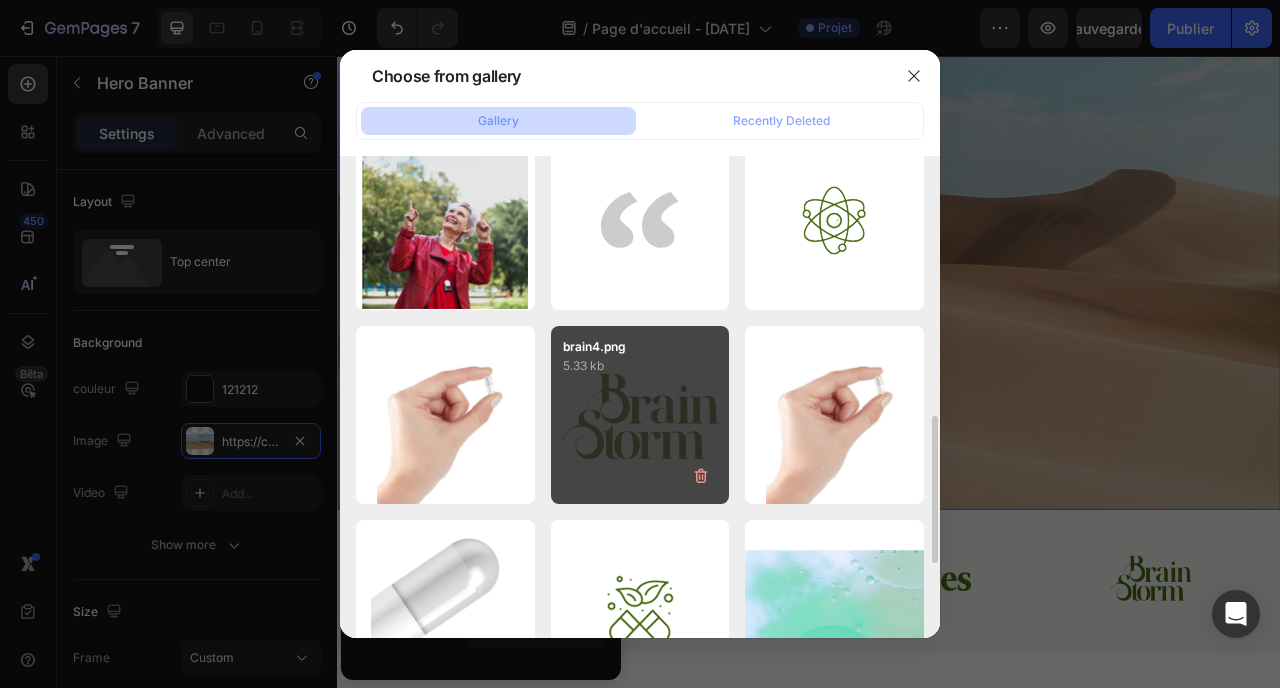 scroll, scrollTop: 827, scrollLeft: 0, axis: vertical 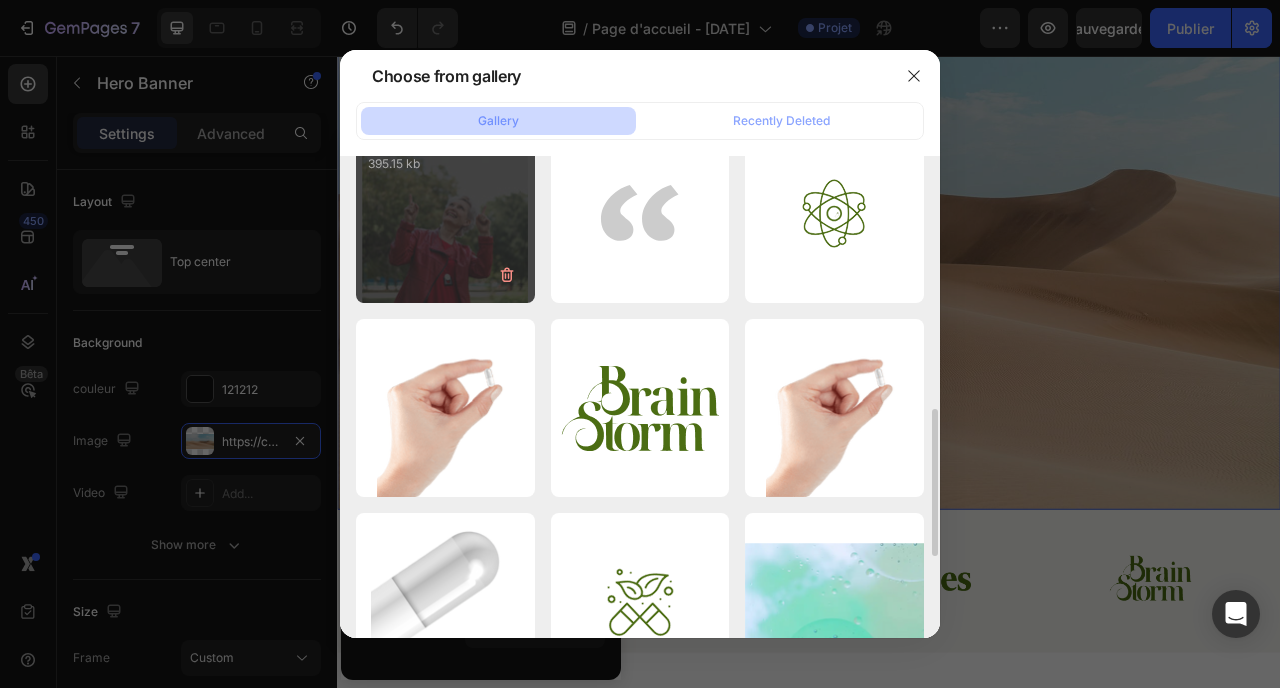 click on "testiominal.jpg 395.15 kb" at bounding box center [445, 213] 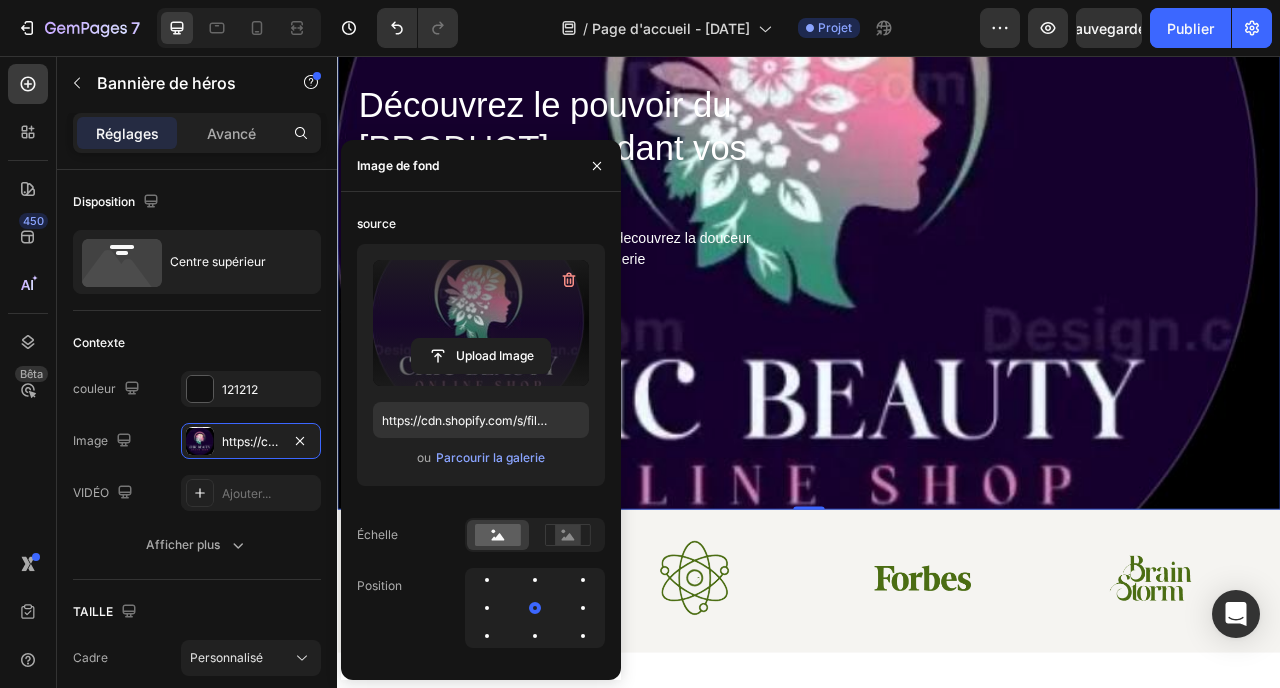 type on "https://cdn.shopify.com/s/files/1/0938/0908/2641/files/gempages_578157087352160956-0f68b8e3-30e9-4ed8-871e-6a003efcd2bc.jpg" 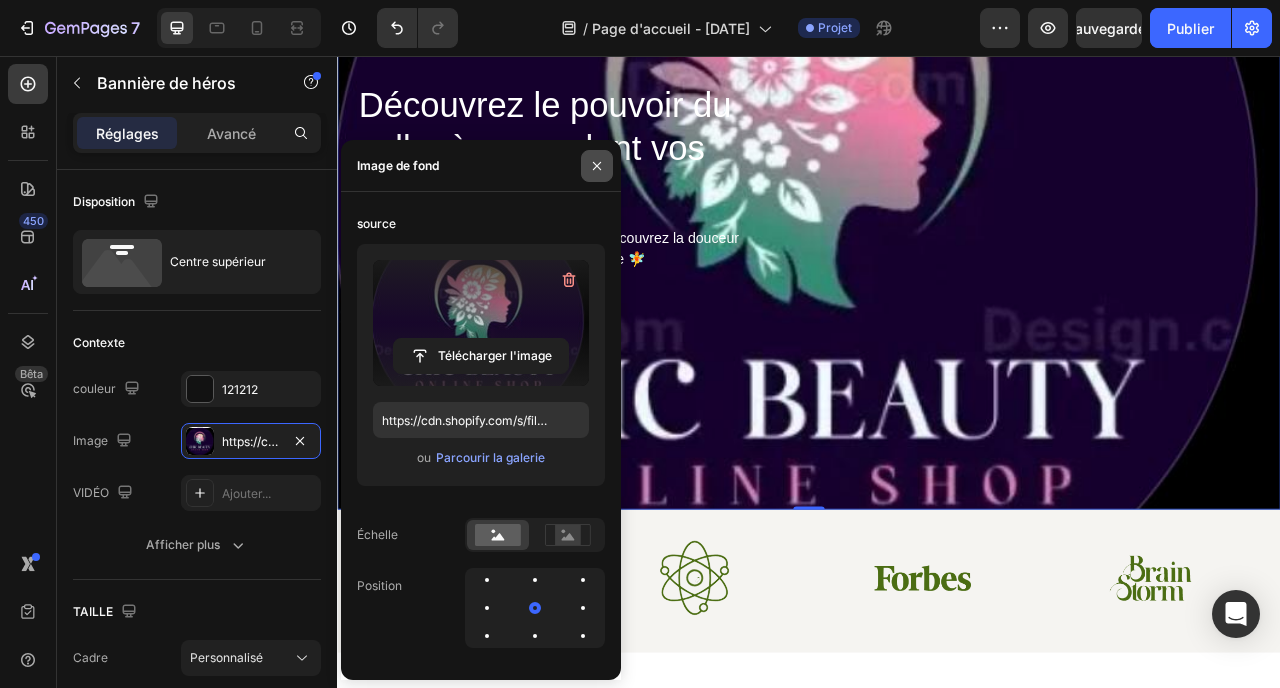 click 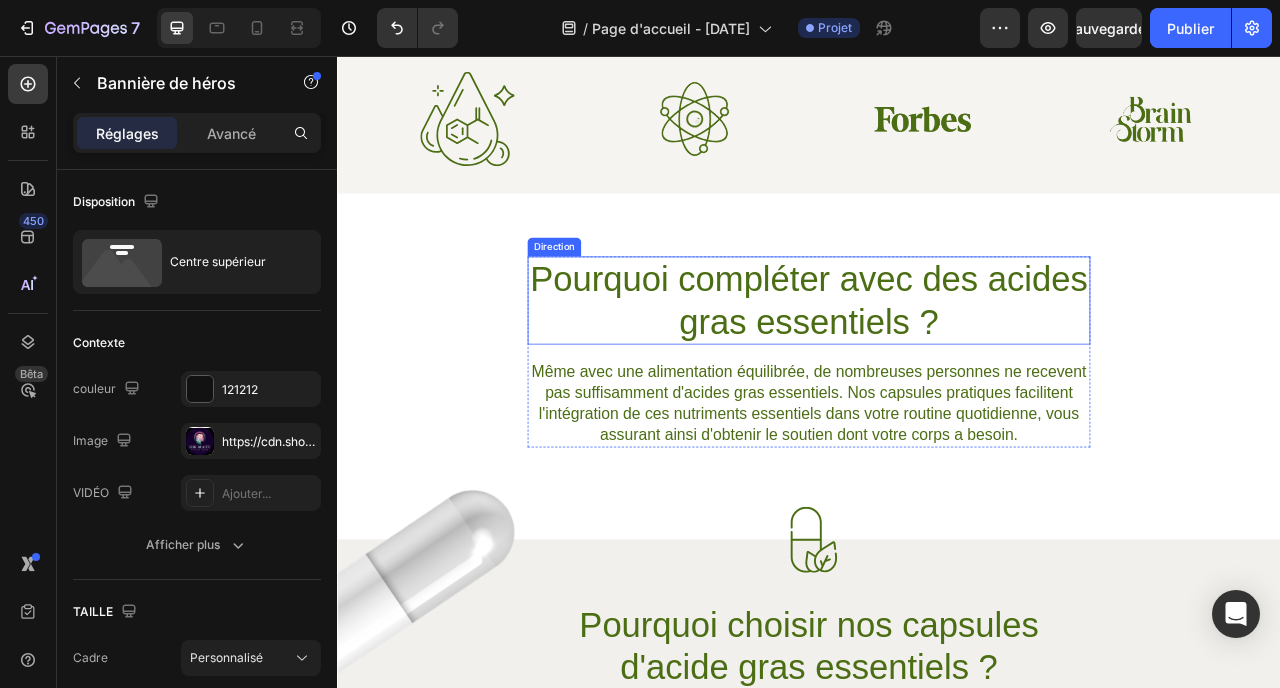 scroll, scrollTop: 778, scrollLeft: 0, axis: vertical 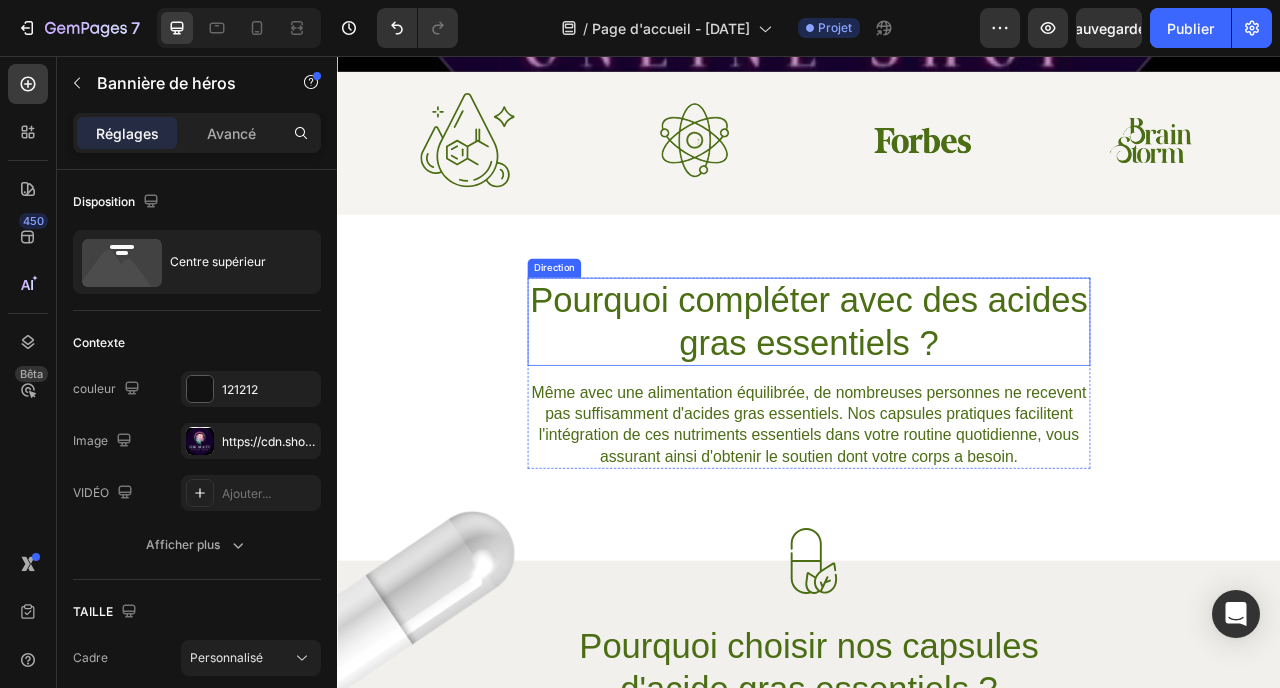 click on "Pourquoi compléter avec des acides gras essentiels ?" at bounding box center (937, 394) 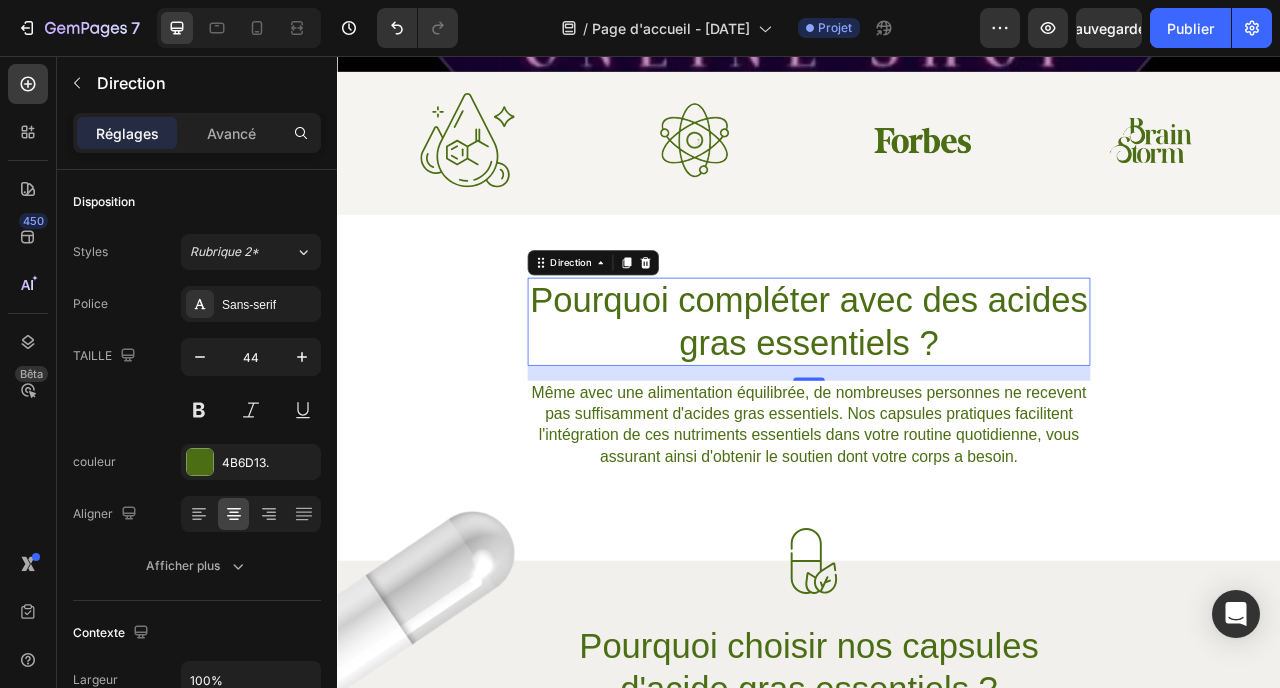 click on "Pourquoi compléter avec des acides gras essentiels ?" at bounding box center [937, 394] 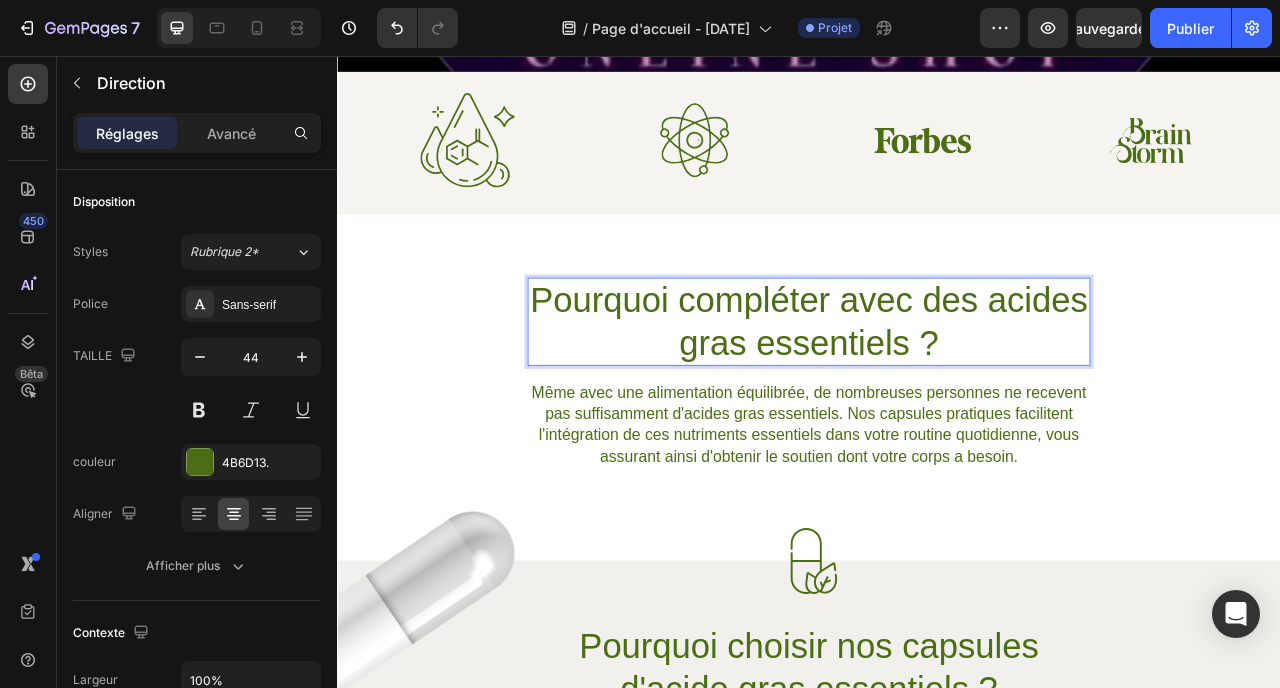 click on "Pourquoi compléter avec des acides gras essentiels ?" at bounding box center [937, 394] 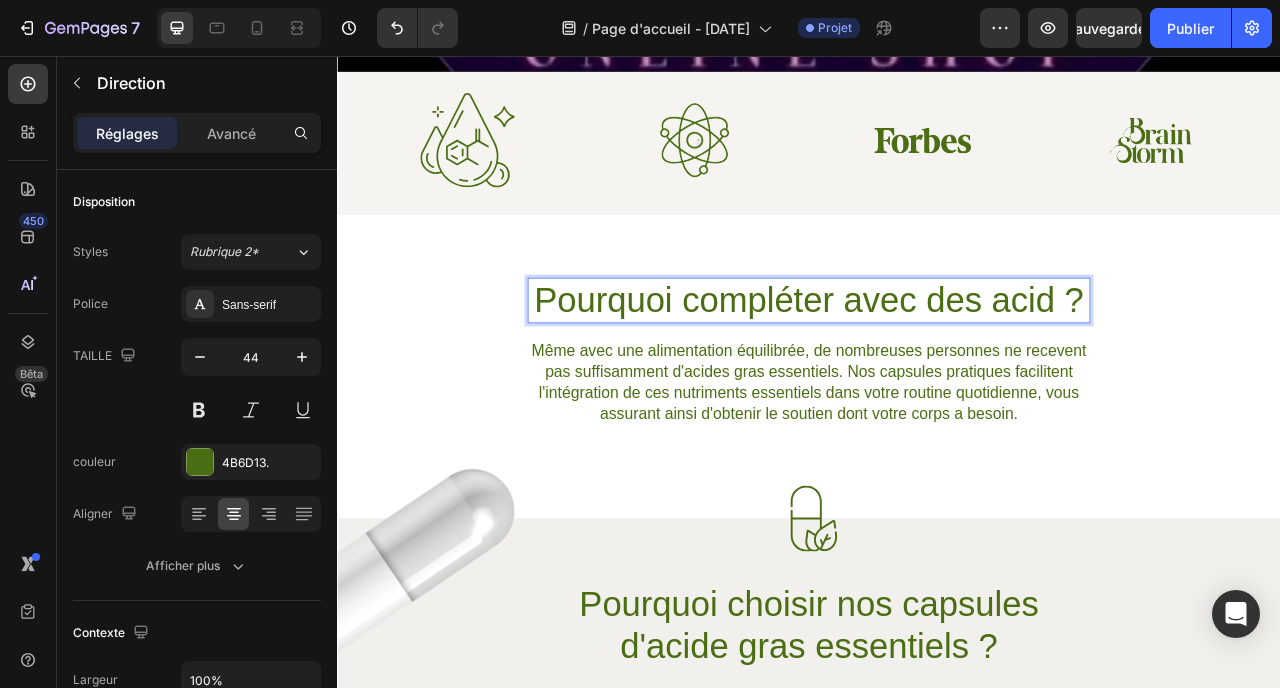 scroll, scrollTop: 0, scrollLeft: 0, axis: both 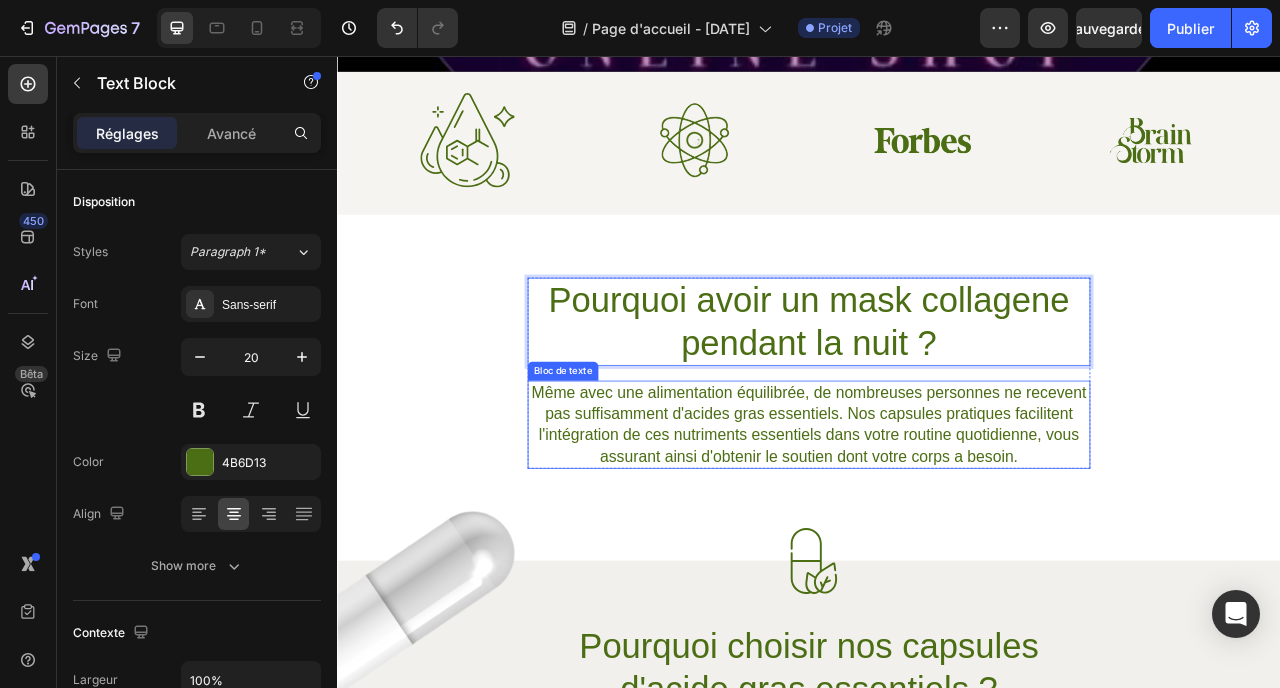 click on "Même avec une alimentation équilibrée, de nombreuses personnes ne recevent pas suffisamment d'acides gras essentiels. Nos capsules pratiques facilitent l'intégration de ces nutriments essentiels dans votre routine quotidienne, vous assurant ainsi d'obtenir le soutien dont votre corps a besoin." at bounding box center (937, 525) 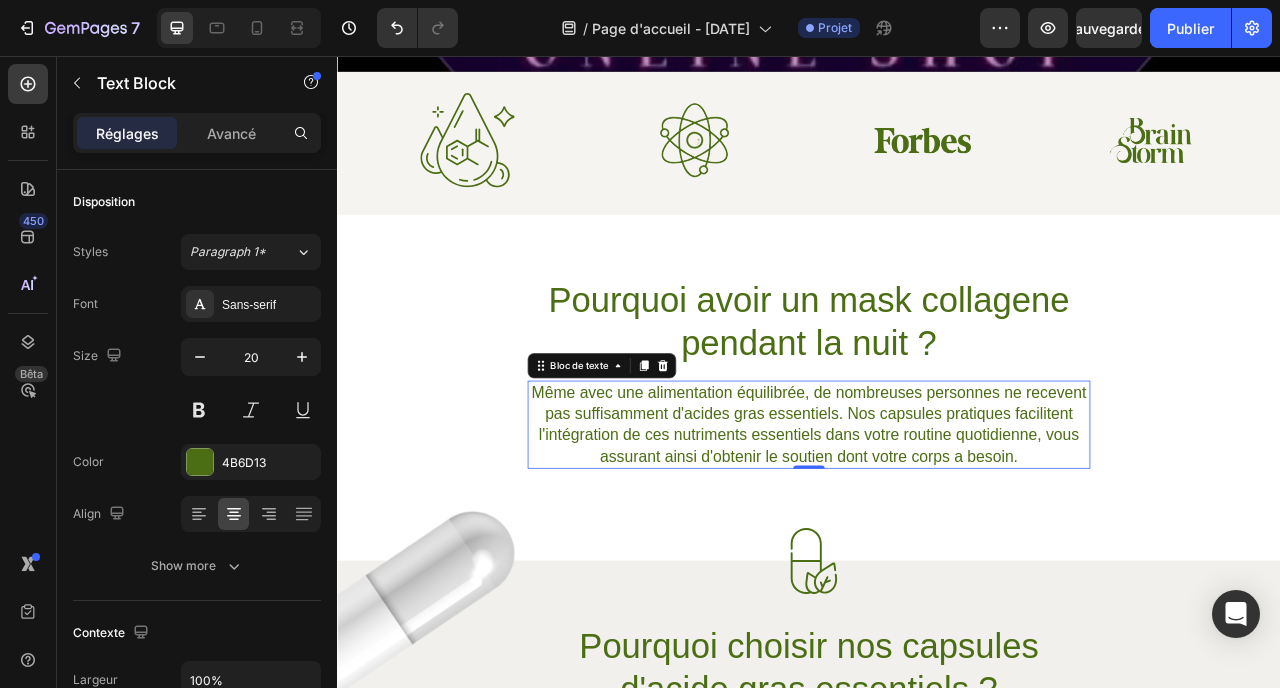 click on "Même avec une alimentation équilibrée, de nombreuses personnes ne recevent pas suffisamment d'acides gras essentiels. Nos capsules pratiques facilitent l'intégration de ces nutriments essentiels dans votre routine quotidienne, vous assurant ainsi d'obtenir le soutien dont votre corps a besoin." at bounding box center [937, 525] 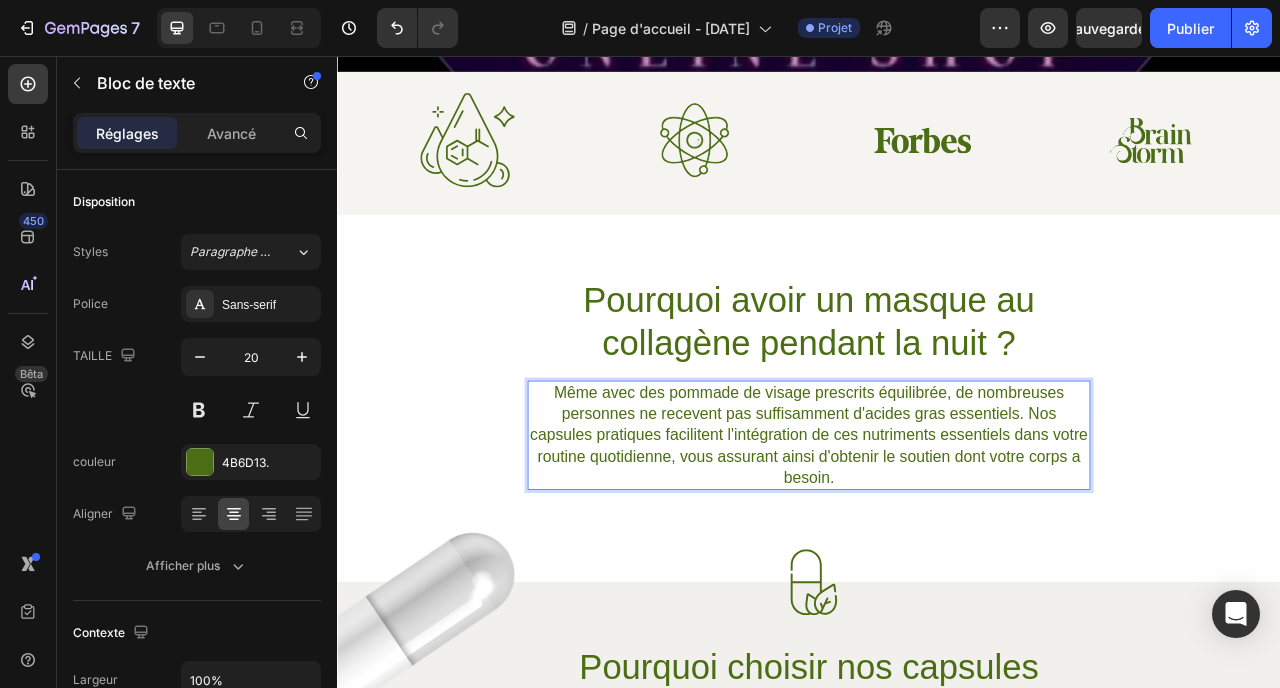 click on "Même avec des pommade de visage prescrits équilibrée, de nombreuses personnes ne recevent pas suffisamment d'acides gras essentiels. Nos capsules pratiques facilitent l'intégration de ces nutriments essentiels dans votre routine quotidienne, vous assurant ainsi d'obtenir le soutien dont votre corps a besoin." at bounding box center [937, 538] 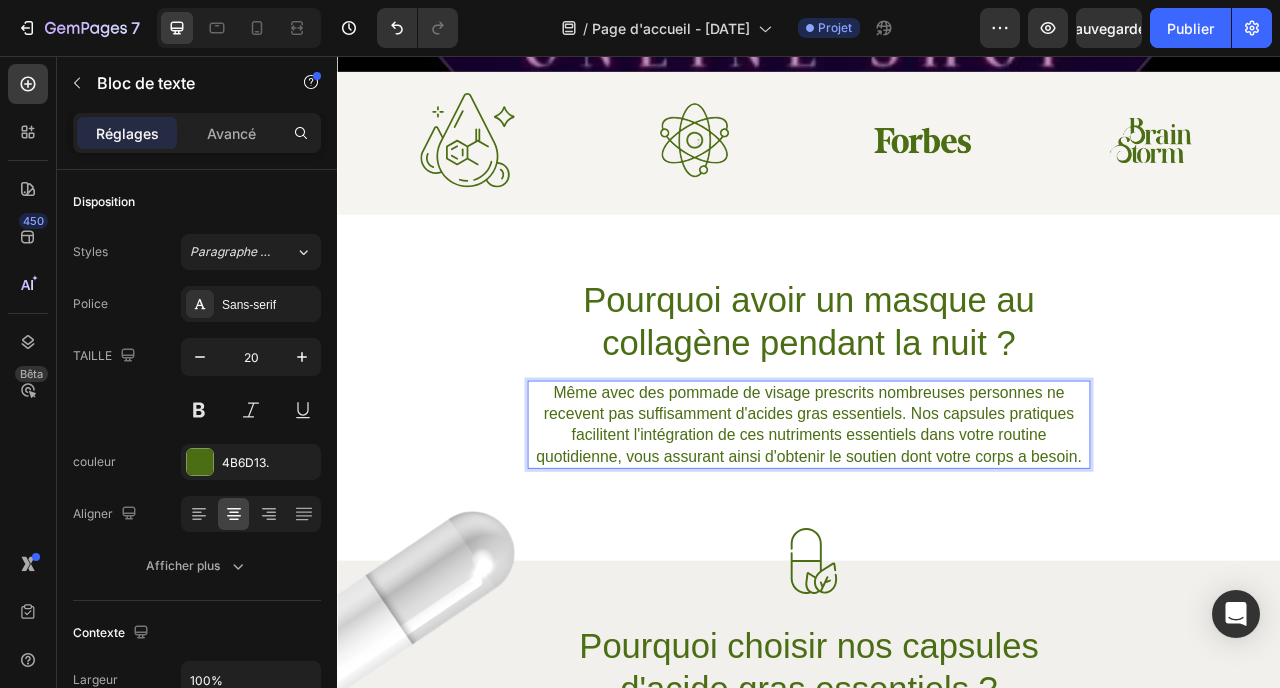 click on "Même avec des pommade de visage prescrits nombreuses personnes ne recevent pas suffisamment d'acides gras essentiels. Nos capsules pratiques facilitent l'intégration de ces nutriments essentiels dans votre routine quotidienne, vous assurant ainsi d'obtenir le soutien dont votre corps a besoin." at bounding box center (937, 525) 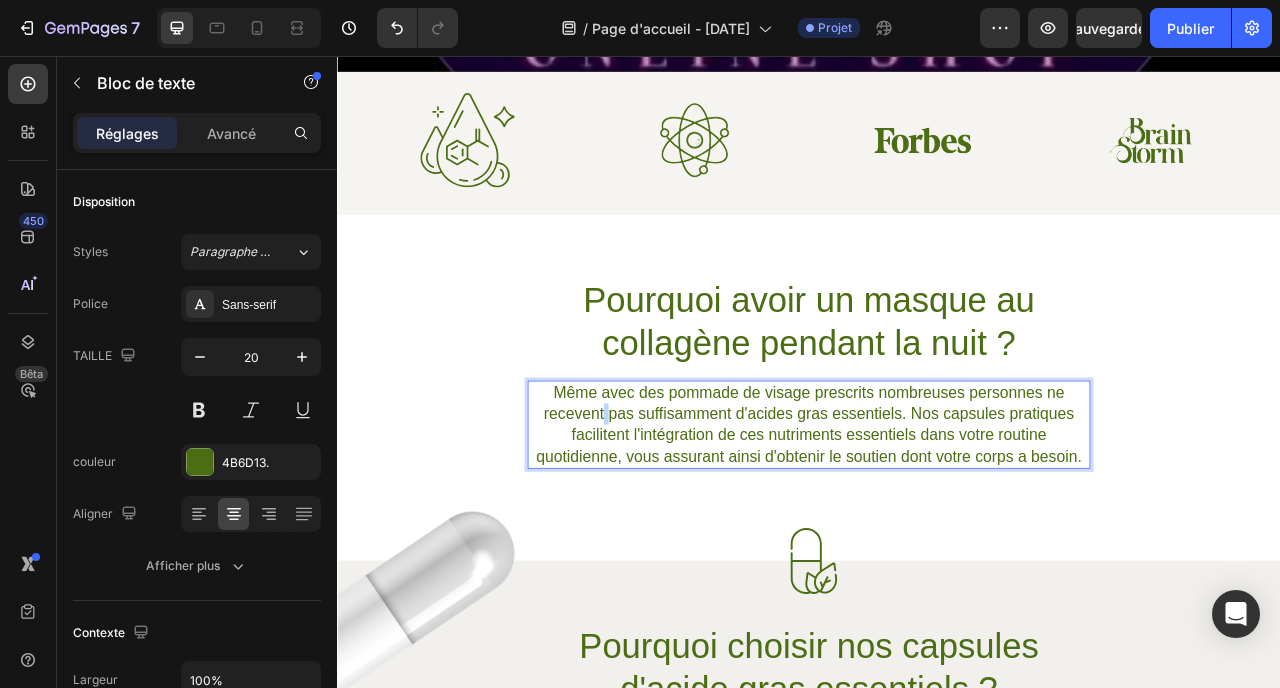 click on "Même avec des pommade de visage prescrits nombreuses personnes ne recevent pas suffisamment d'acides gras essentiels. Nos capsules pratiques facilitent l'intégration de ces nutriments essentiels dans votre routine quotidienne, vous assurant ainsi d'obtenir le soutien dont votre corps a besoin." at bounding box center [937, 525] 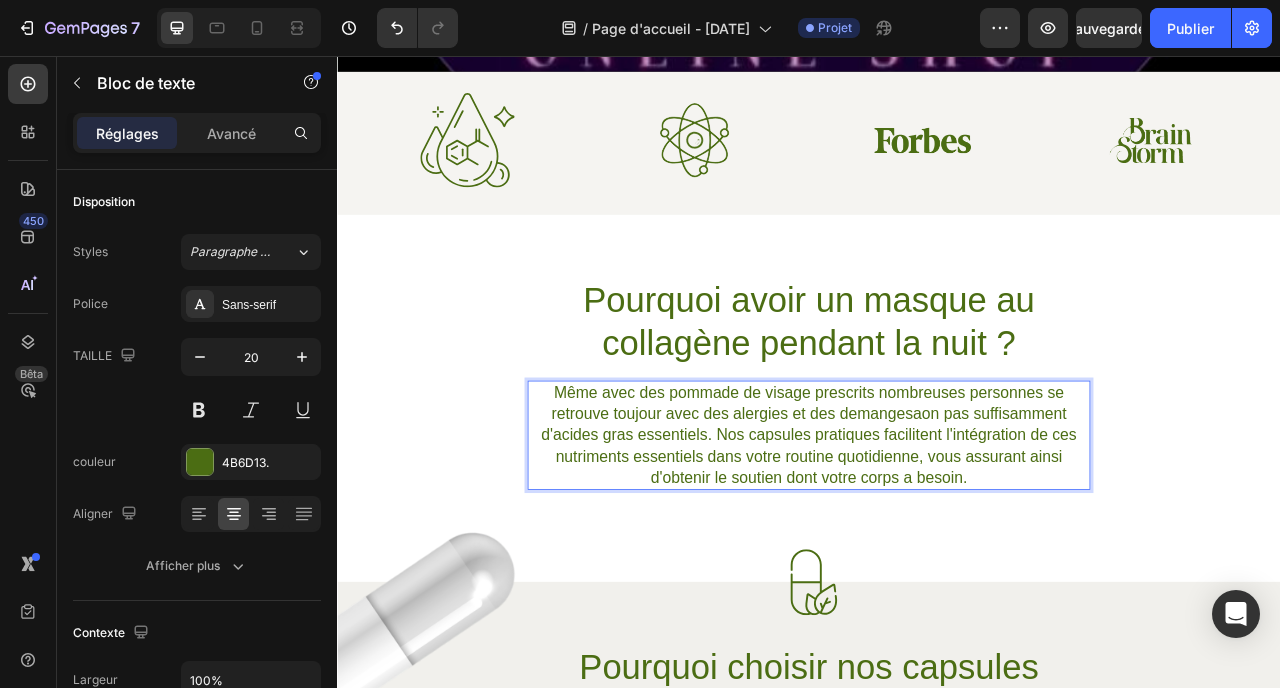 click on "Même avec des pommade de visage prescrits nombreuses personnes se retrouve toujour avec des alergies et des demangesaon pas suffisamment d'acides gras essentiels. Nos capsules pratiques facilitent l'intégration de ces nutriments essentiels dans votre routine quotidienne, vous assurant ainsi d'obtenir le soutien dont votre corps a besoin." at bounding box center (937, 538) 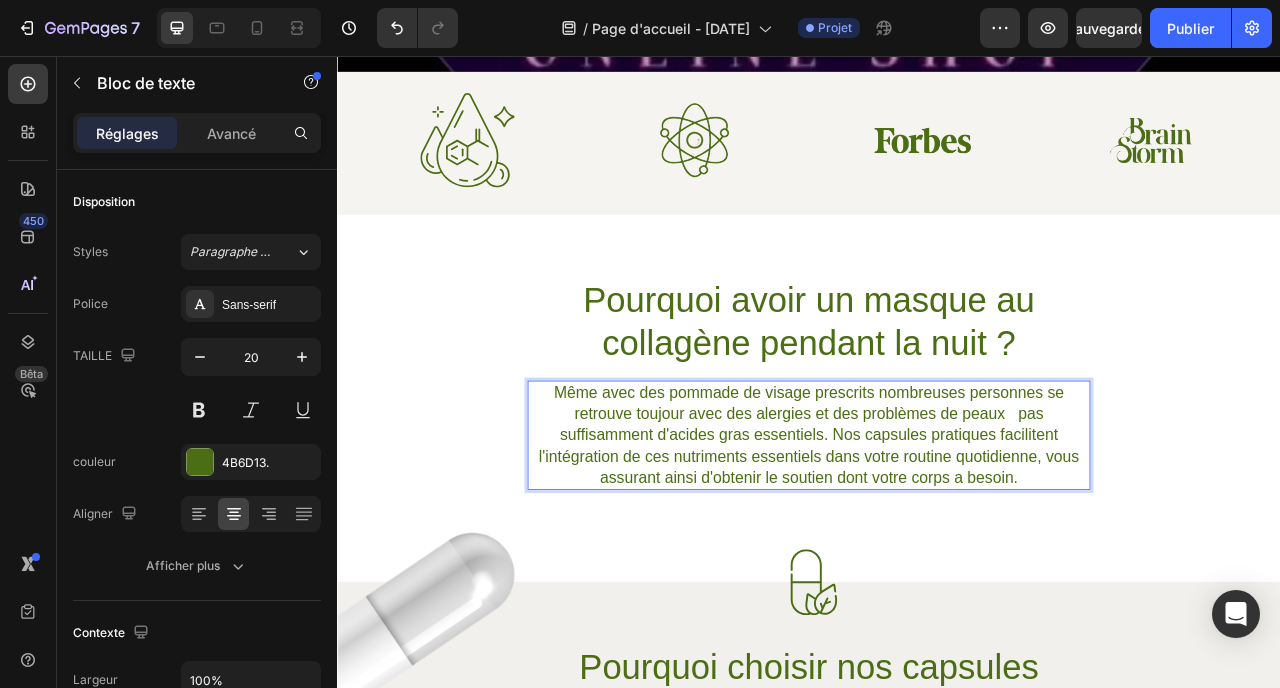 click on "Même avec des pommade de visage prescrits nombreuses personnes se retrouve toujour avec des alergies et des problèmes de peaux   pas suffisamment d'acides gras essentiels. Nos capsules pratiques facilitent l'intégration de ces nutriments essentiels dans votre routine quotidienne, vous assurant ainsi d'obtenir le soutien dont votre corps a besoin." at bounding box center [937, 538] 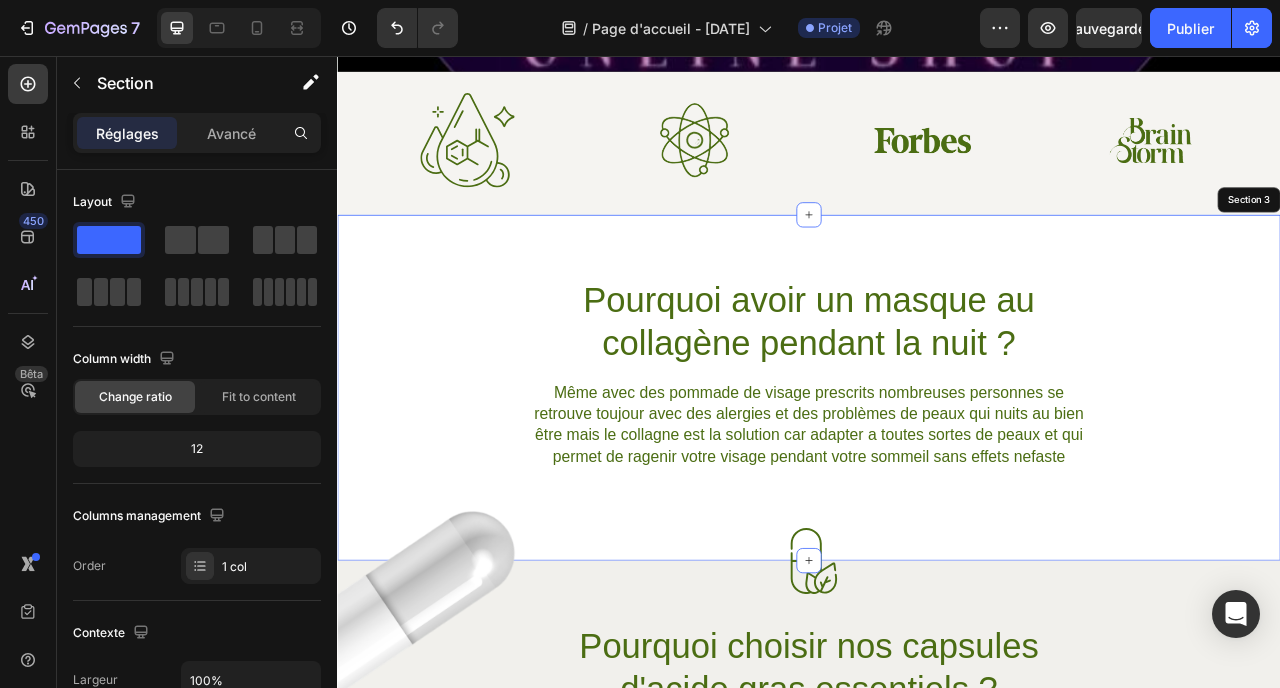 click on "Pourquoi avoir un masque au collagène pendant la nuit ? Direction Même avec des pommade de visage prescrits nombreuses personnes se retrouve toujour avec des alergies et des problèmes de peaux qui nuits au bien être mais le collagne est la solution car adapter a toutes sortes de peaux et qui permet de ragenir votre visage pendant votre sommeil sans effets nefaste  Bloc de texte   0 Rangée Section 3" at bounding box center [937, 478] 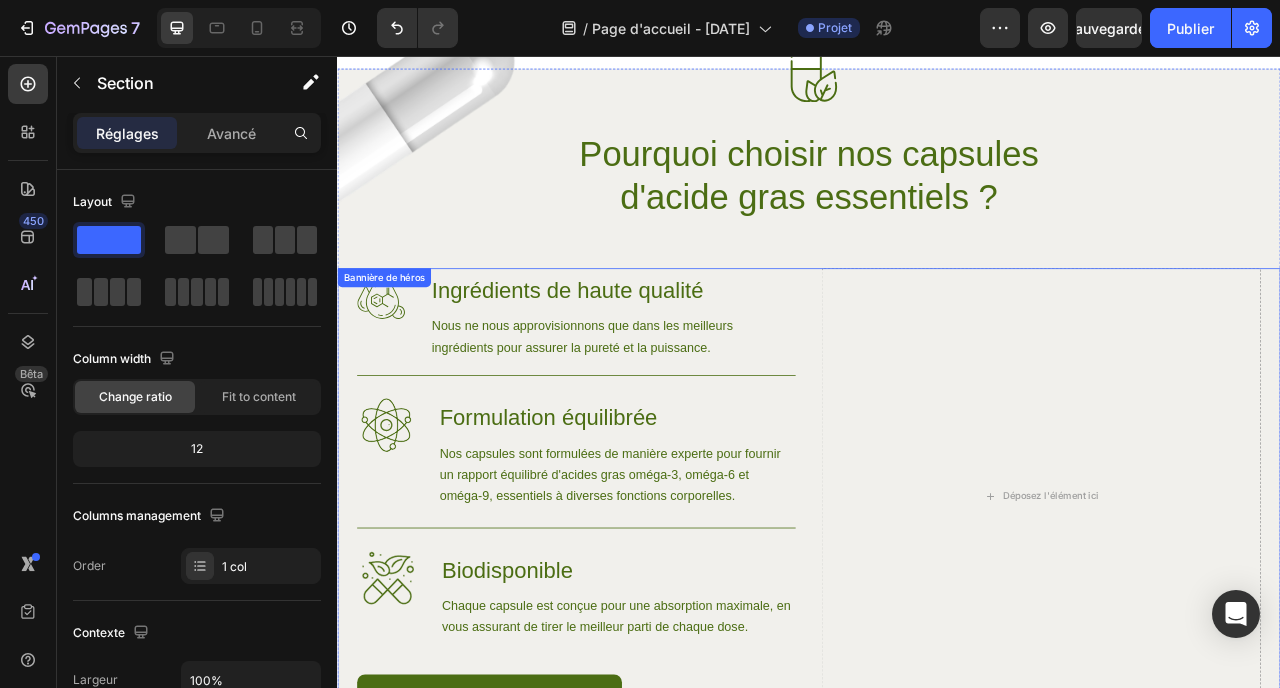 scroll, scrollTop: 1655, scrollLeft: 0, axis: vertical 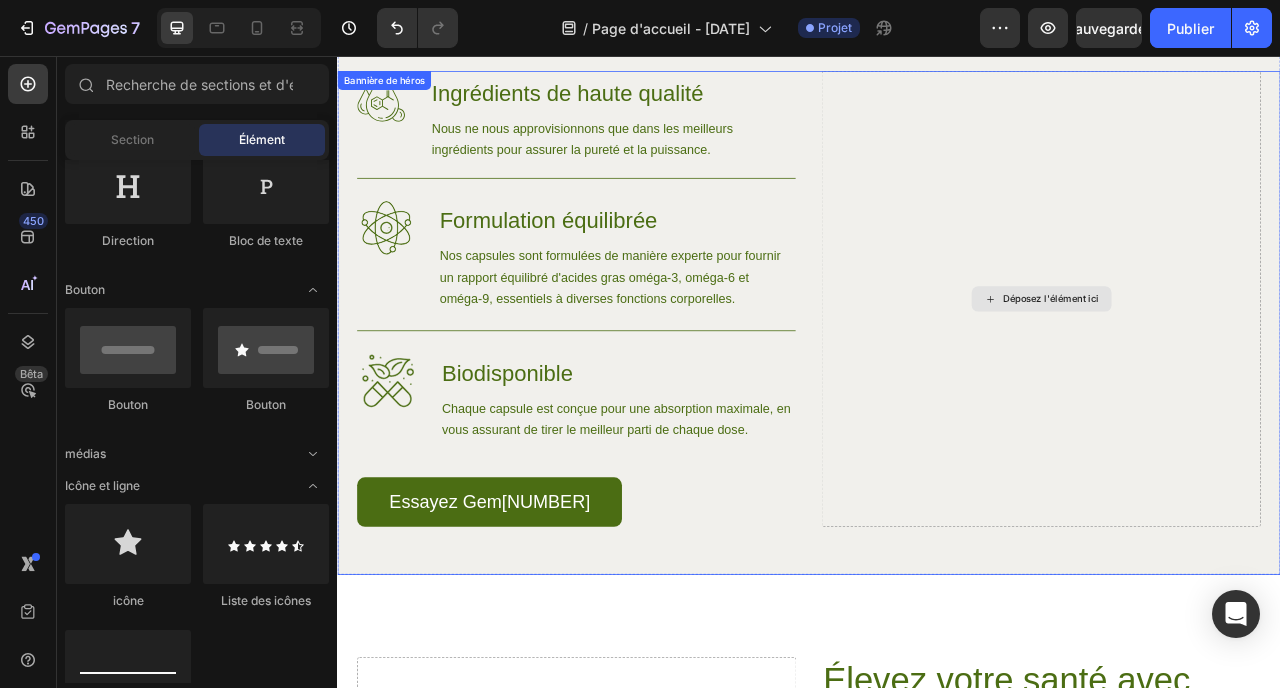 click on "Déposez l'élément ici" at bounding box center (1233, 365) 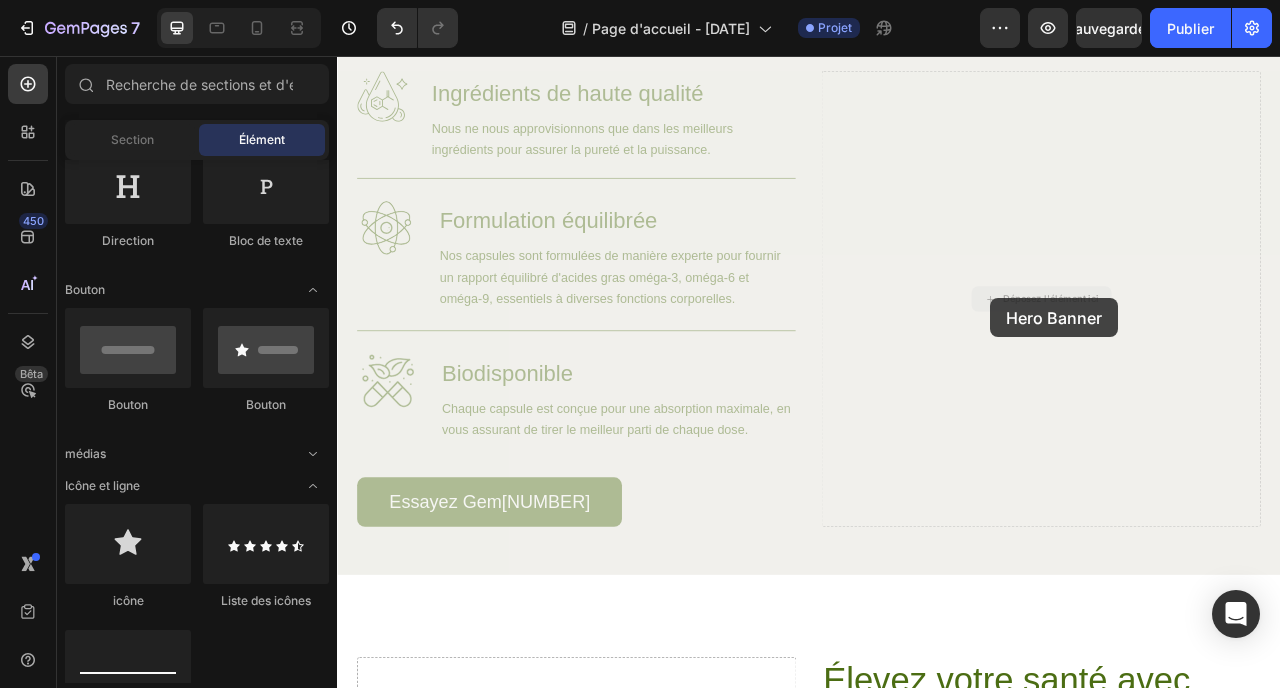 click on "Image Image Pourquoi choisir nos capsules d'acide gras essentiels ? Direction Rangée Image Ingrédients de haute qualité Direction Nous ne nous approvisionnons que dans les meilleurs ingrédients pour assurer la pureté et la puissance. Bloc de texte Rangée Image Formulation équilibrée Direction Nos capsules sont formulées de manière experte pour fournir un rapport équilibré d'acides gras oméga-3, oméga-6 et oméga-9, essentiels à diverses fonctions corporelles. Bloc de texte Rangée Image Biodisponible Direction Chaque capsule est conçue pour une absorption maximale, en vous assurant de tirer le meilleur parti de chaque dose. Bloc de texte Rangée Essayez Gem15 Bouton Rangée
Déposez l'élément ici Bannière de héros Image Ingrédients de haute qualité Direction Nous ne nous approvisionnons que dans les meilleurs ingrédients pour assurer la pureté et la puissance. Bloc de texte Rangée Image Formulation équilibrée Direction Bloc de texte Rangée Image Biodisponible Bouton" at bounding box center [937, 1381] 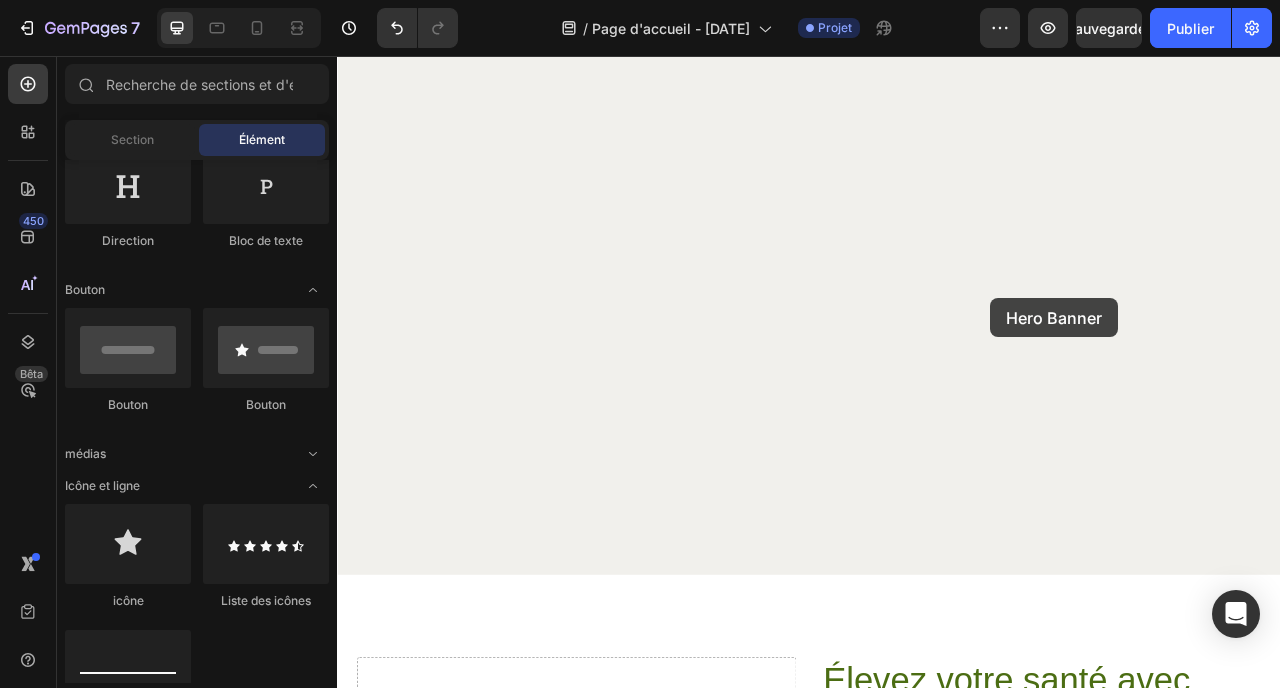 click on "Mind Over Matter : Boostez votre cerveau avec les EFA" at bounding box center [1163, 1064] 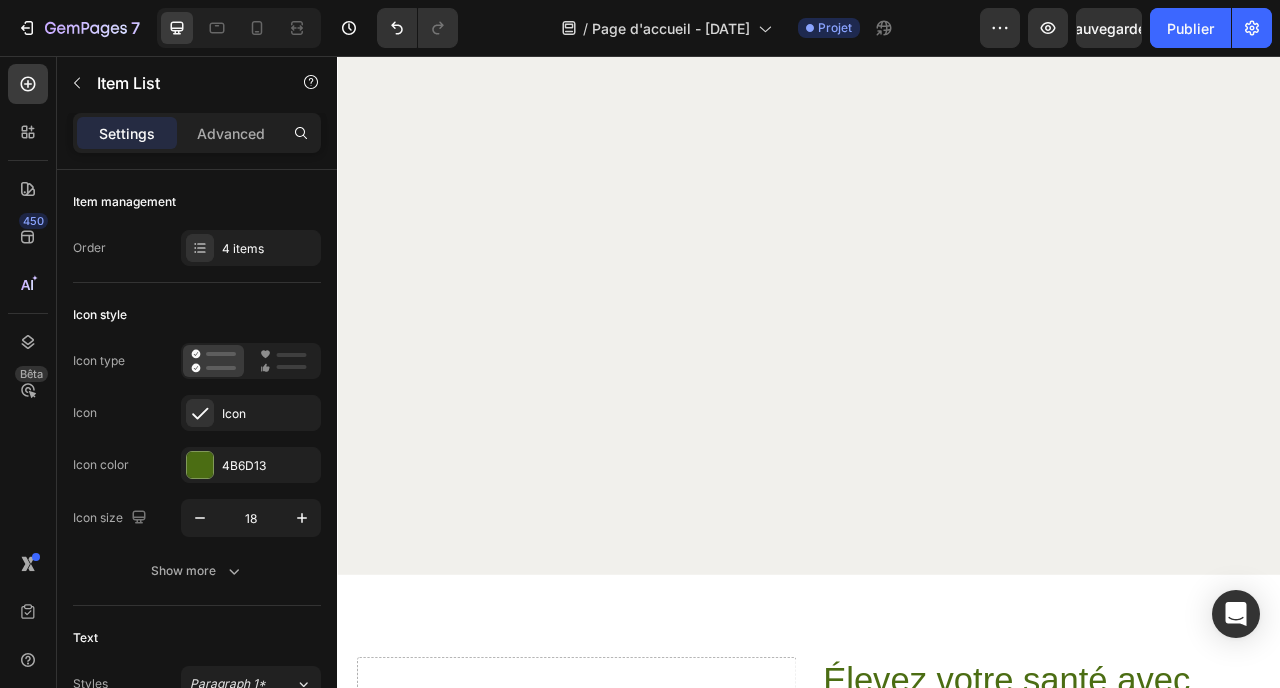 click on "Déposez l'élément ici" at bounding box center (641, 1111) 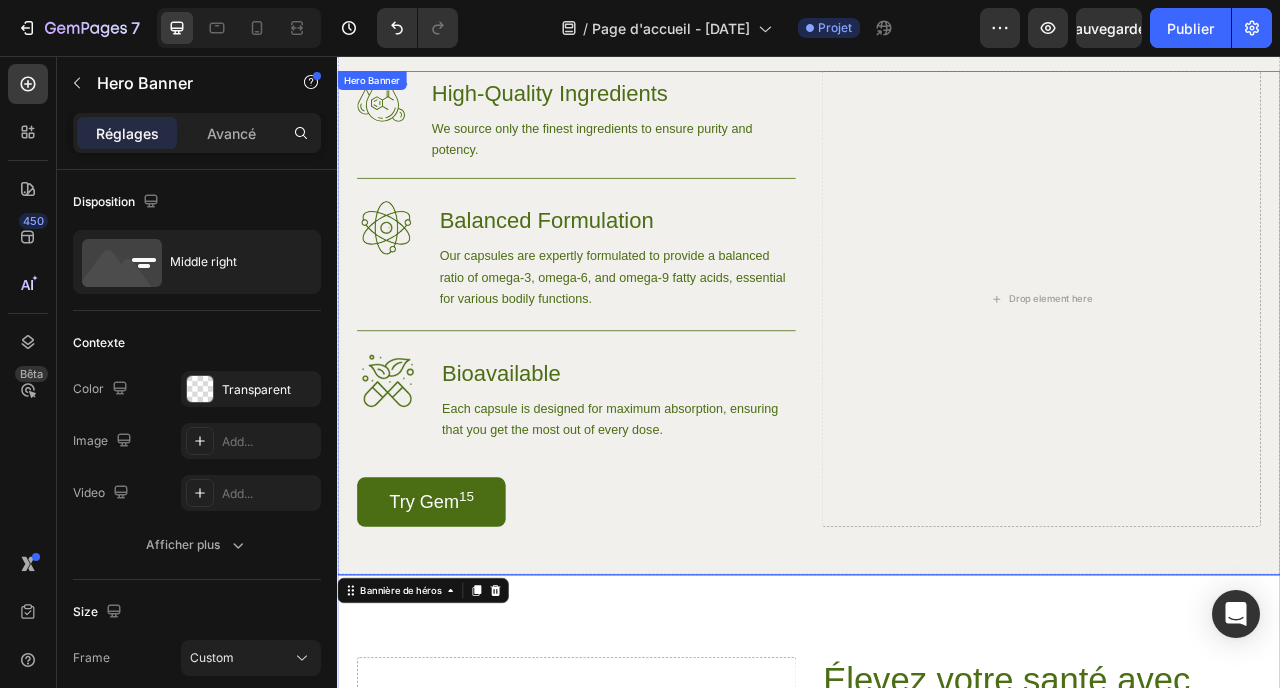 scroll, scrollTop: 1334, scrollLeft: 0, axis: vertical 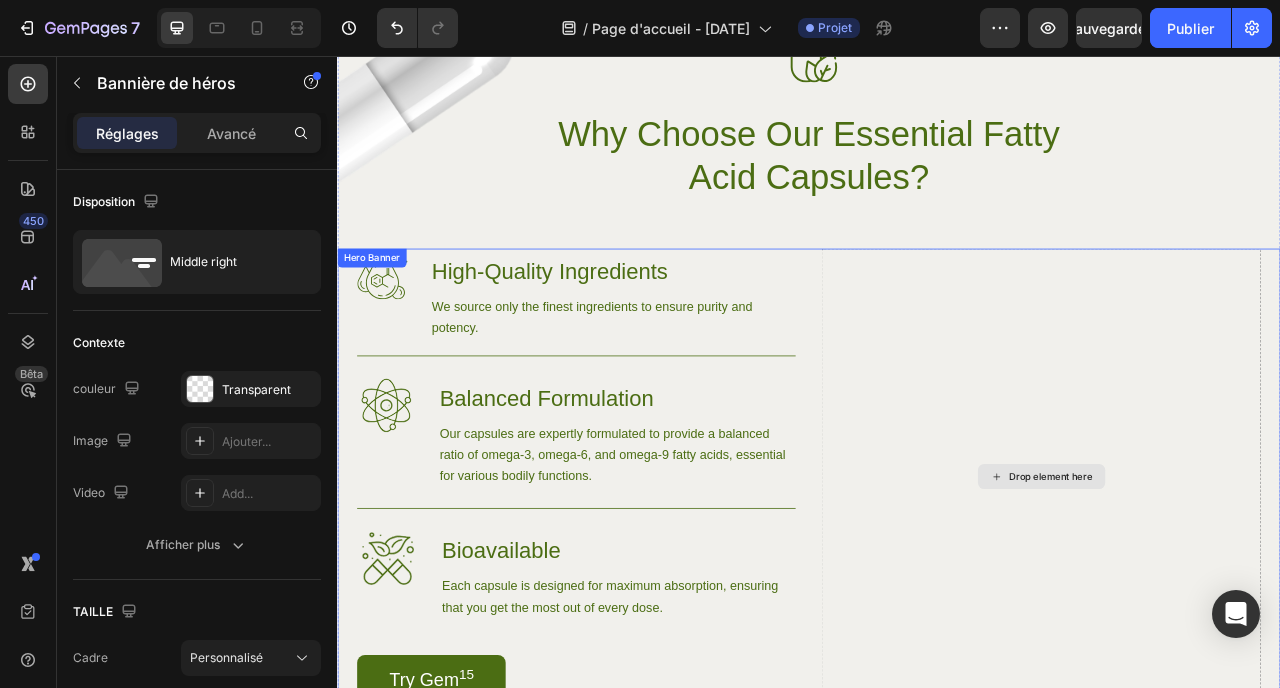 click on "Drop element here" at bounding box center (1232, 591) 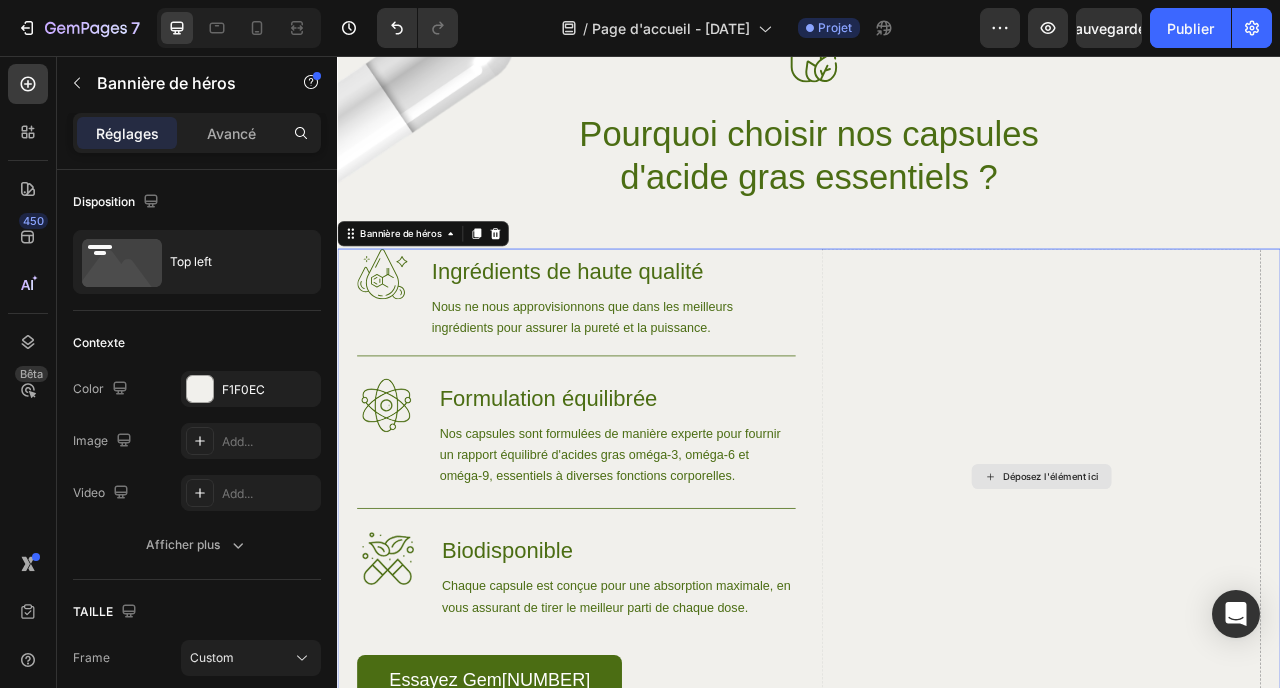 click on "Déposez l'élément ici" at bounding box center (1245, 591) 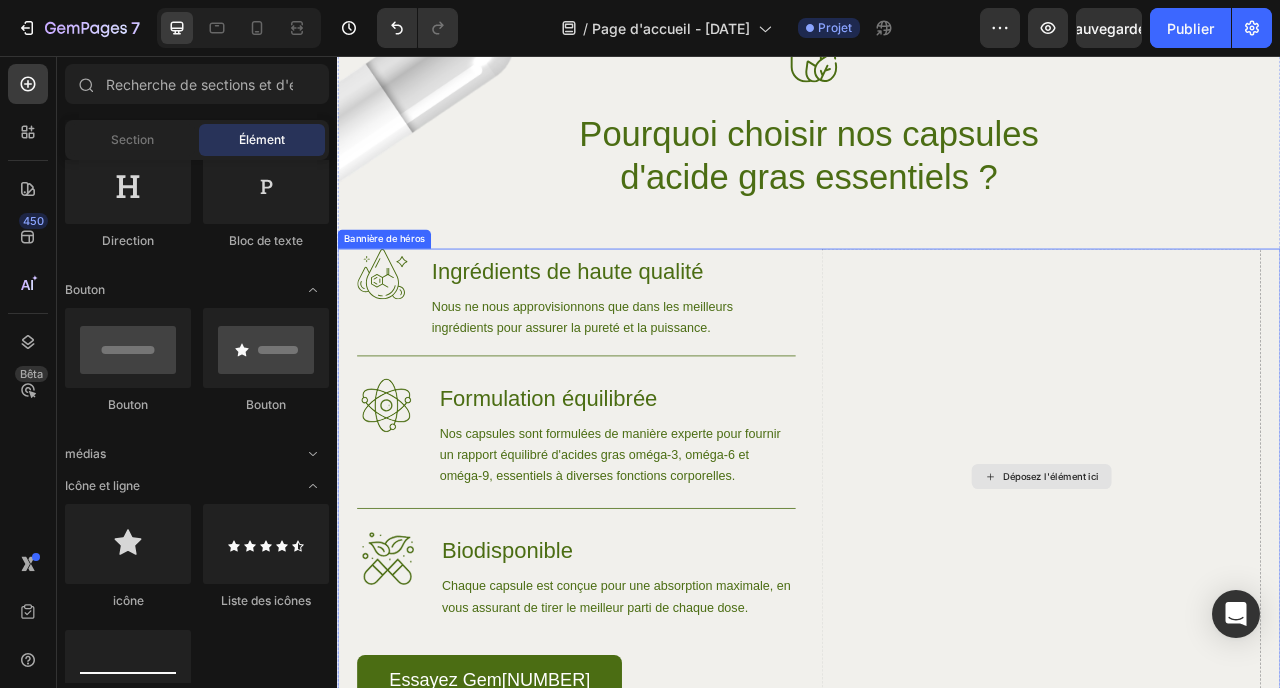 click on "Déposez l'élément ici" at bounding box center [1245, 591] 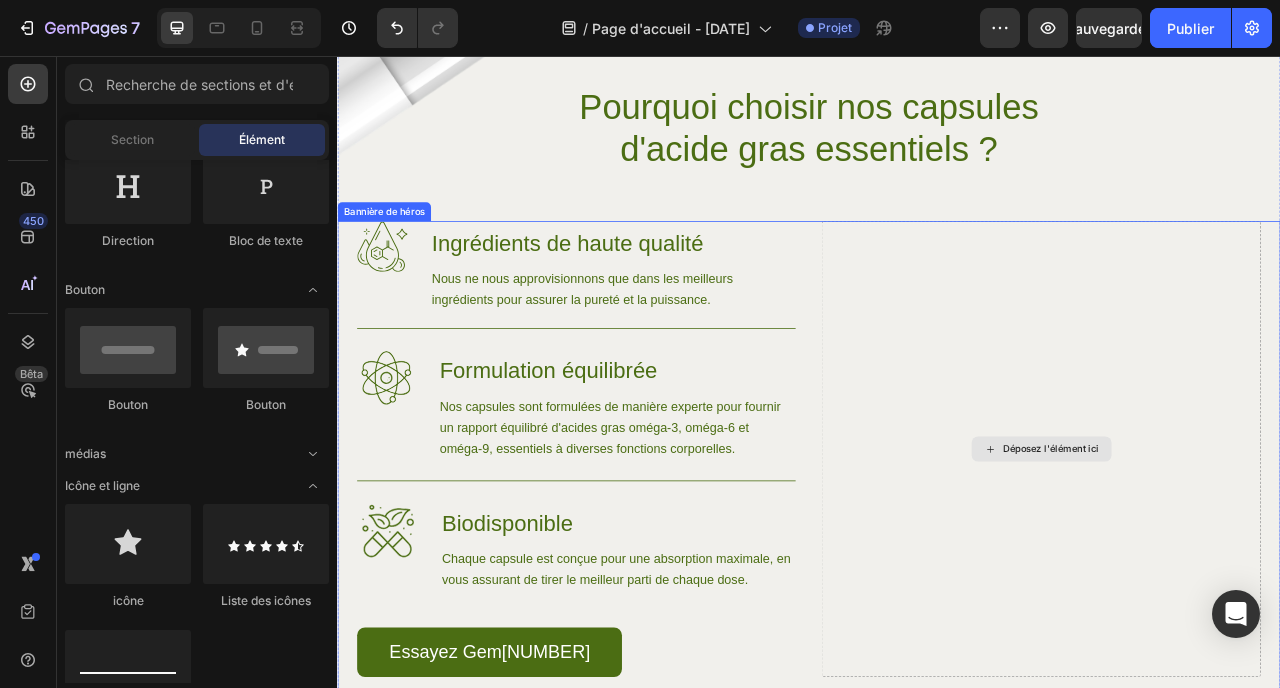 scroll, scrollTop: 1572, scrollLeft: 0, axis: vertical 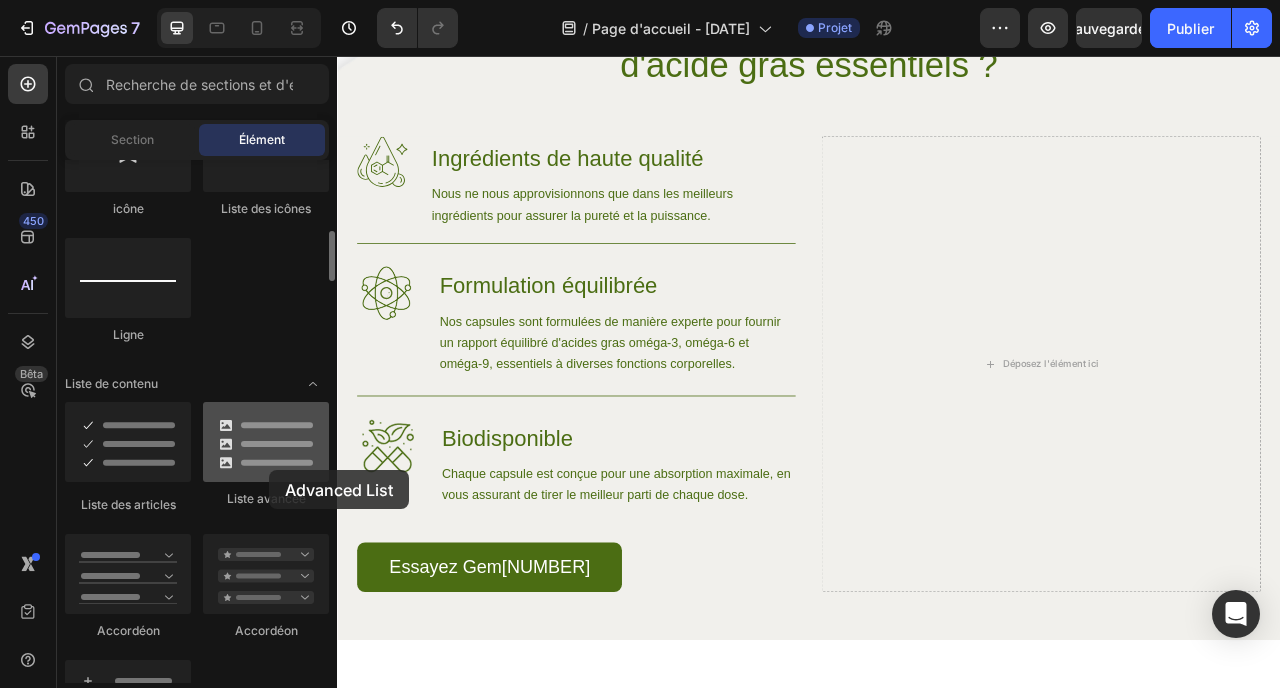 click at bounding box center [266, 442] 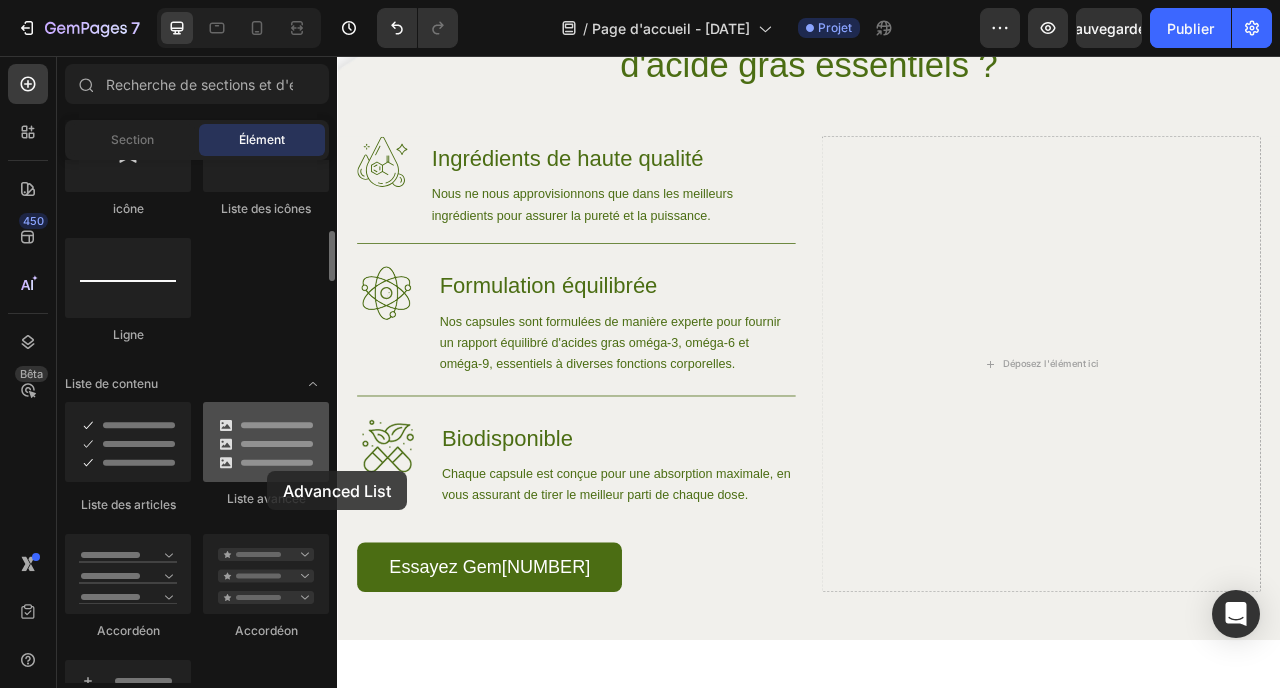 click at bounding box center (266, 442) 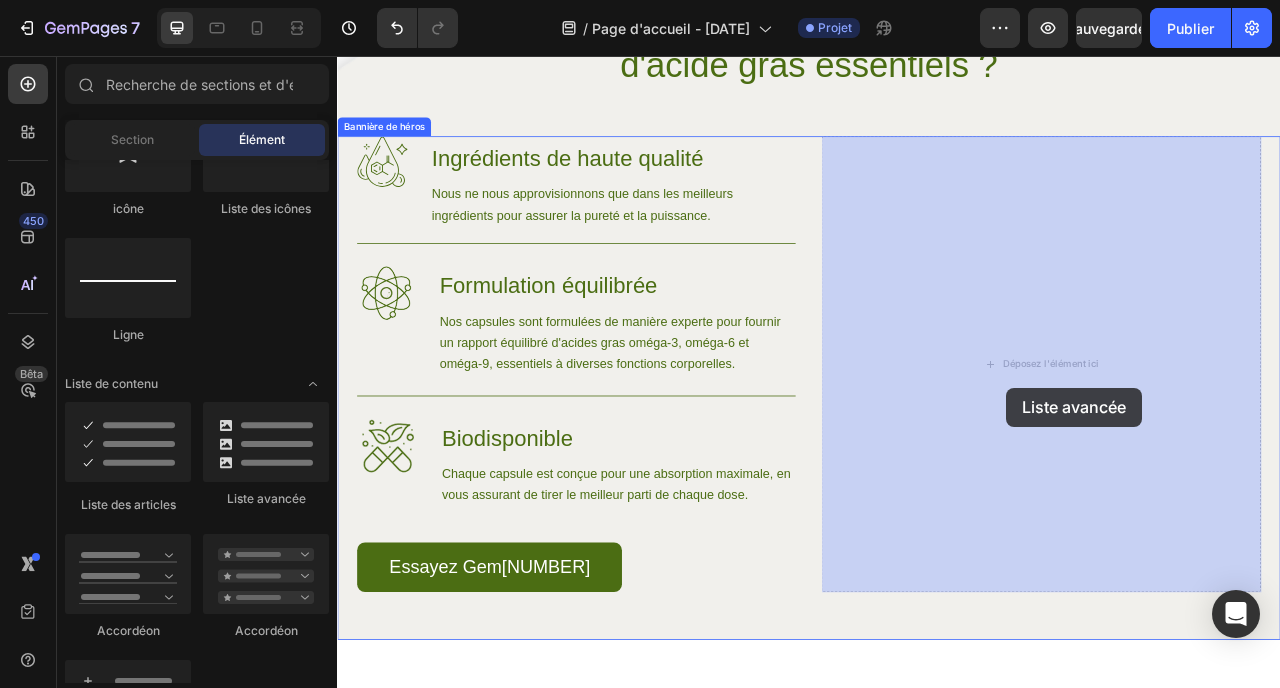 drag, startPoint x: 604, startPoint y: 527, endPoint x: 1192, endPoint y: 463, distance: 591.4727 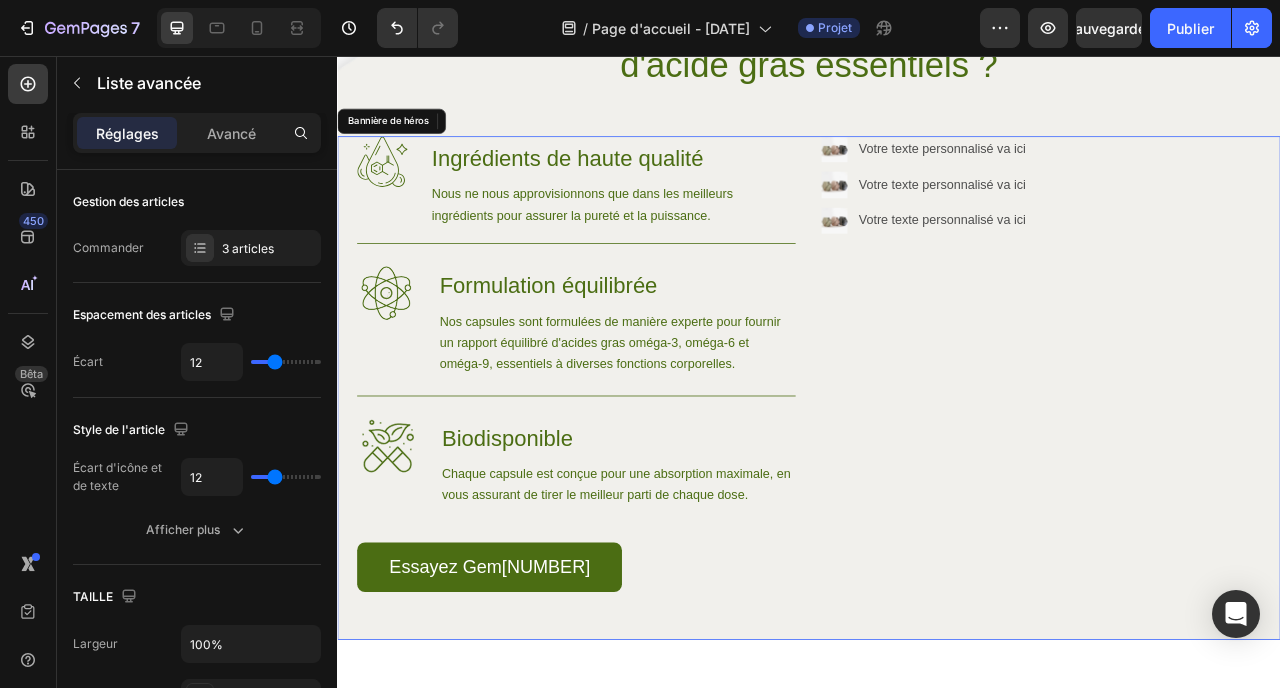 click on "Image Votre texte personnalisé va ici Bloc de texte Image Votre texte personnalisé va ici Bloc de texte Image Votre texte personnalisé va ici Bloc de texte Liste avancée   0" at bounding box center (1232, 448) 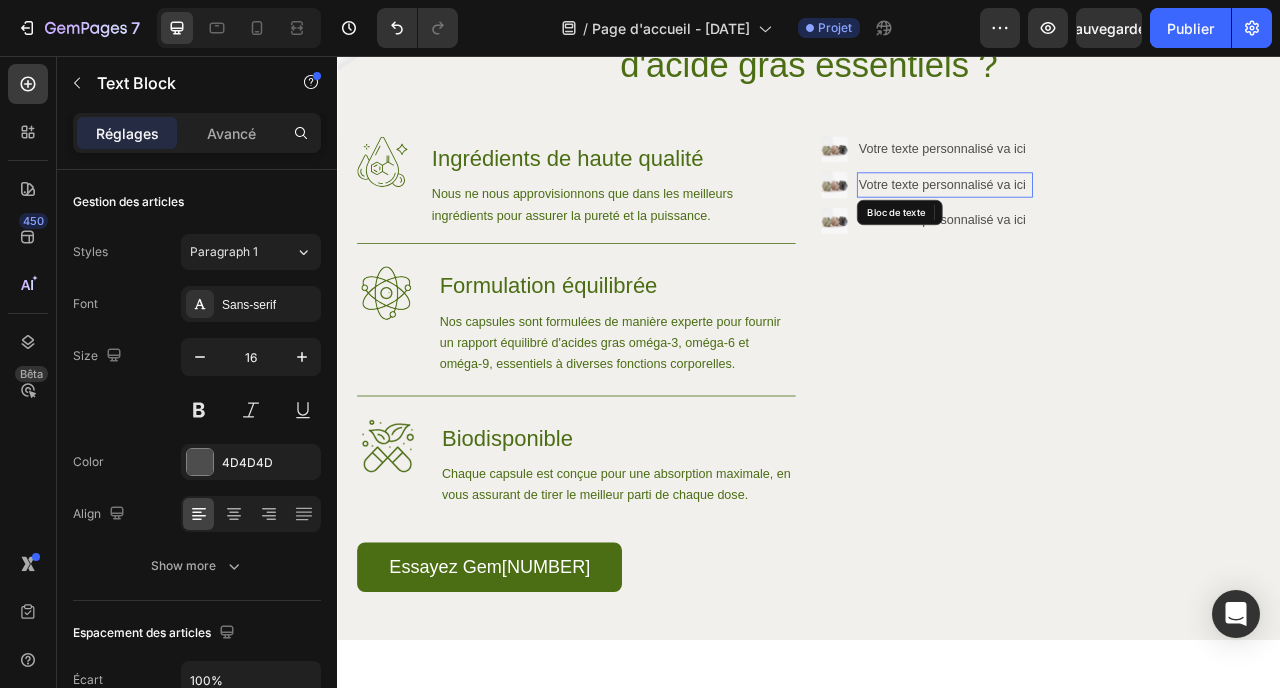 click on "Votre texte personnalisé va ici" at bounding box center (1109, 220) 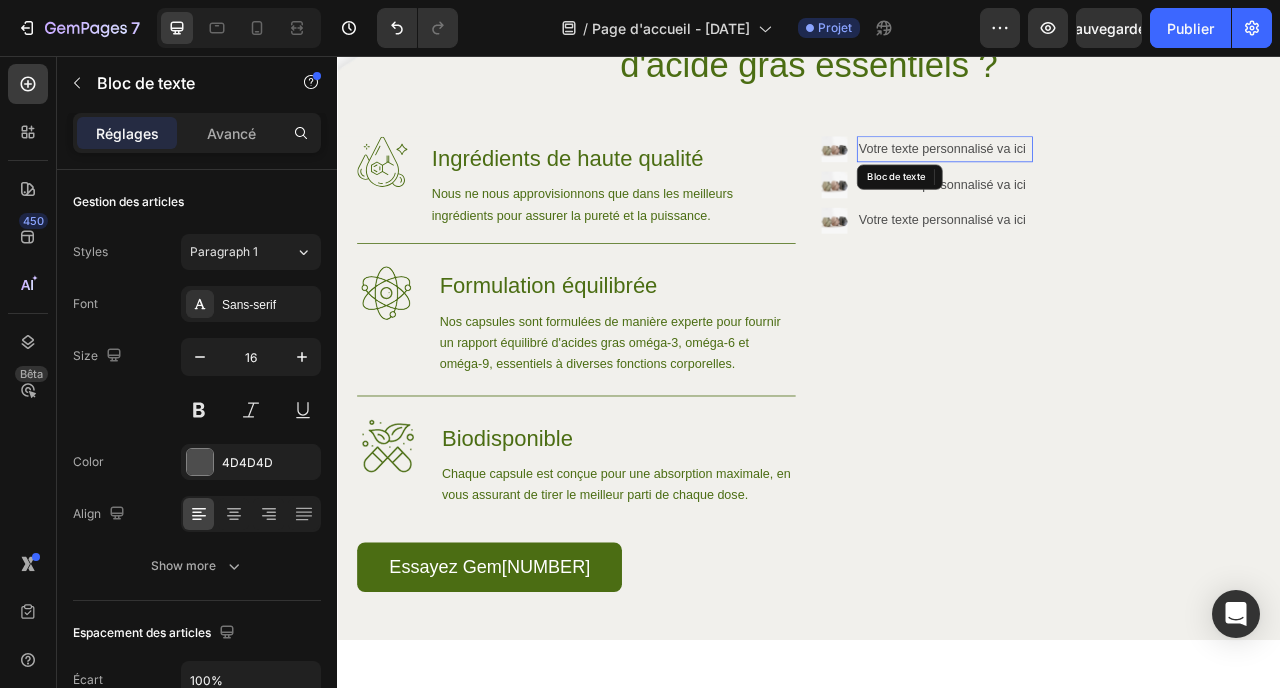click on "Votre texte personnalisé va ici" at bounding box center [1109, 174] 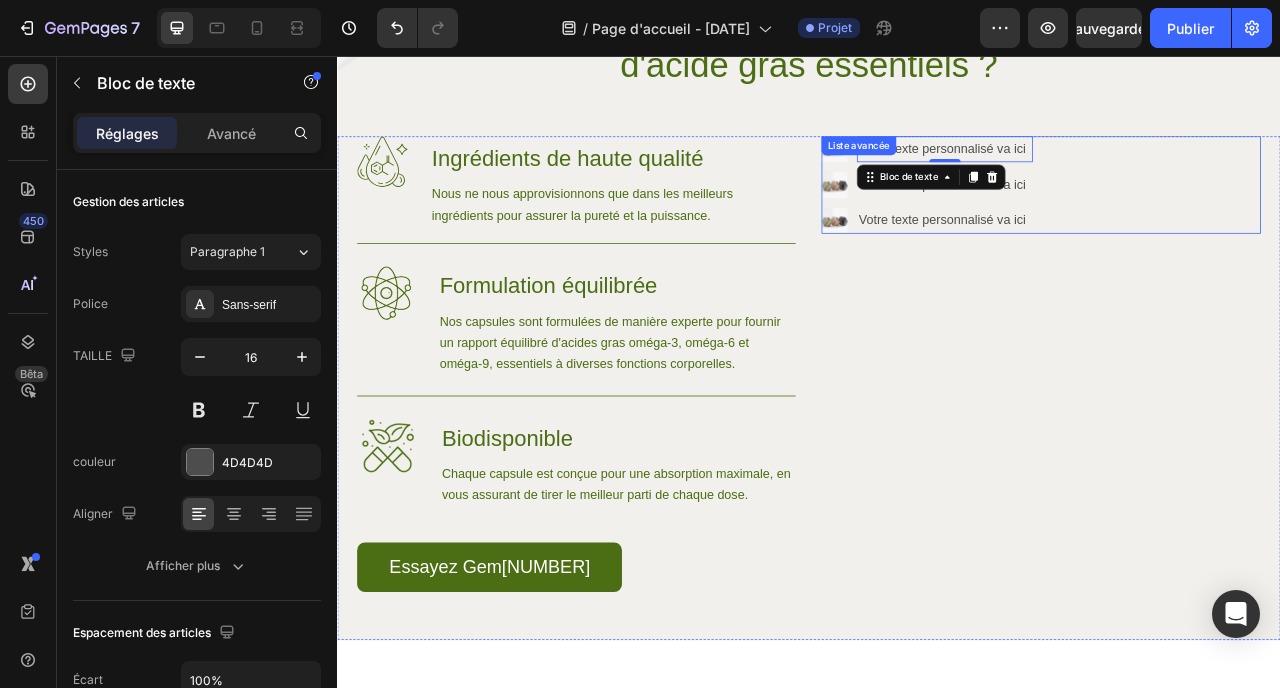 click on "Image Votre texte personnalisé va ici Bloc de texte 0 Image Votre texte personnalisé va ici Bloc de texte Image Votre texte personnalisé va ici Bloc de texte" at bounding box center [1232, 220] 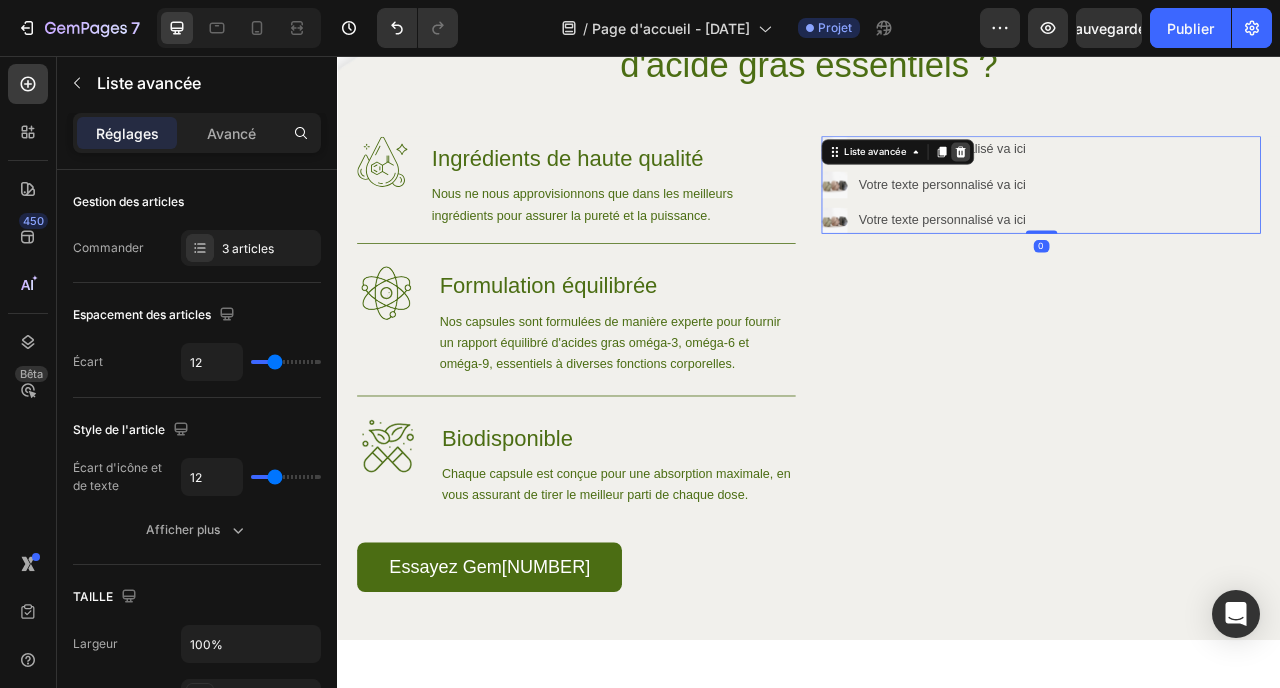 click 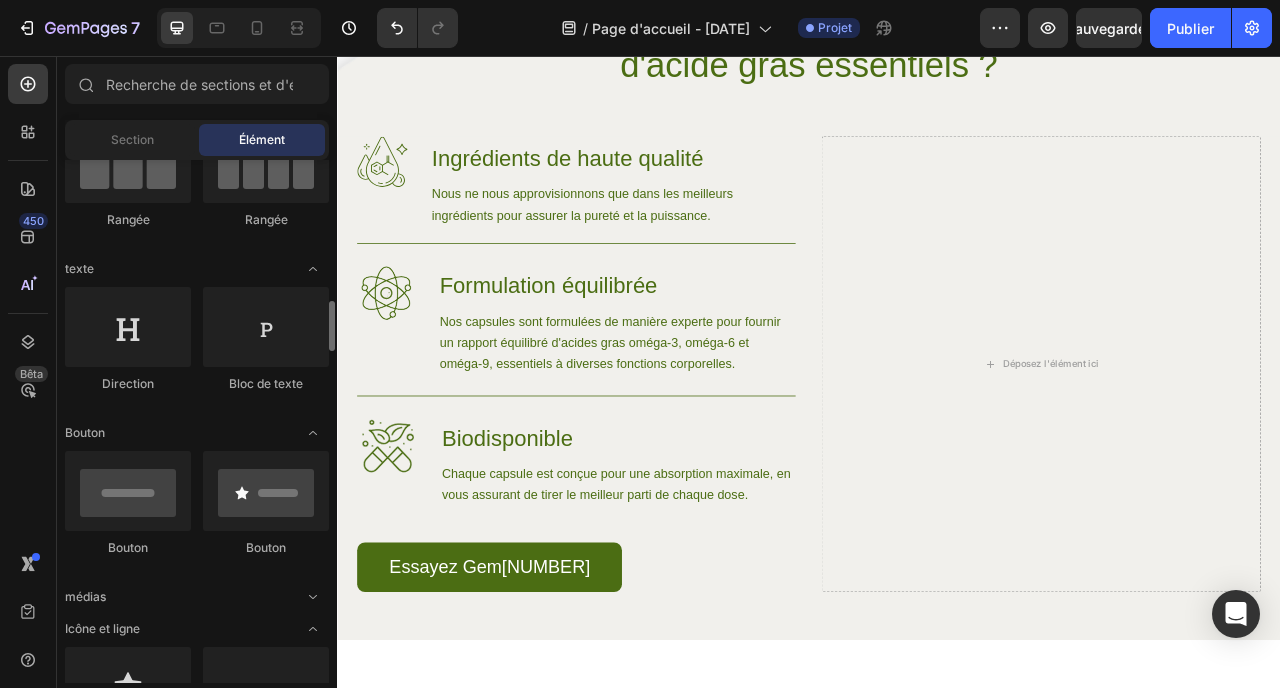 scroll, scrollTop: 0, scrollLeft: 0, axis: both 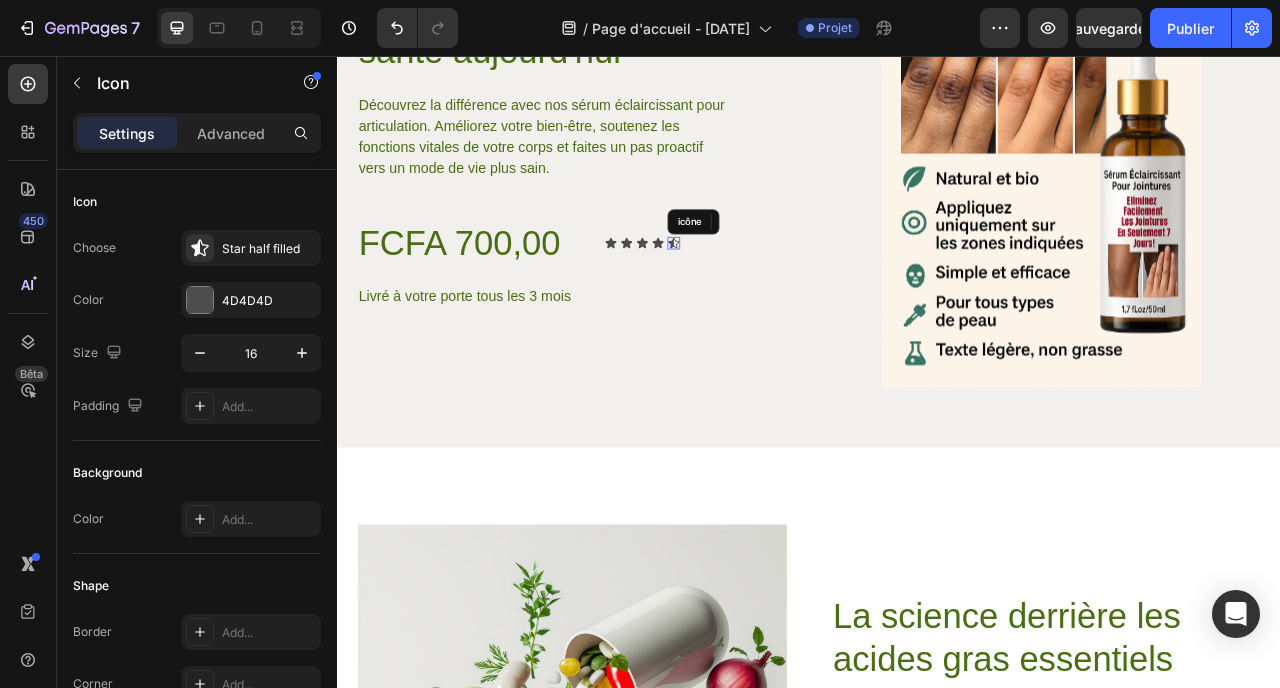 click 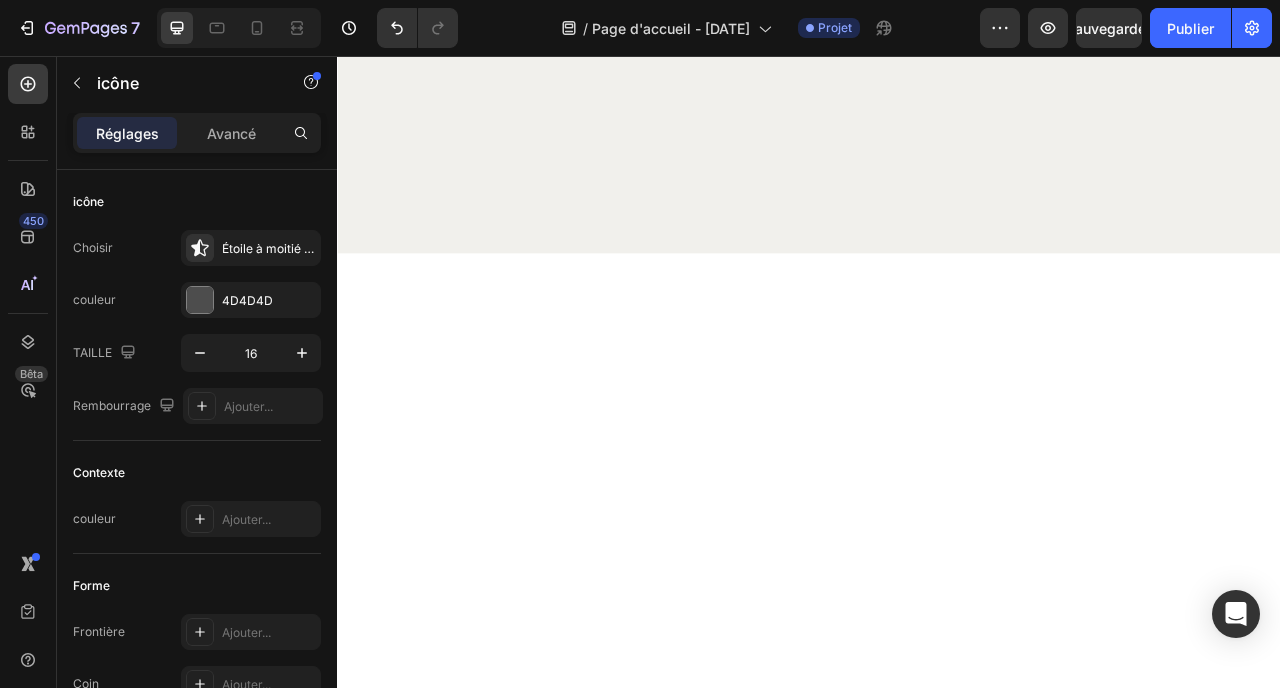 scroll, scrollTop: 0, scrollLeft: 0, axis: both 